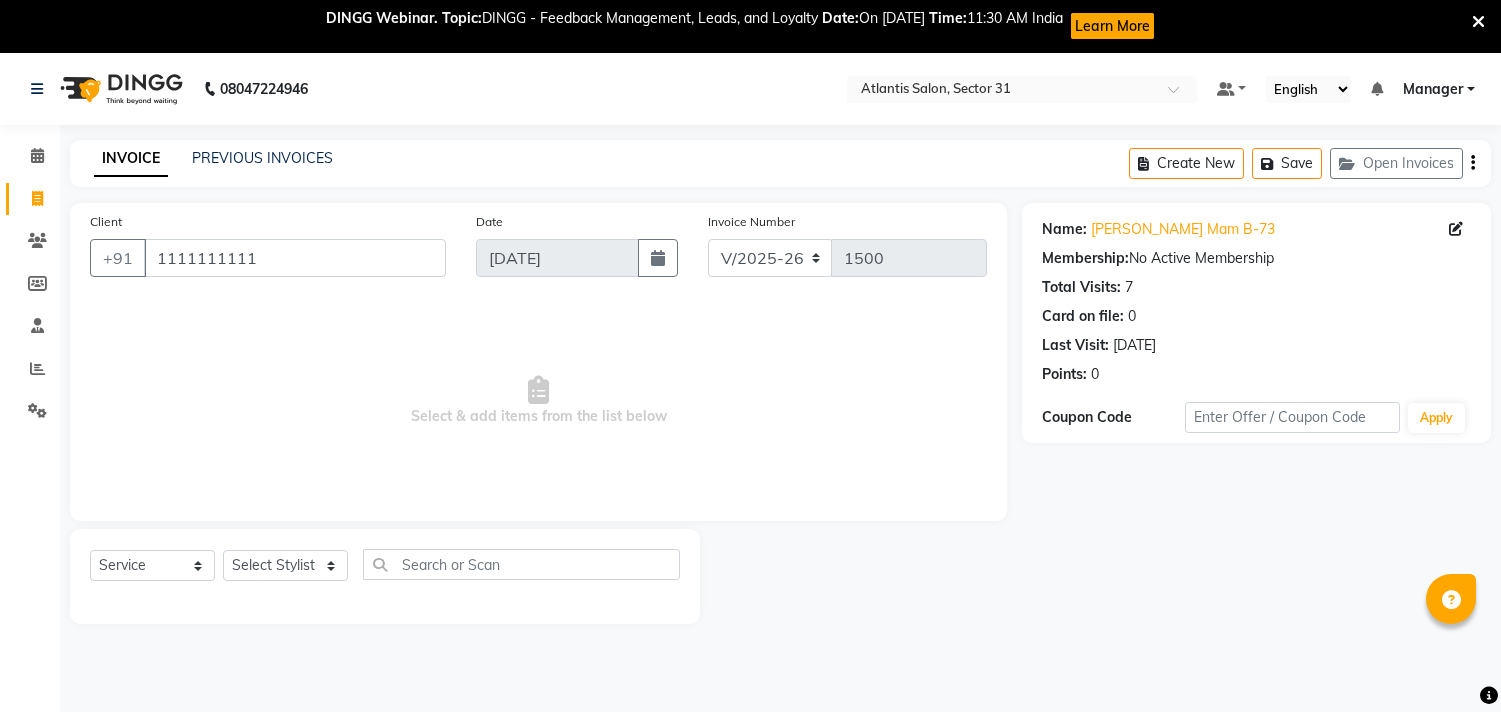 select on "4391" 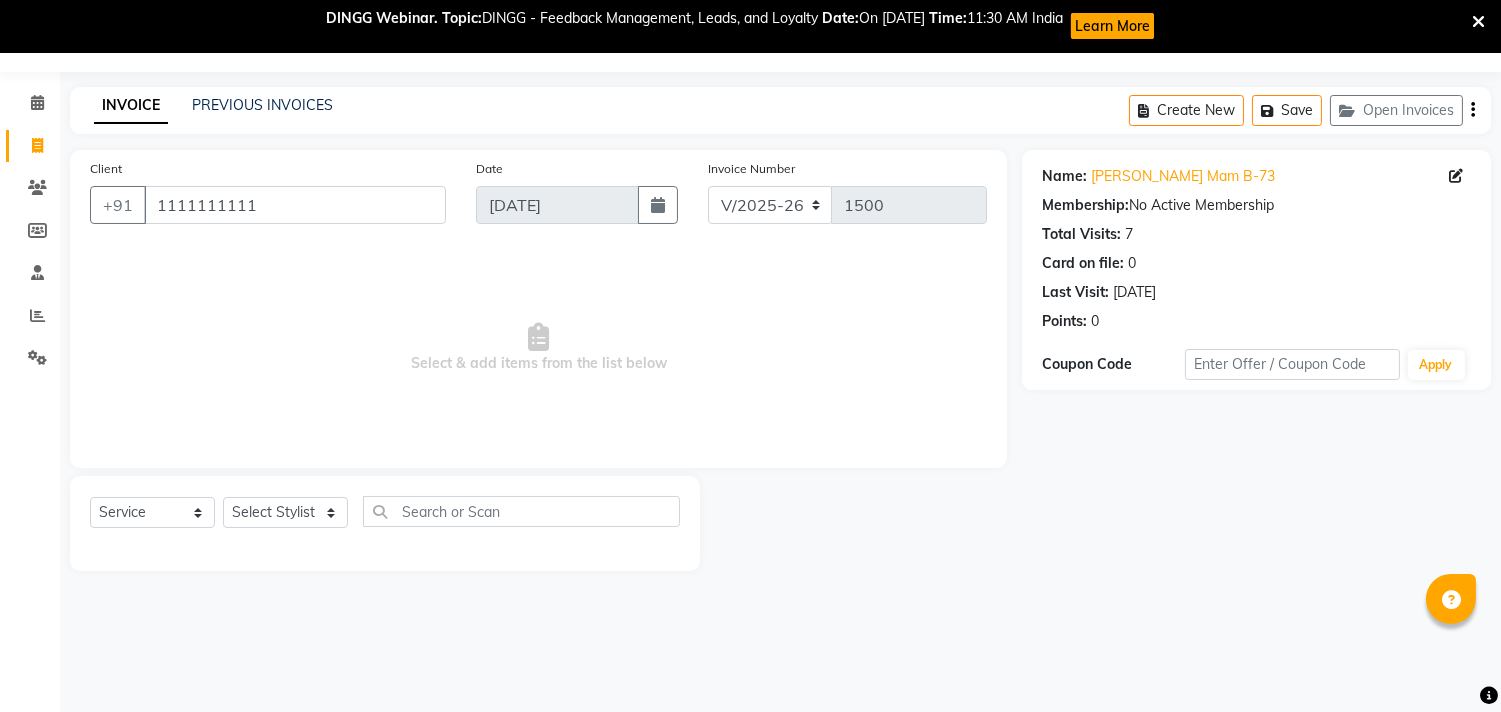 scroll, scrollTop: 0, scrollLeft: 0, axis: both 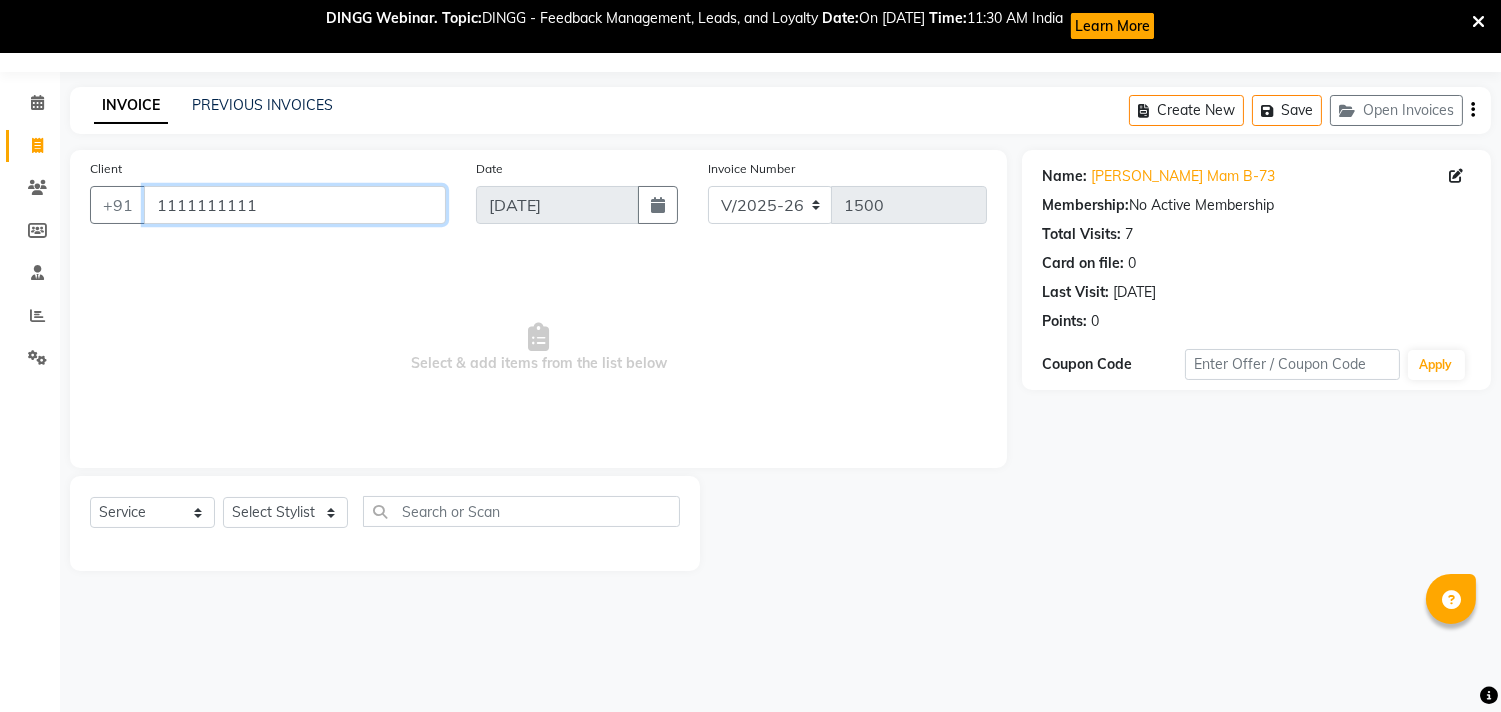 click on "1111111111" at bounding box center (295, 205) 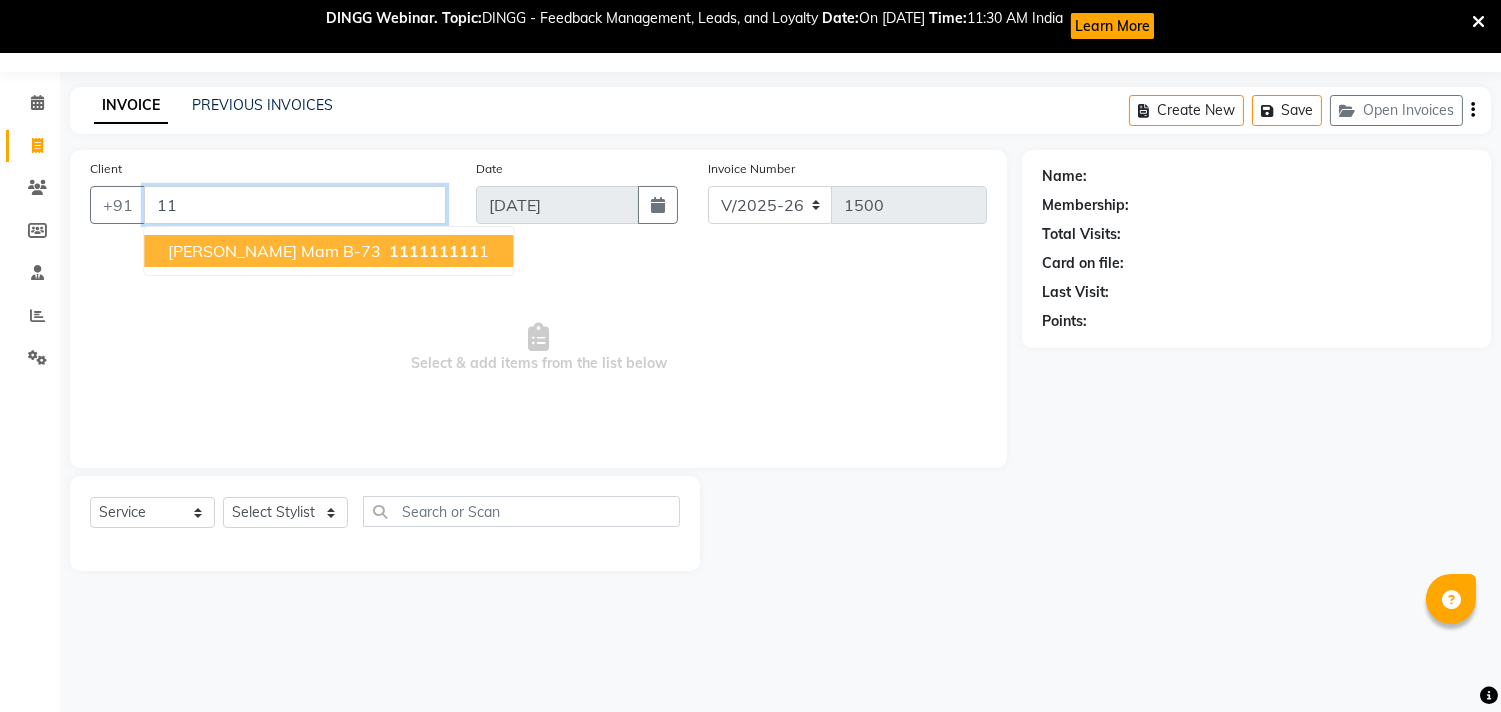type on "1" 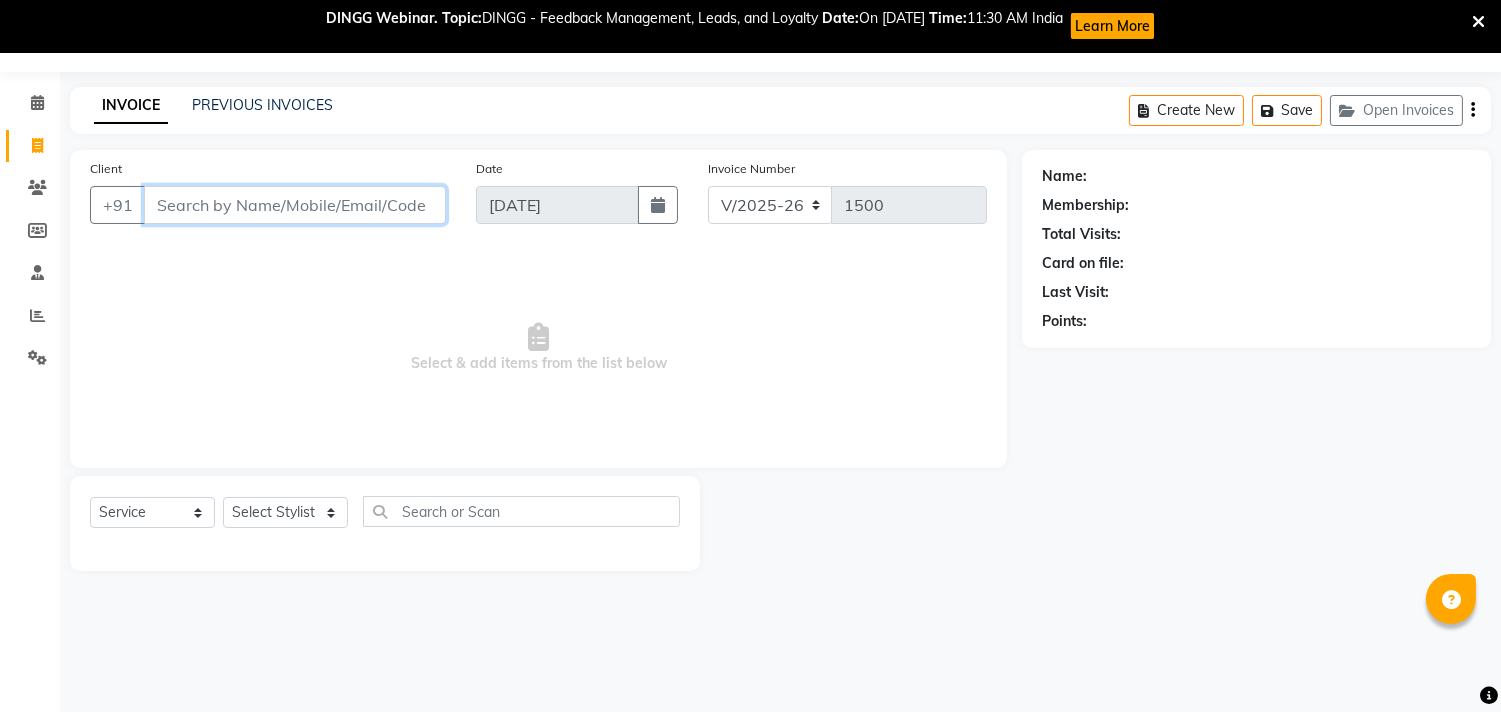type on "d" 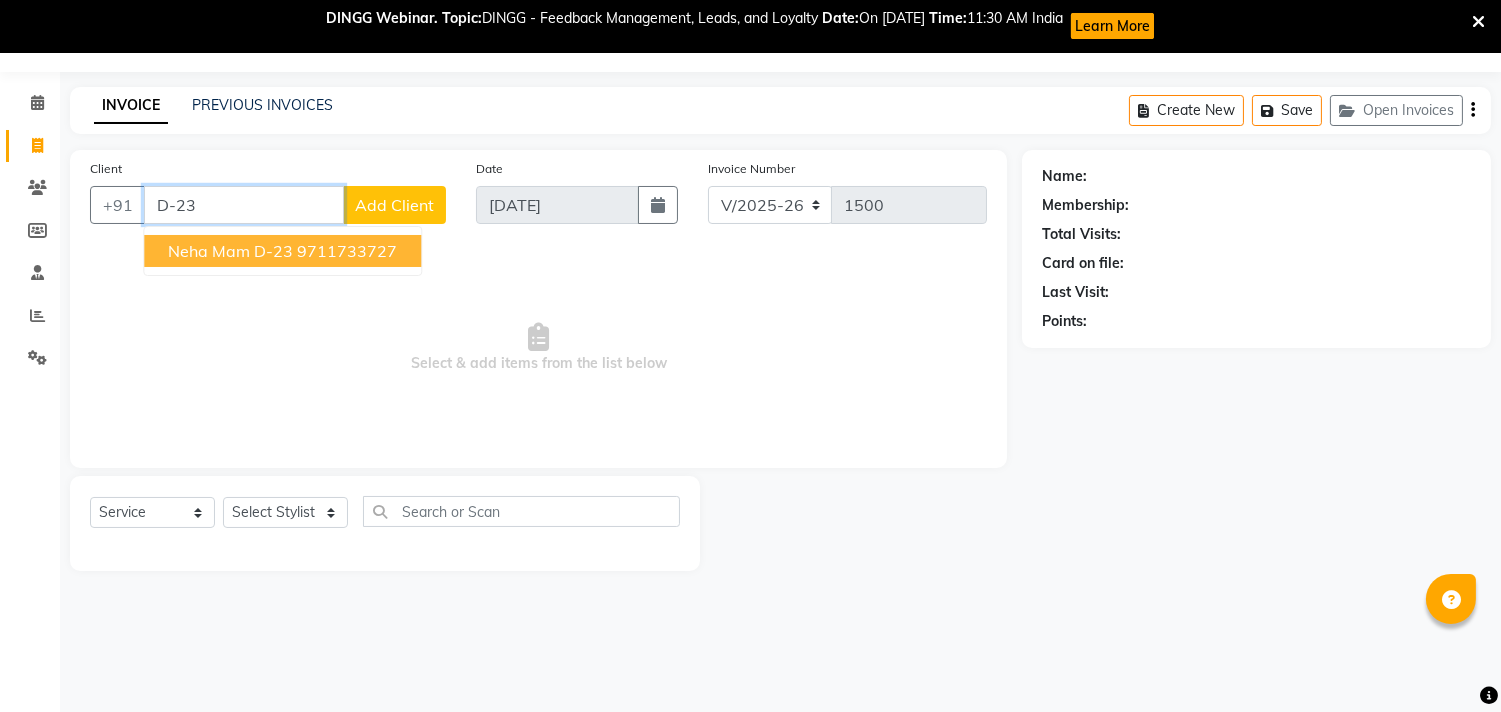click on "9711733727" at bounding box center (347, 251) 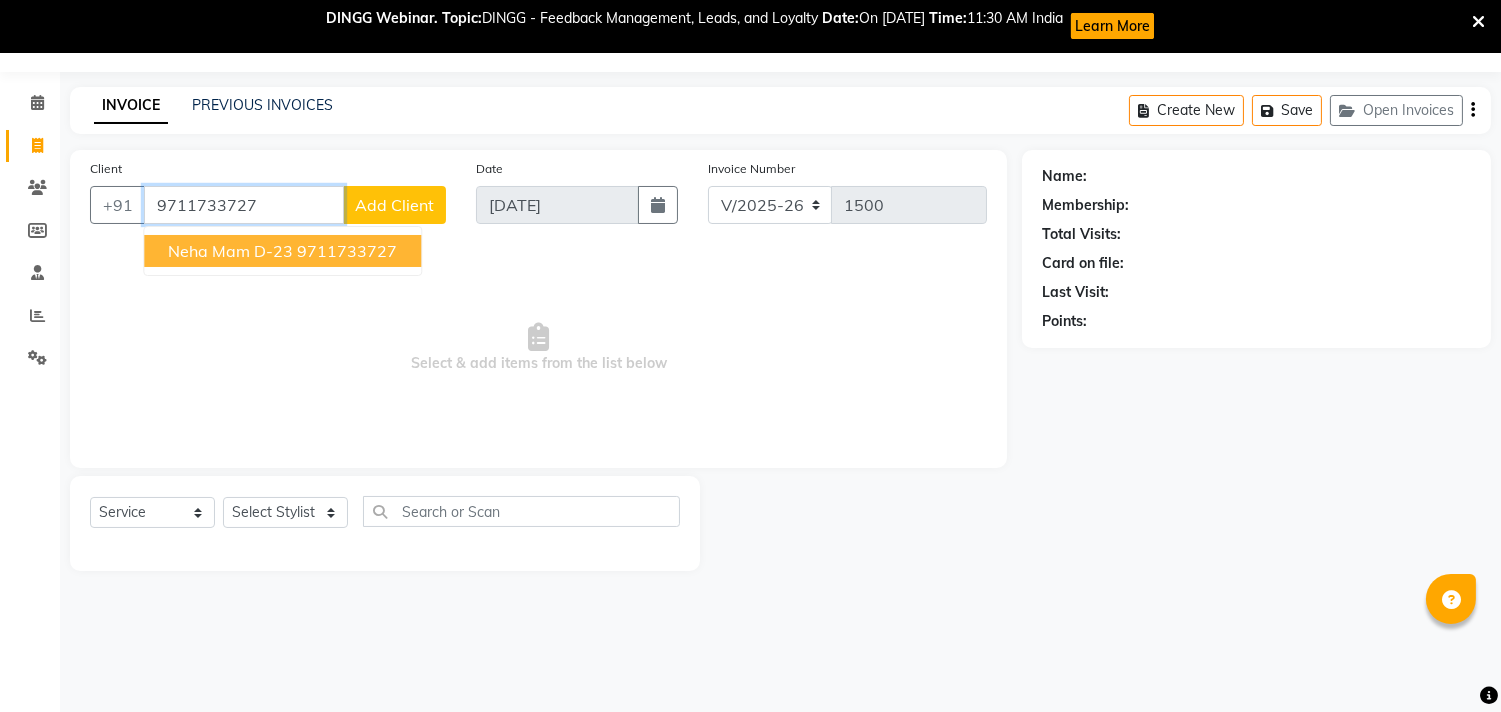 type on "9711733727" 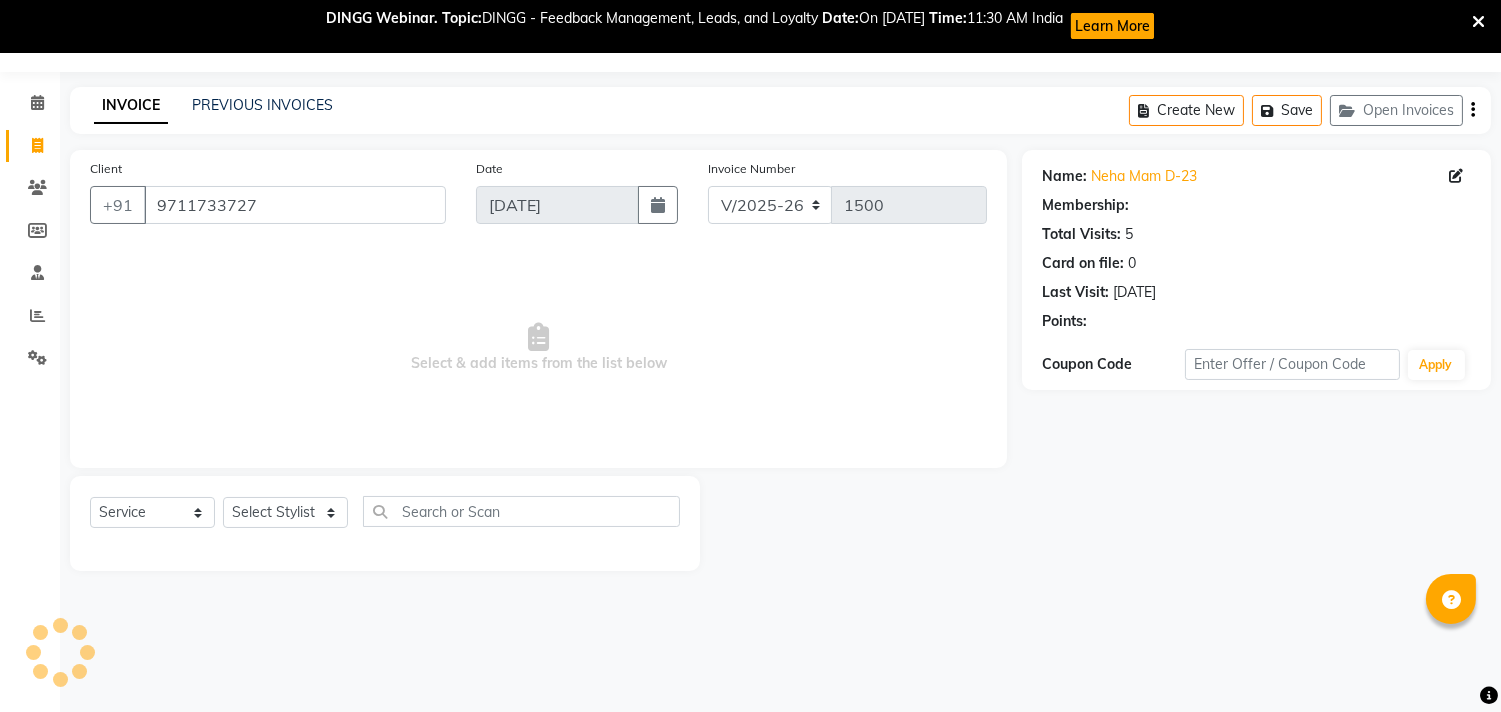 select on "1: Object" 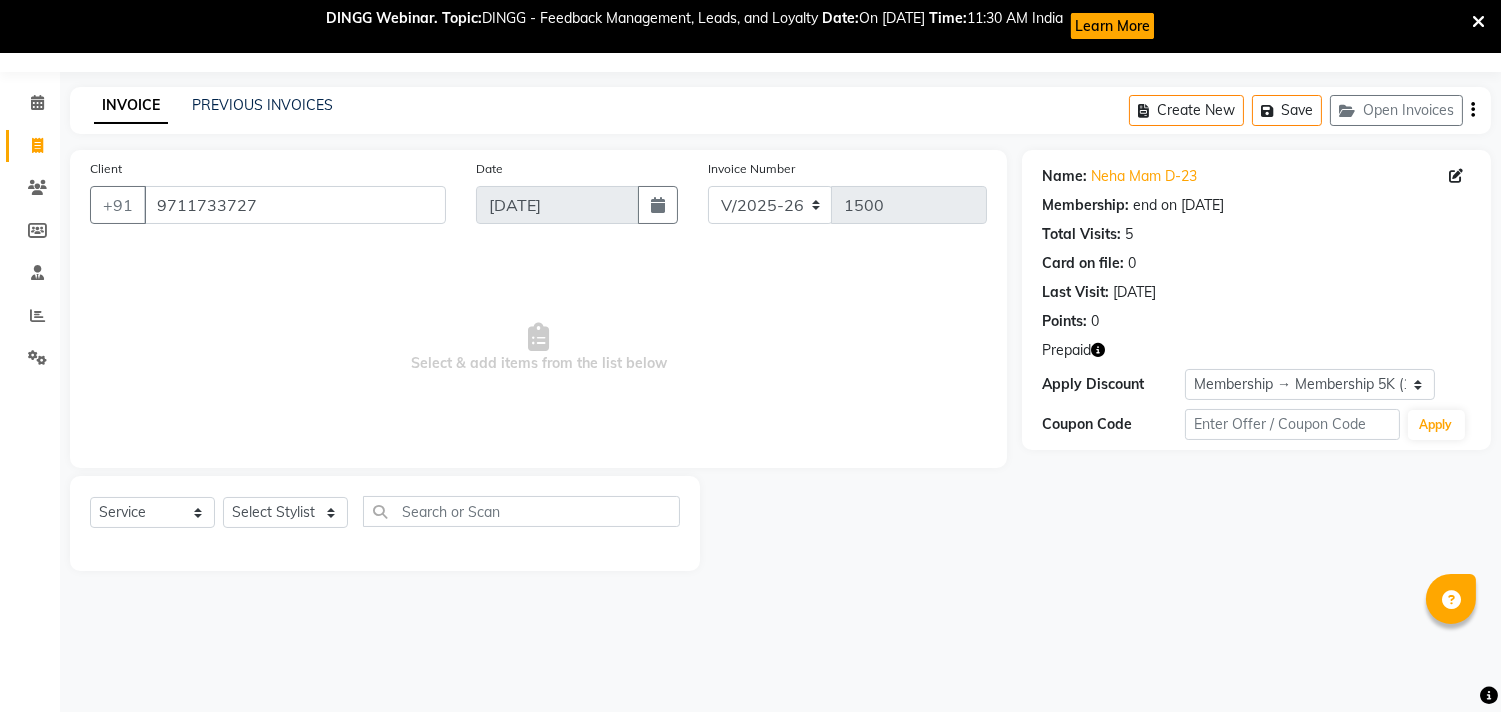 click 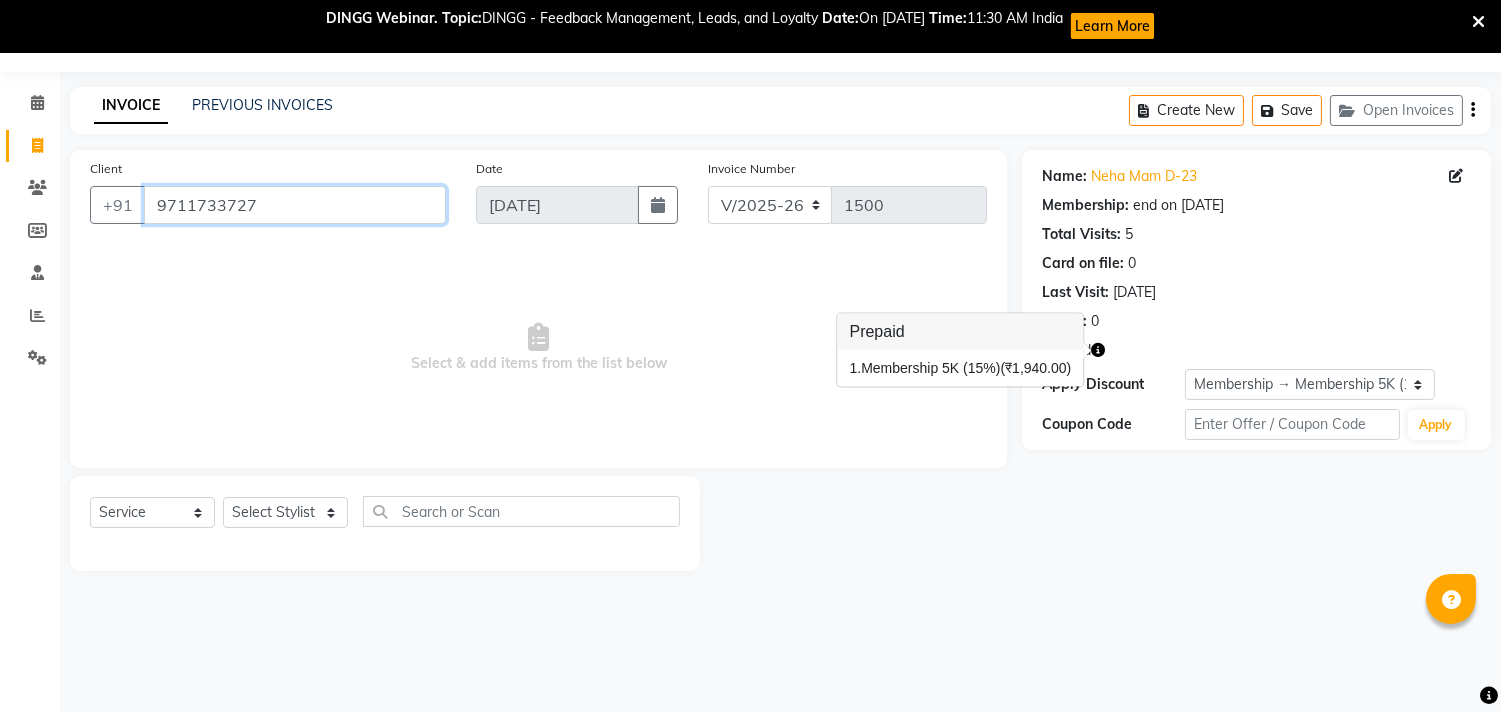 click on "9711733727" at bounding box center [295, 205] 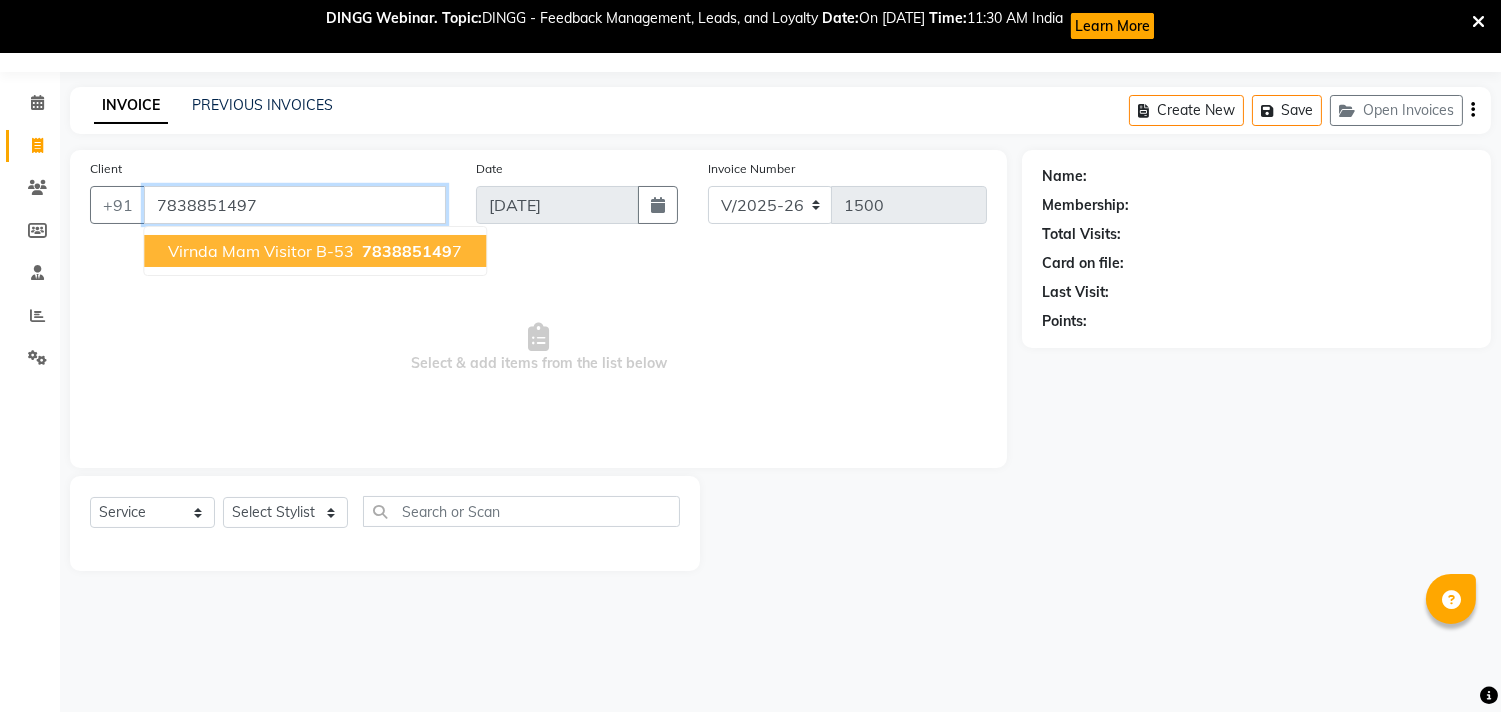 type on "7838851497" 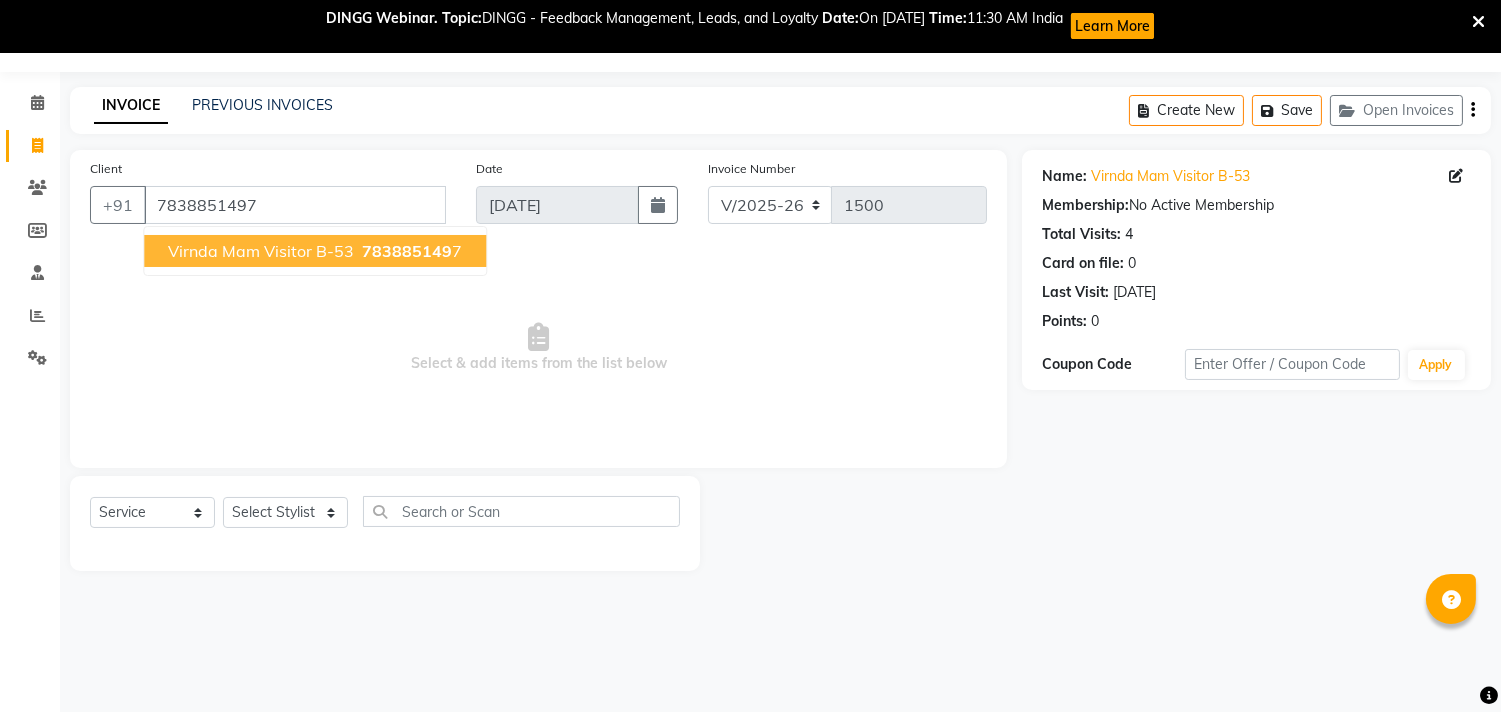 click on "Virnda Mam Visitor B-53" at bounding box center (261, 251) 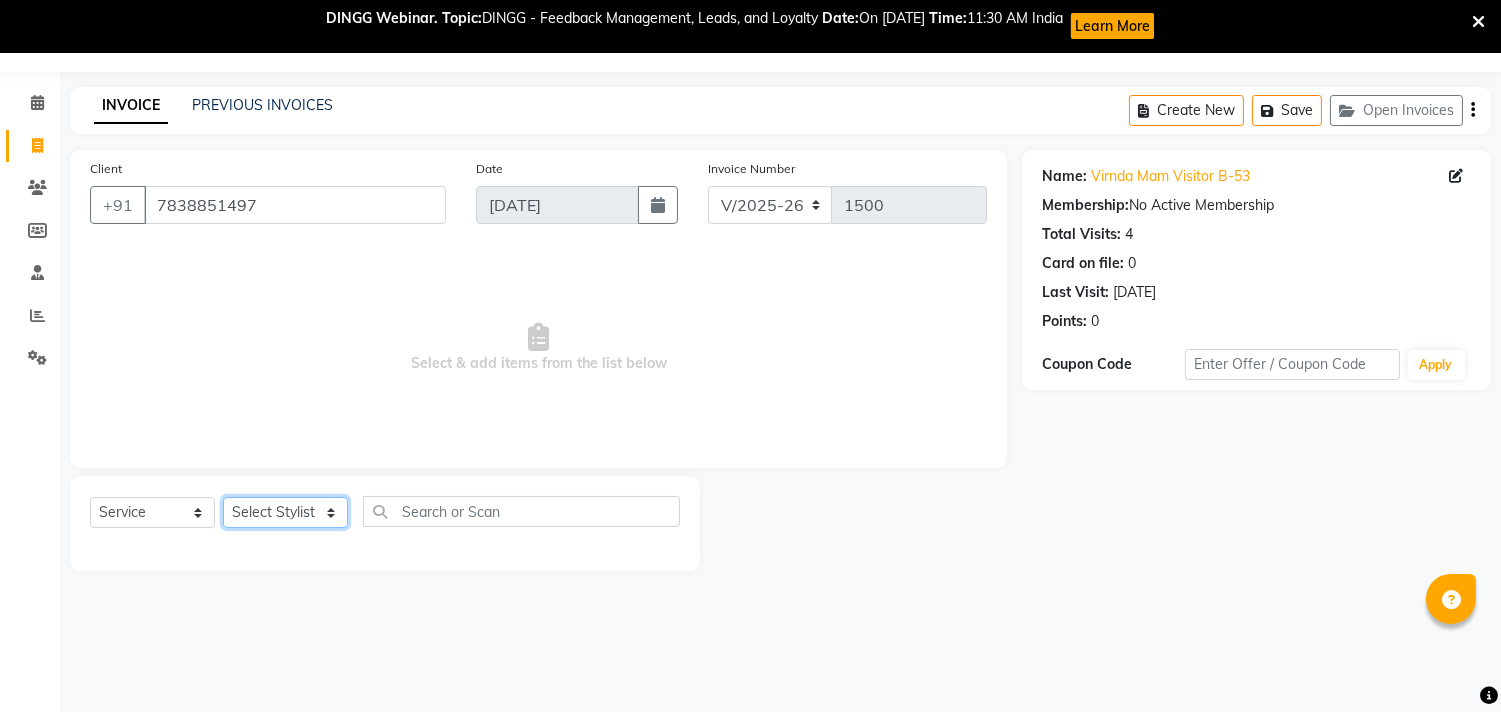 click on "Select Stylist [PERSON_NAME] [PERSON_NAME] Kavita Manager Staff 31 Staff ILD Suraj" 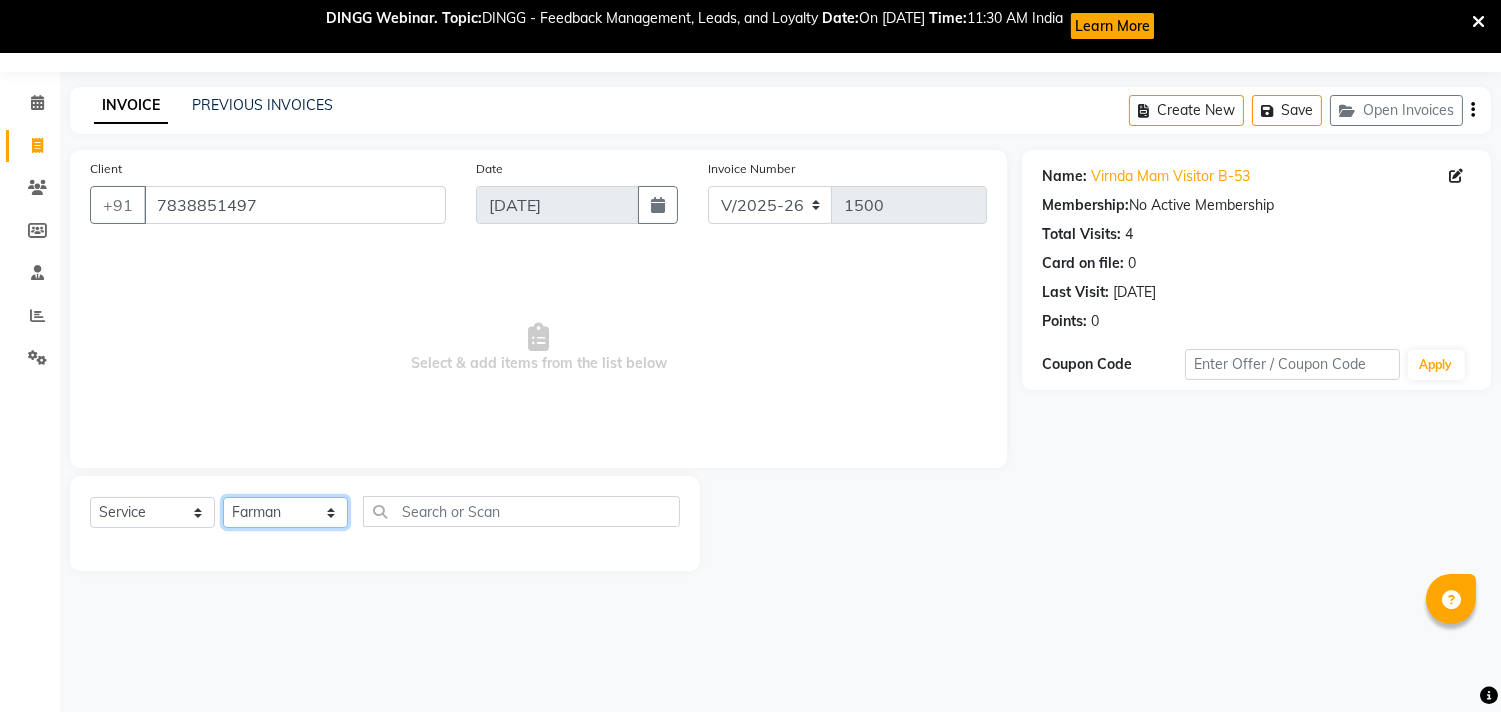 click on "Select Stylist [PERSON_NAME] [PERSON_NAME] Kavita Manager Staff 31 Staff ILD Suraj" 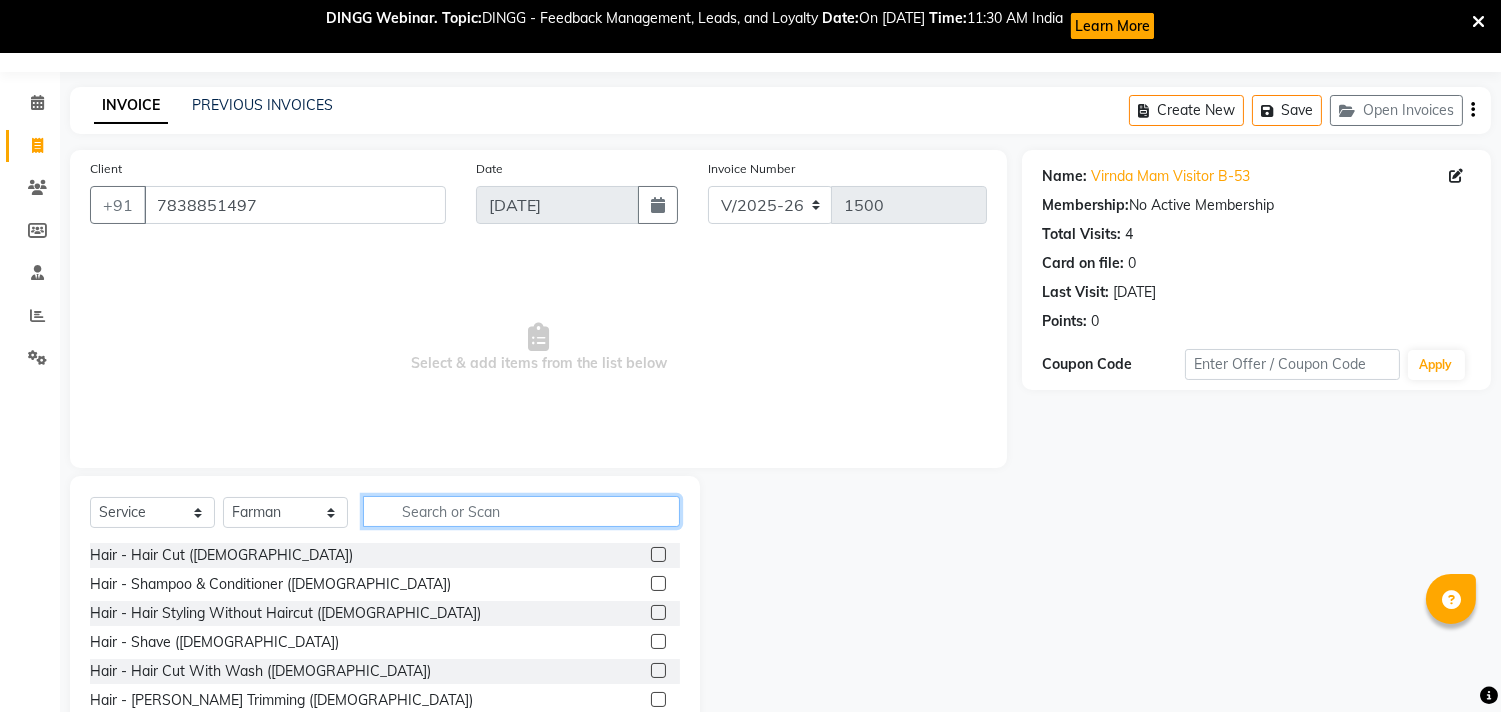 click 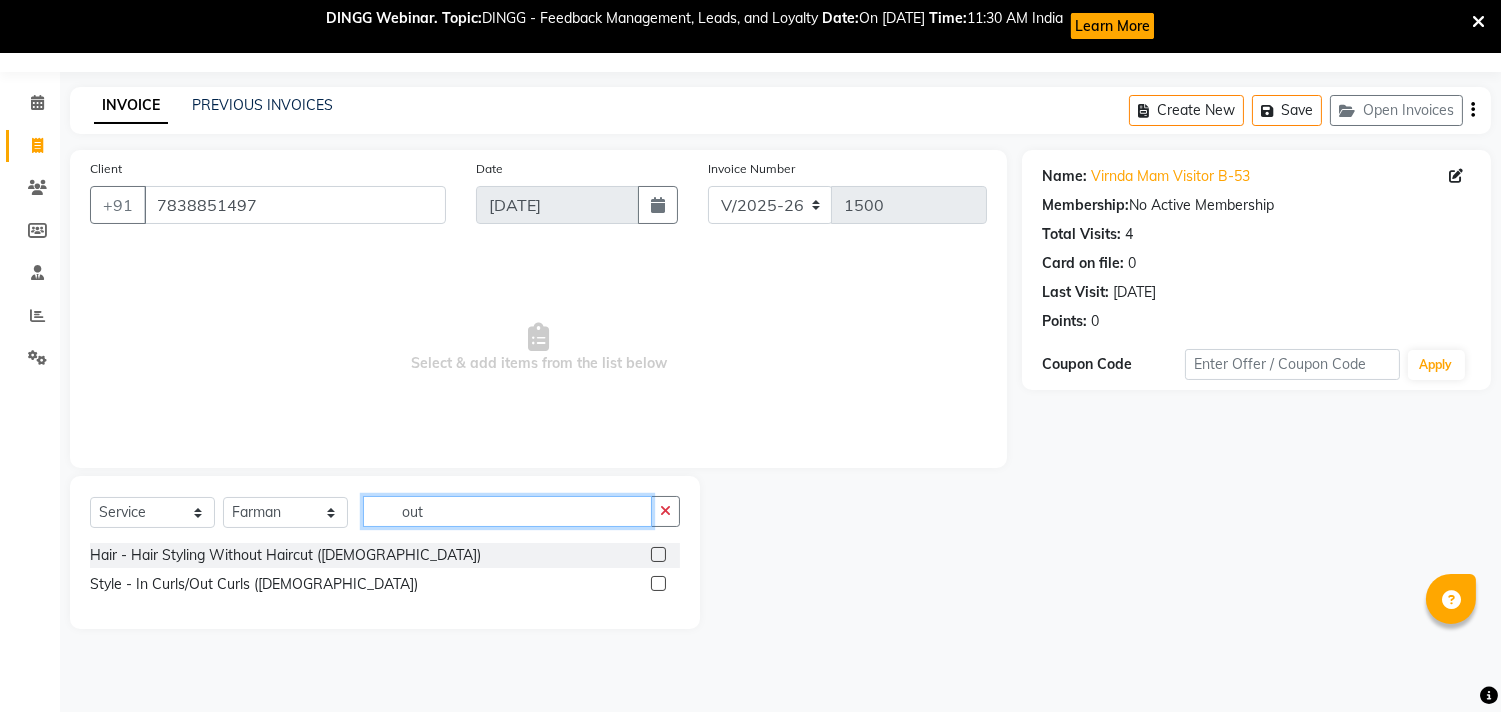 type on "out" 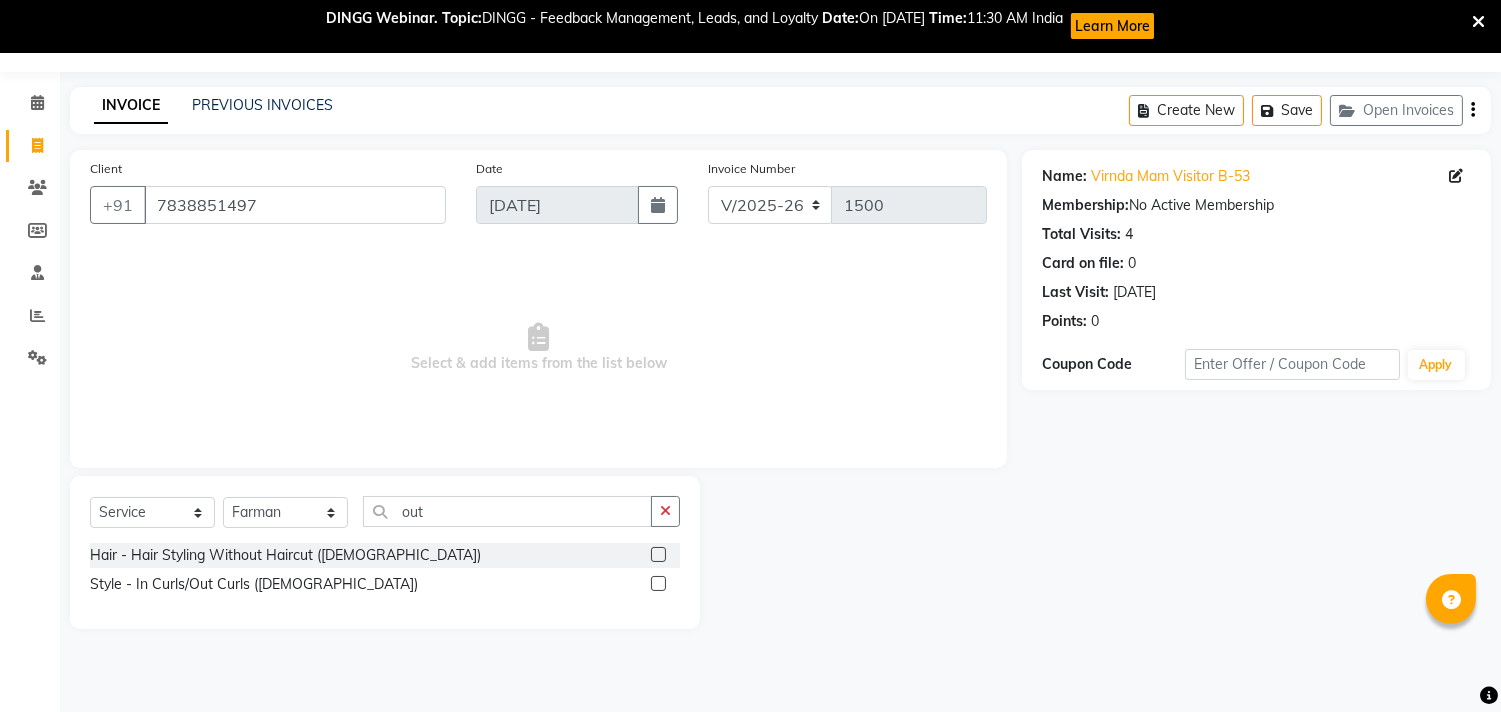 click on "Hair - Hair Styling Without Haircut ([DEMOGRAPHIC_DATA])  Style - In Curls/Out Curls ([DEMOGRAPHIC_DATA])" 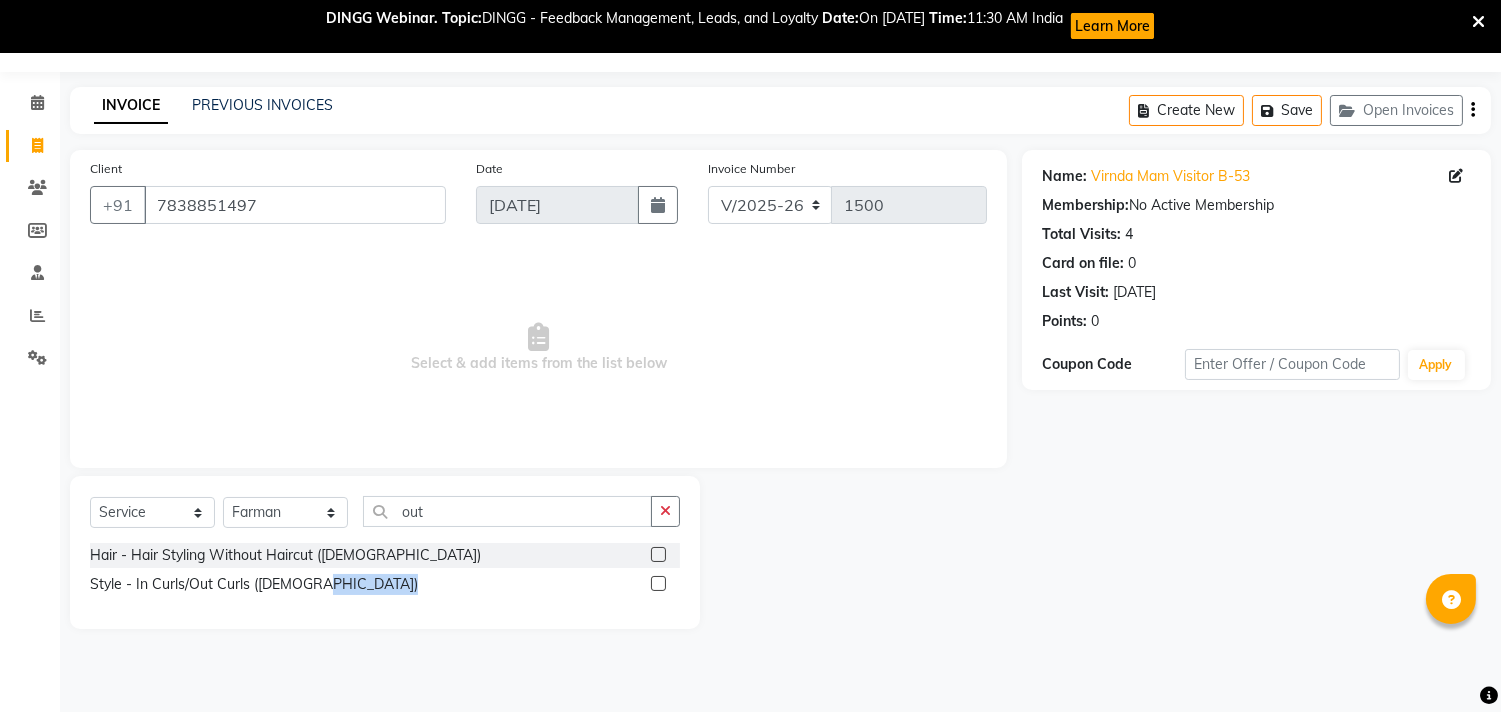 click on "Hair - Hair Styling Without Haircut ([DEMOGRAPHIC_DATA])  Style - In Curls/Out Curls ([DEMOGRAPHIC_DATA])" 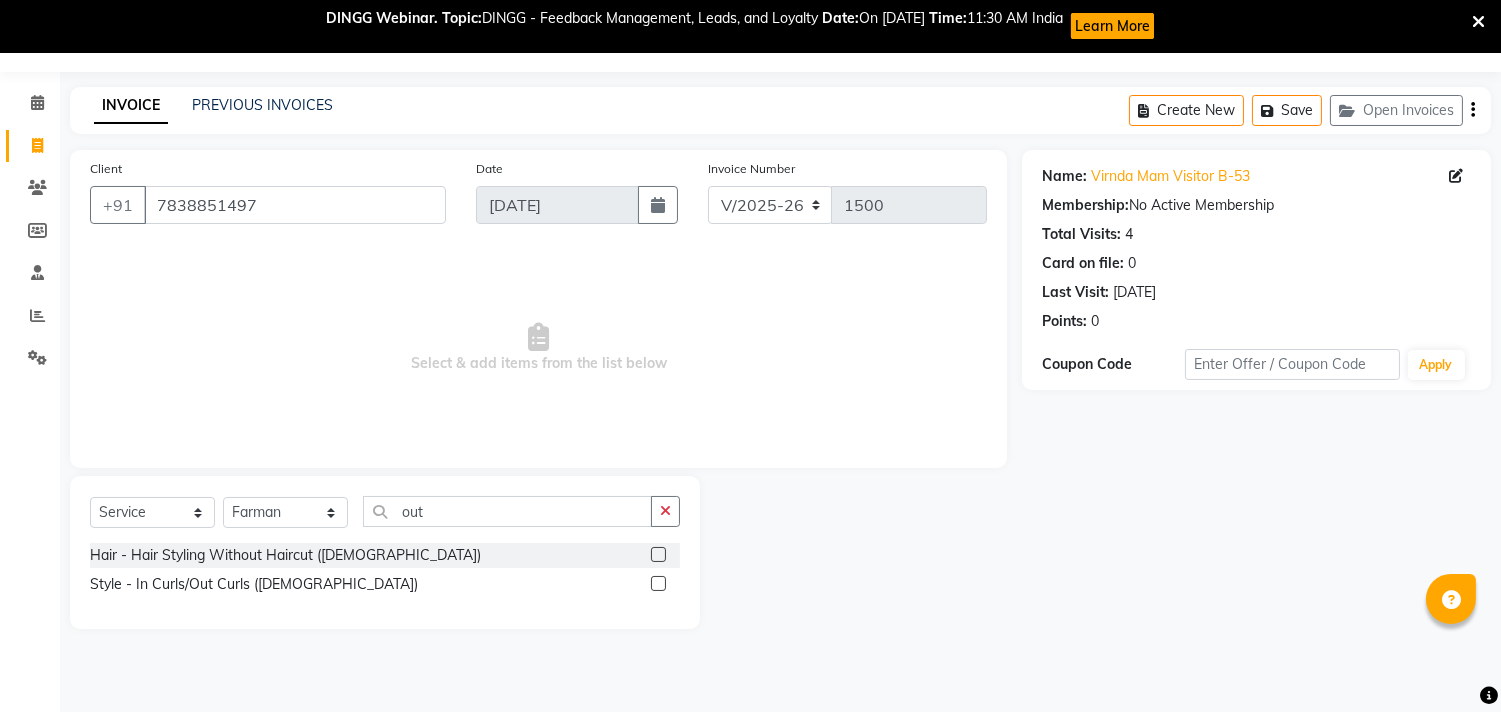 click 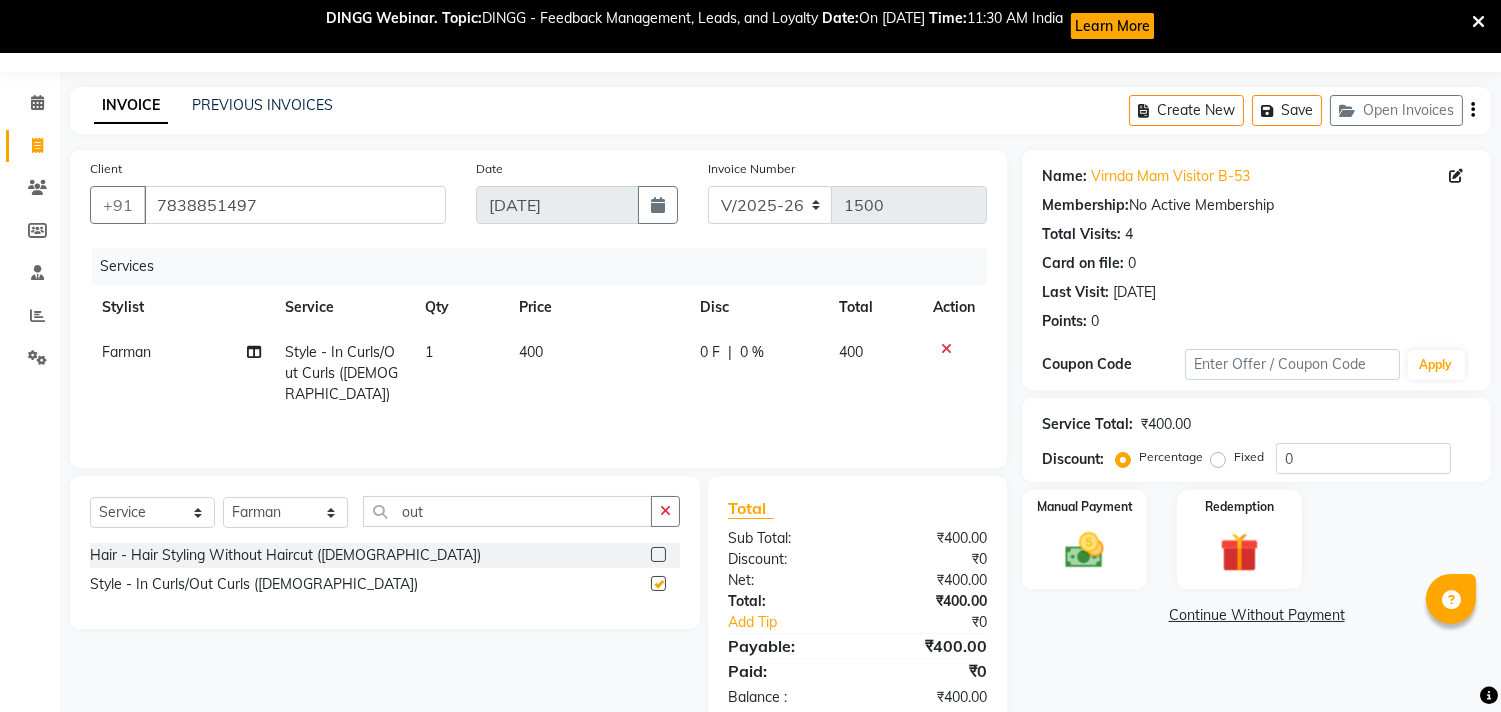 checkbox on "false" 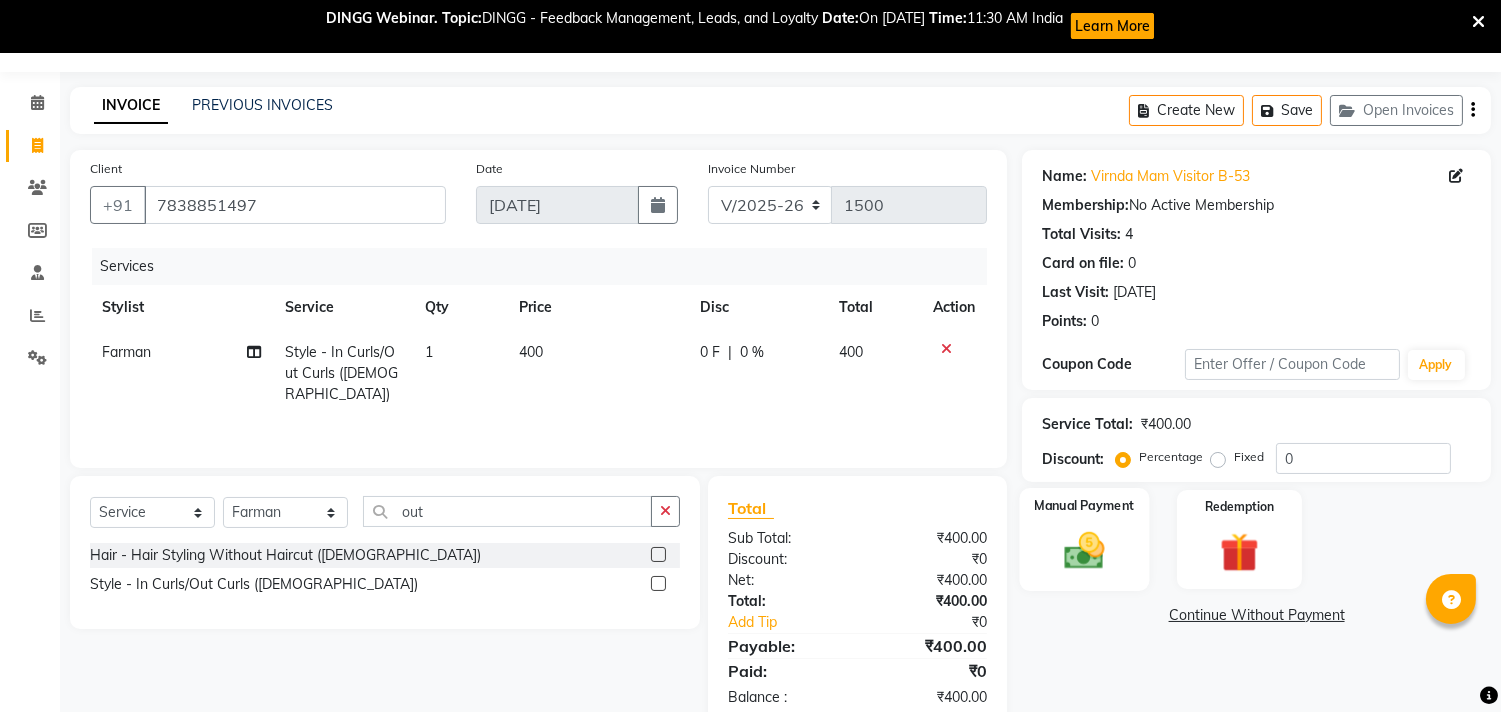 click 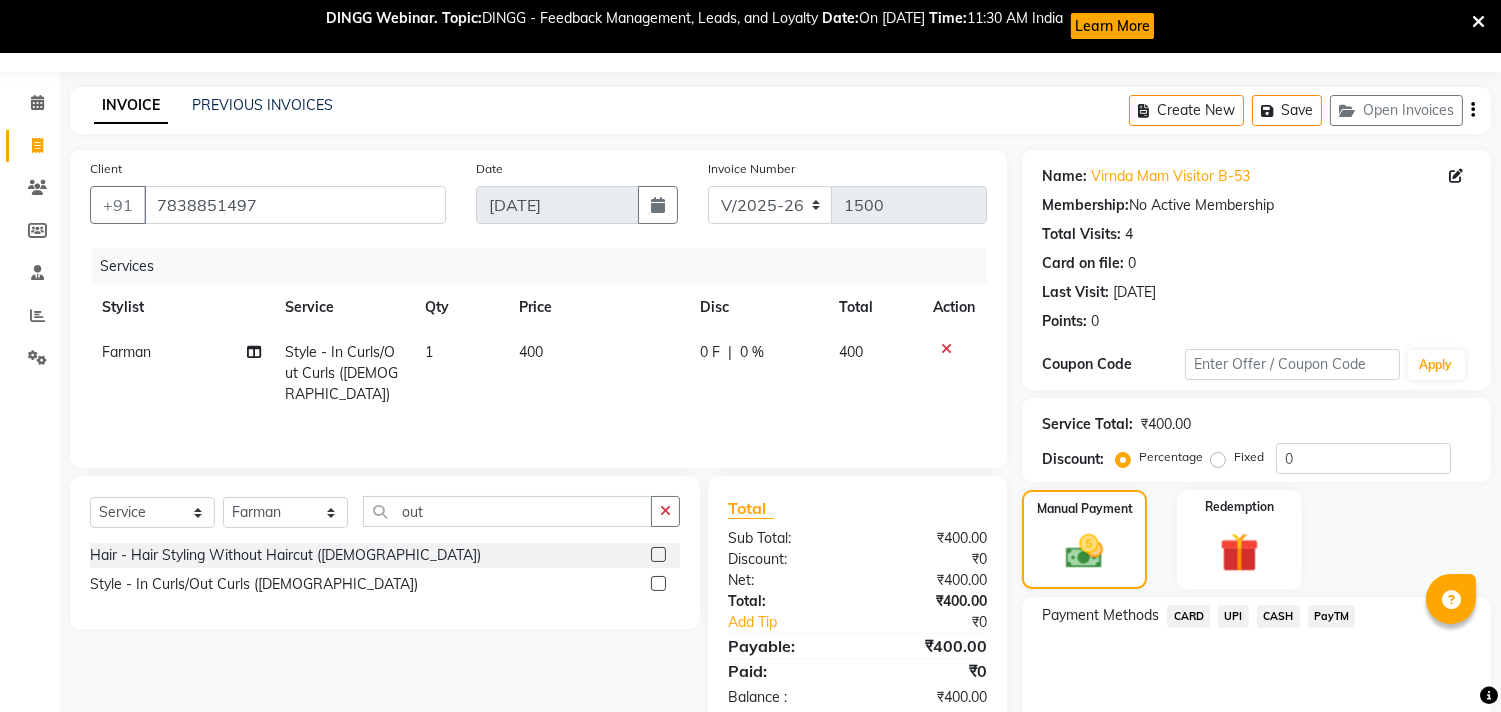 click on "CASH" 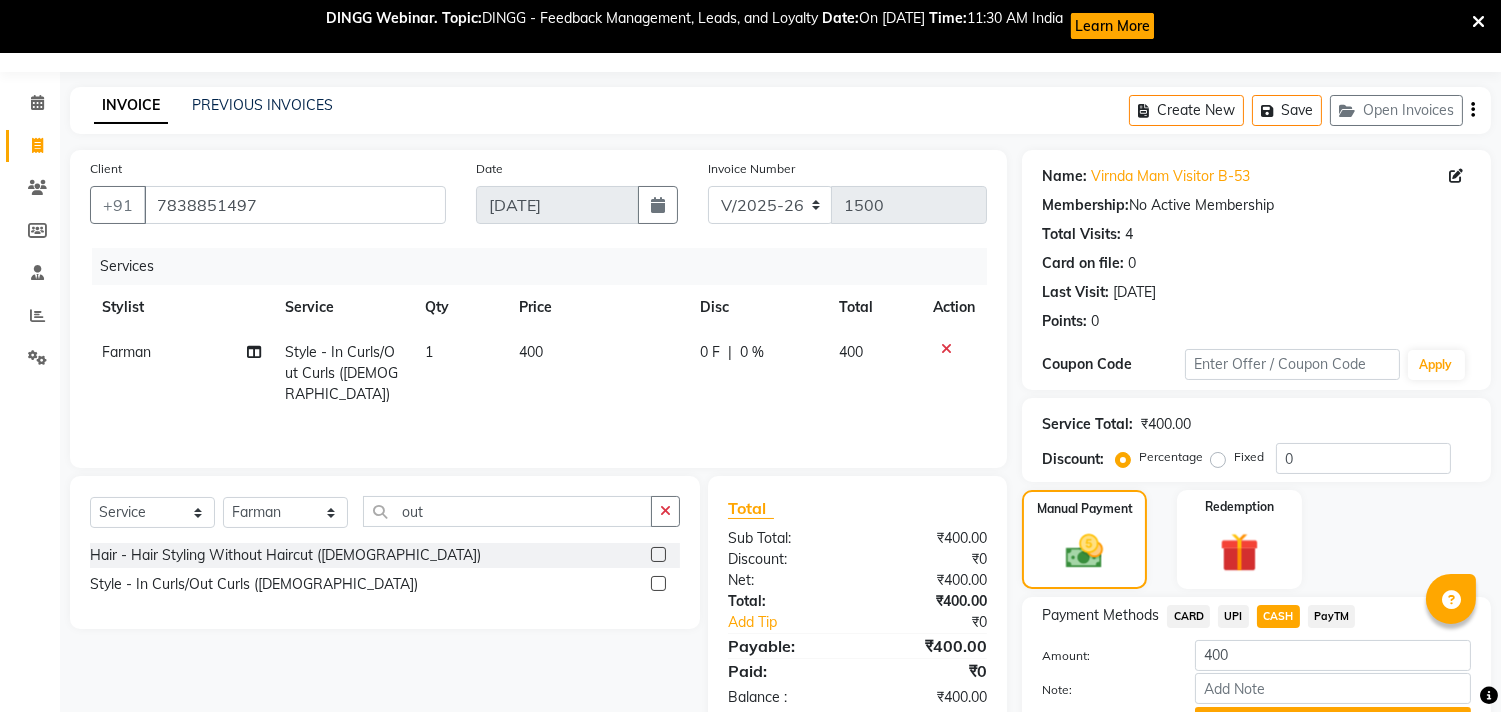 scroll, scrollTop: 157, scrollLeft: 0, axis: vertical 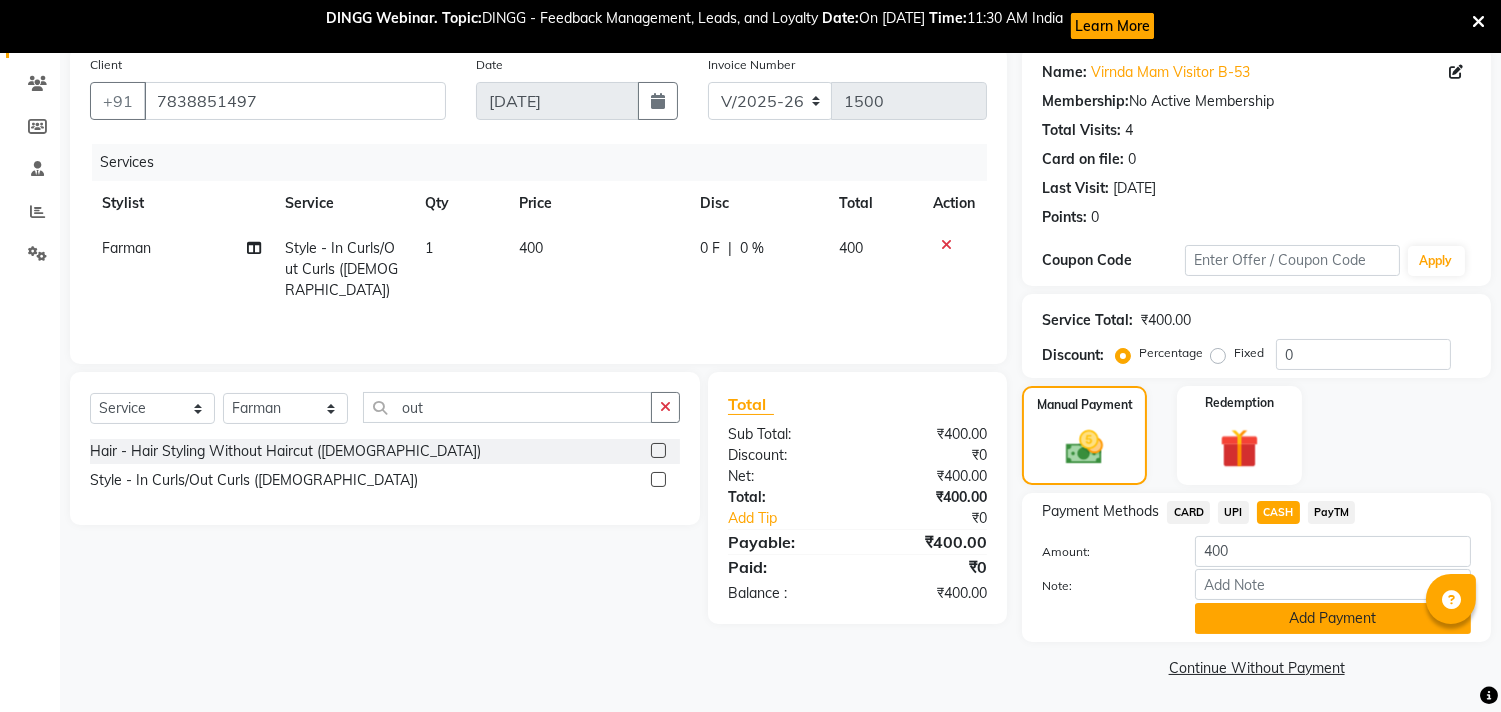click on "Add Payment" 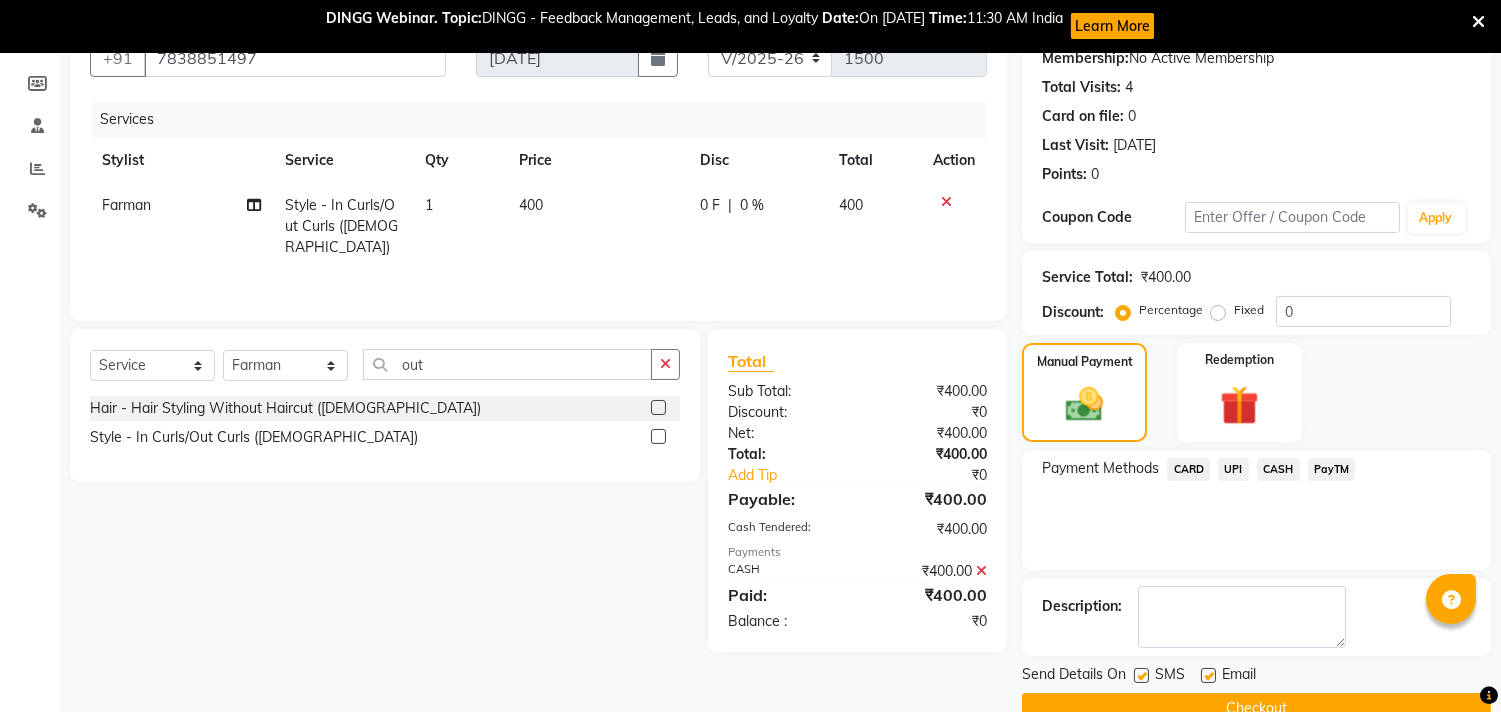 scroll, scrollTop: 241, scrollLeft: 0, axis: vertical 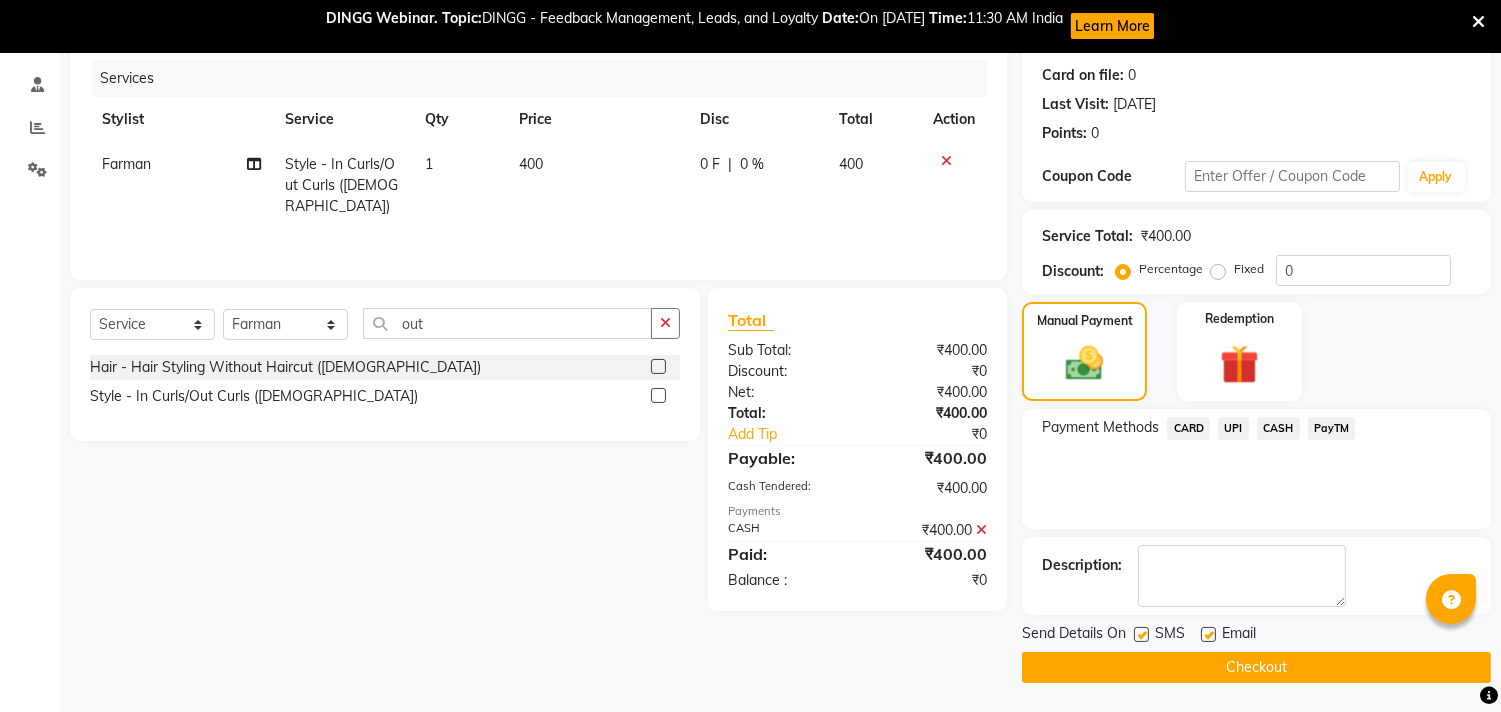click on "Send Details On SMS Email" 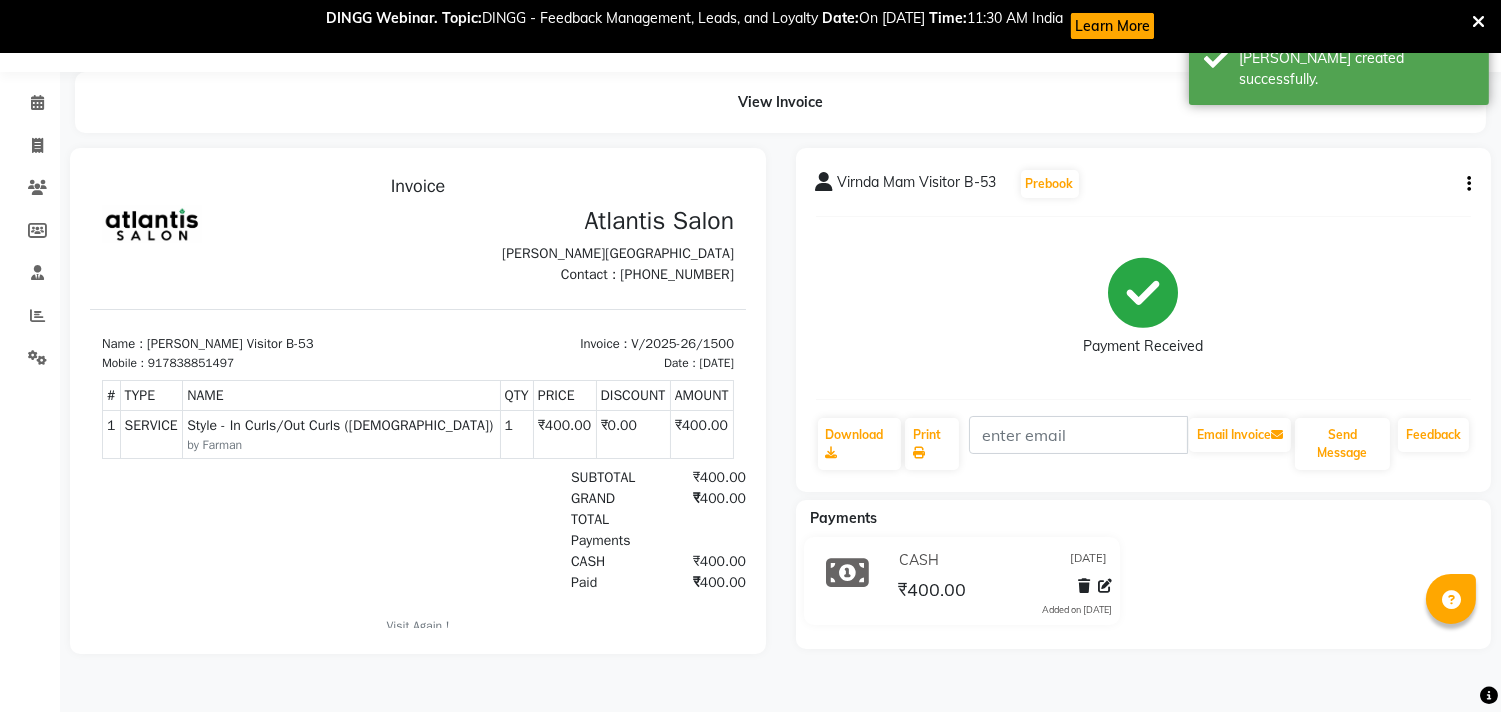 scroll, scrollTop: 0, scrollLeft: 0, axis: both 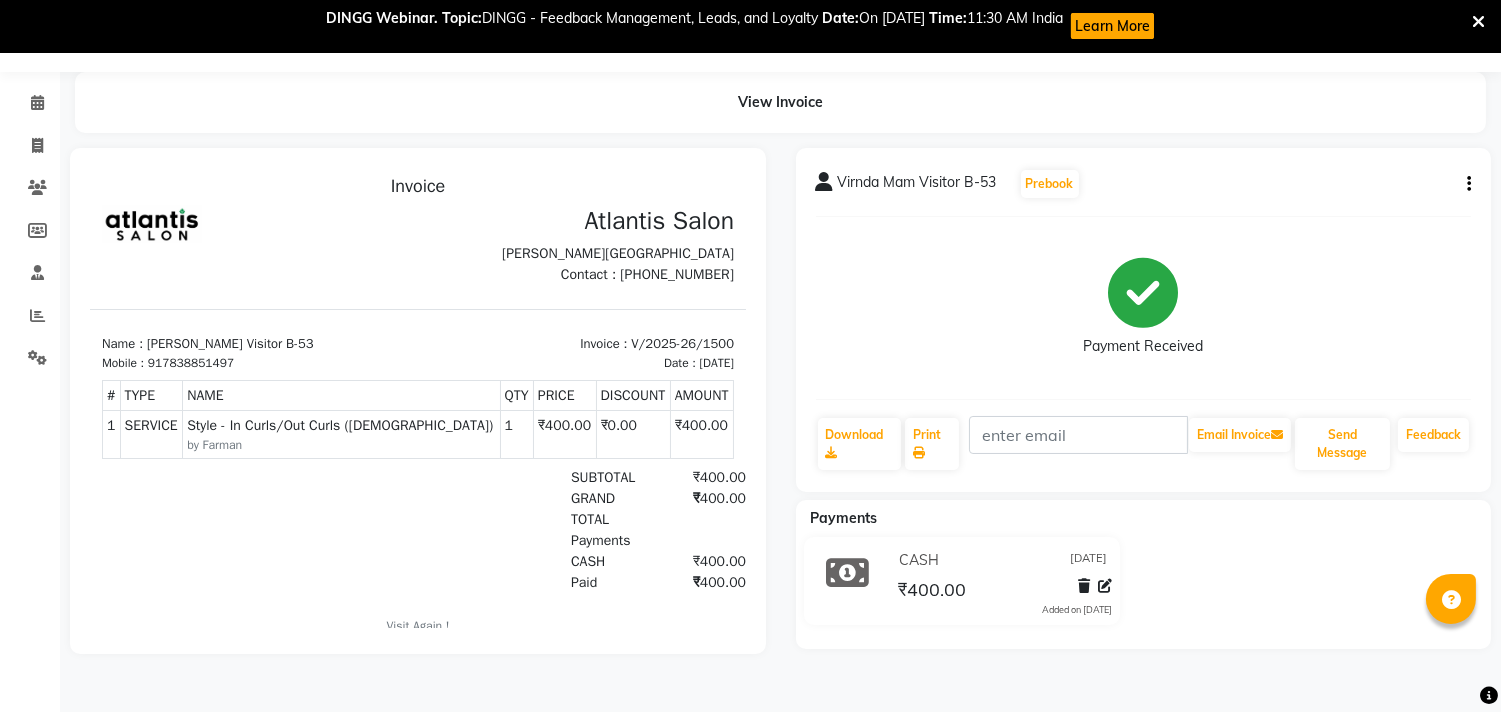 drag, startPoint x: 873, startPoint y: 261, endPoint x: 874, endPoint y: 273, distance: 12.0415945 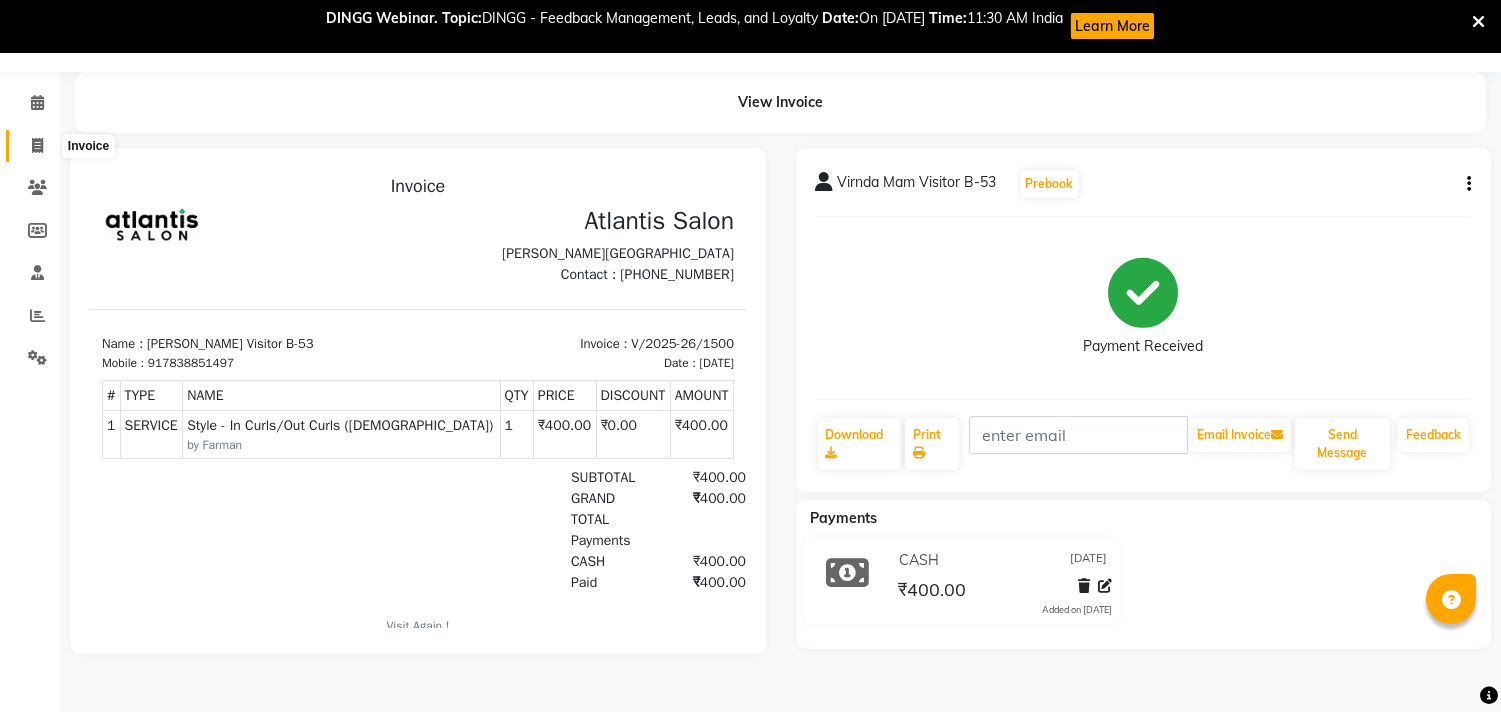 click 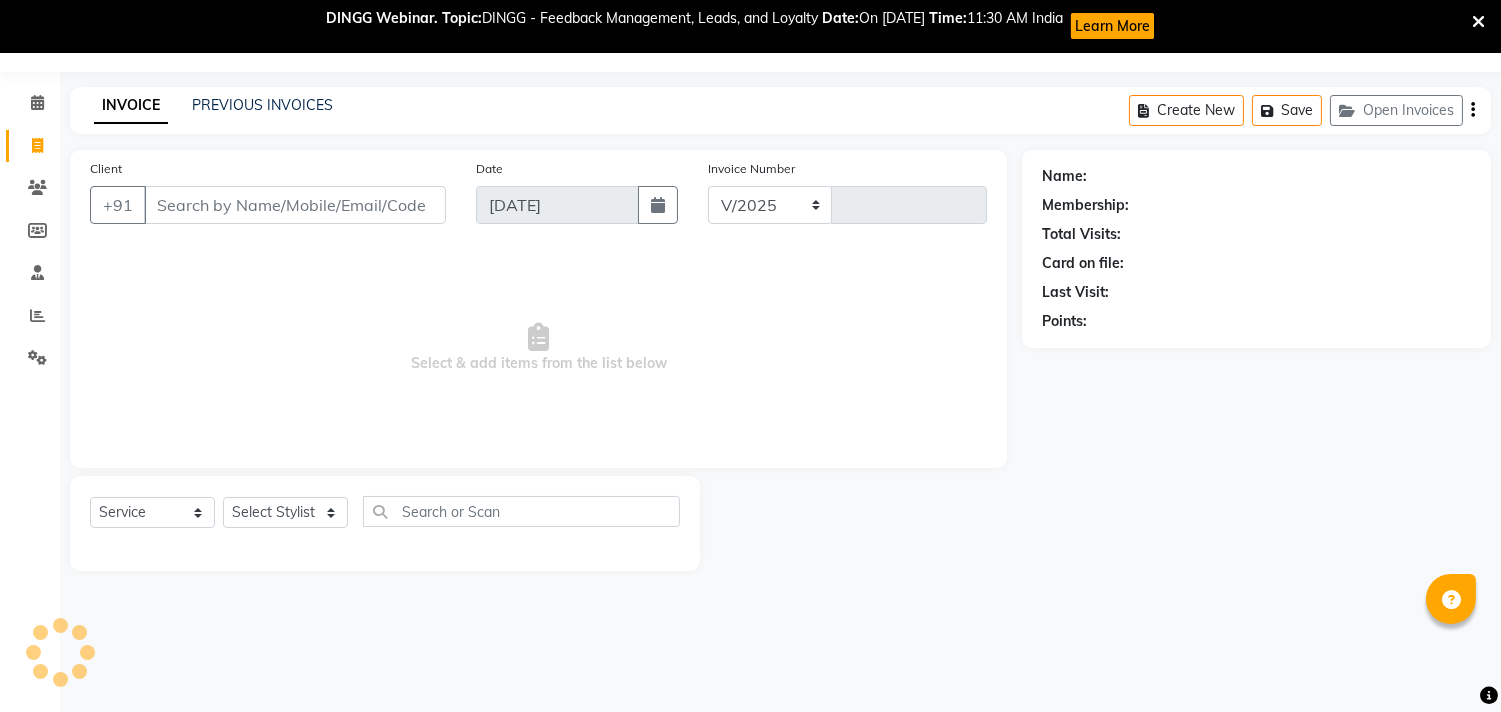 select on "4391" 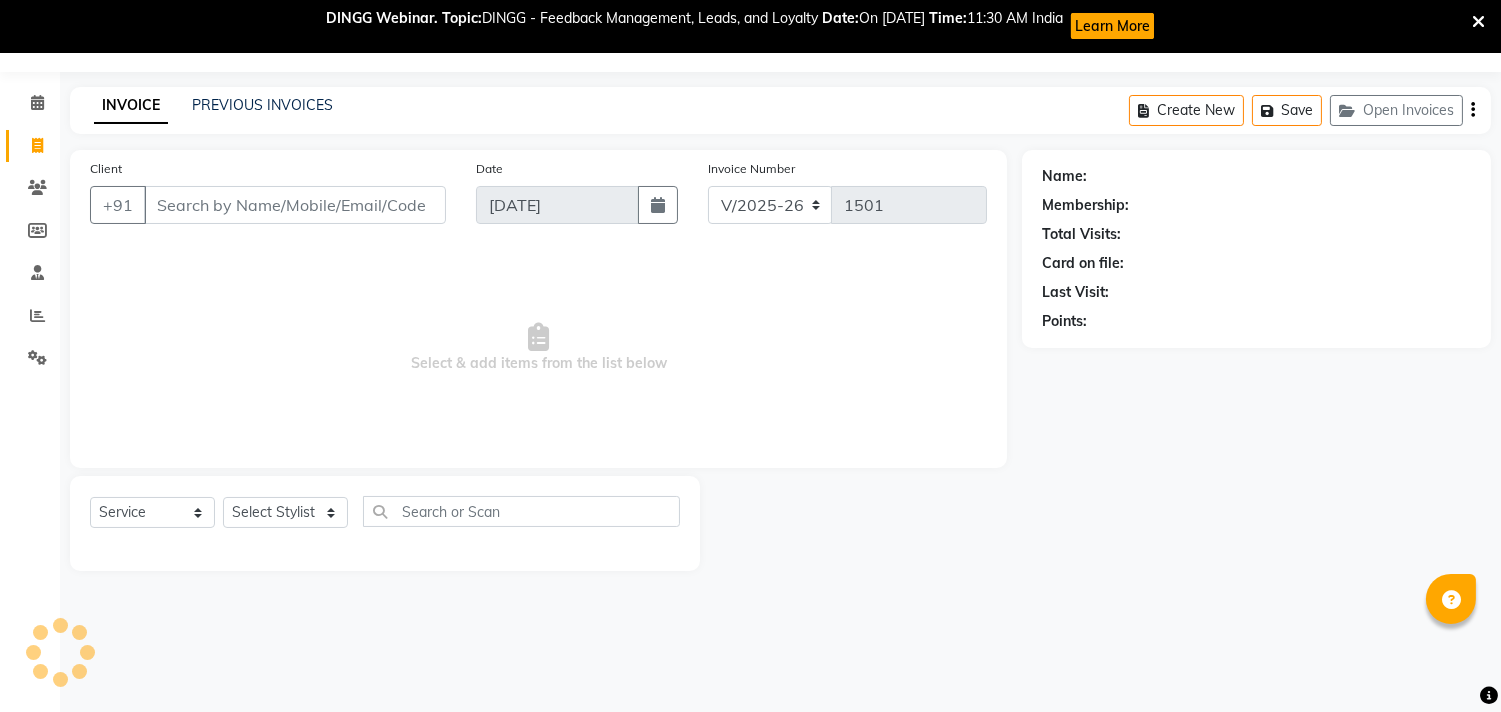 click on "Client" at bounding box center [295, 205] 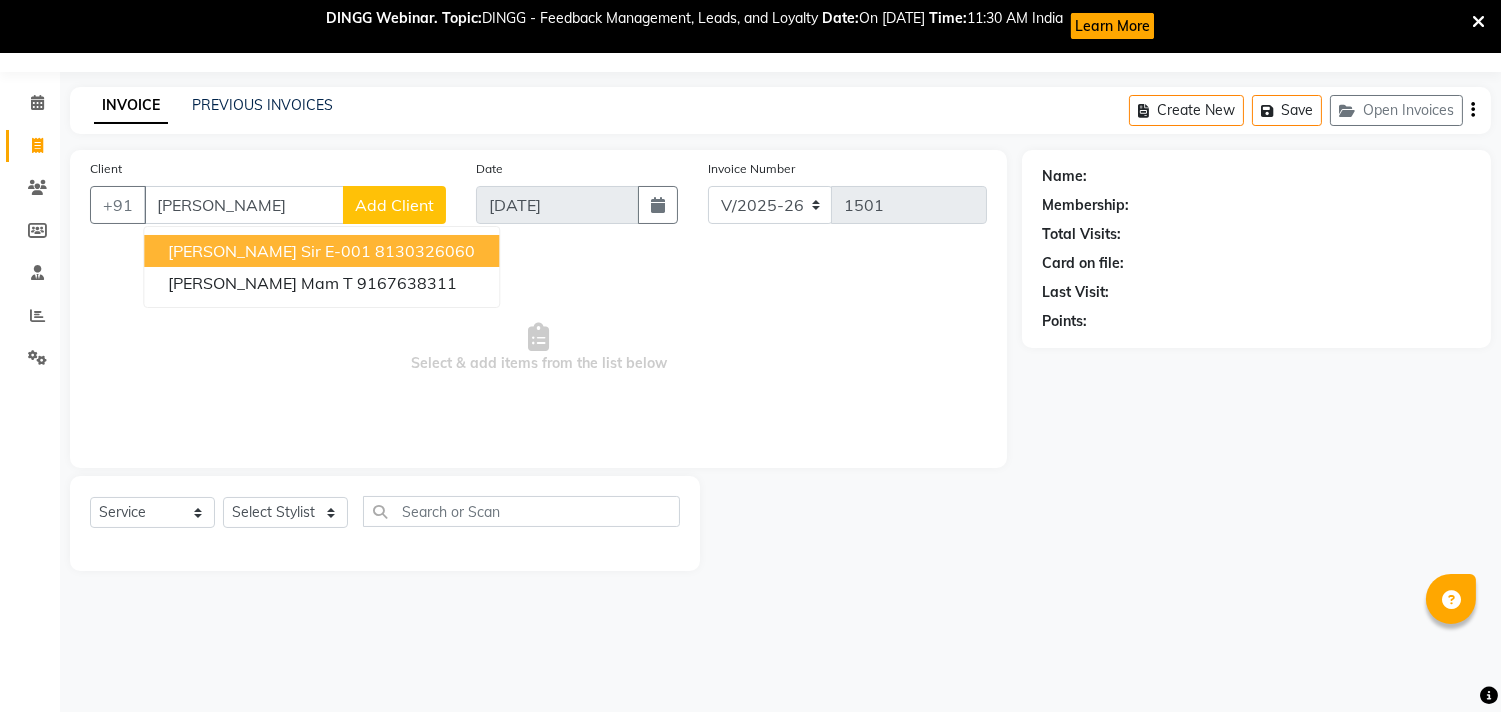click on "[PERSON_NAME] sir E-001  8130326060" at bounding box center [321, 251] 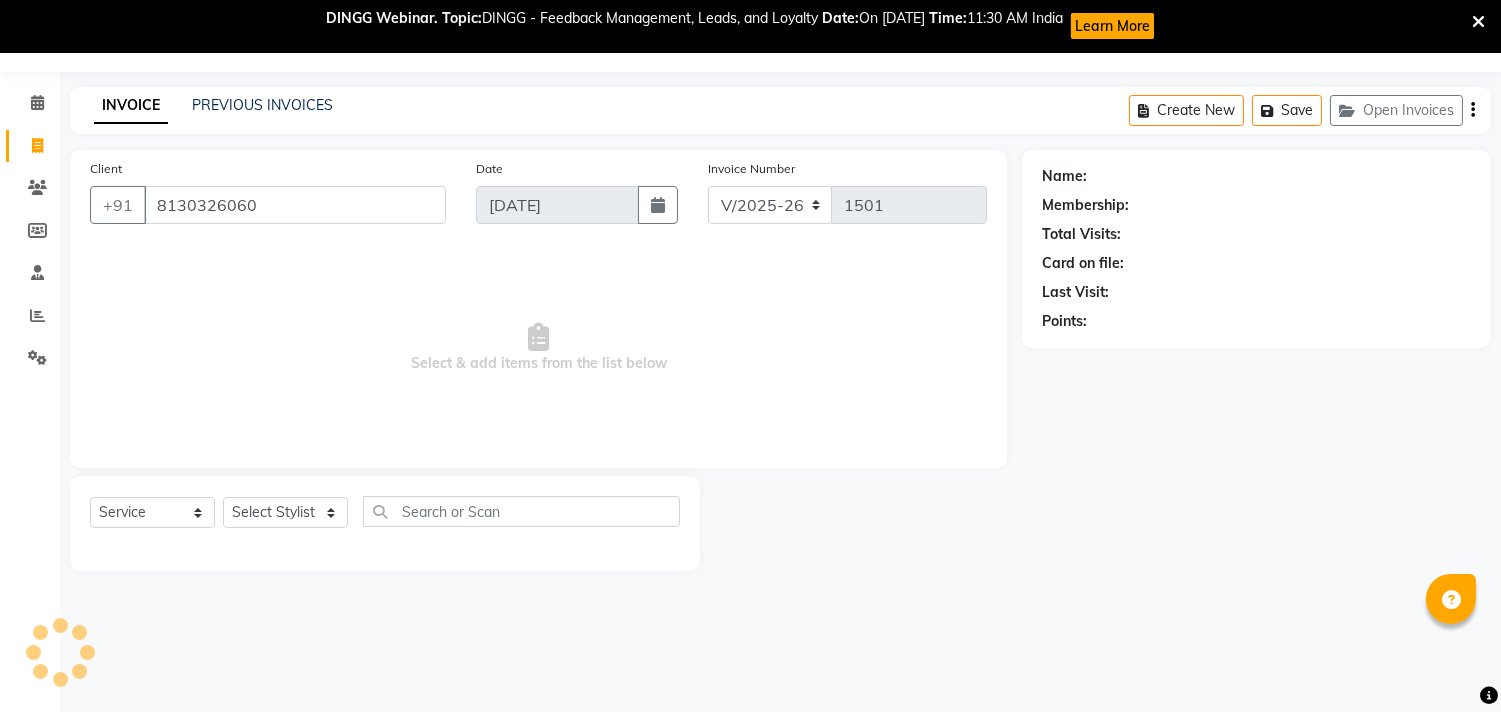 type on "8130326060" 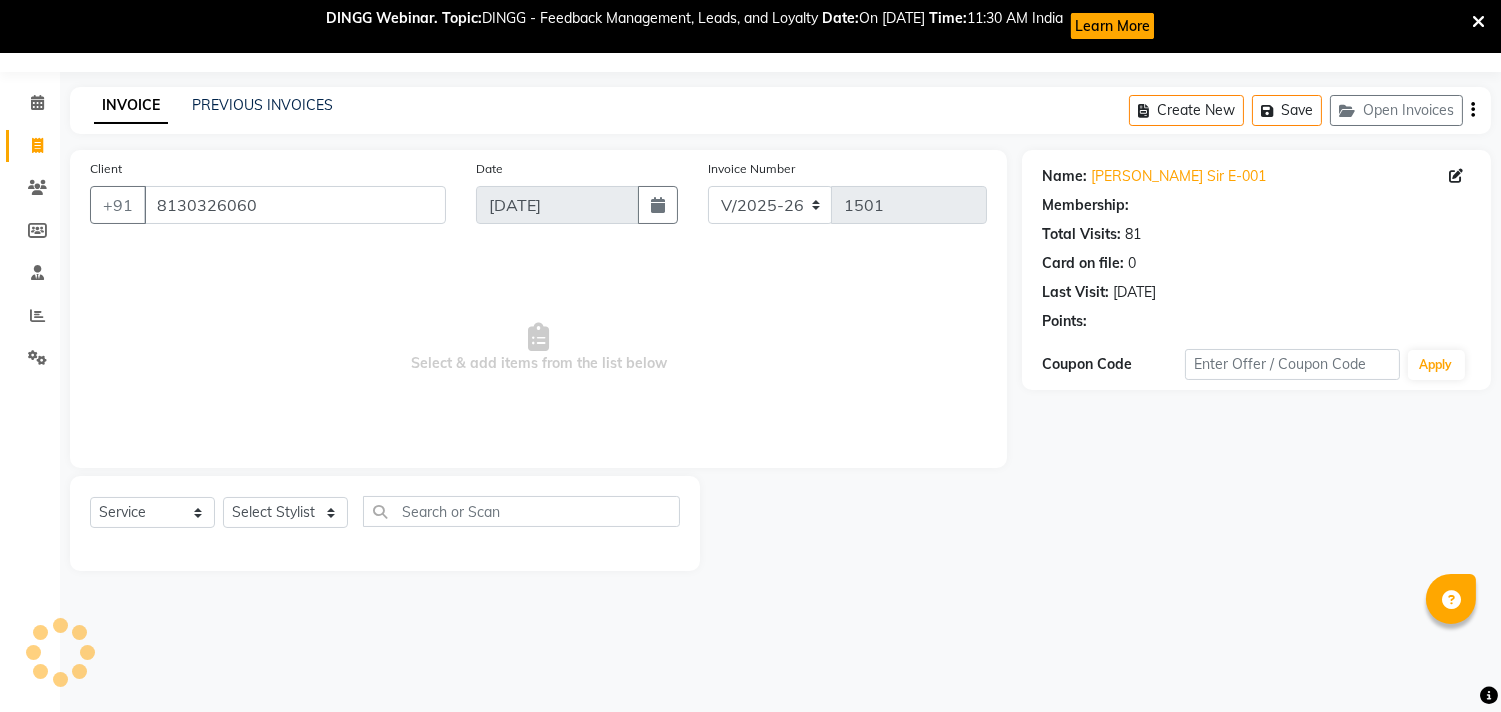 select on "1: Object" 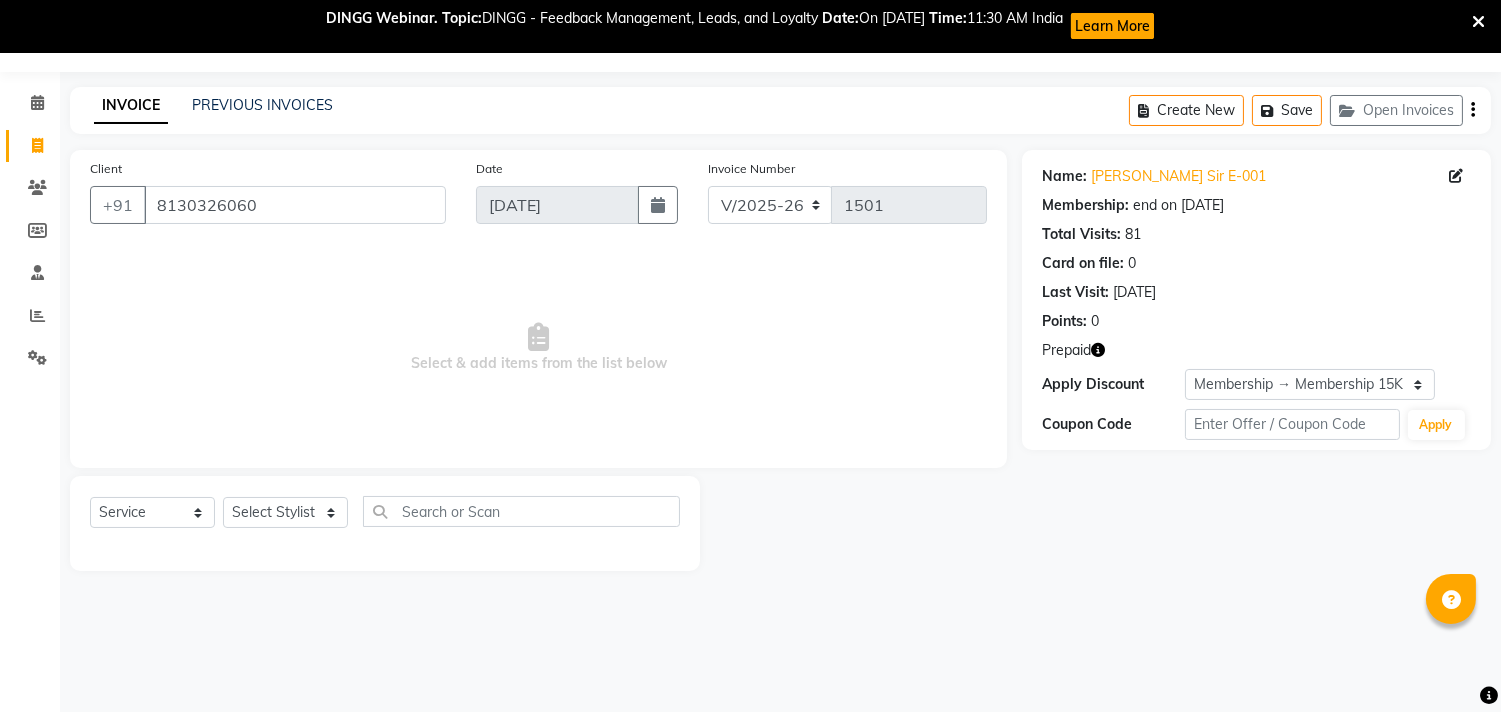 click 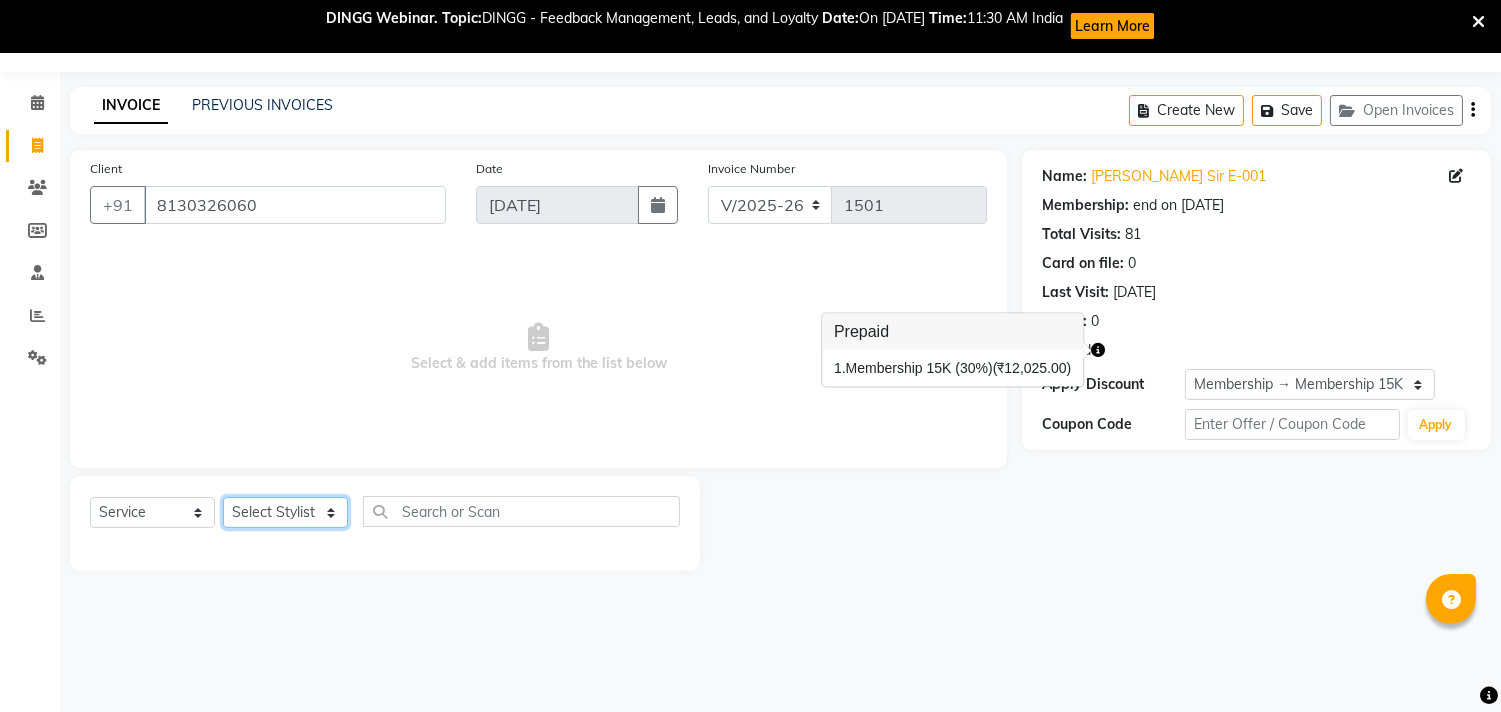 click on "Select Stylist [PERSON_NAME] [PERSON_NAME] Kavita Manager Staff 31 Staff ILD Suraj" 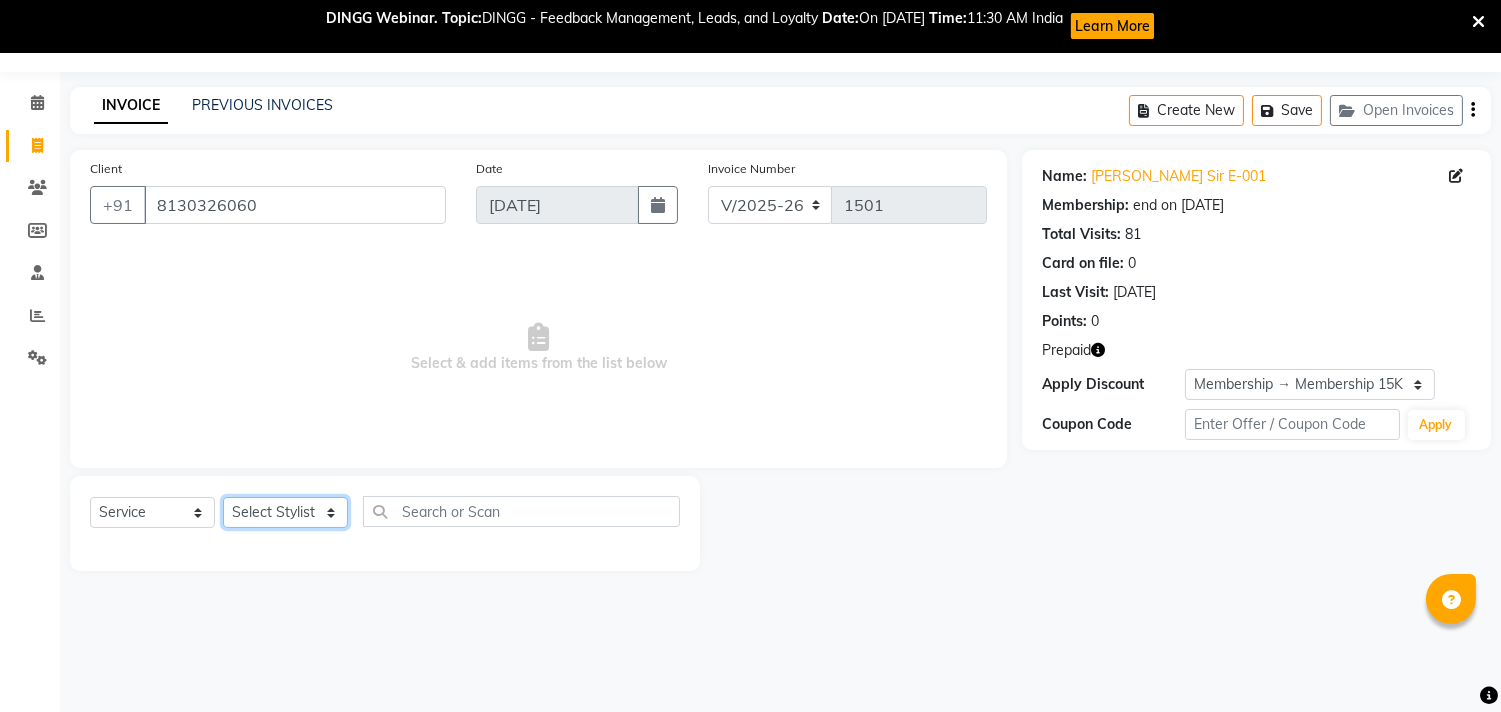 click on "Select Stylist [PERSON_NAME] [PERSON_NAME] Kavita Manager Staff 31 Staff ILD Suraj" 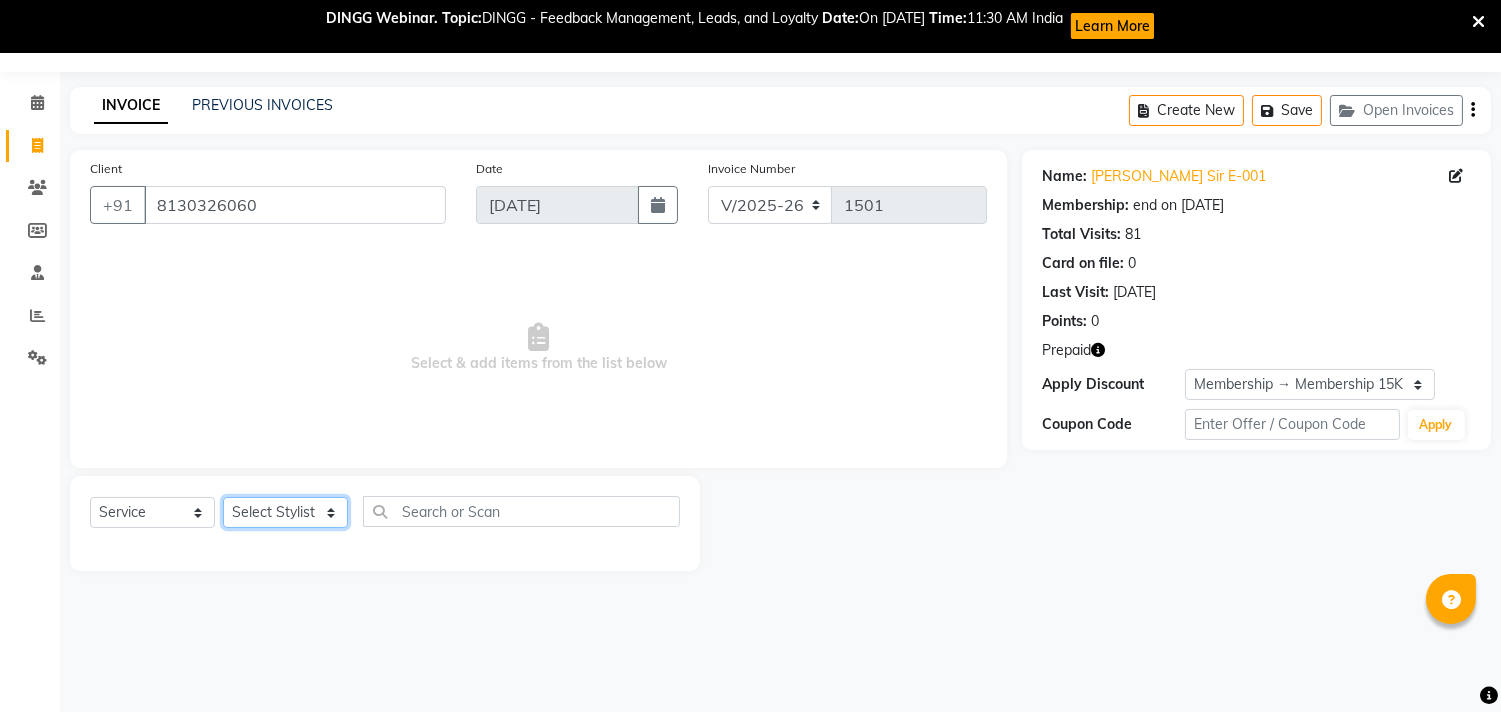 select on "33510" 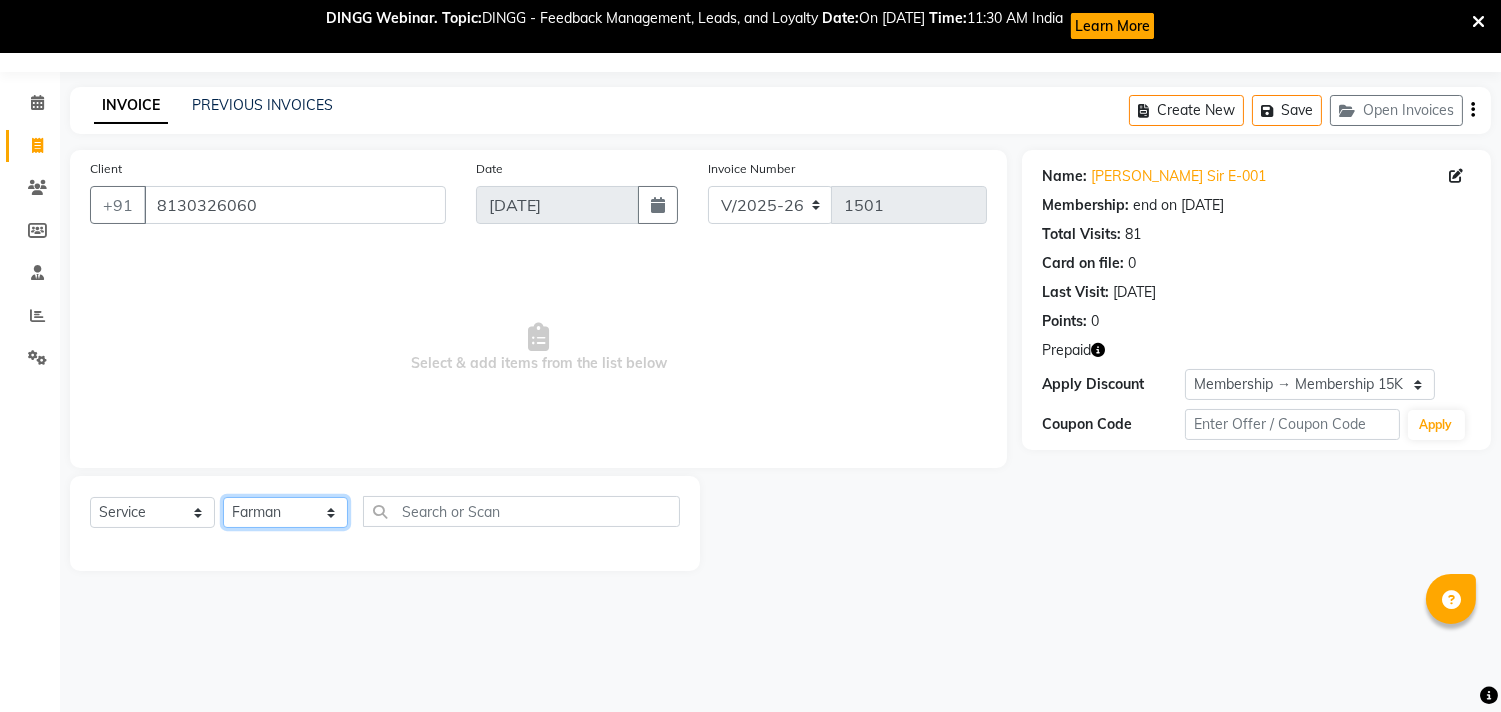 click on "Select Stylist [PERSON_NAME] [PERSON_NAME] Kavita Manager Staff 31 Staff ILD Suraj" 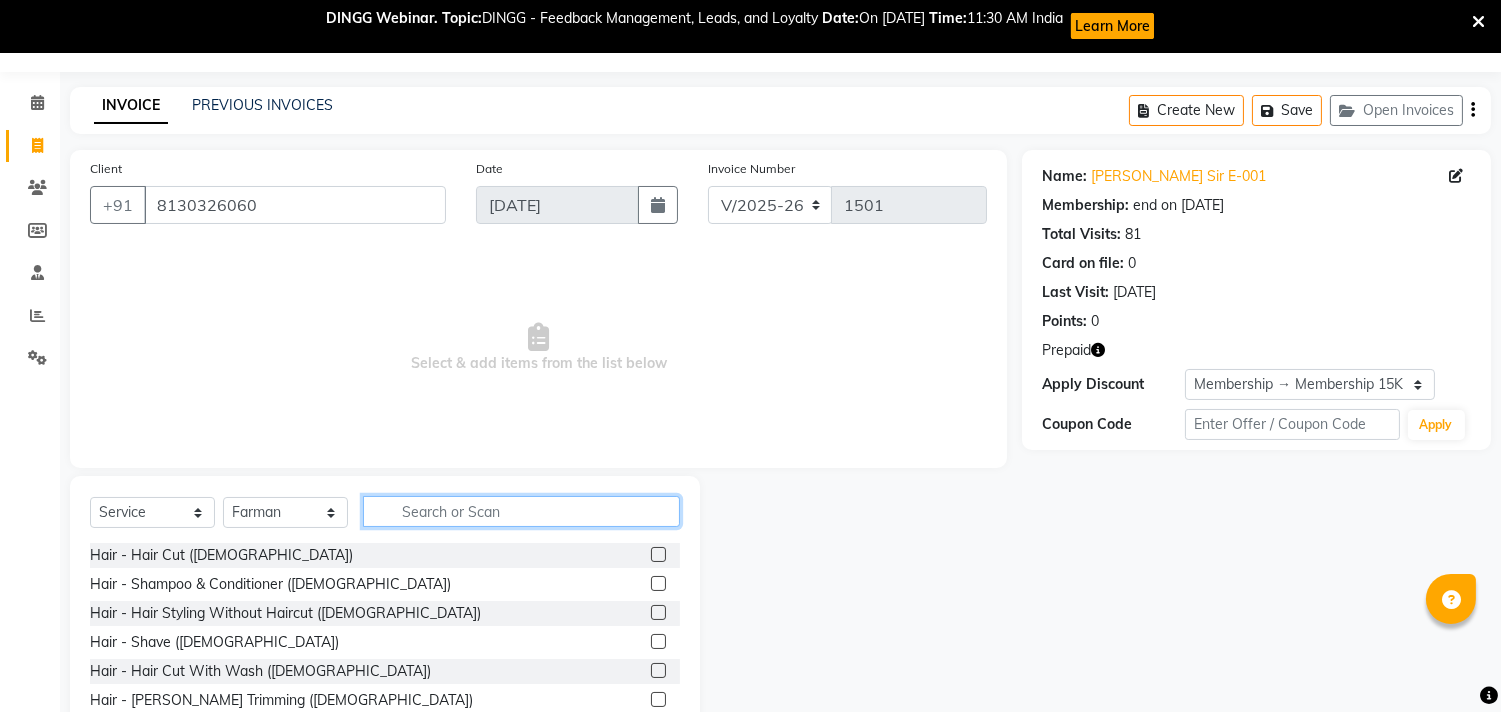 click 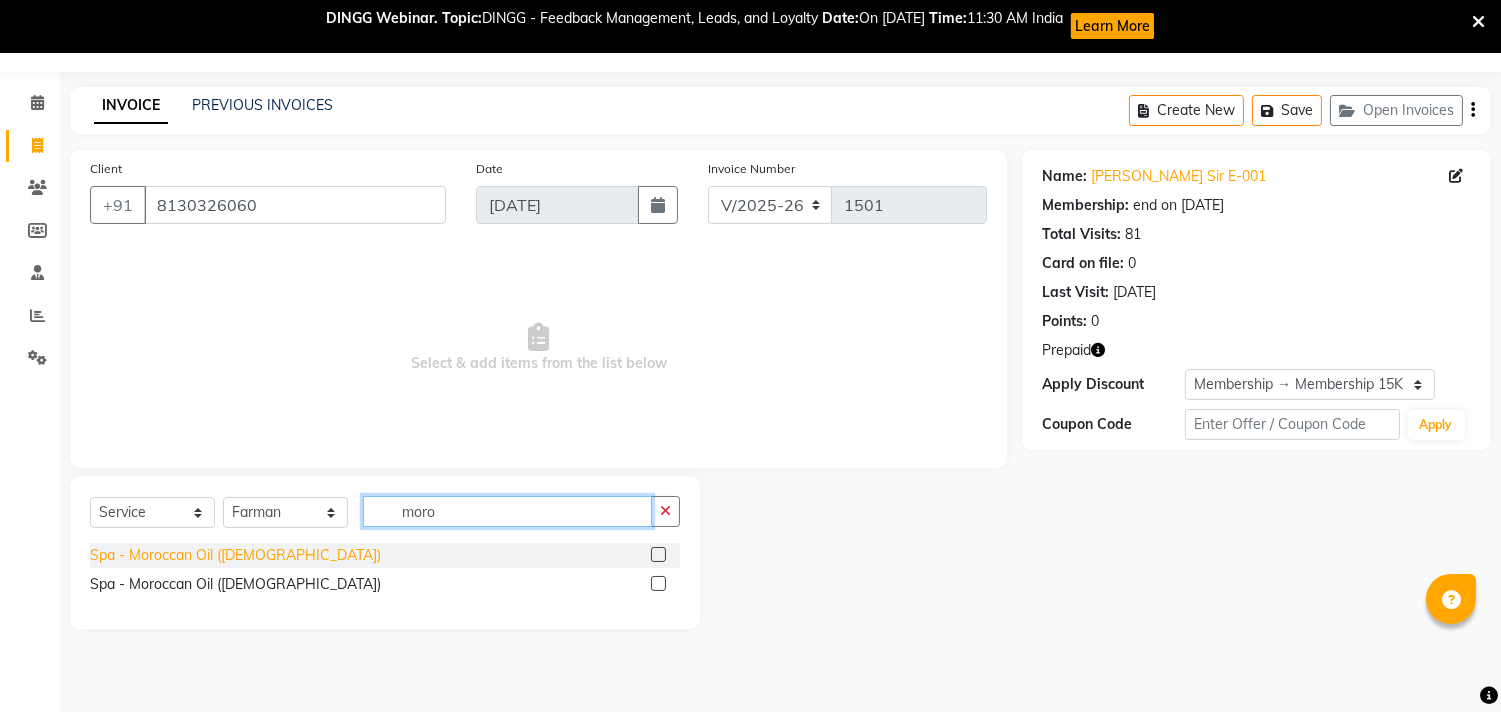type on "moro" 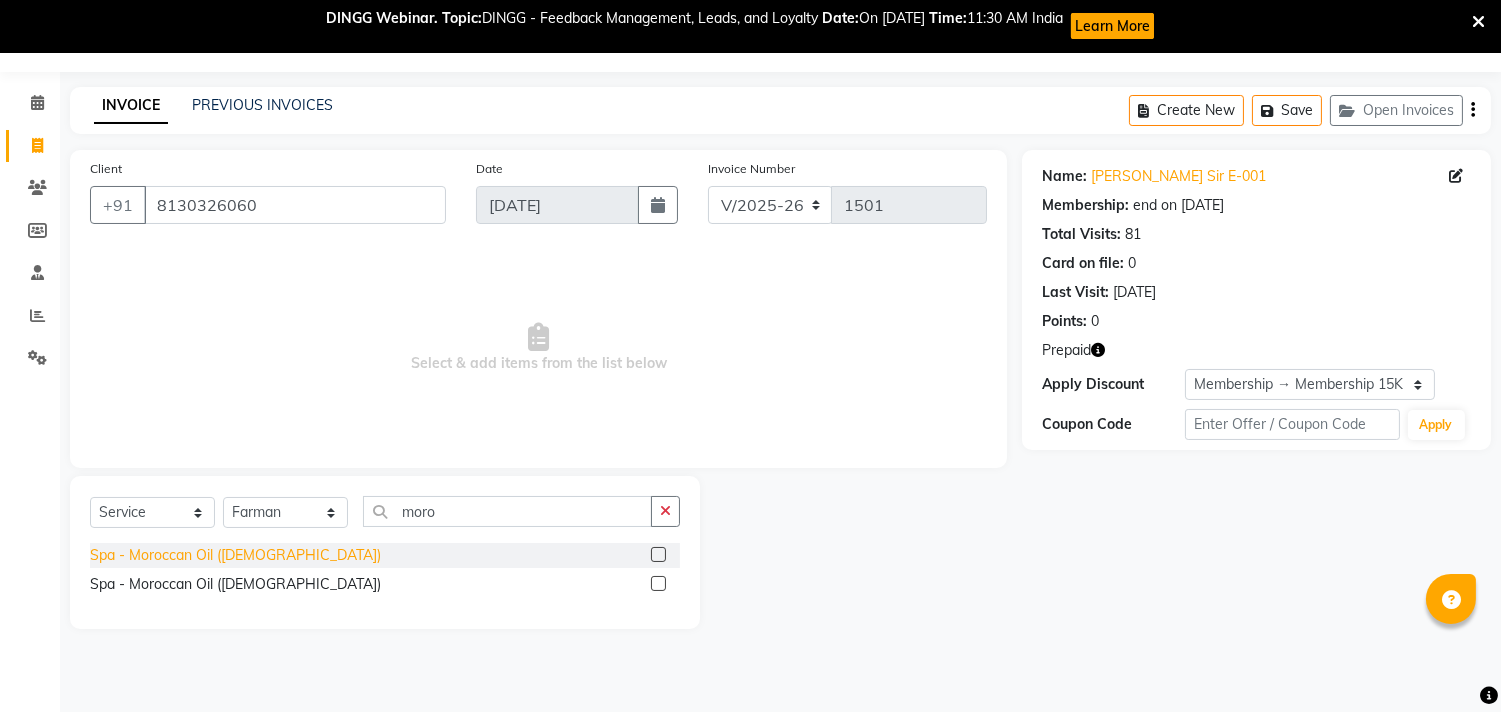 click on "Spa - Moroccan Oil ([DEMOGRAPHIC_DATA])" 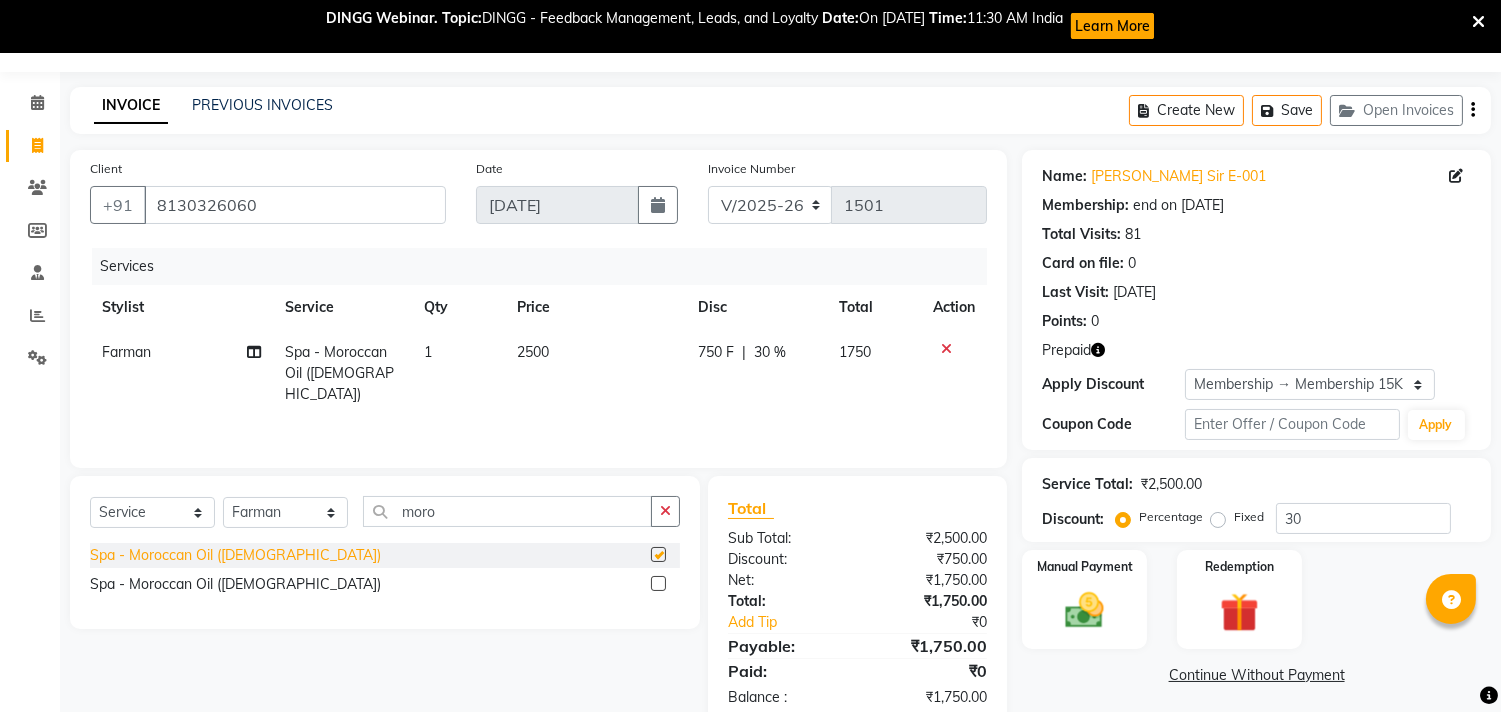 checkbox on "false" 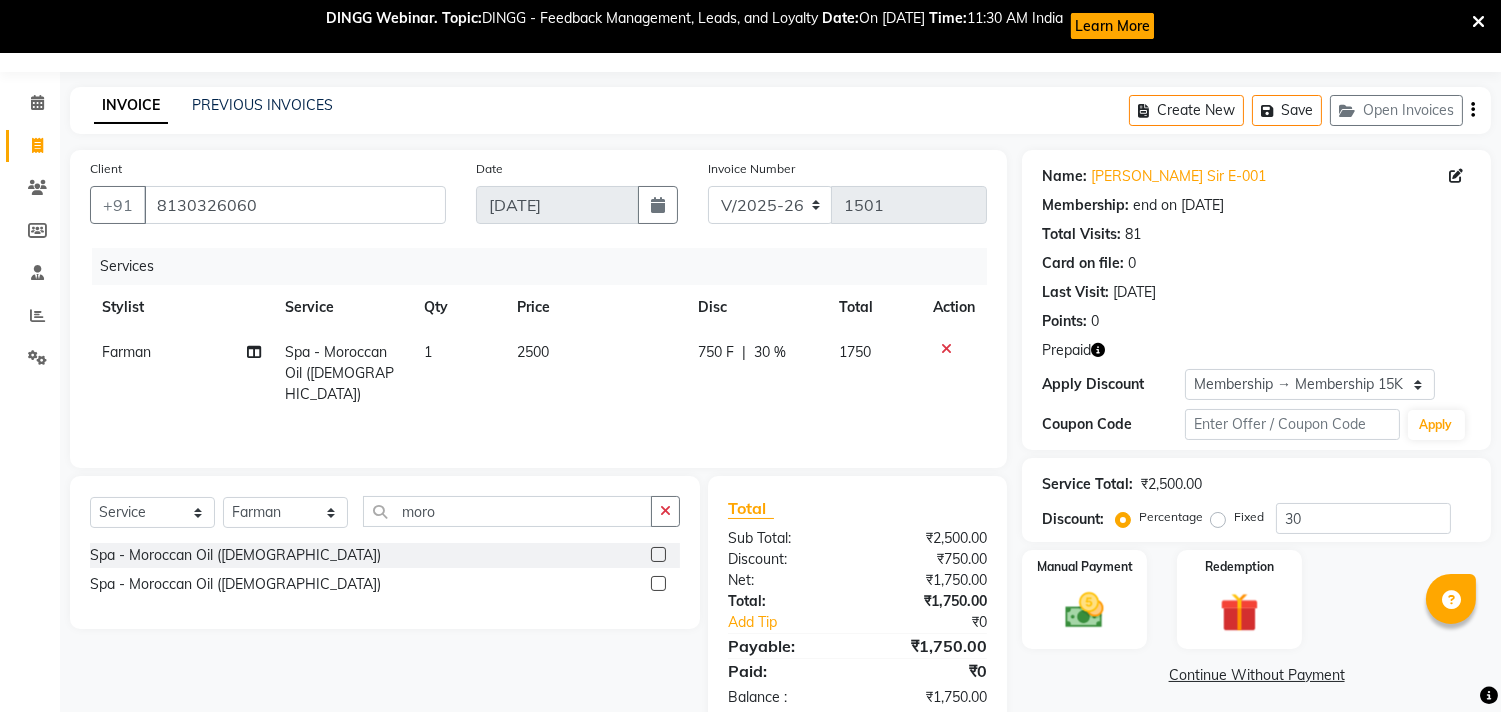 click 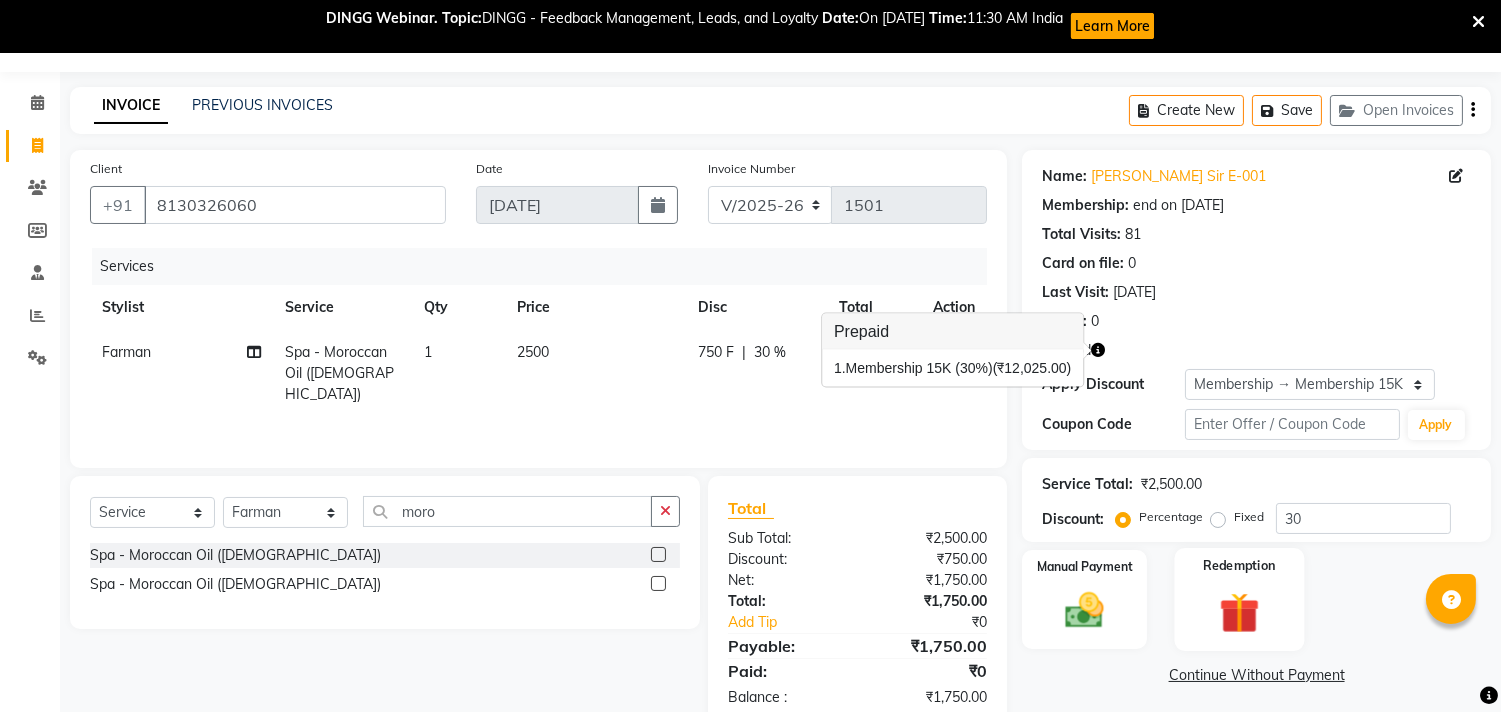 click 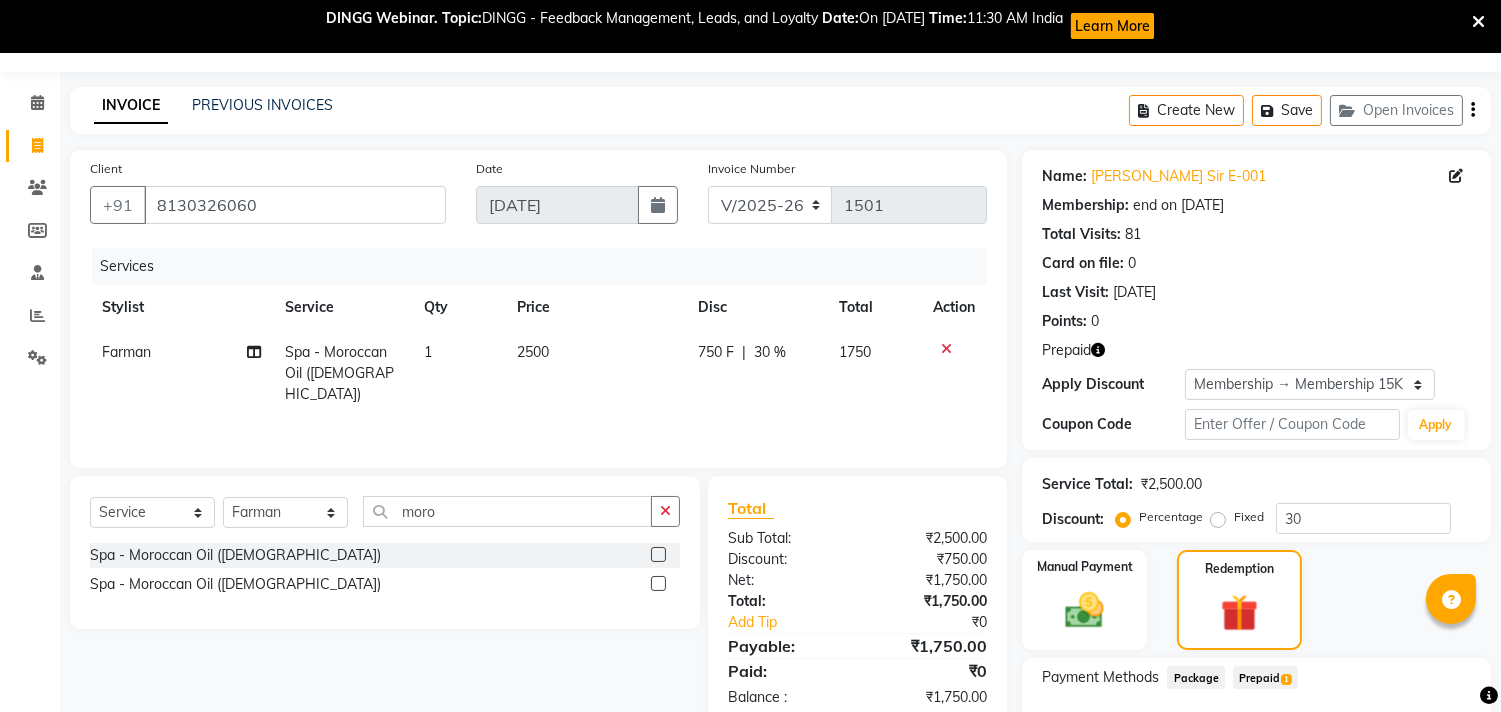 click on "Prepaid  1" 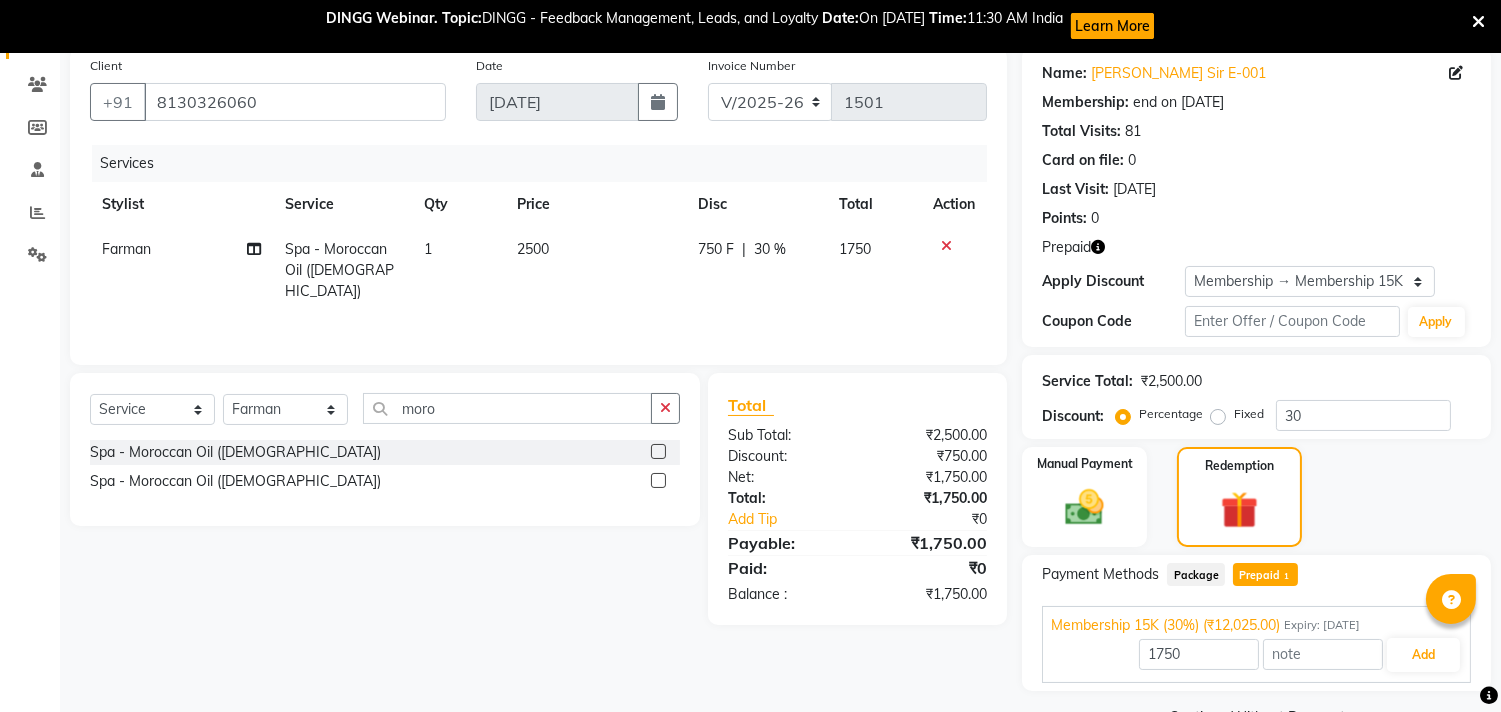 scroll, scrollTop: 205, scrollLeft: 0, axis: vertical 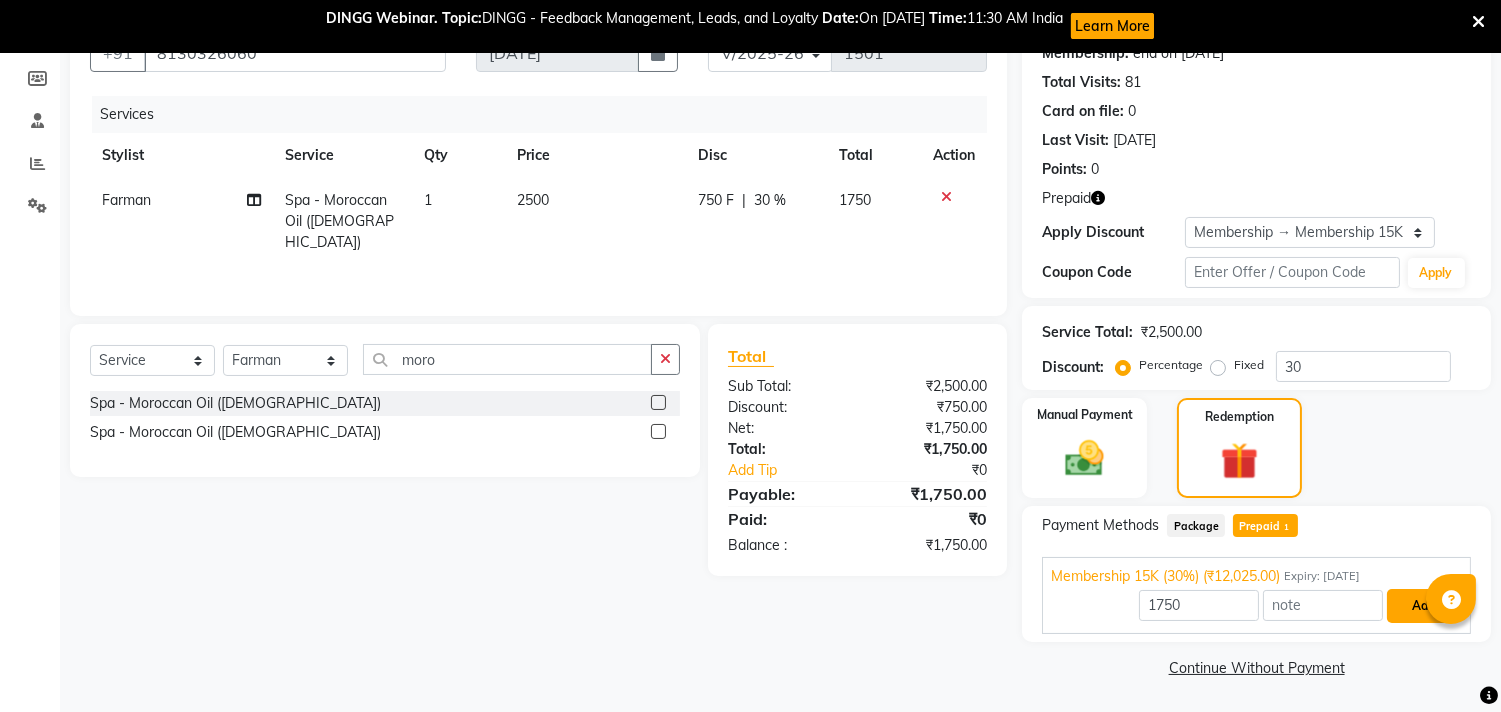 click on "Add" at bounding box center [1423, 606] 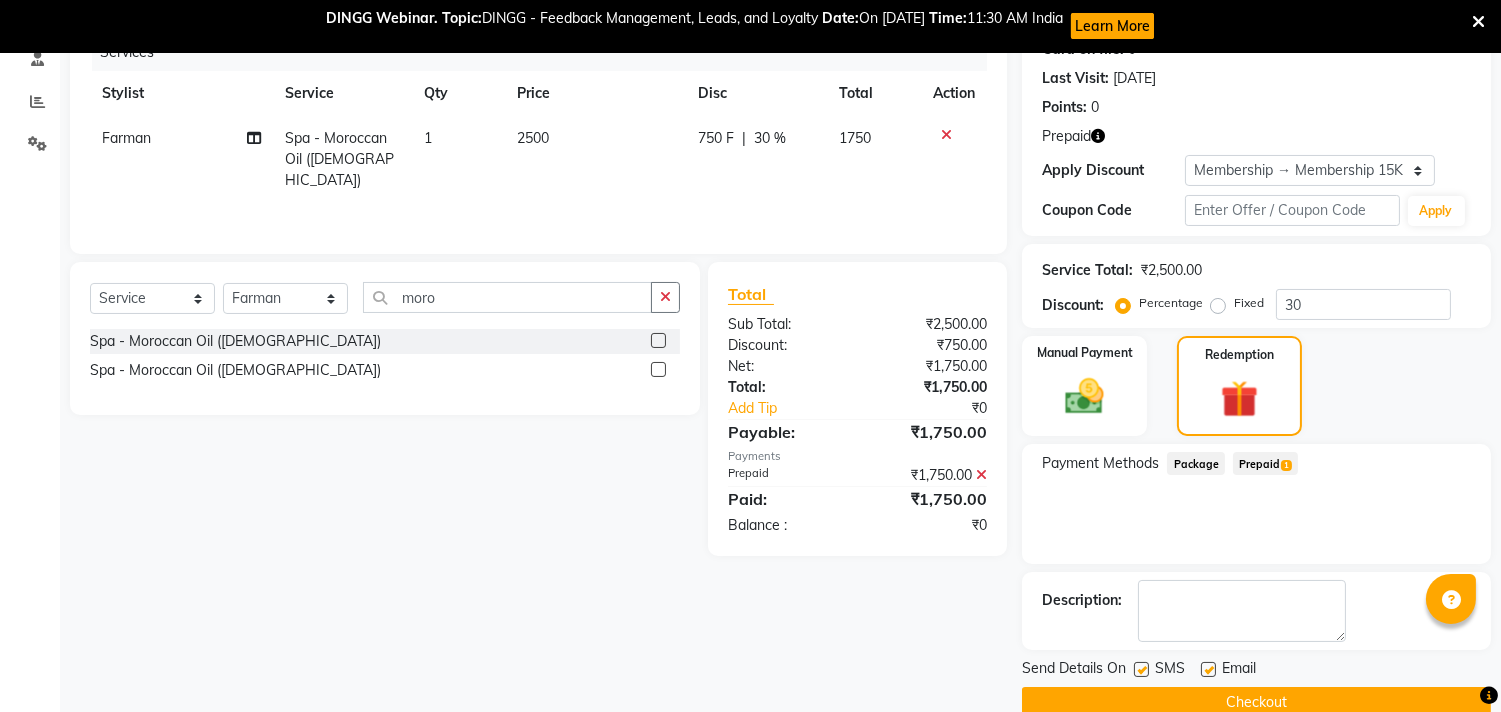 scroll, scrollTop: 302, scrollLeft: 0, axis: vertical 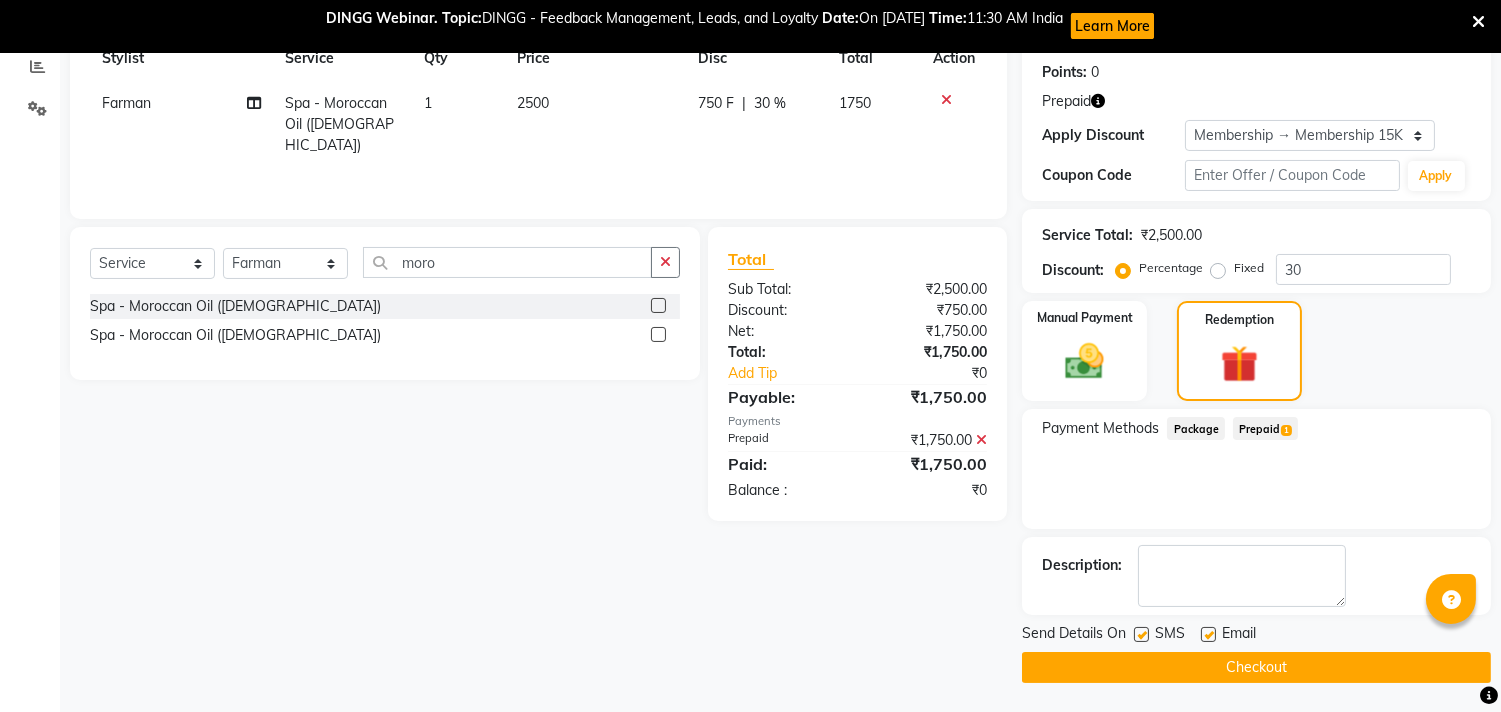 click on "Checkout" 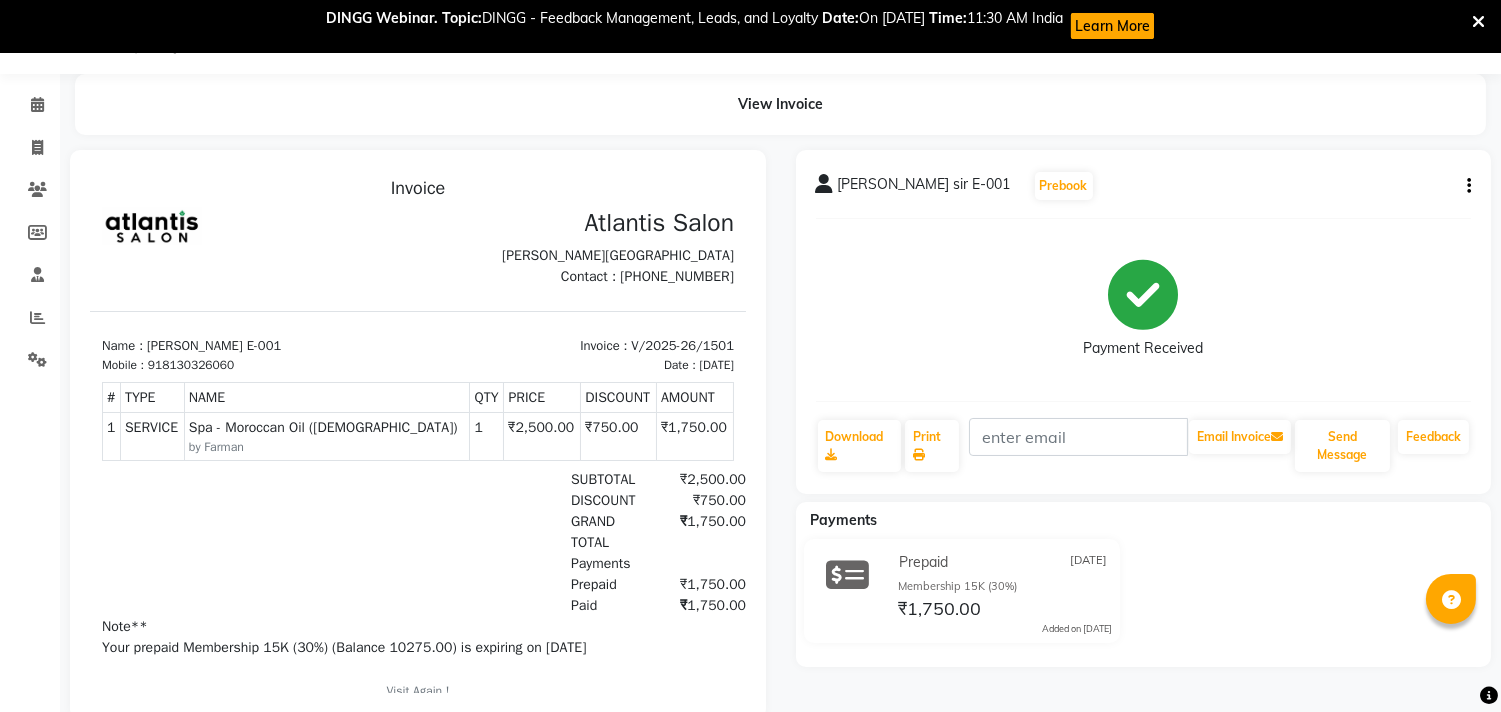 scroll, scrollTop: 0, scrollLeft: 0, axis: both 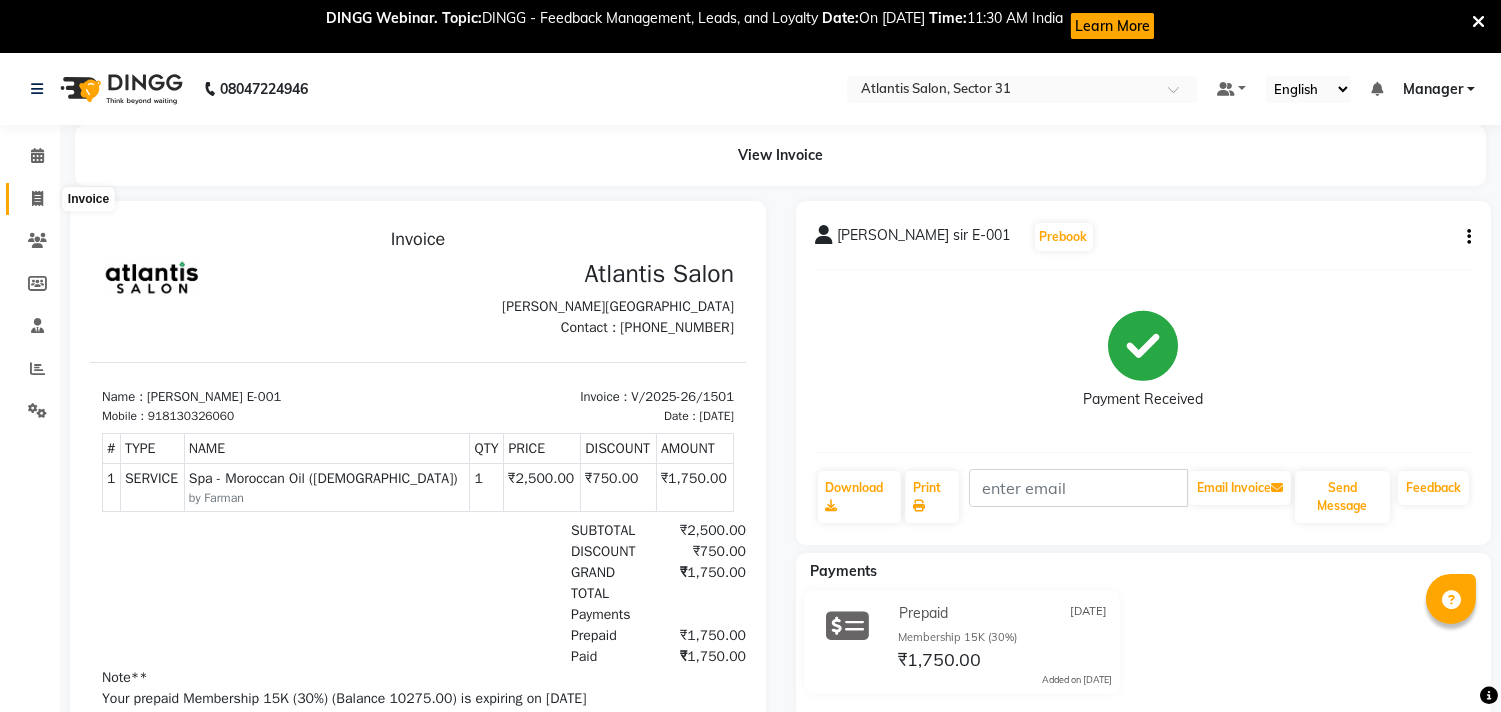 click 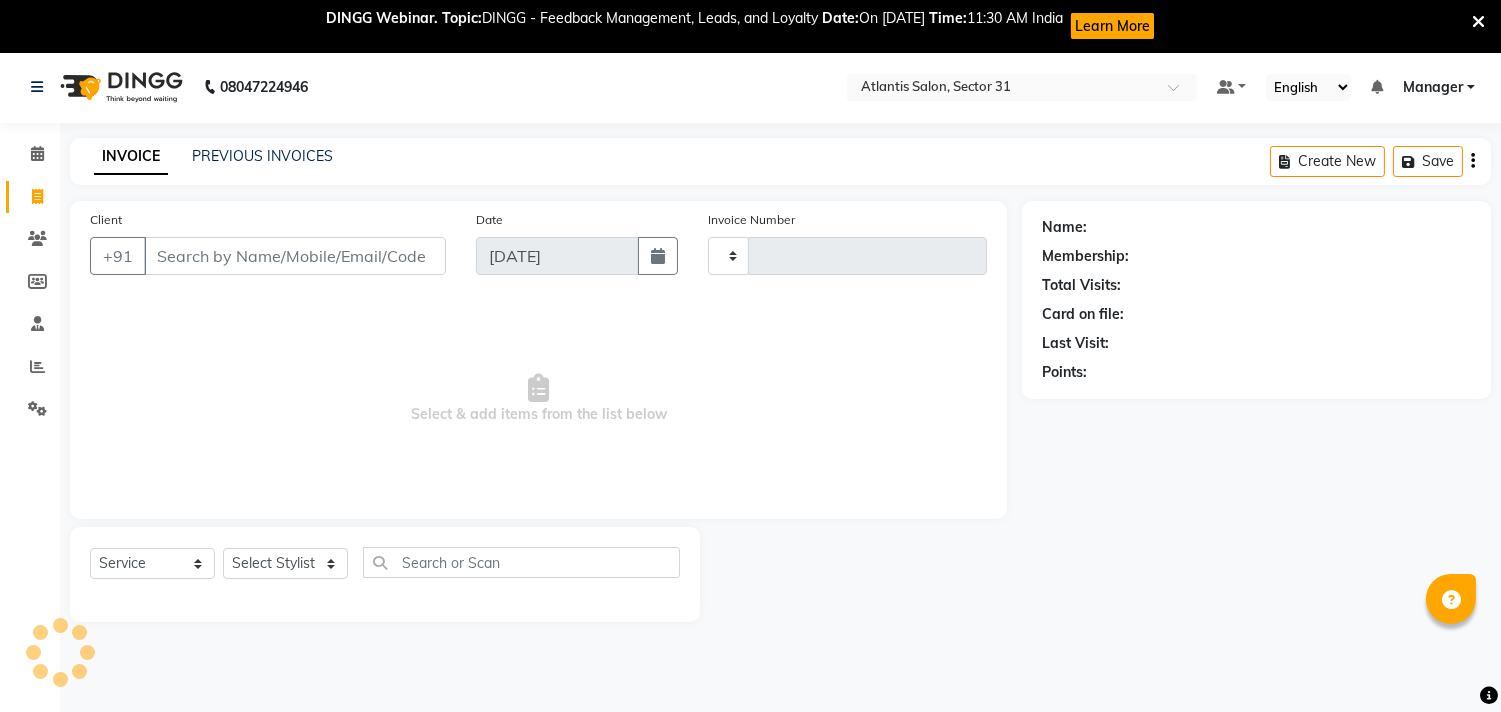 type on "1502" 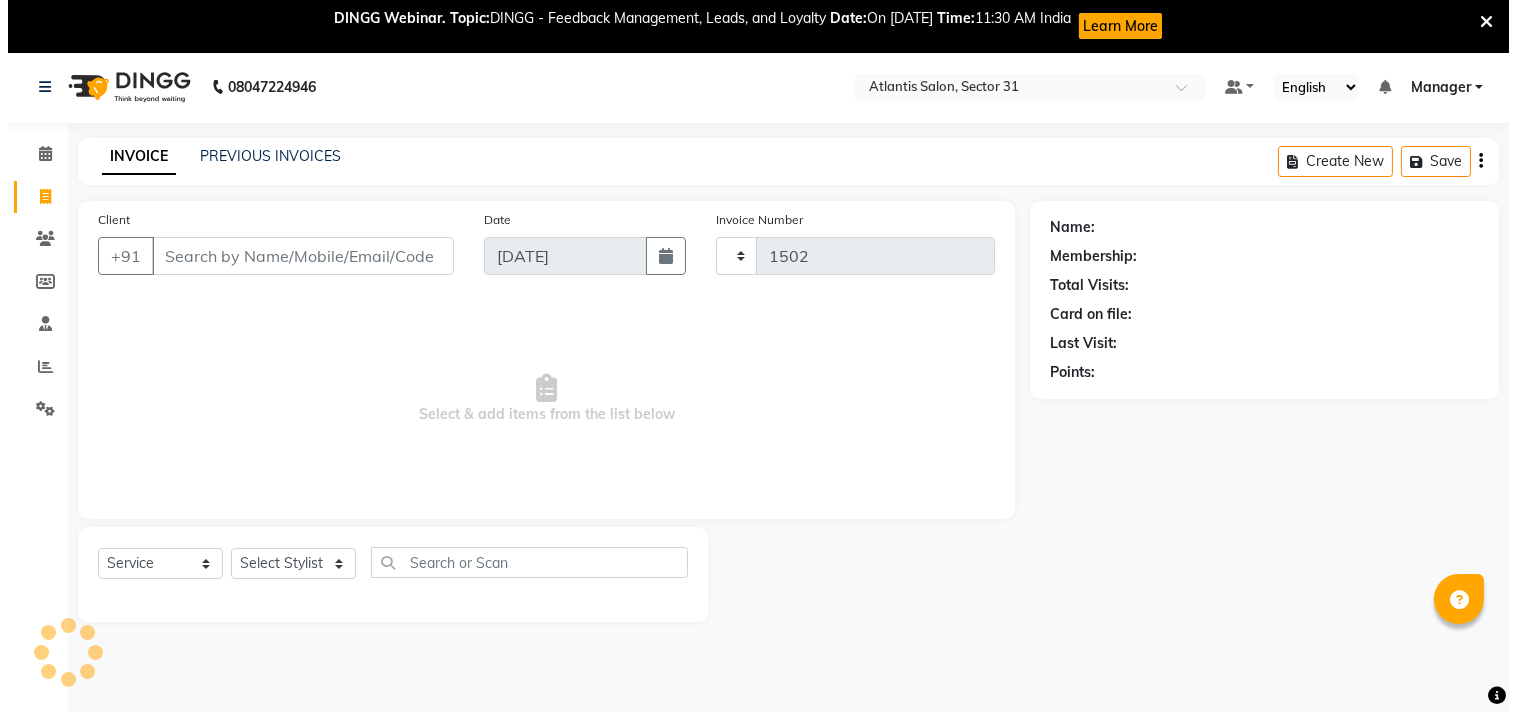 scroll, scrollTop: 53, scrollLeft: 0, axis: vertical 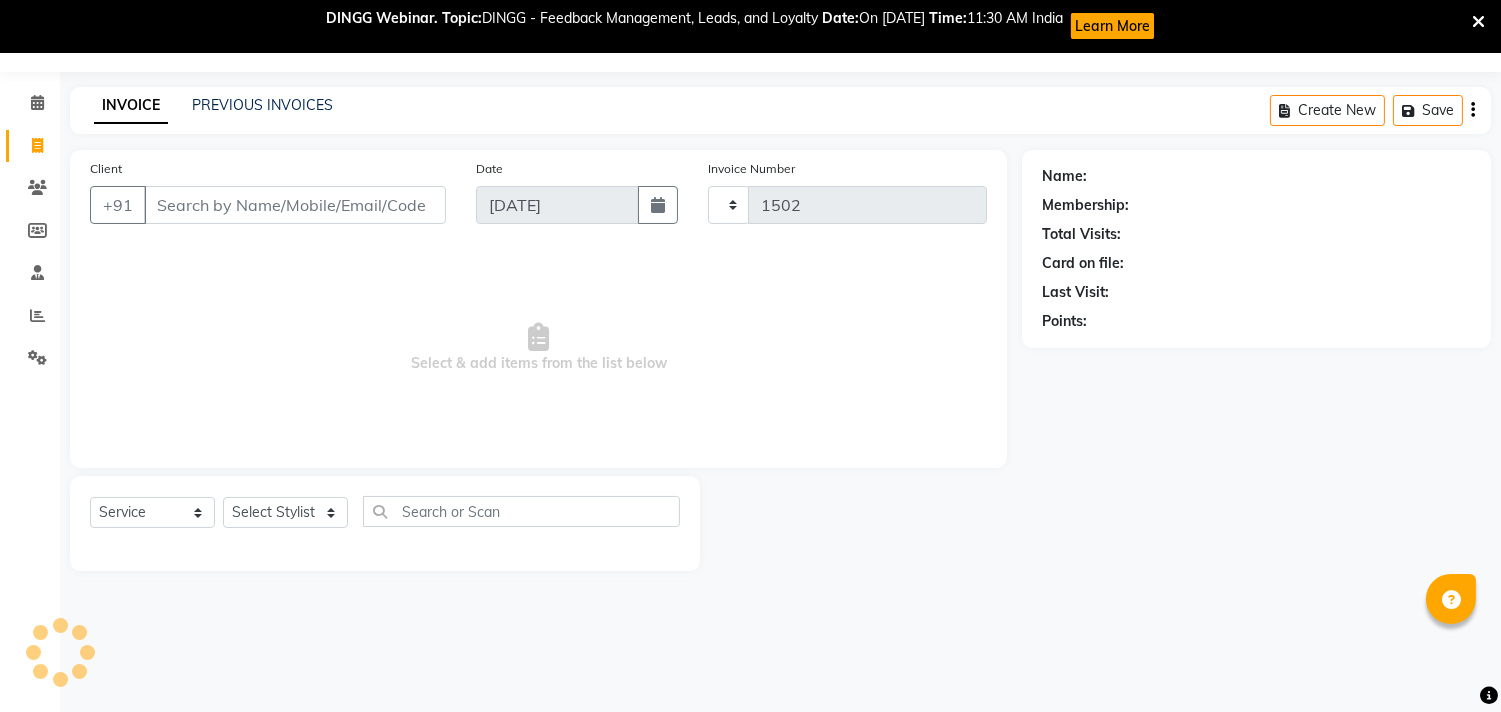 select on "4391" 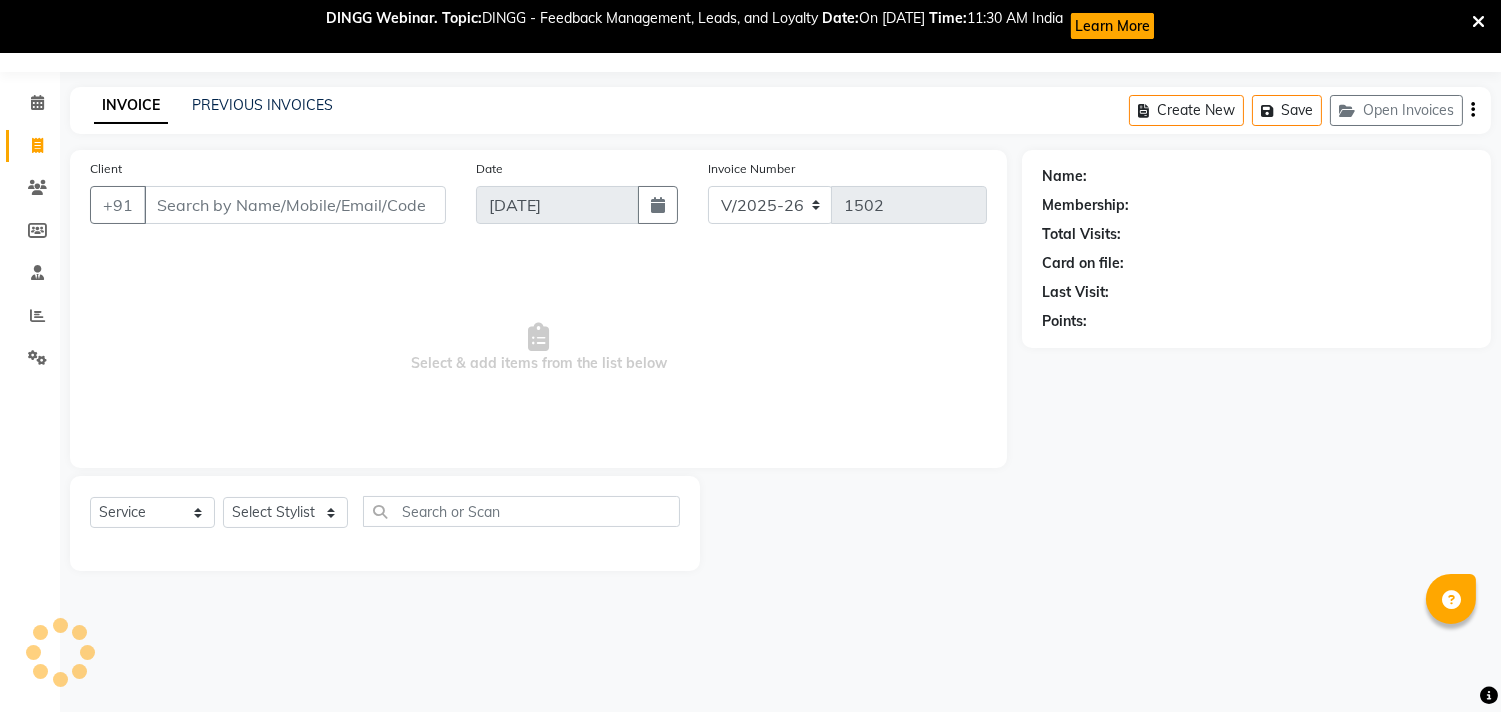 click on "Client" at bounding box center [295, 205] 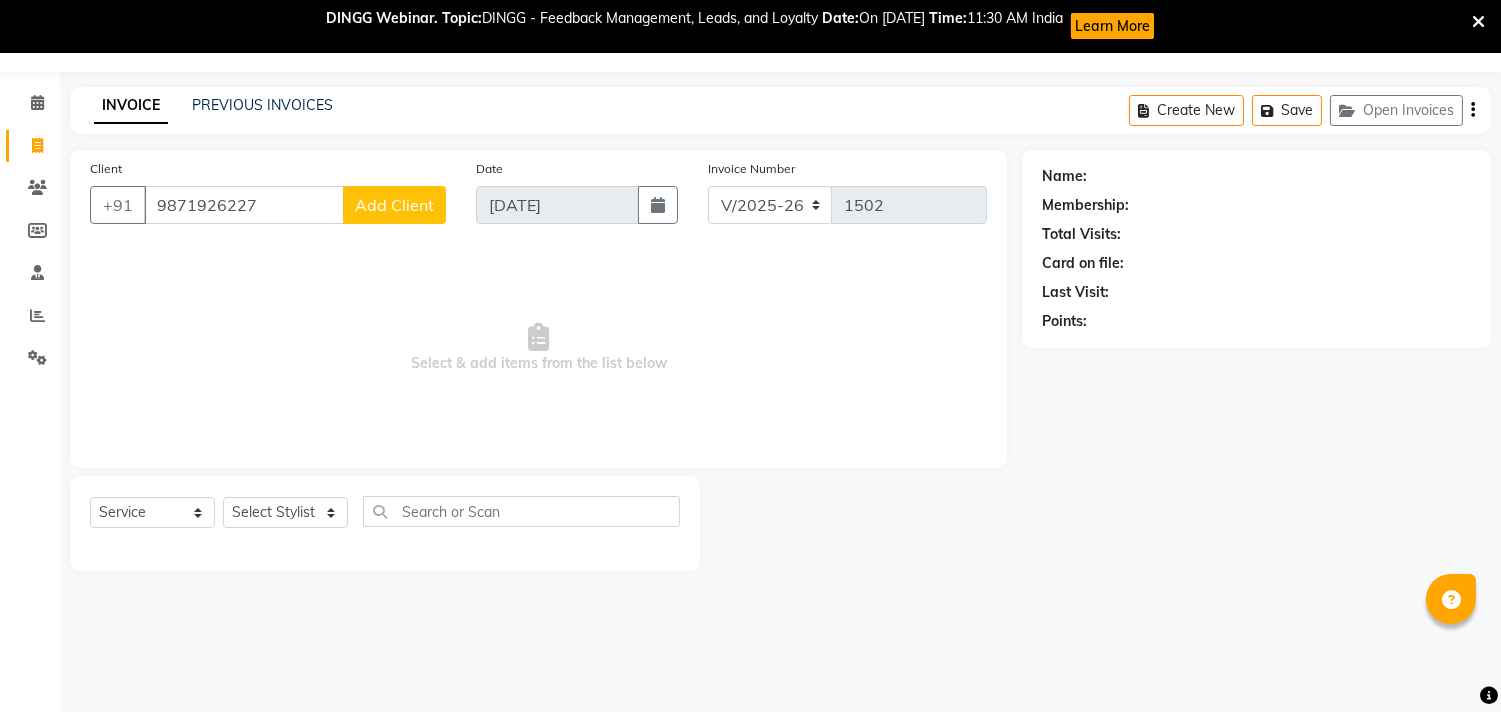type on "9871926227" 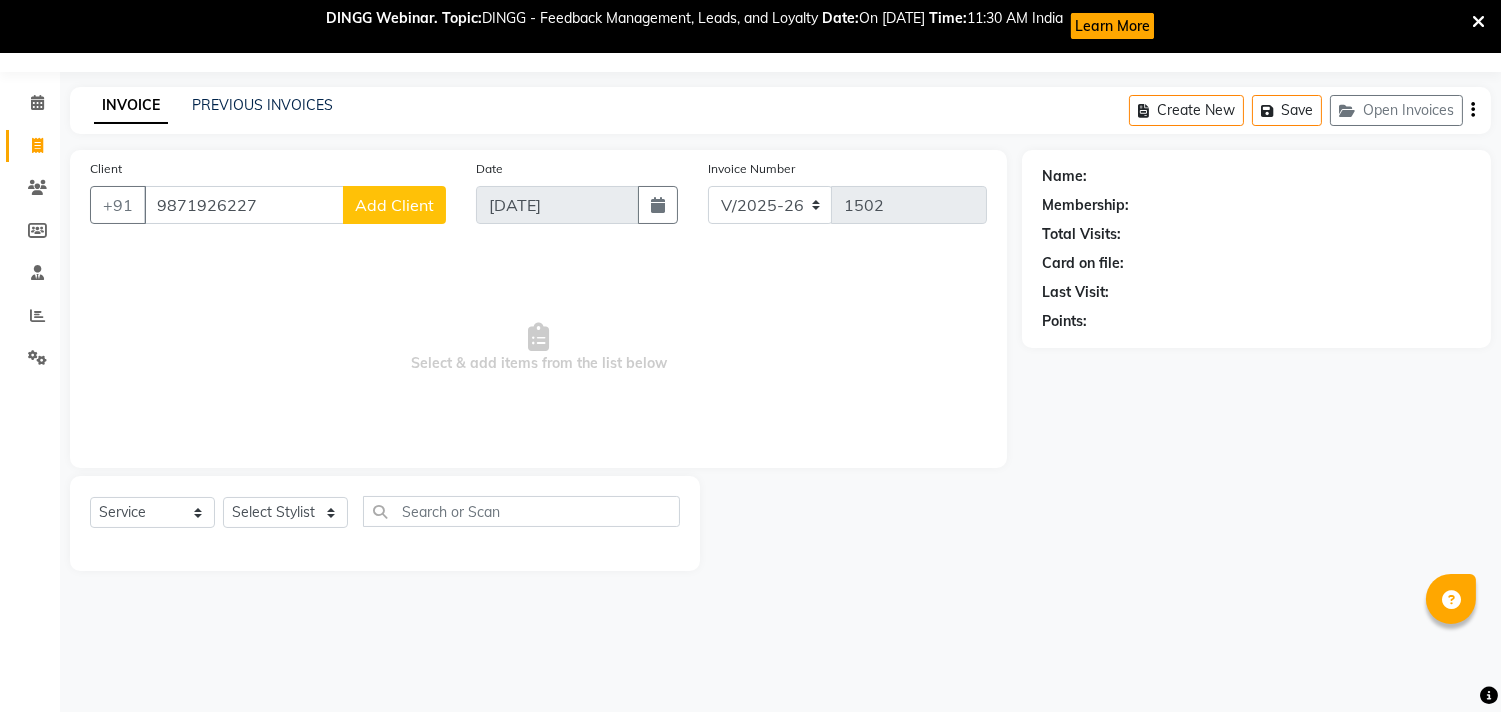 click on "Add Client" 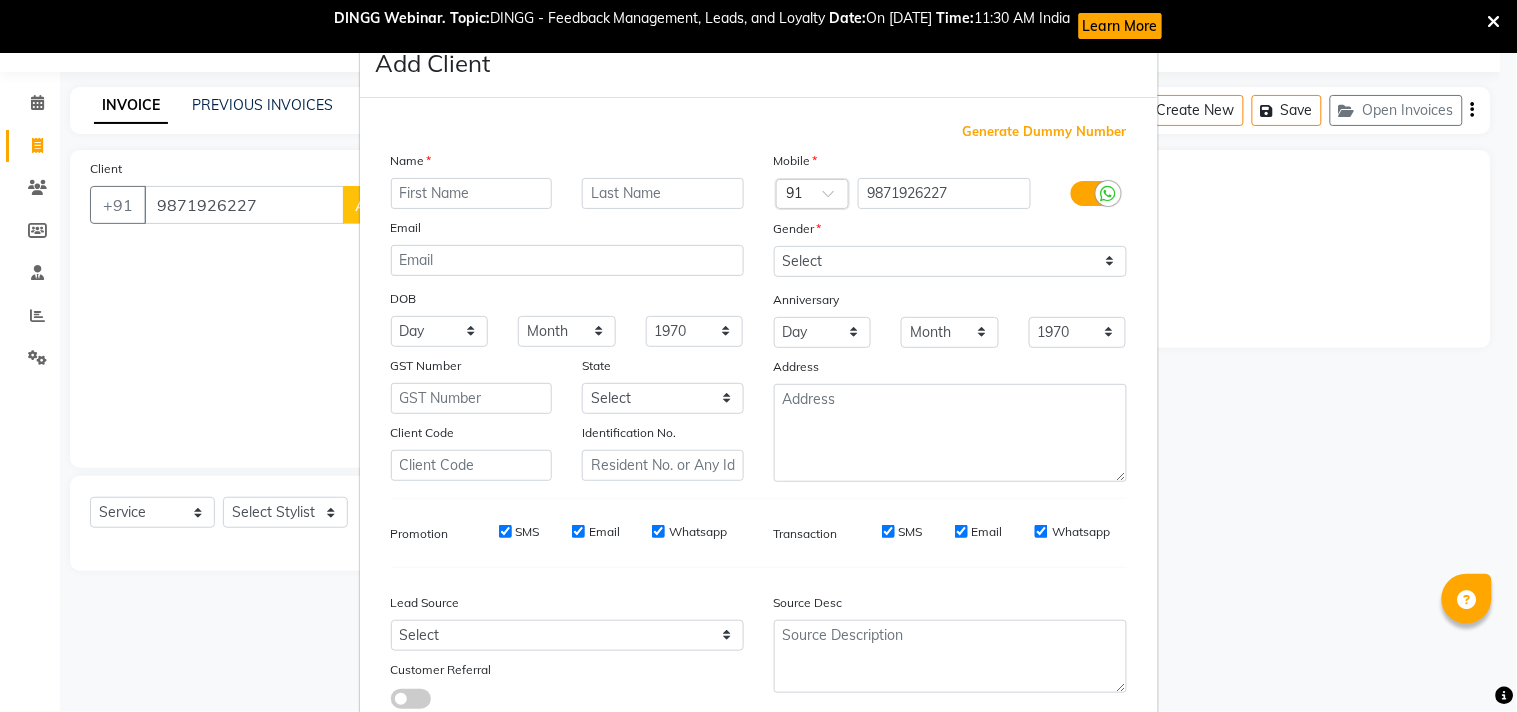 click at bounding box center (472, 193) 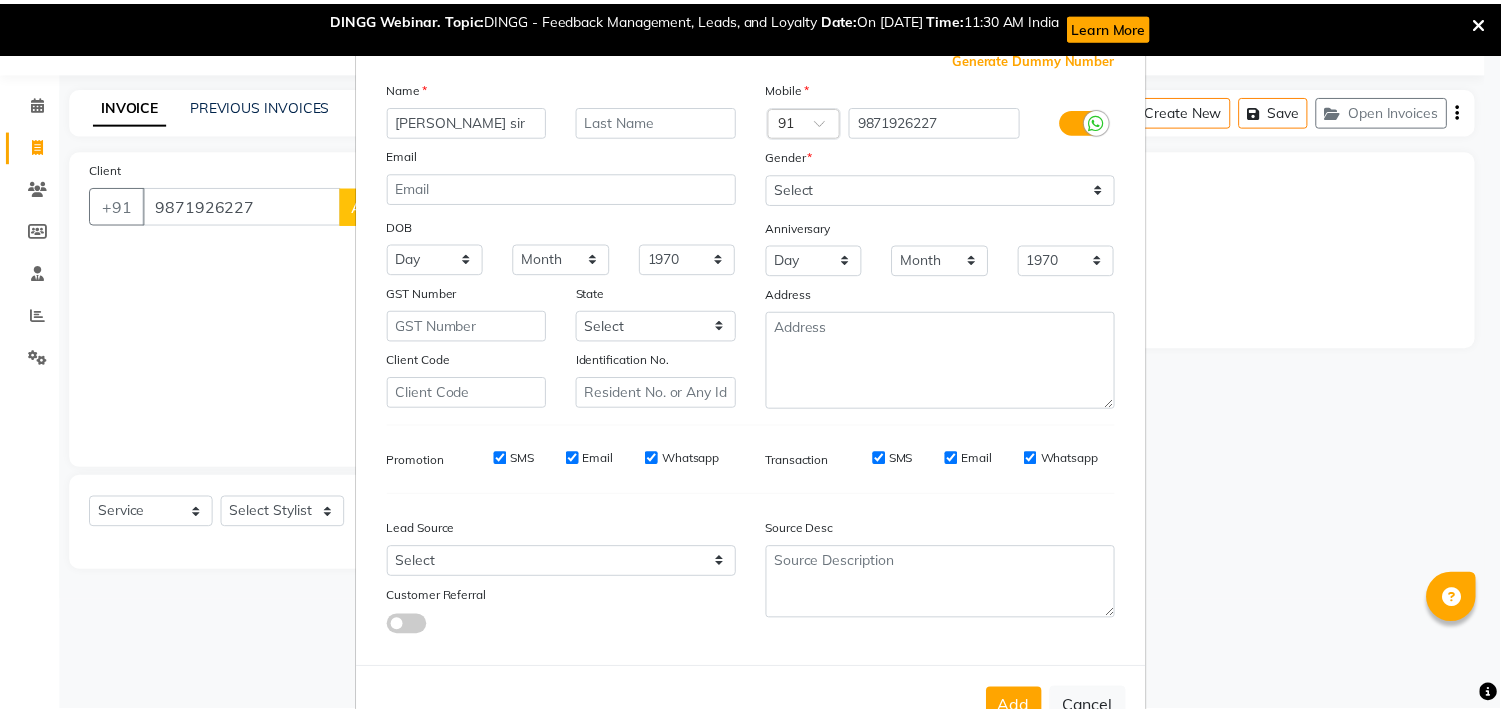 scroll, scrollTop: 138, scrollLeft: 0, axis: vertical 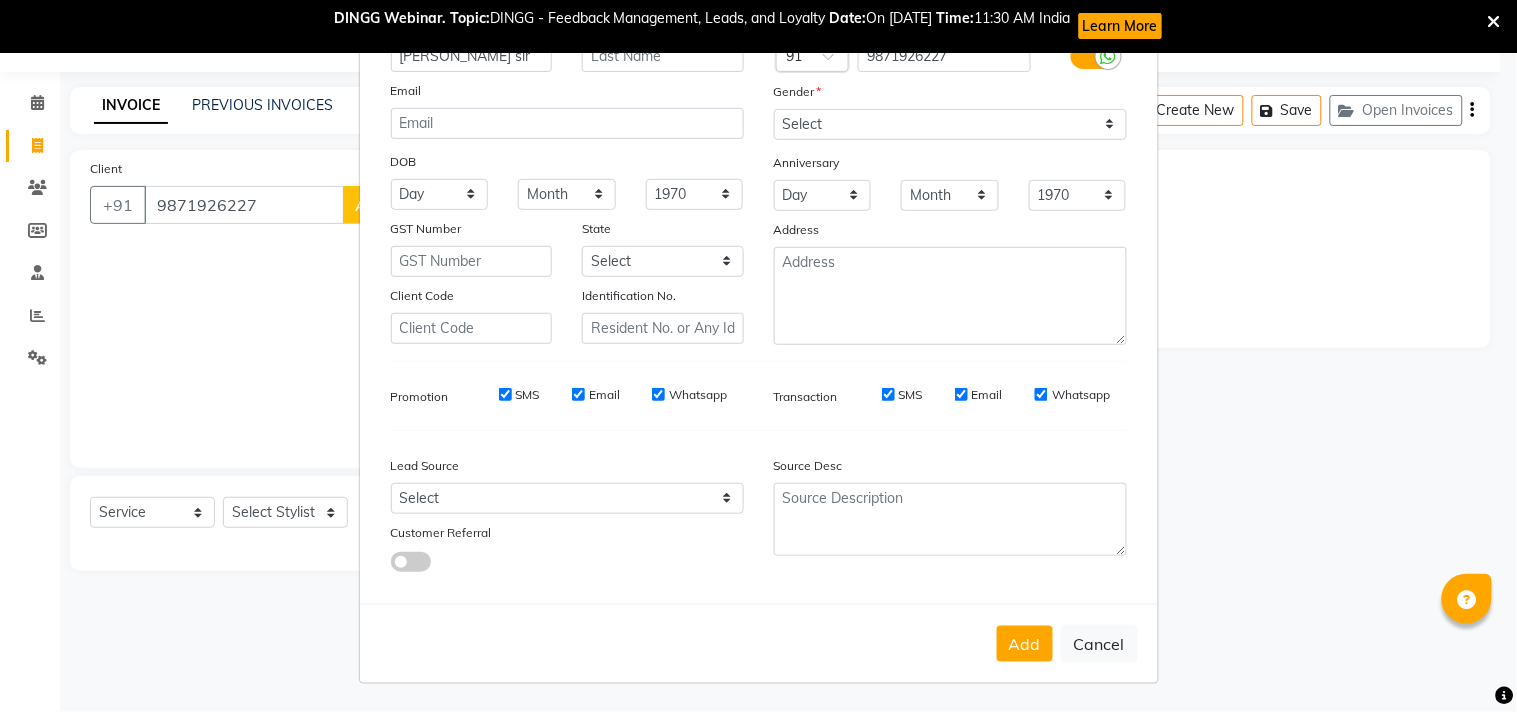 type on "[PERSON_NAME] sir" 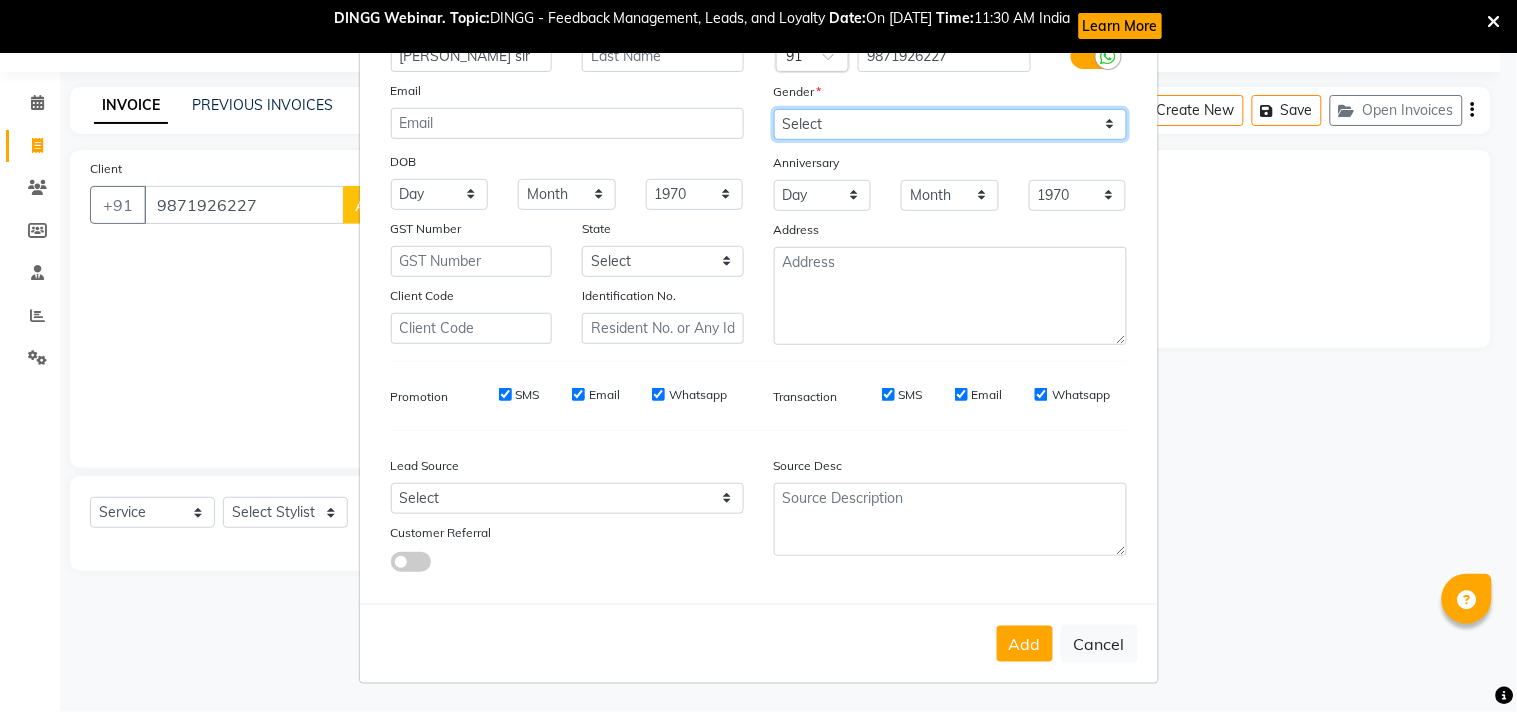 click on "Select [DEMOGRAPHIC_DATA] [DEMOGRAPHIC_DATA] Other Prefer Not To Say" at bounding box center (950, 124) 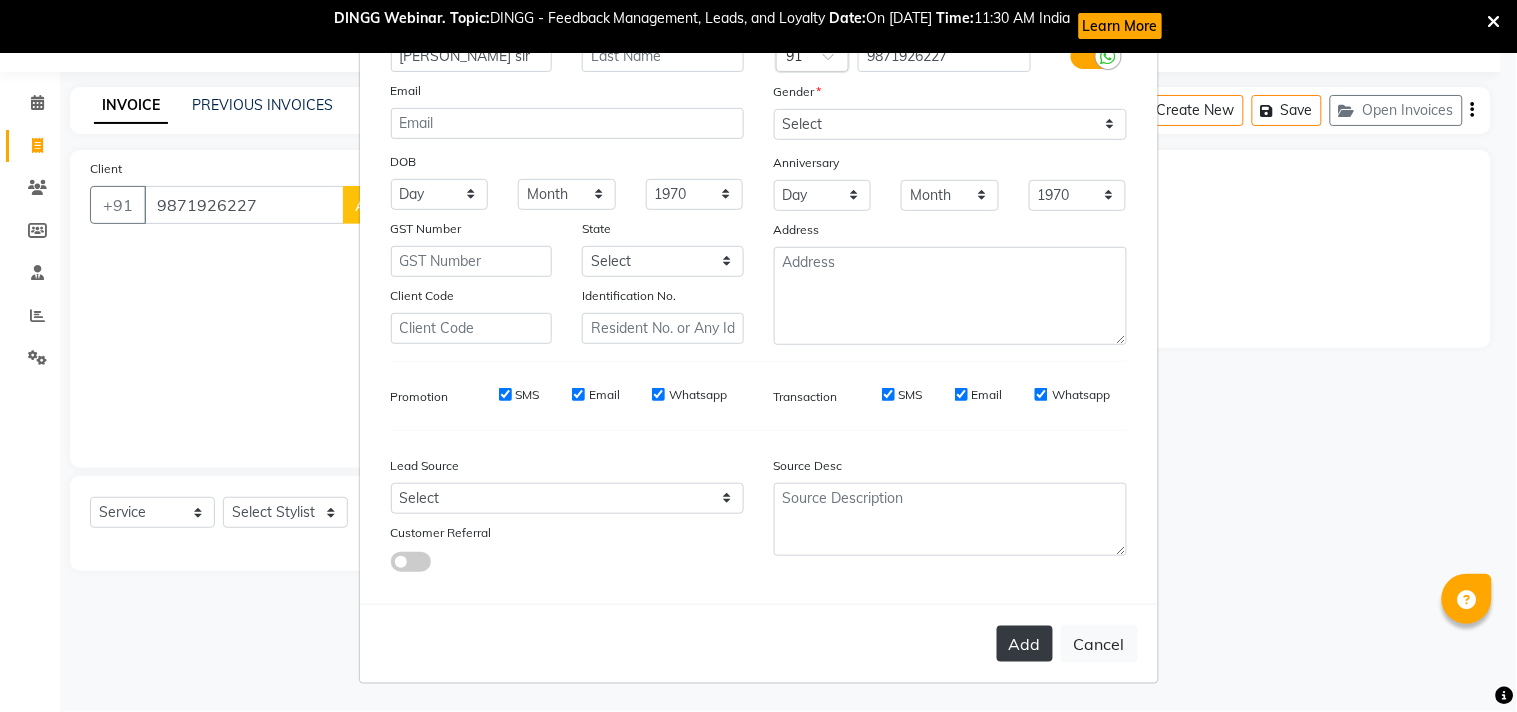 click on "Add" at bounding box center [1025, 644] 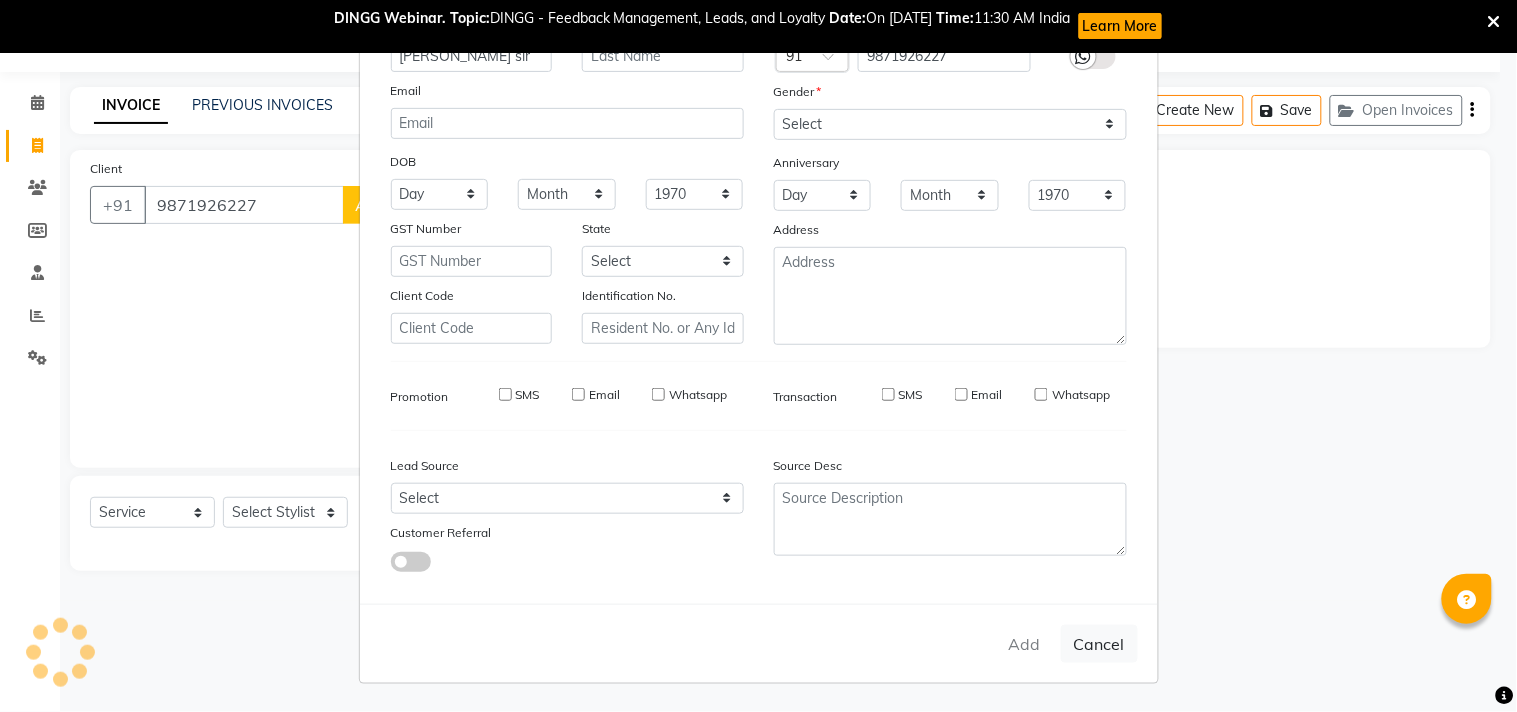 type 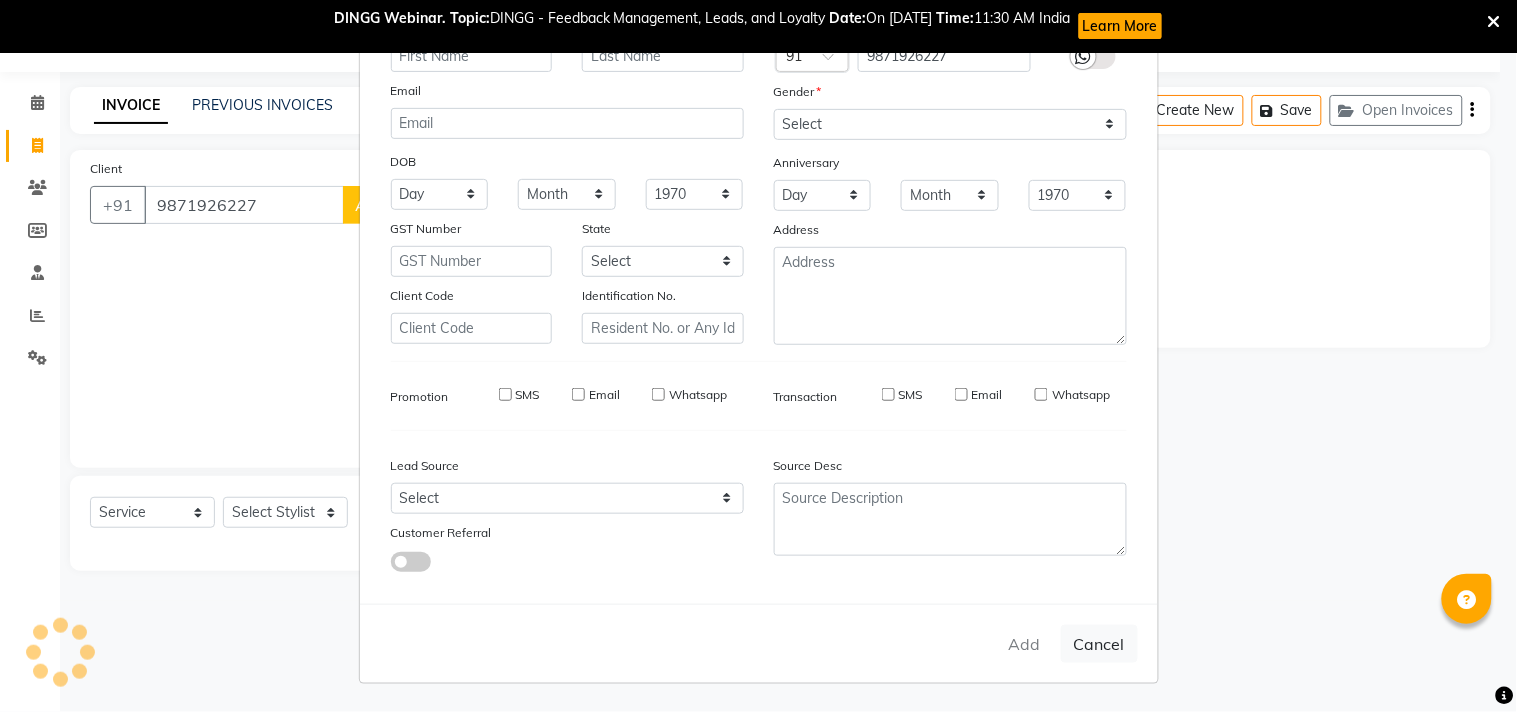 select 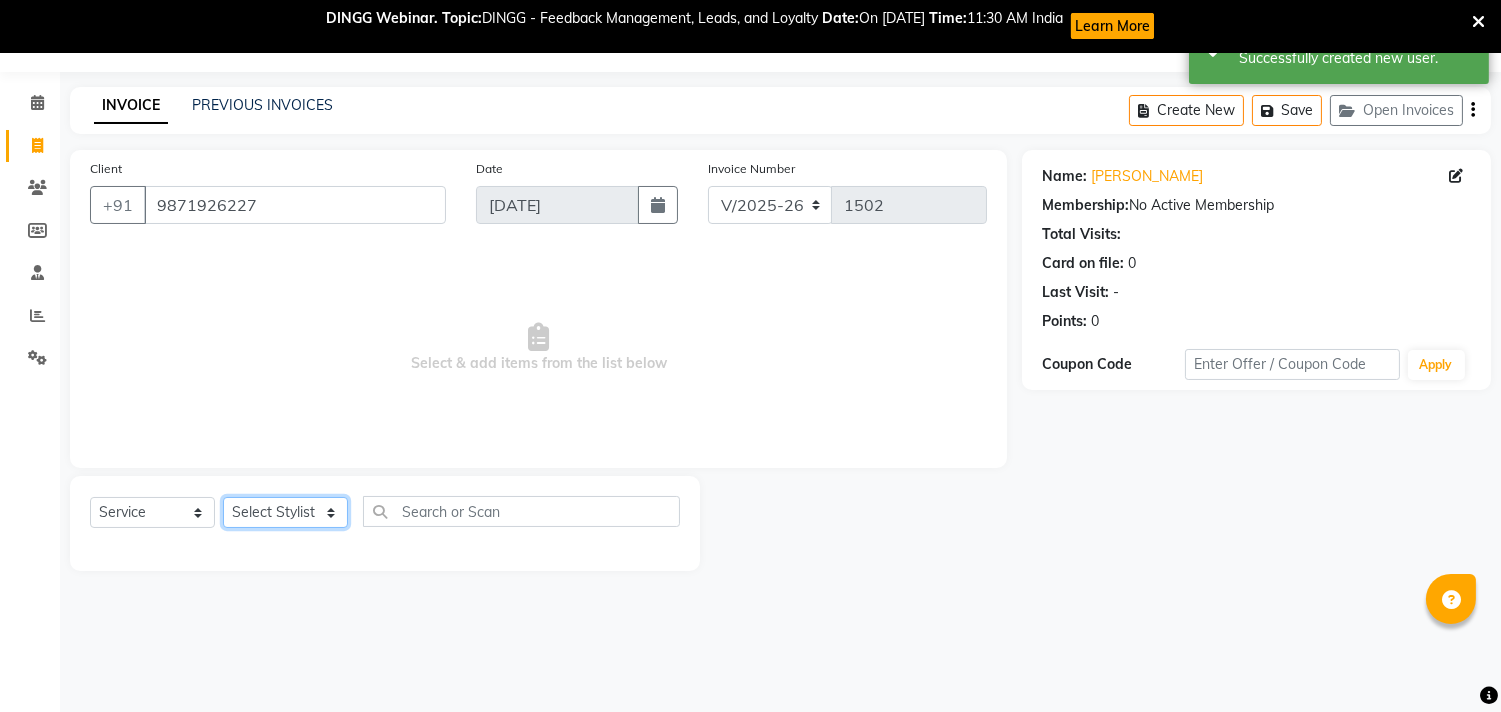 click on "Select Stylist [PERSON_NAME] [PERSON_NAME] Kavita Manager Staff 31 Staff ILD Suraj" 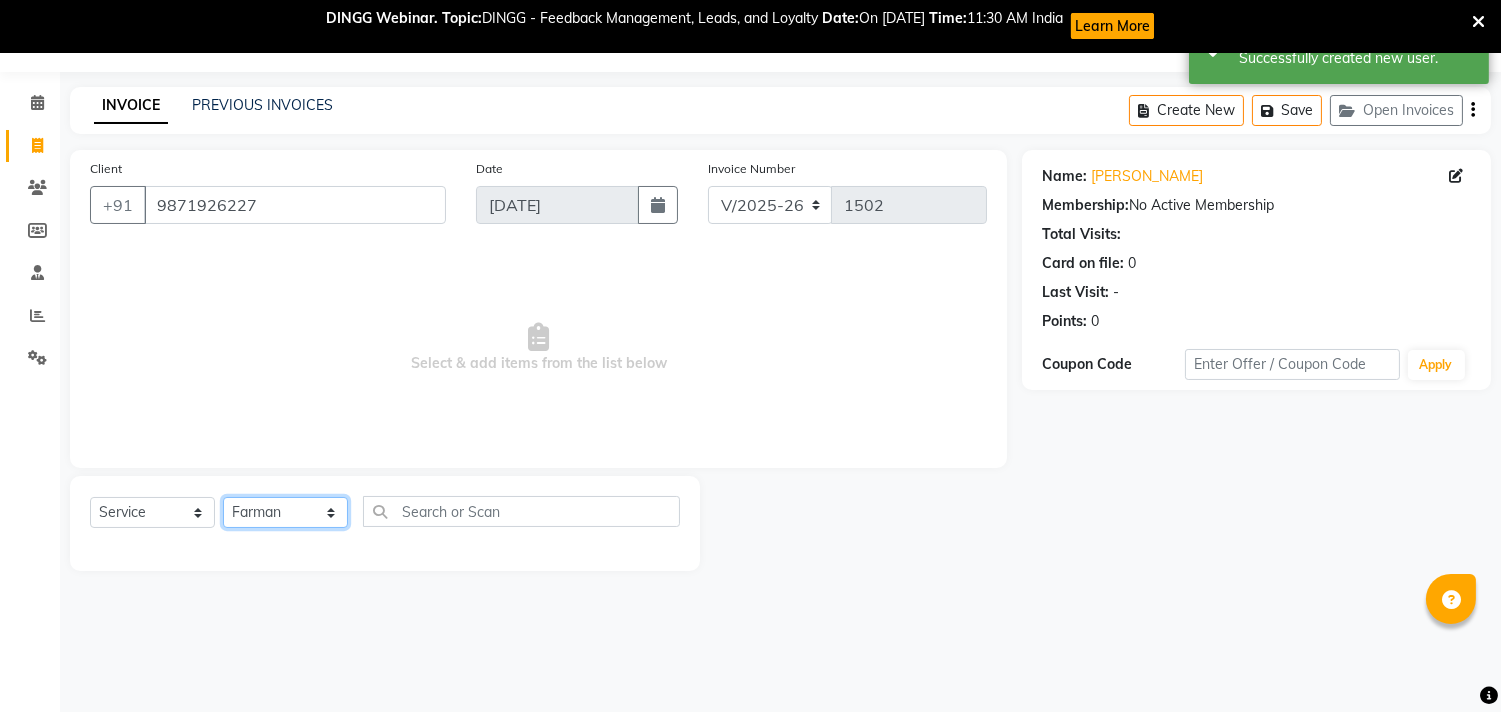 click on "Select Stylist [PERSON_NAME] [PERSON_NAME] Kavita Manager Staff 31 Staff ILD Suraj" 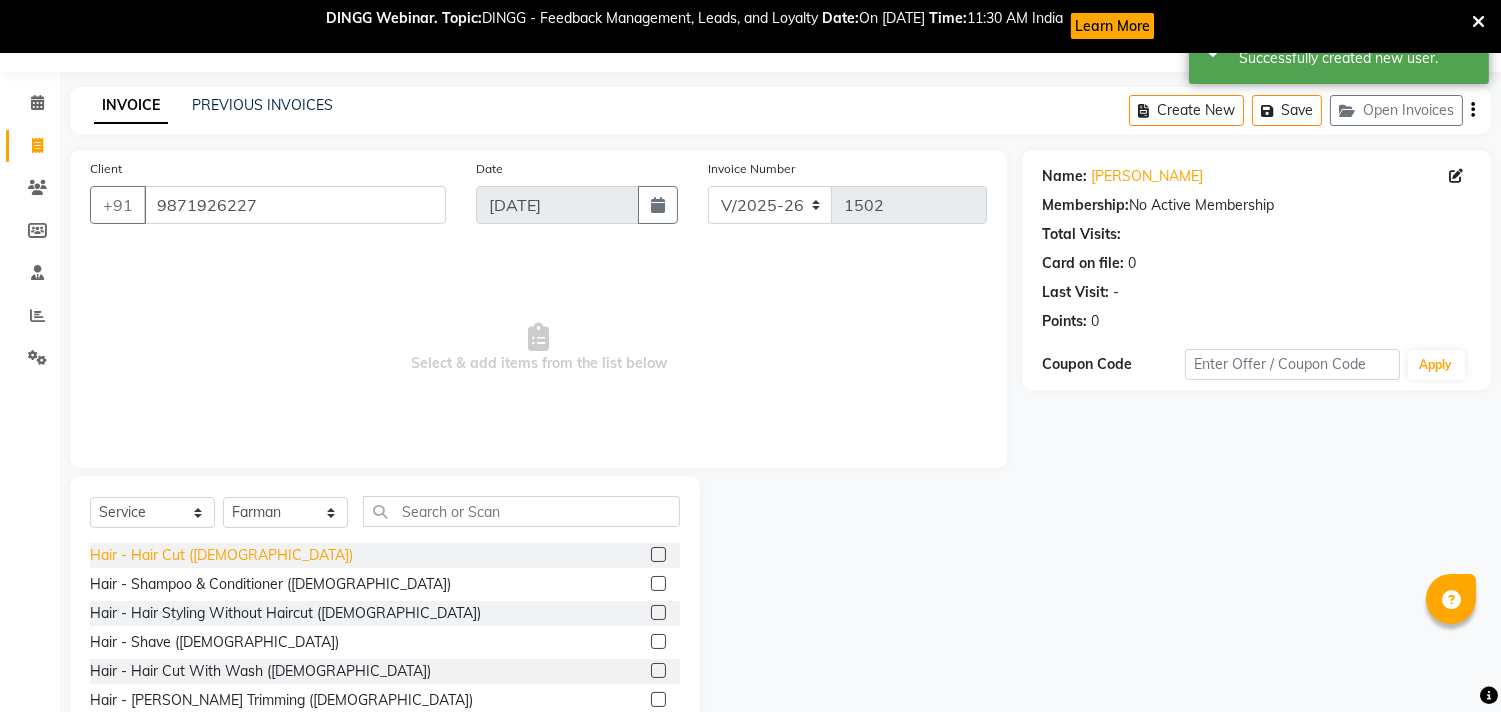 click on "Hair - Hair Cut ([DEMOGRAPHIC_DATA])" 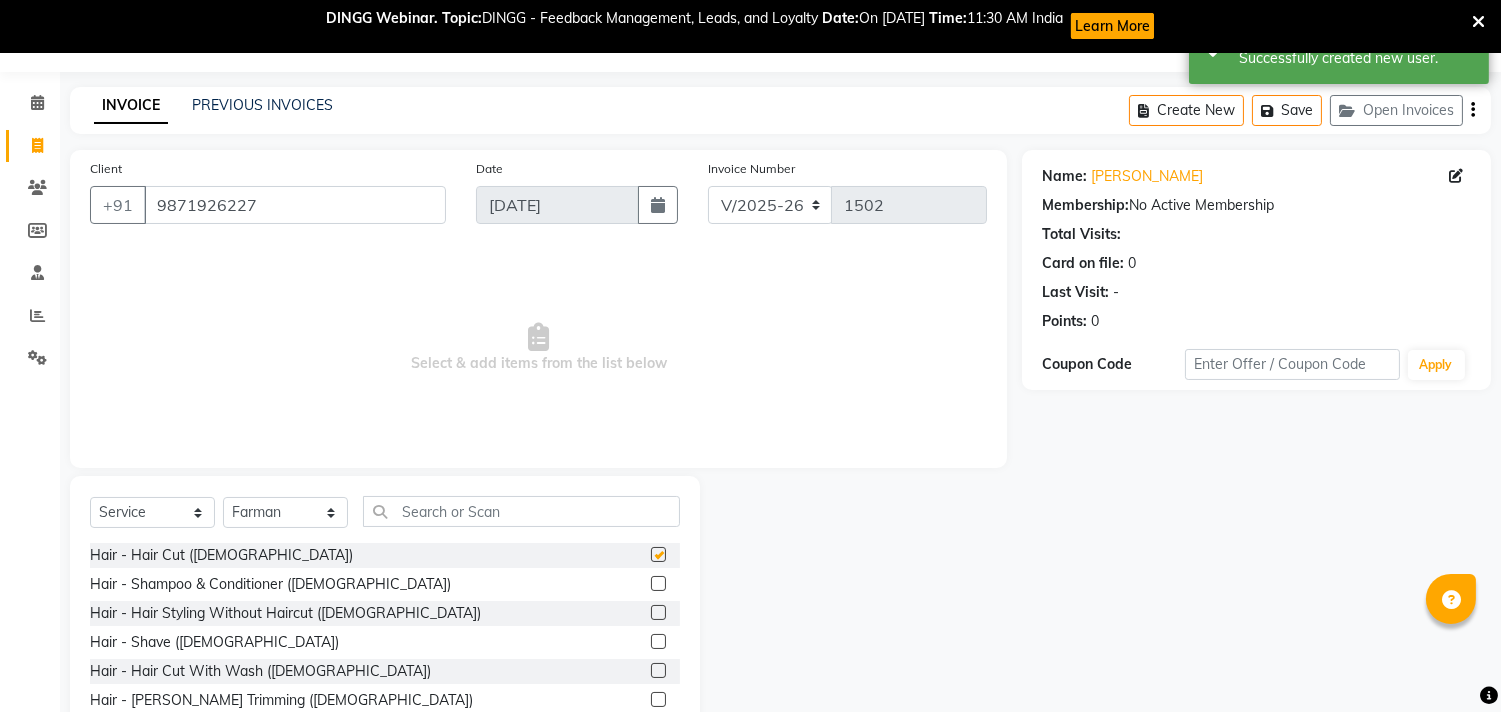 checkbox on "false" 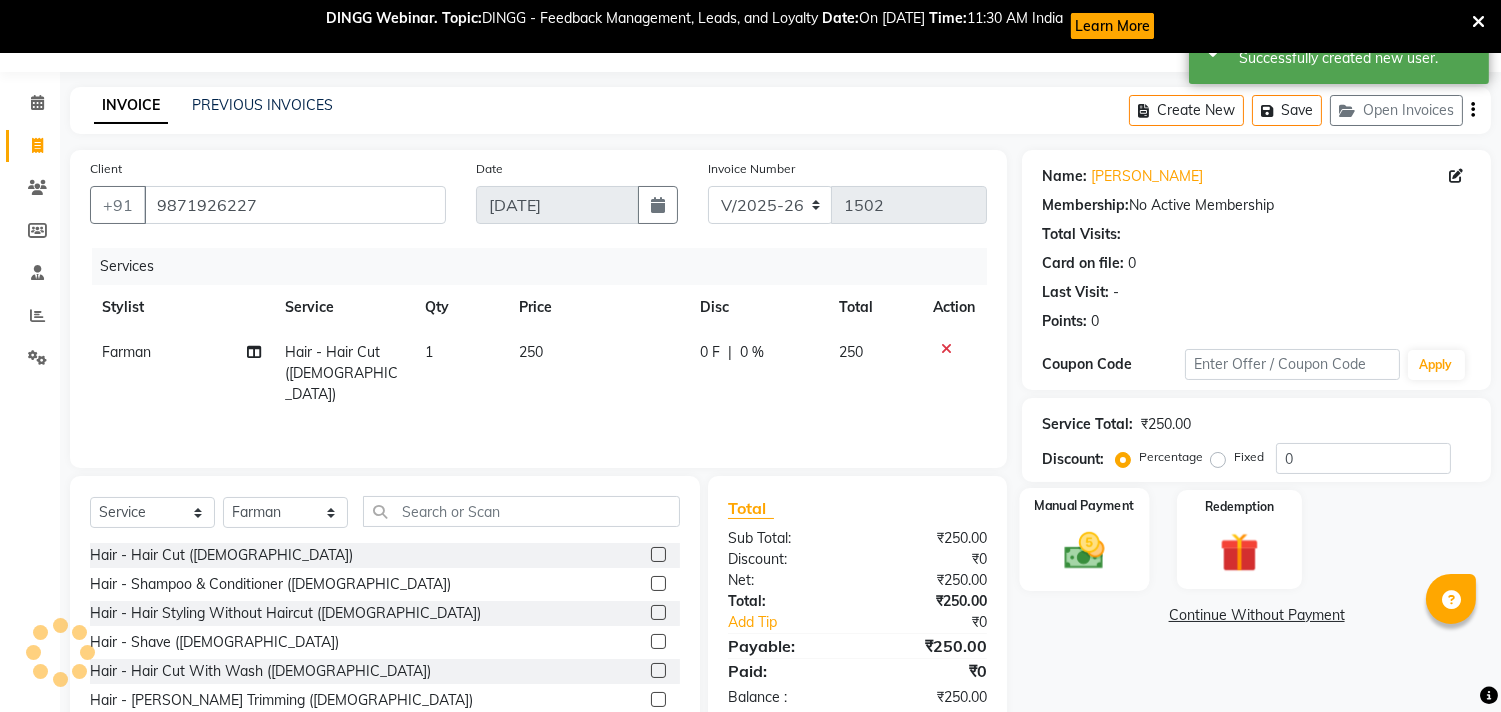 click 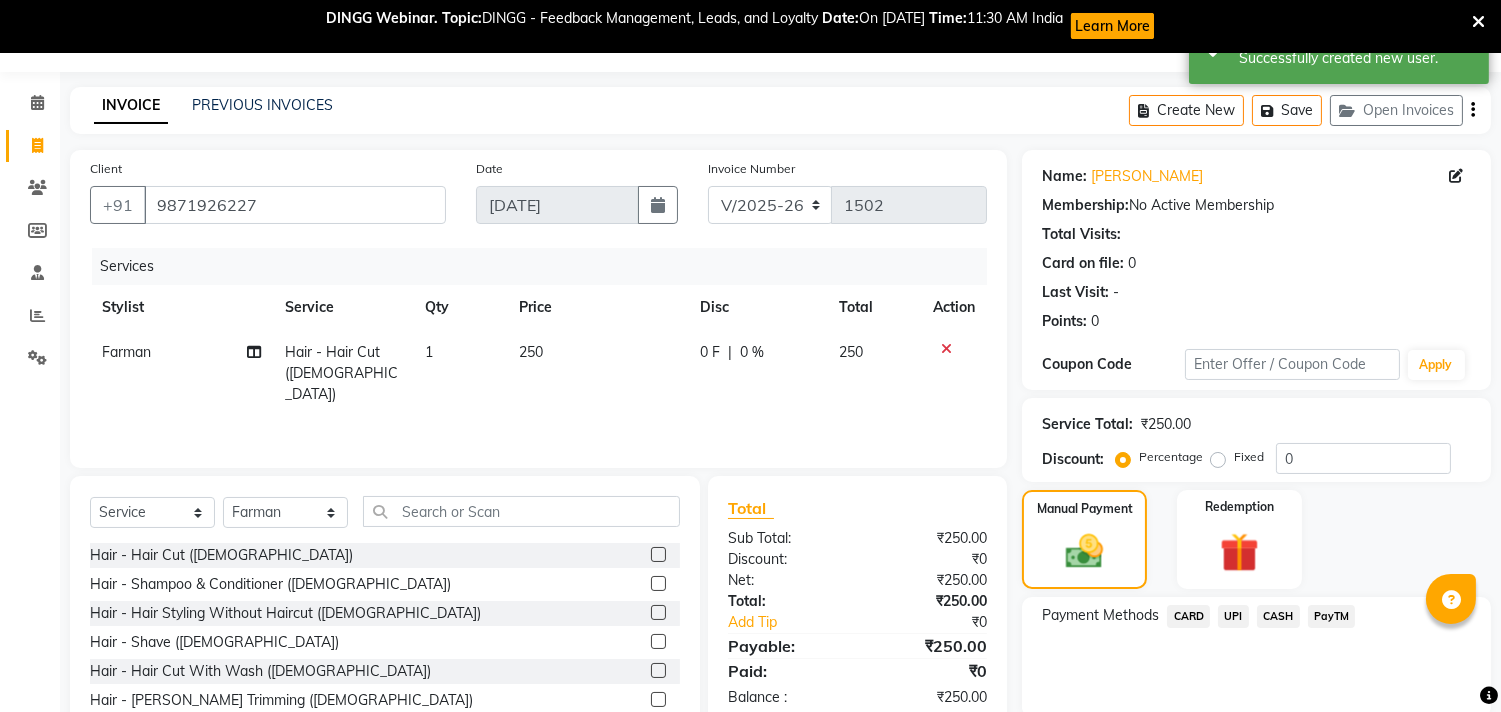 click on "CASH" 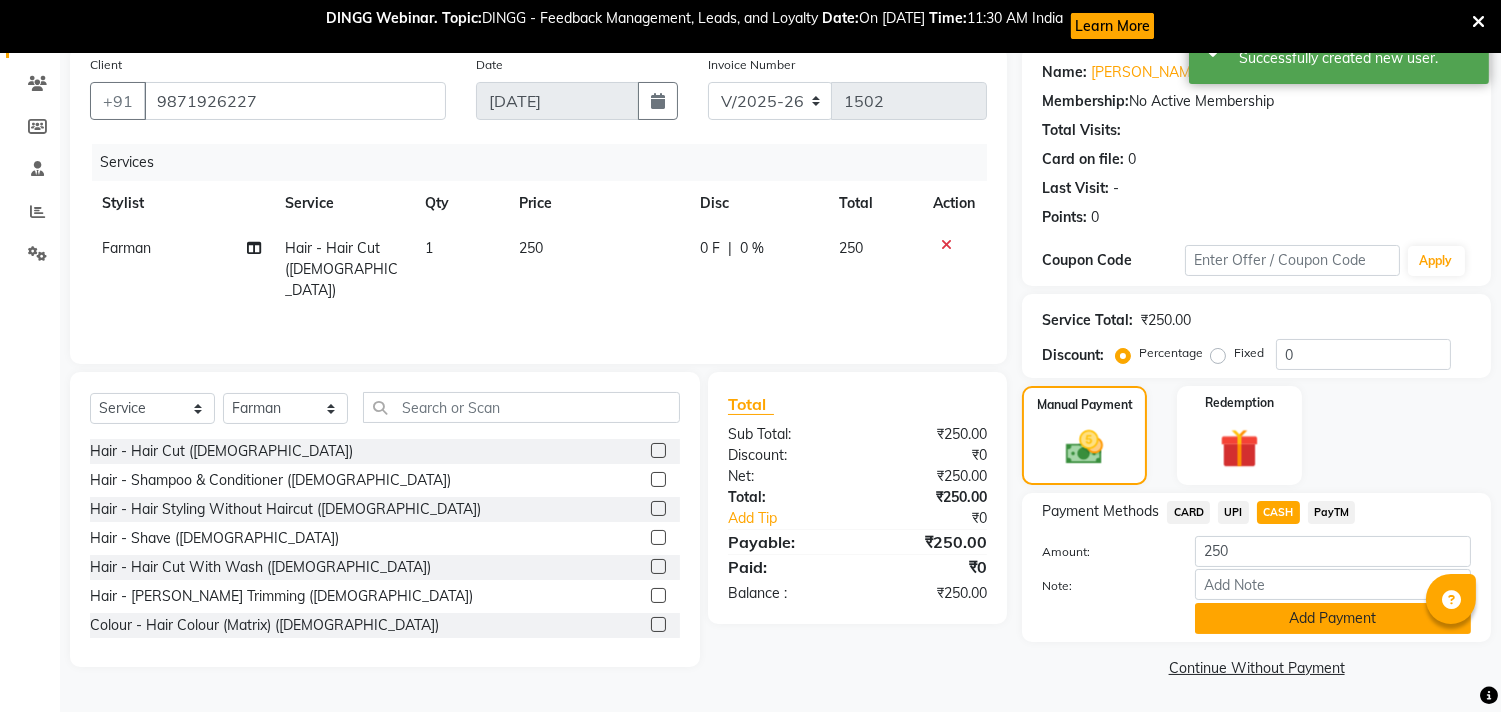 click on "Add Payment" 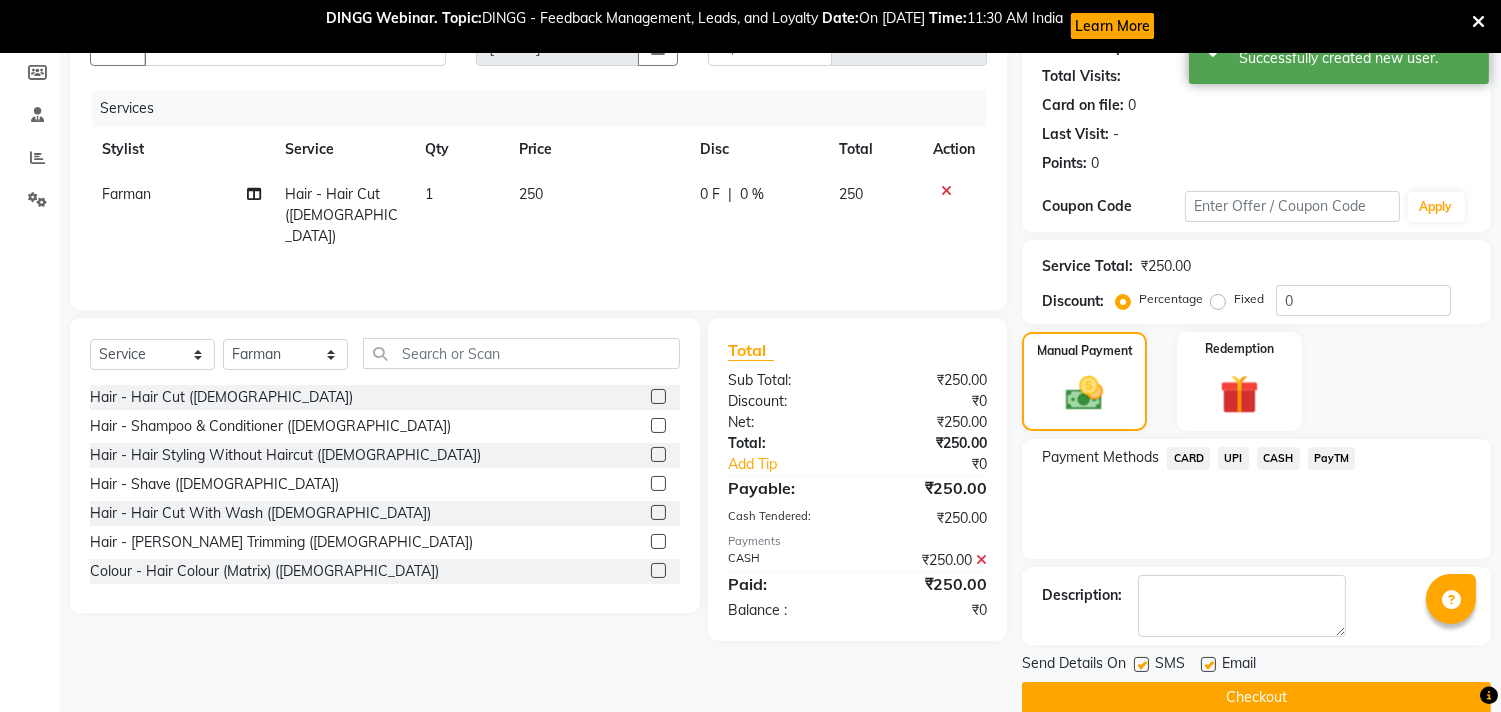 scroll, scrollTop: 241, scrollLeft: 0, axis: vertical 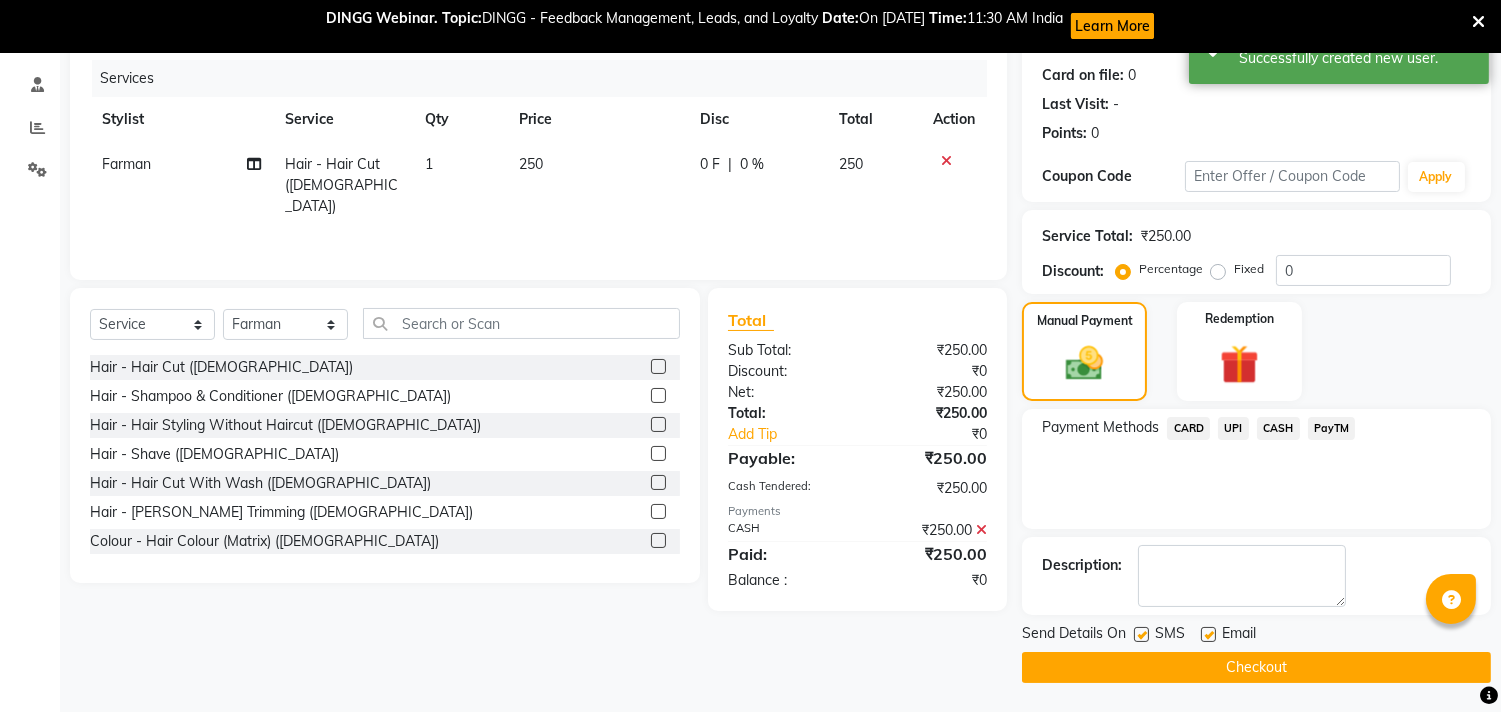 click on "UPI" 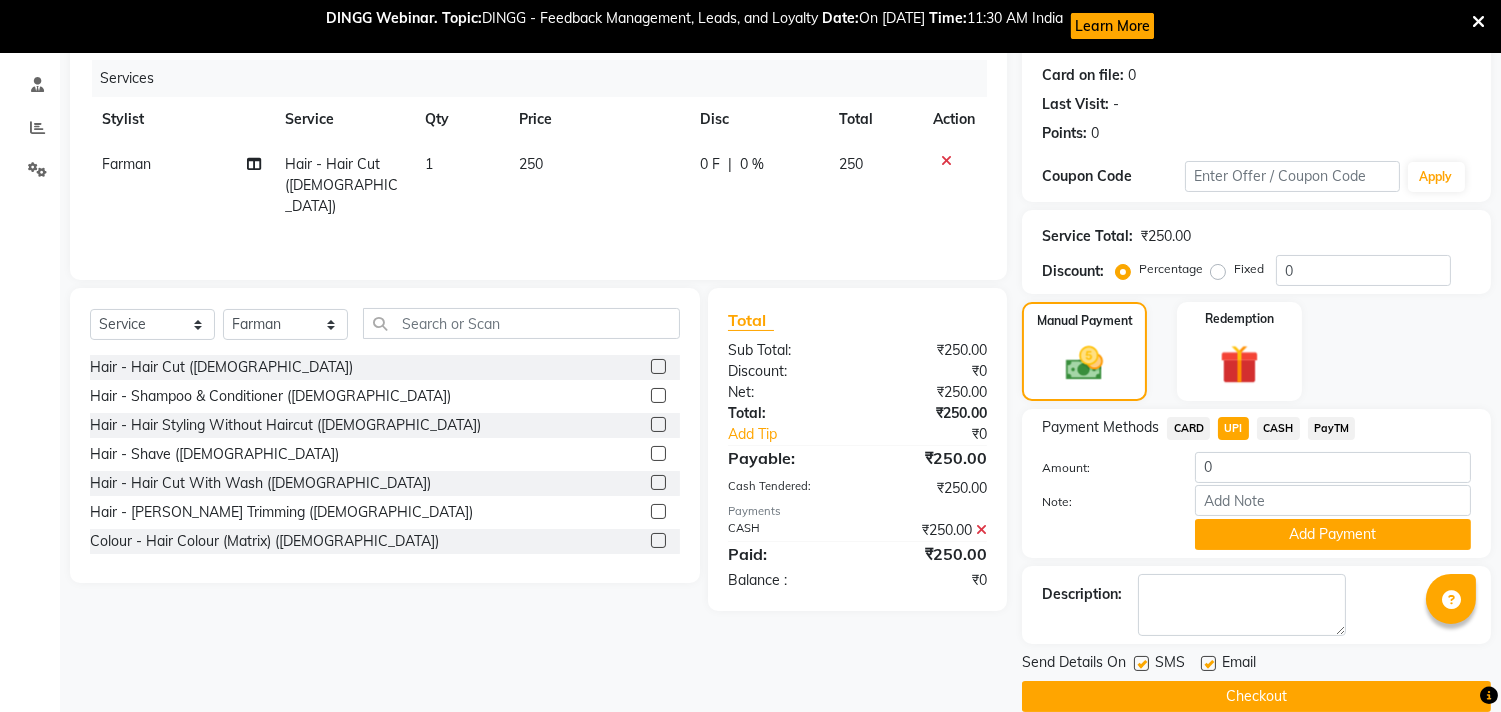 drag, startPoint x: 1273, startPoint y: 416, endPoint x: 1187, endPoint y: 425, distance: 86.46965 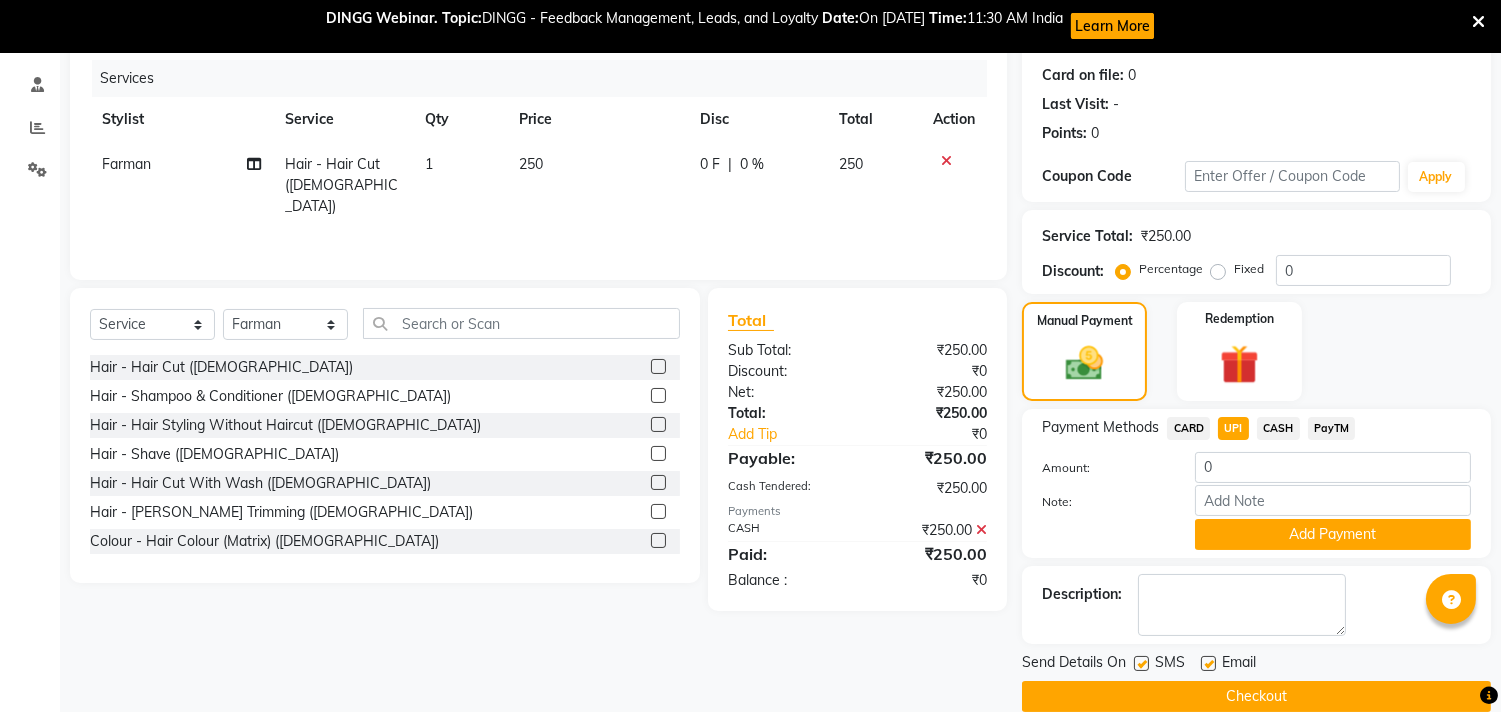 click on "CARD" 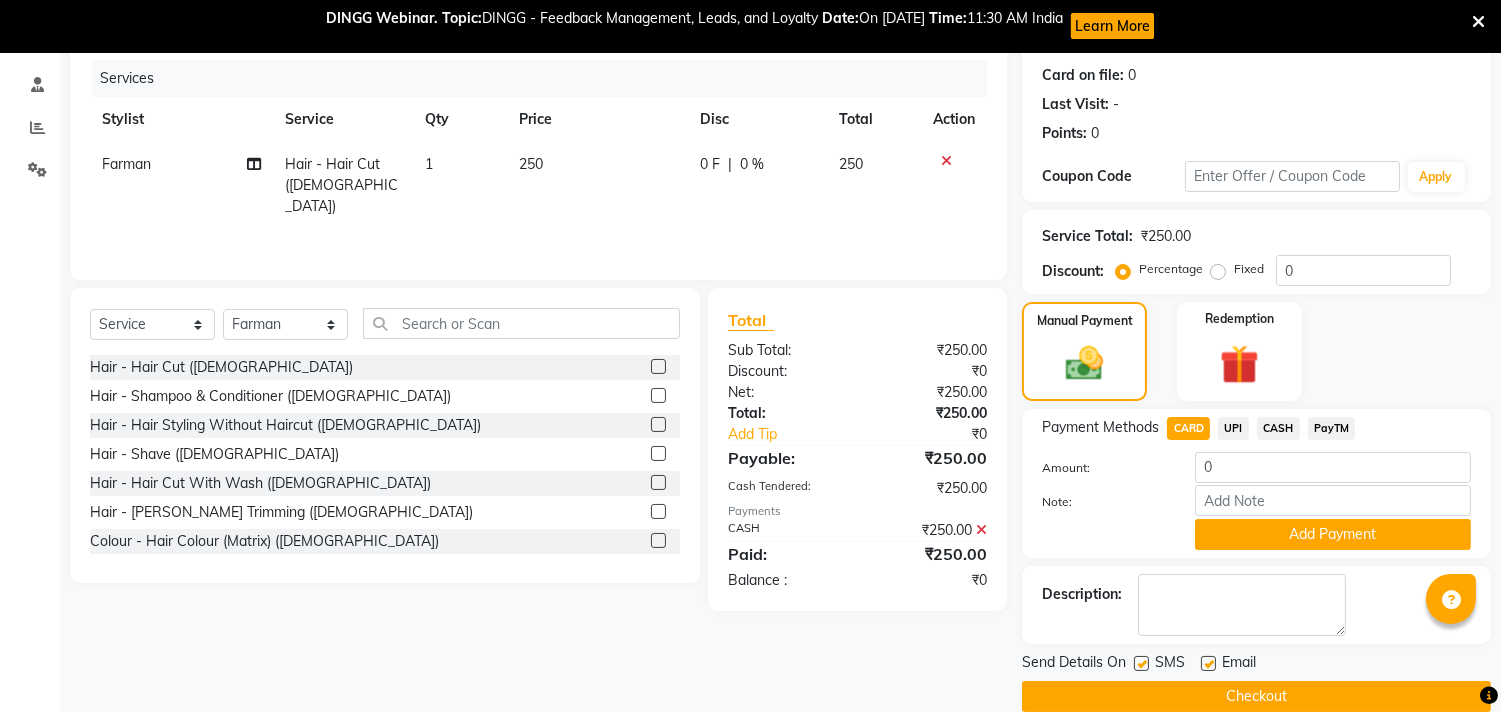 drag, startPoint x: 1243, startPoint y: 430, endPoint x: 1235, endPoint y: 437, distance: 10.630146 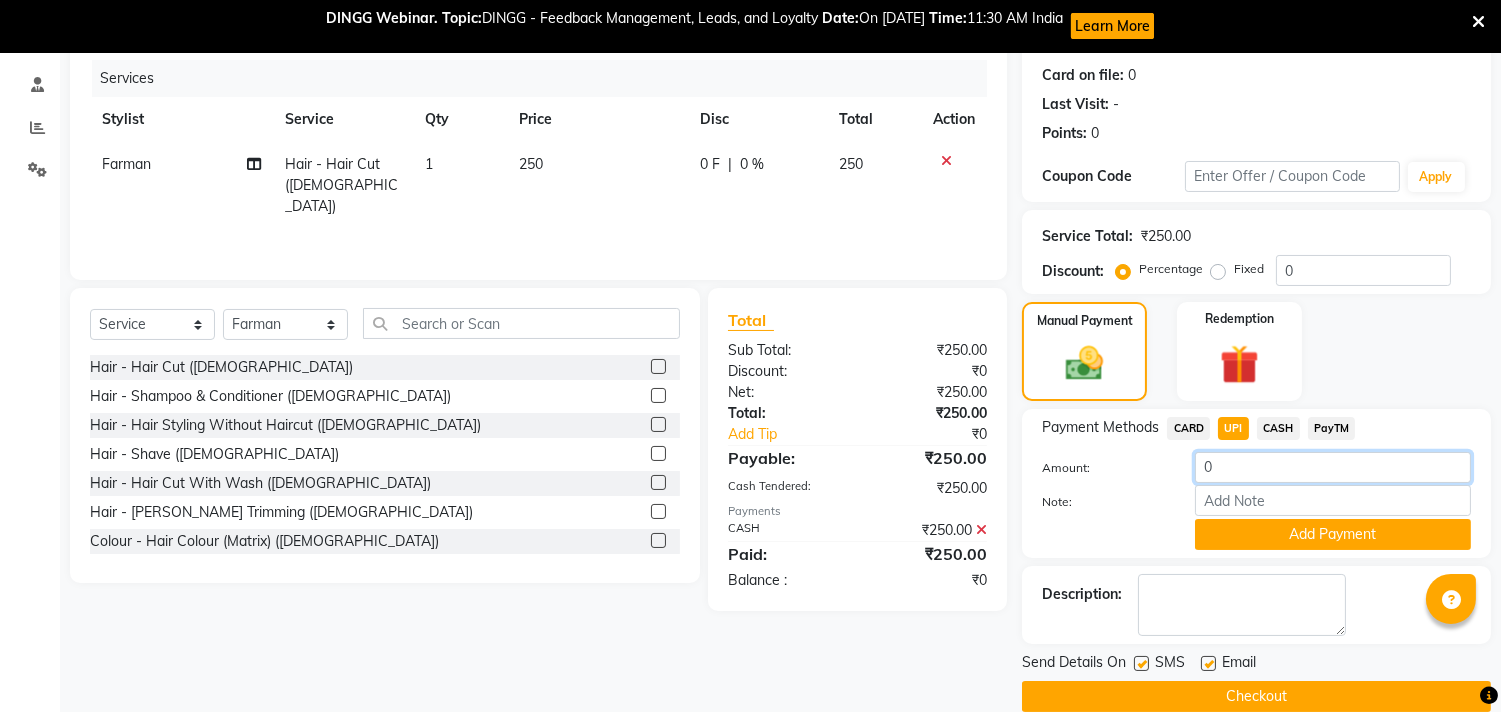 click on "0" 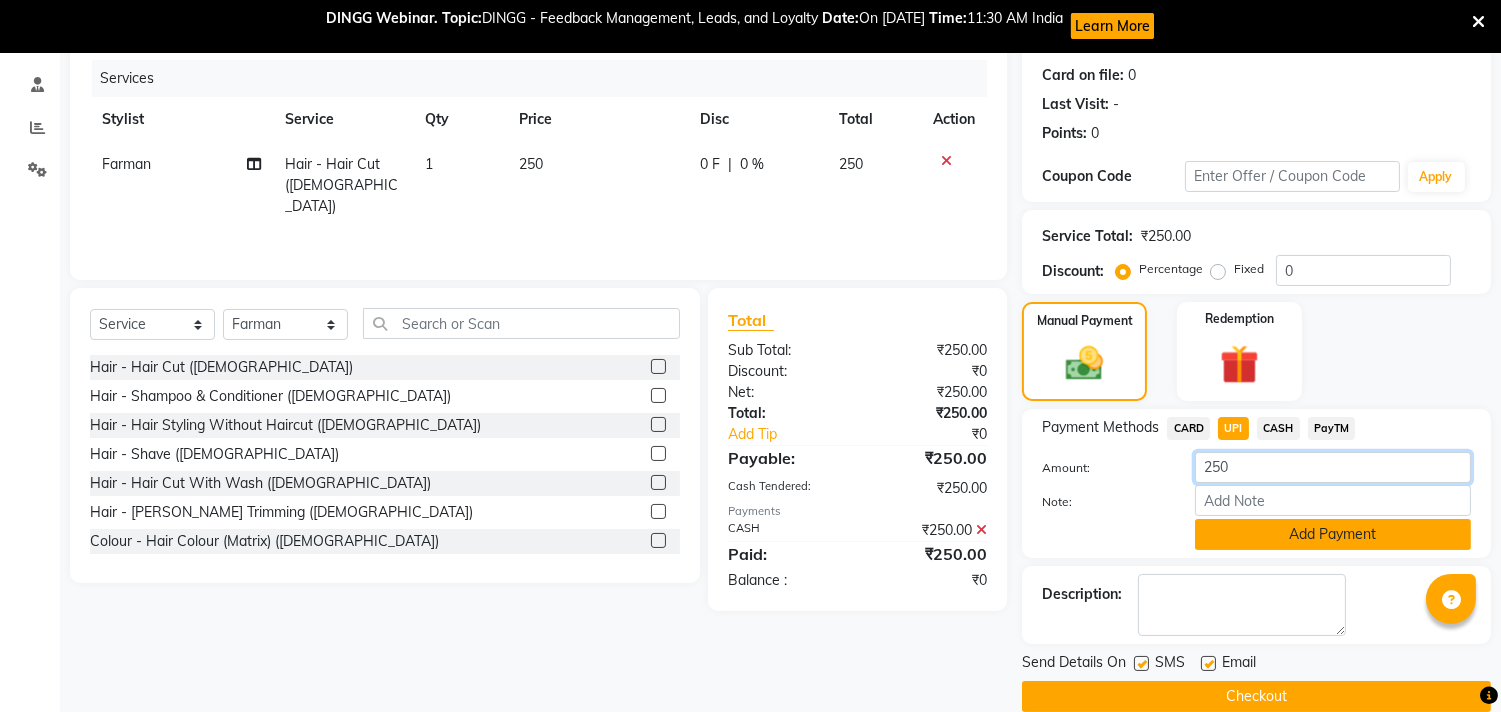 type on "250" 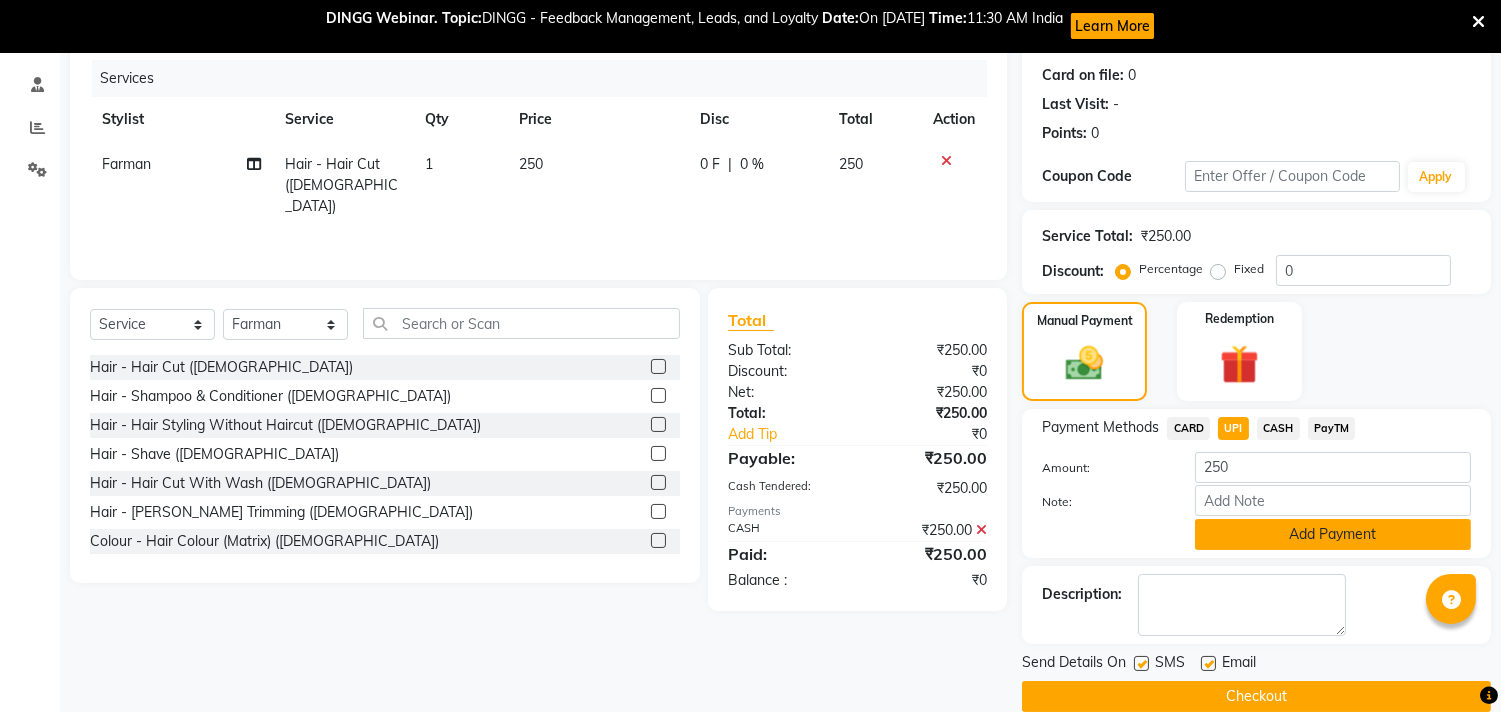 click on "Add Payment" 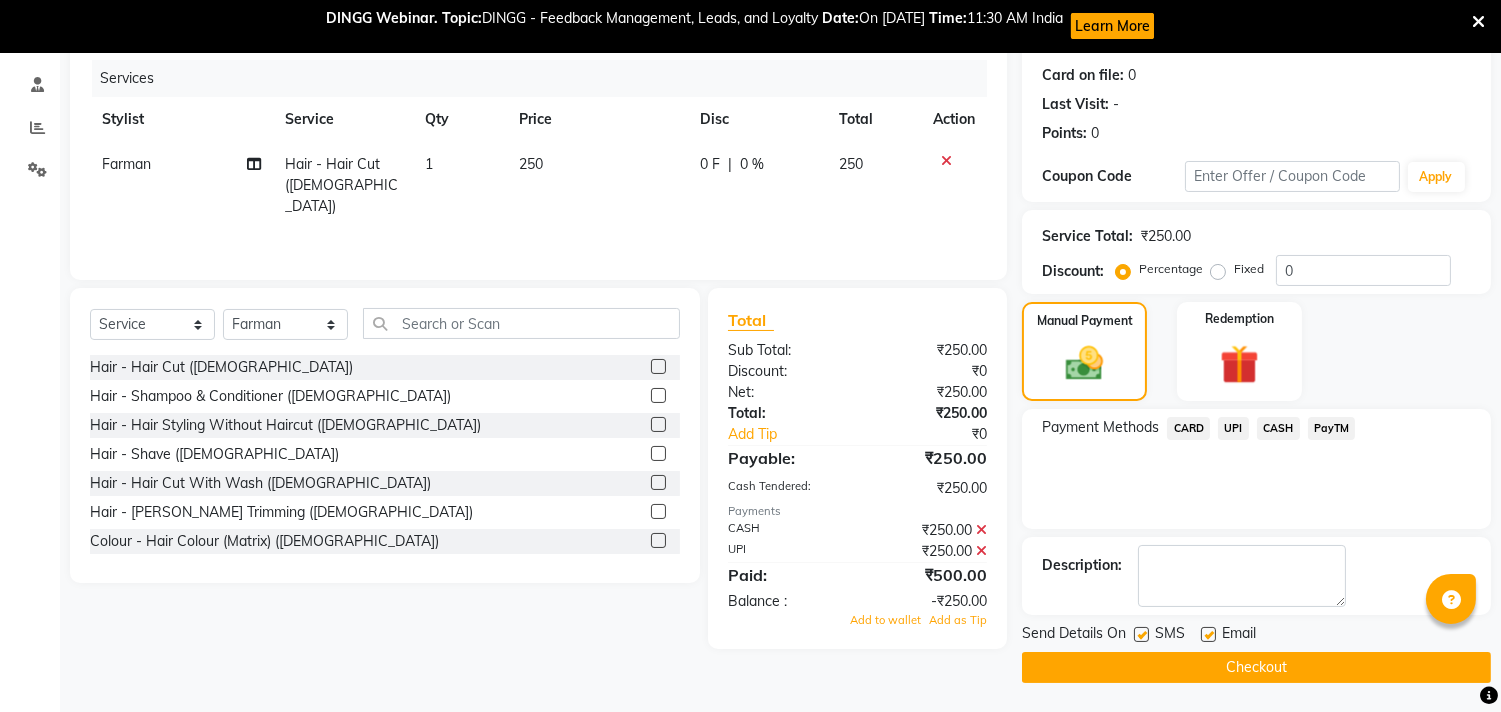 click 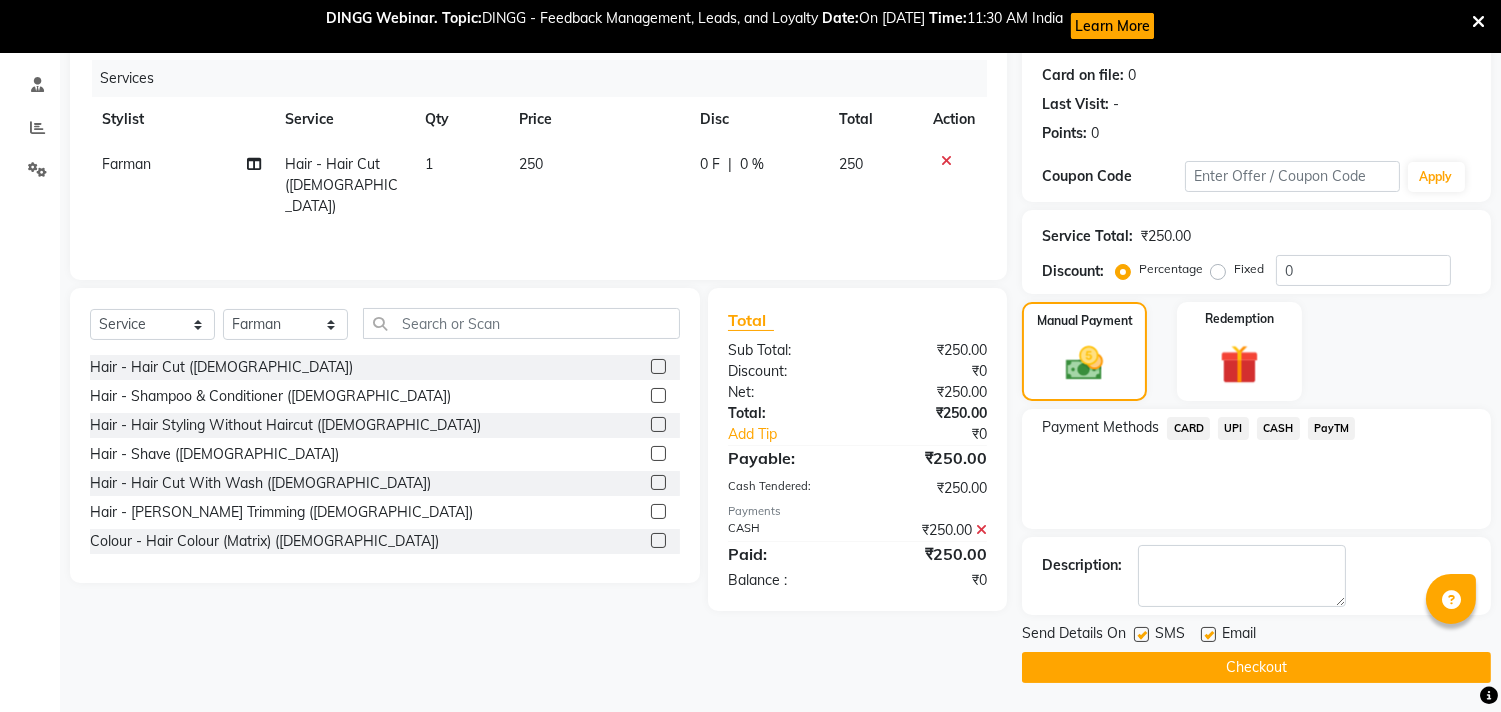 click on "Checkout" 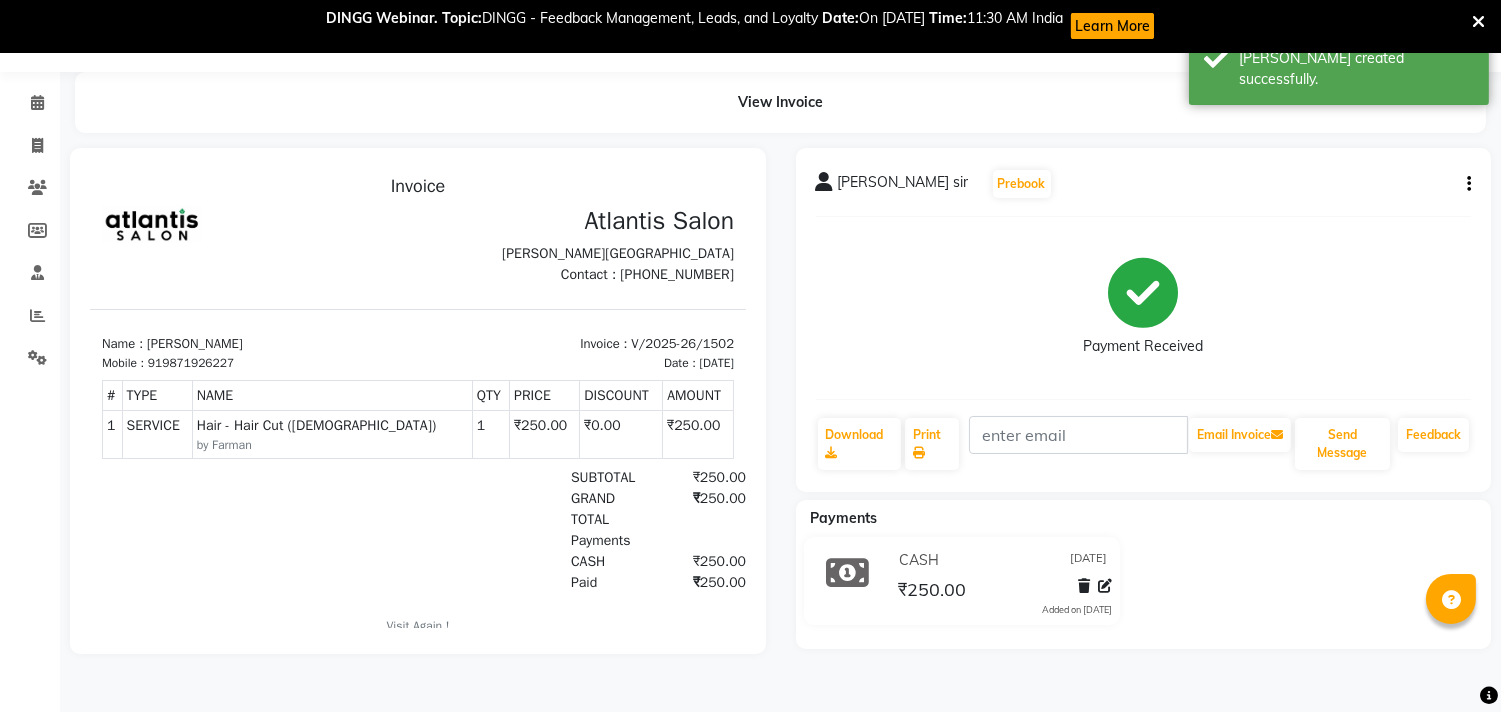 scroll, scrollTop: 0, scrollLeft: 0, axis: both 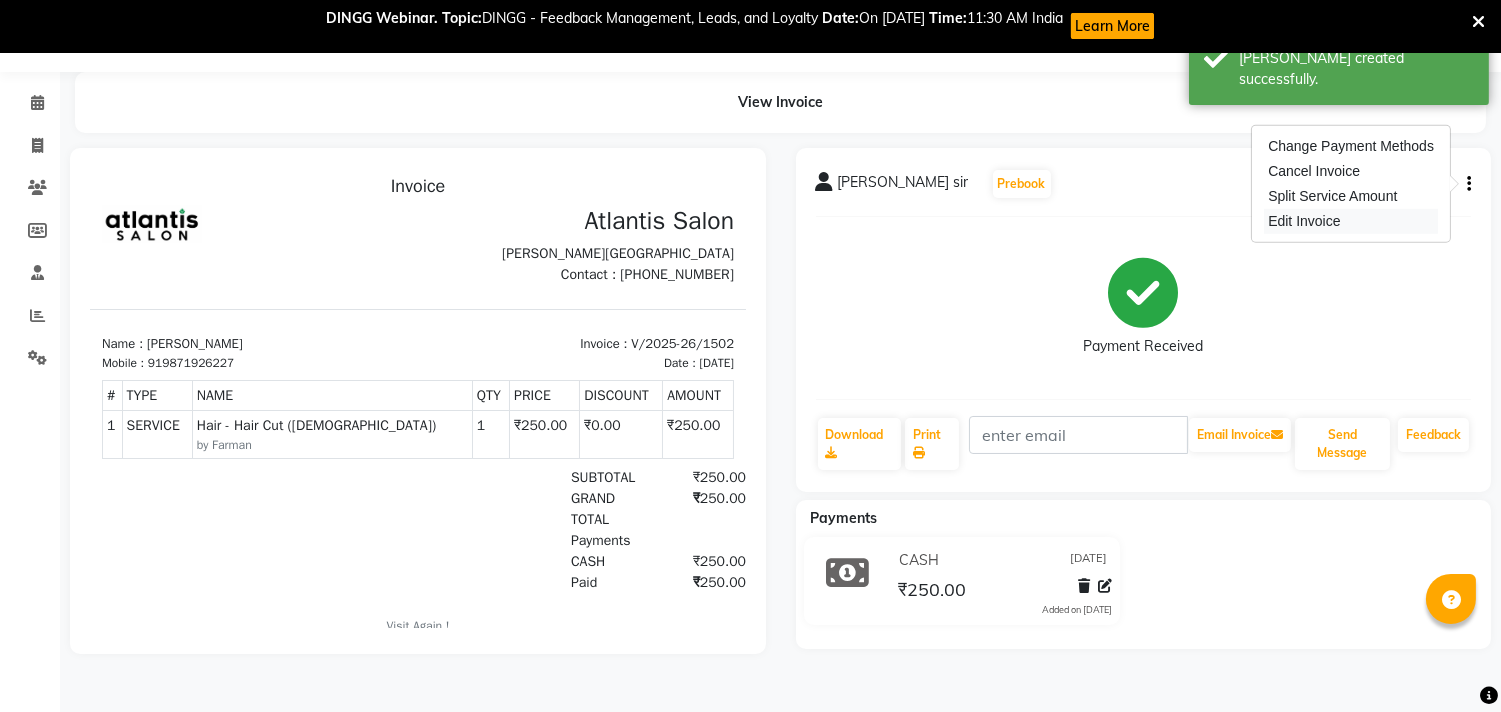 click on "Edit Invoice" at bounding box center (1351, 221) 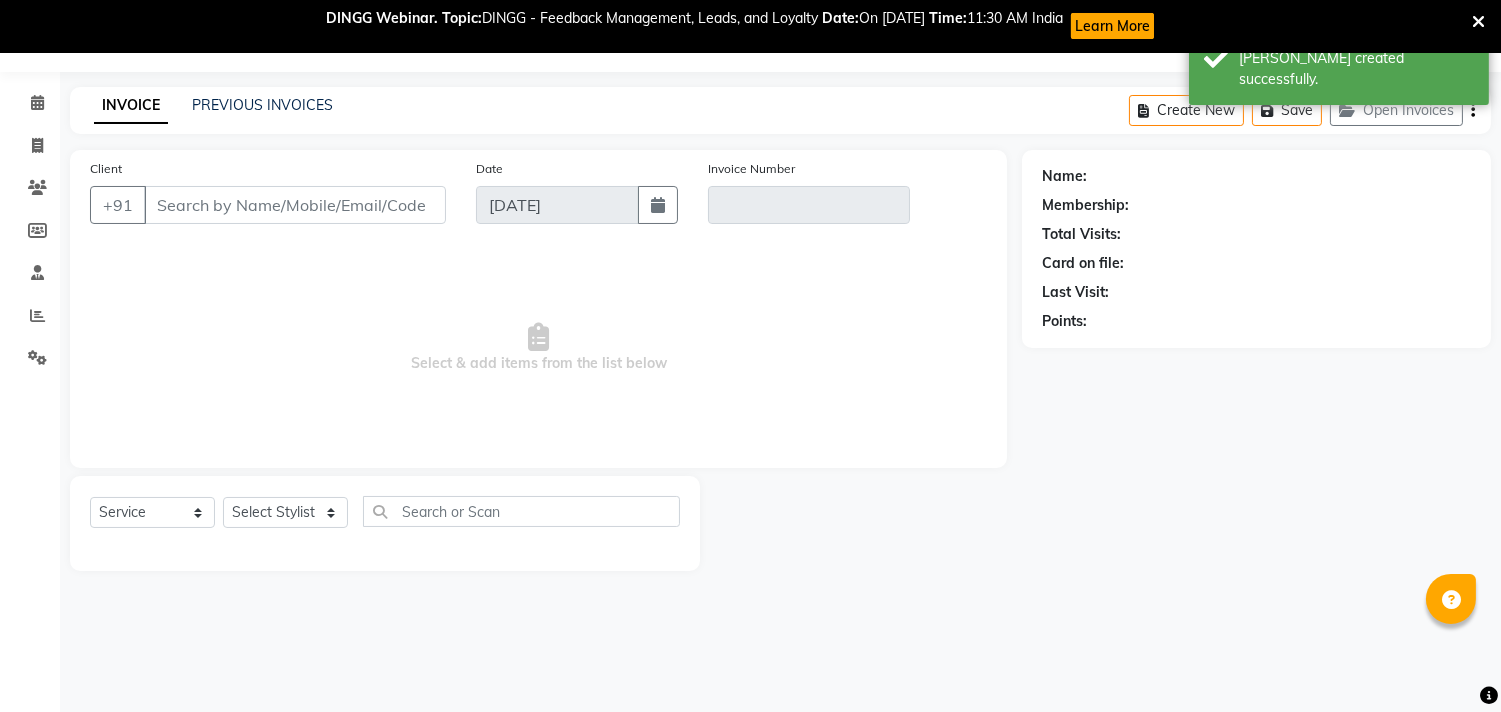 type on "9871926227" 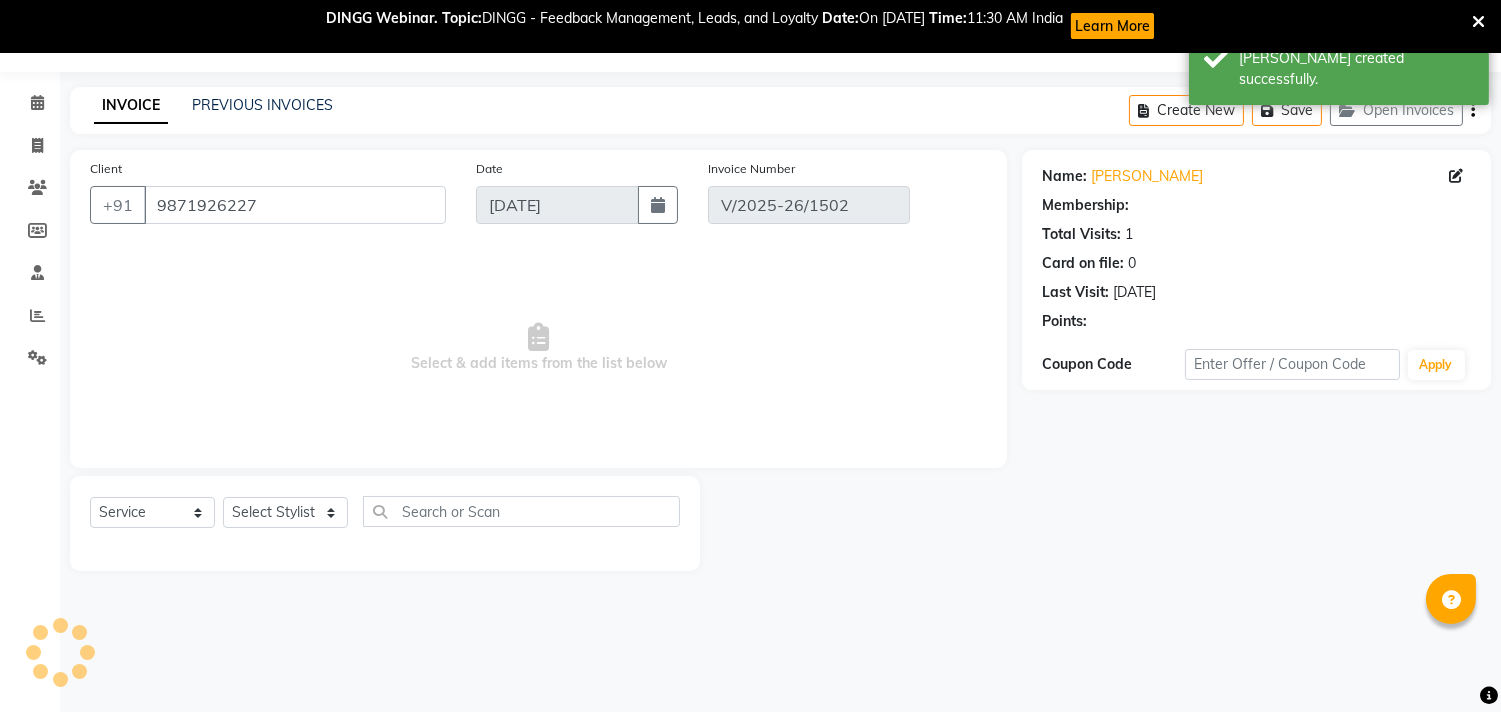 select on "select" 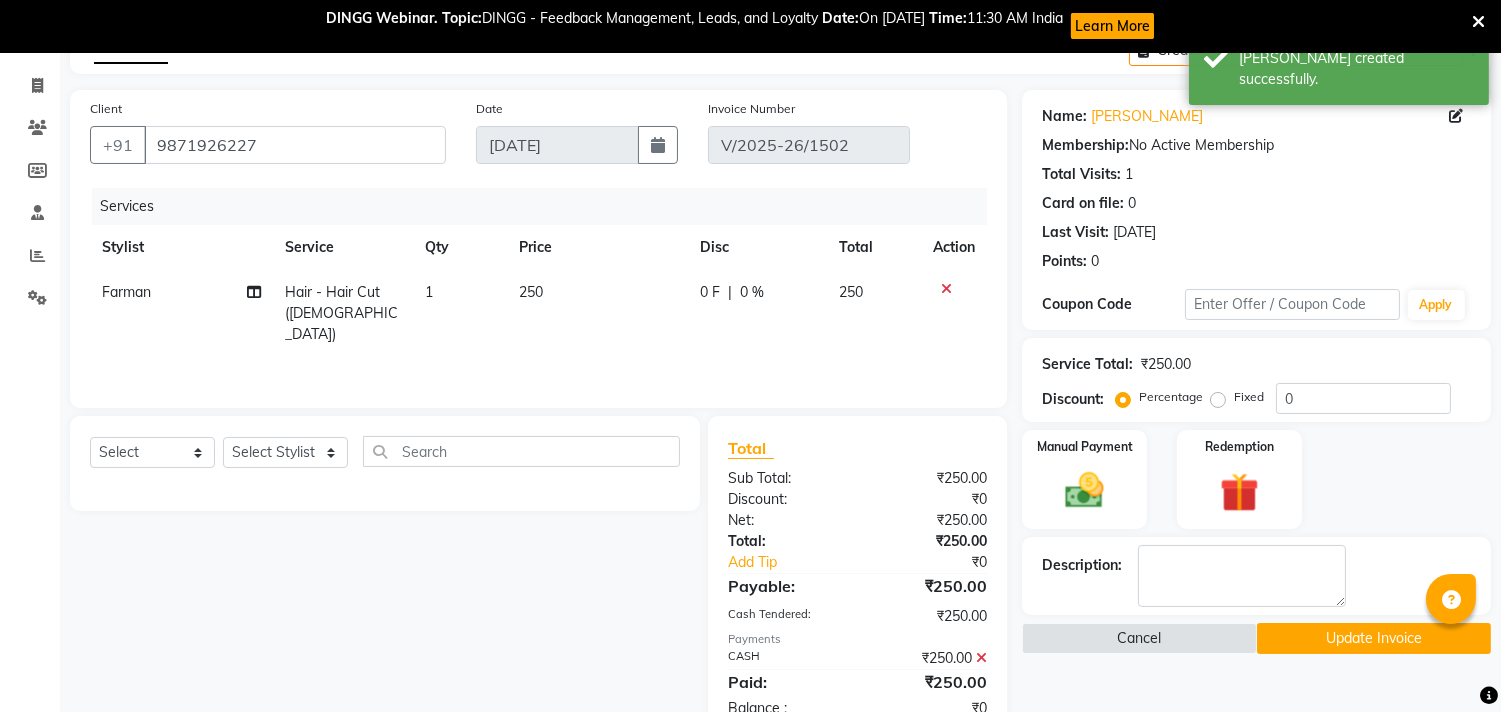 scroll, scrollTop: 170, scrollLeft: 0, axis: vertical 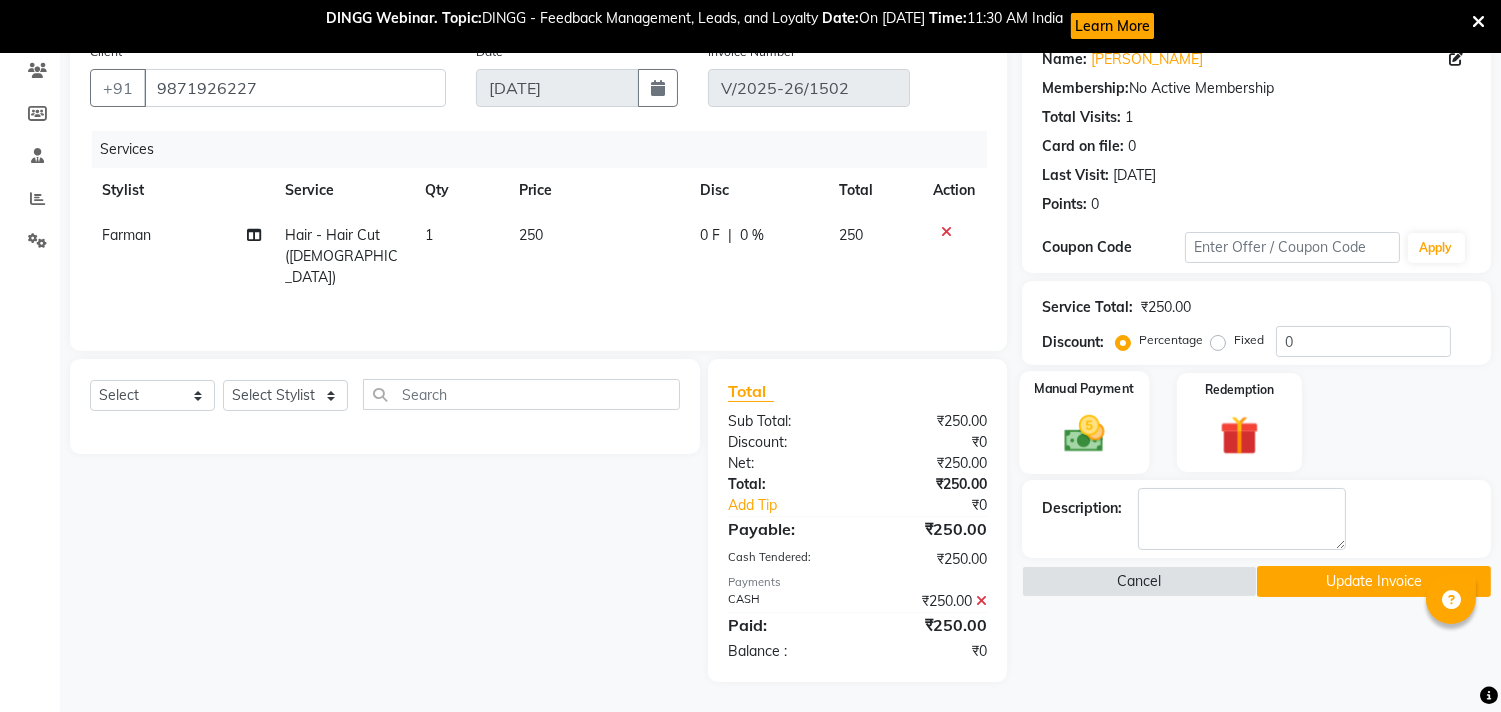 click 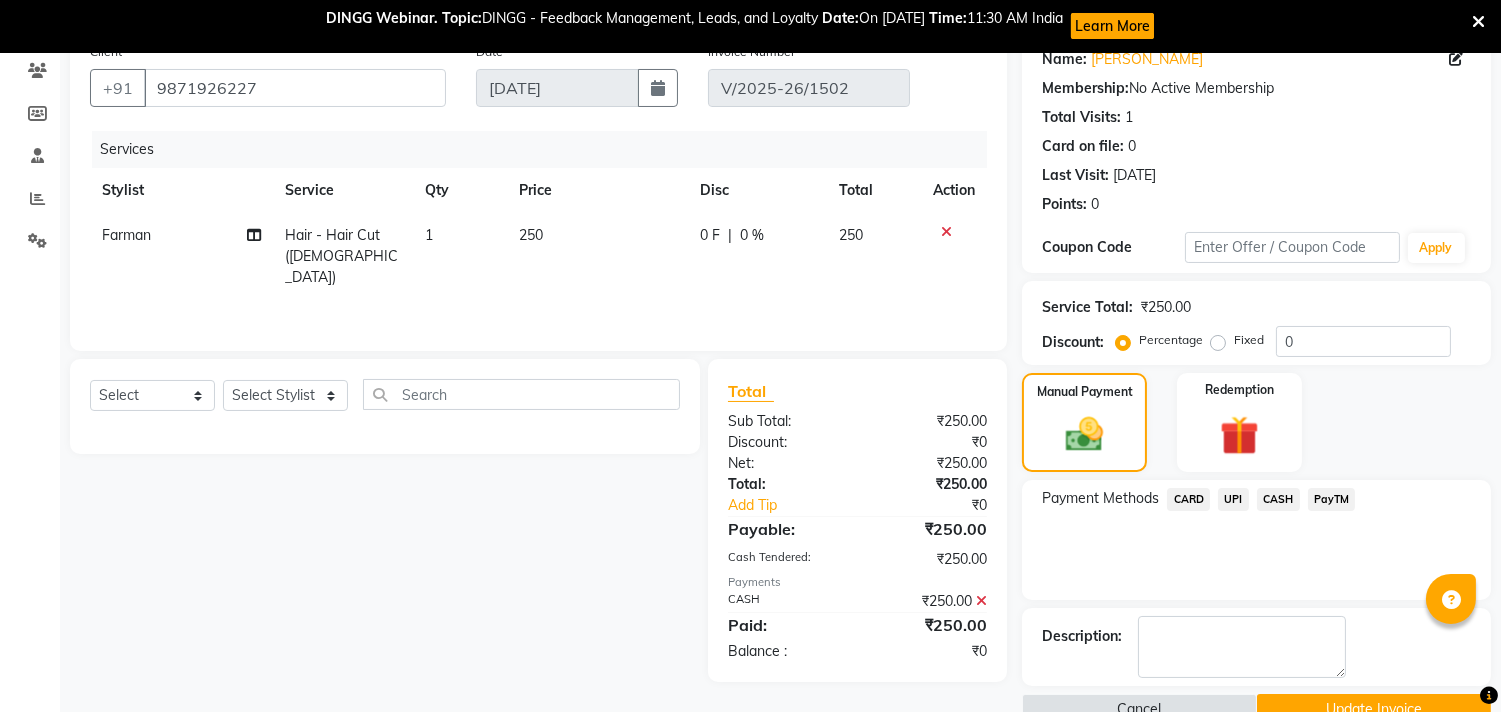 click on "Payment Methods  CARD   UPI   CASH   PayTM" 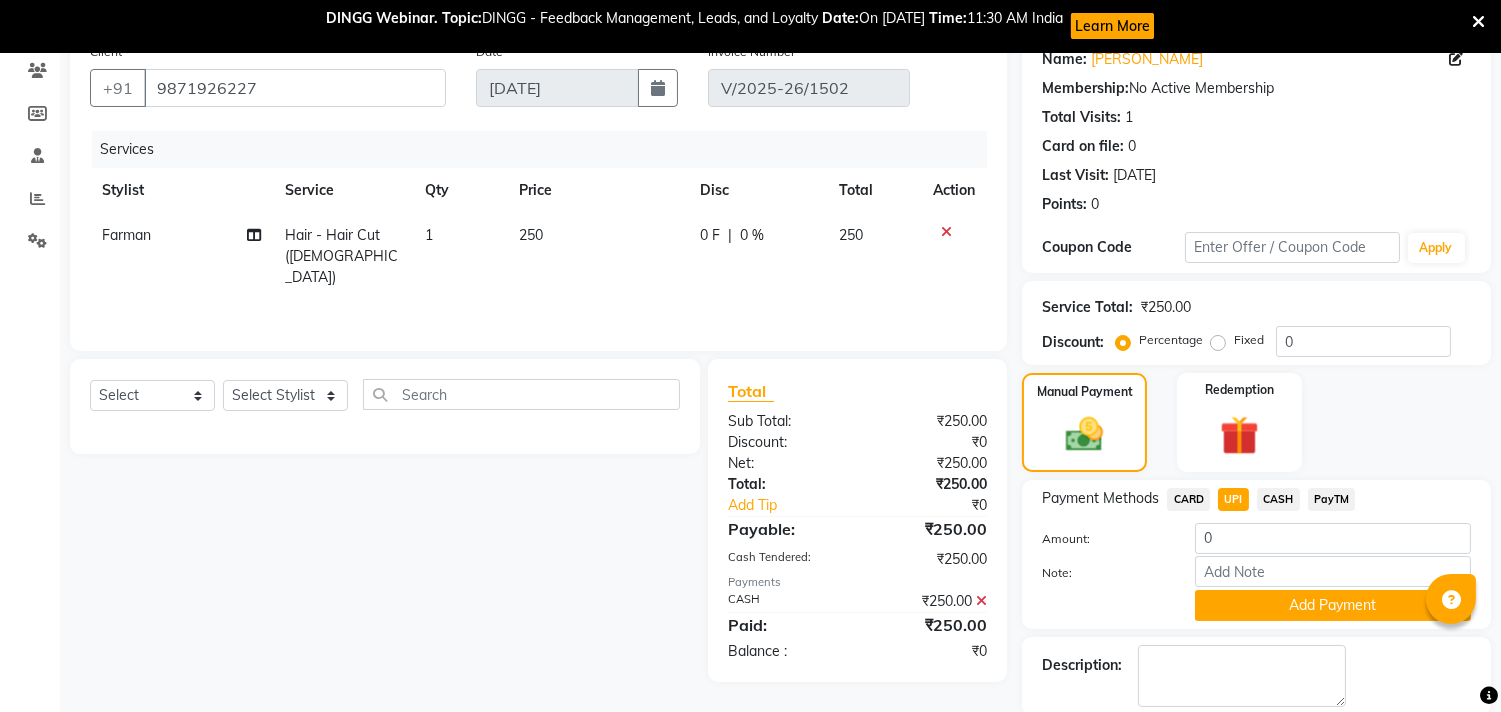 click 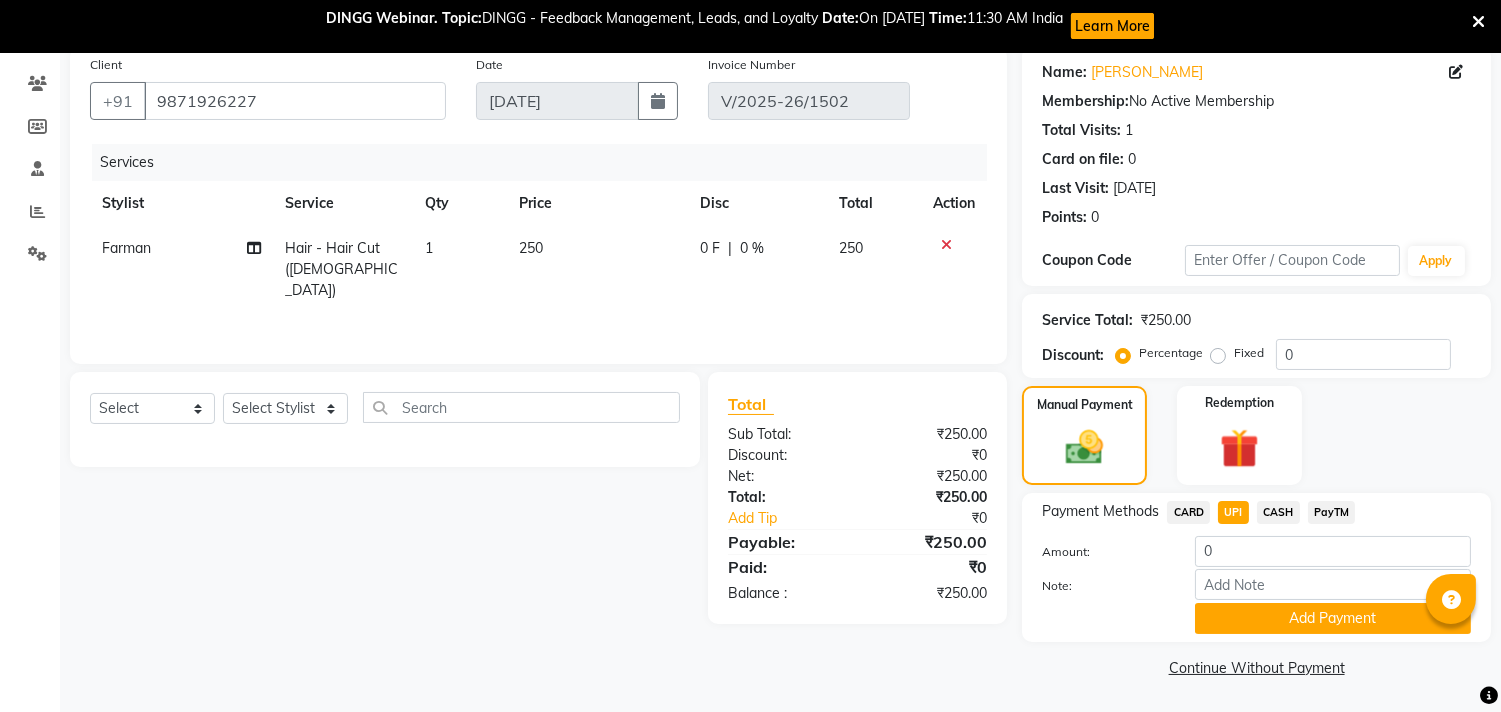 click on "UPI" 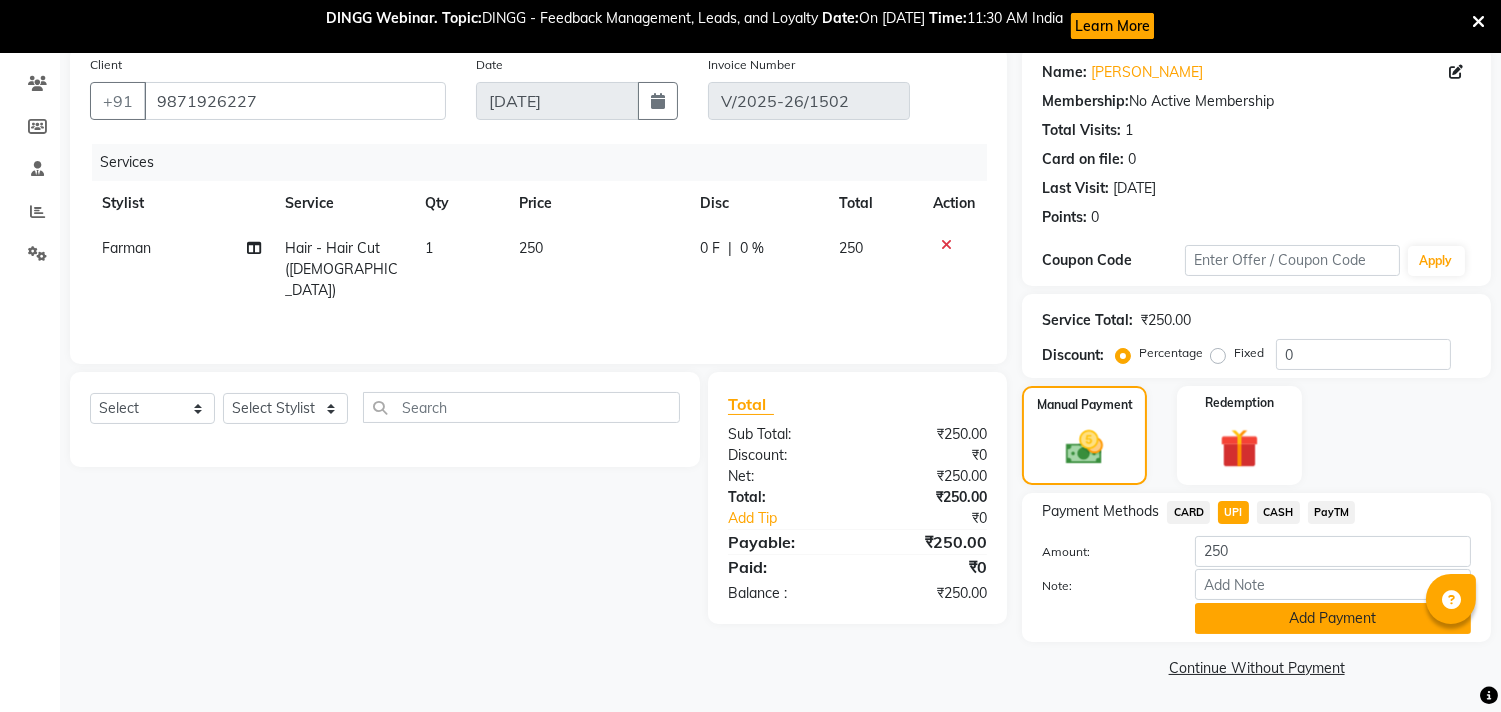 click on "Add Payment" 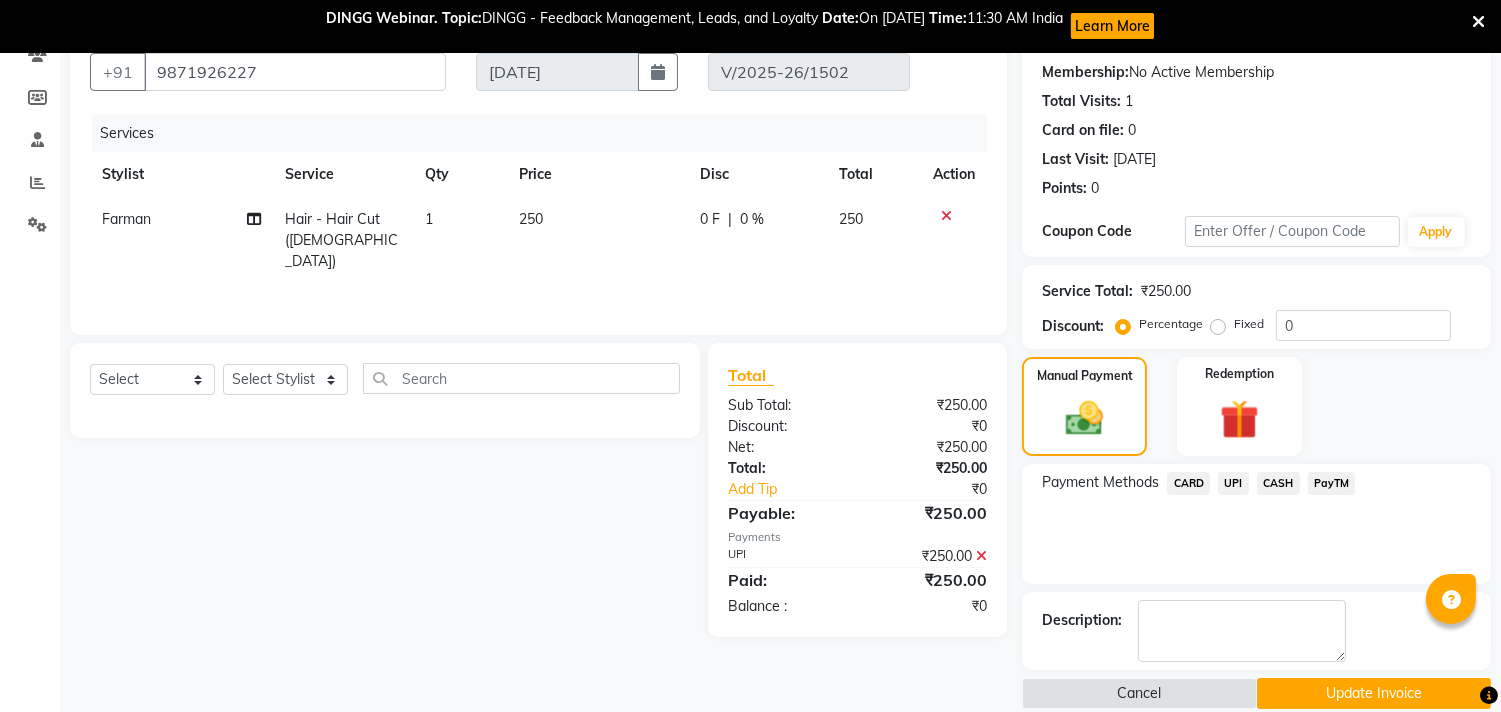 scroll, scrollTop: 212, scrollLeft: 0, axis: vertical 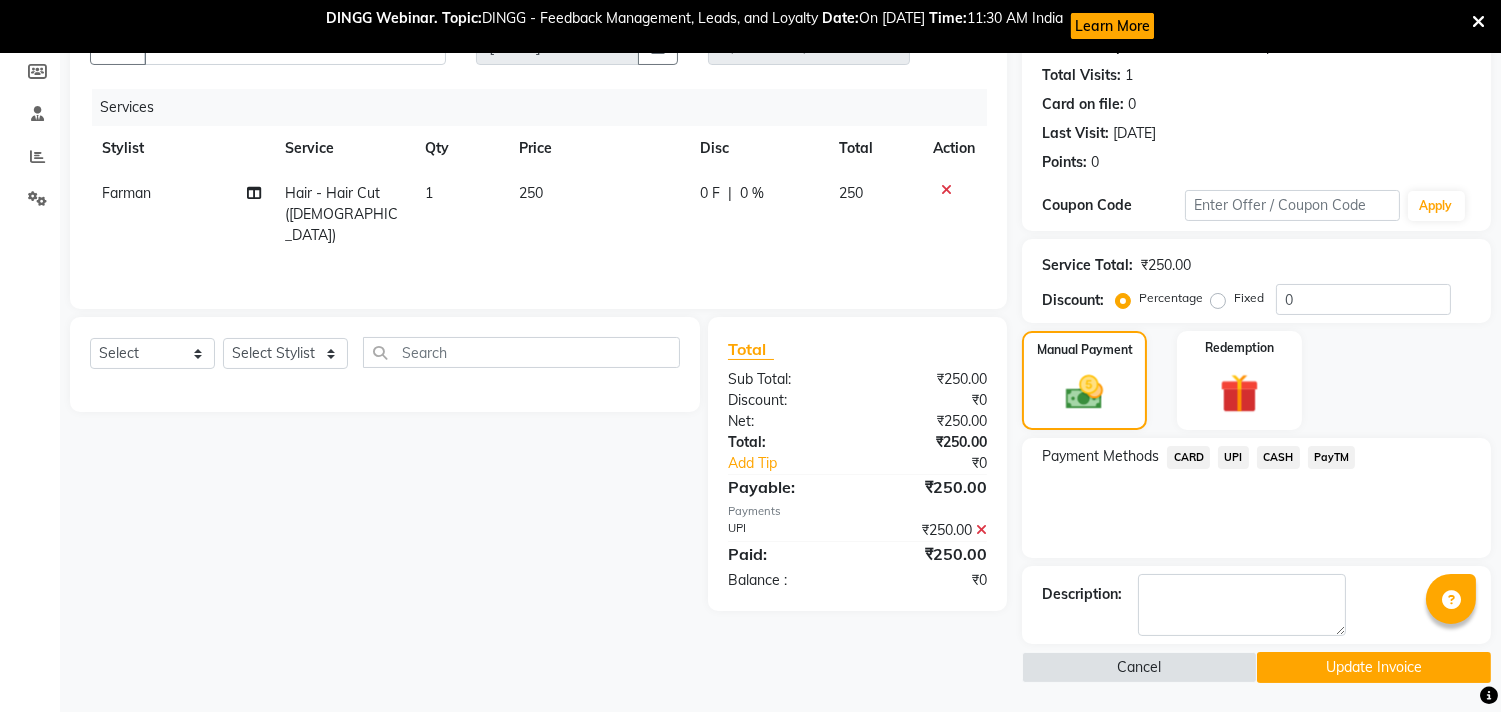 click on "Update Invoice" 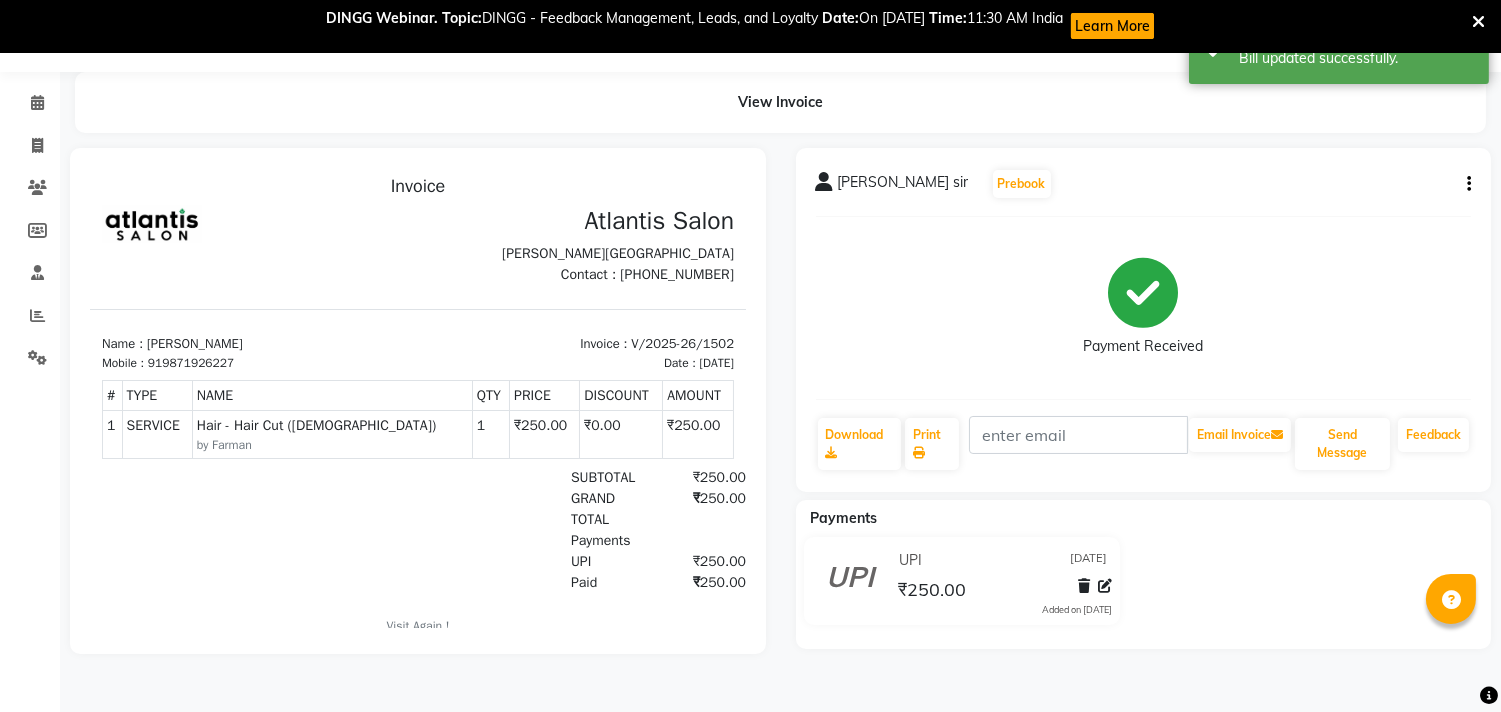 scroll, scrollTop: 0, scrollLeft: 0, axis: both 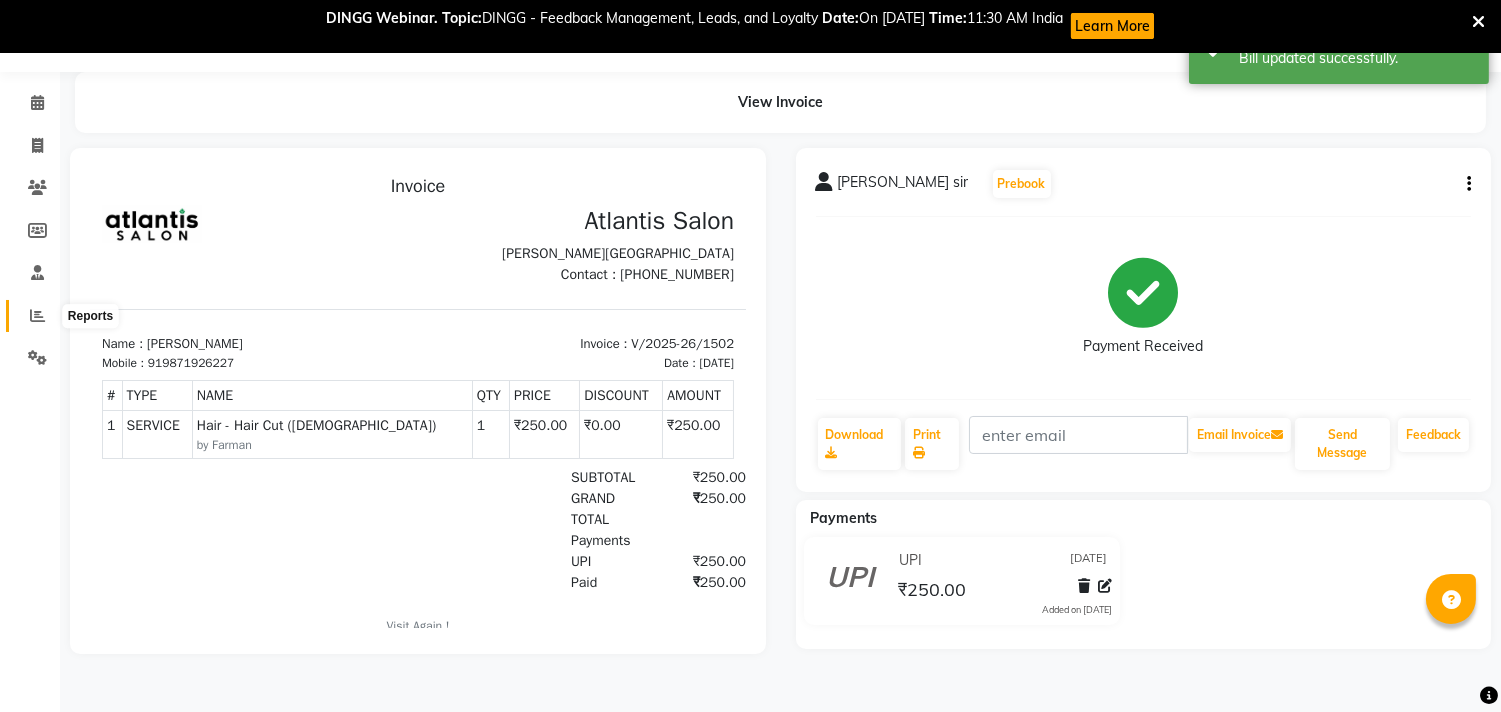 click 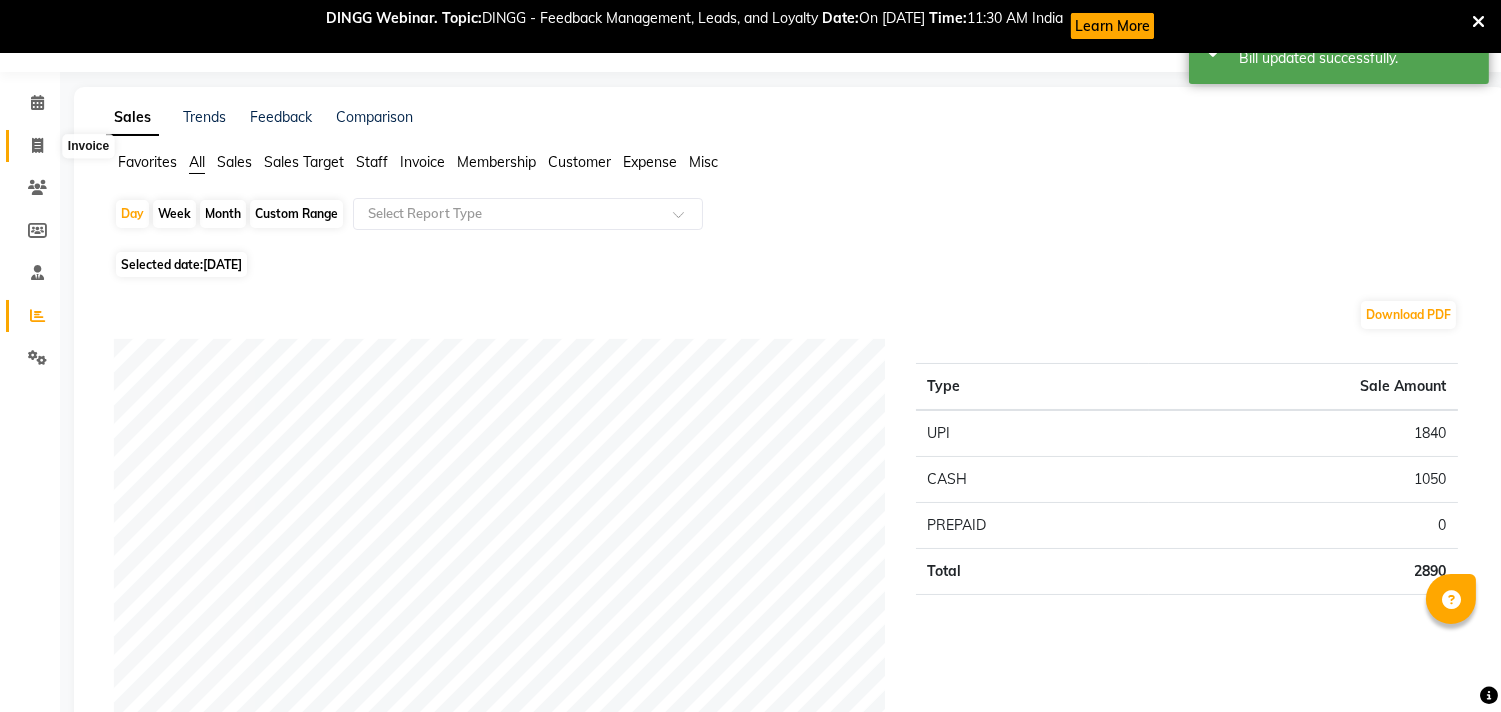 click 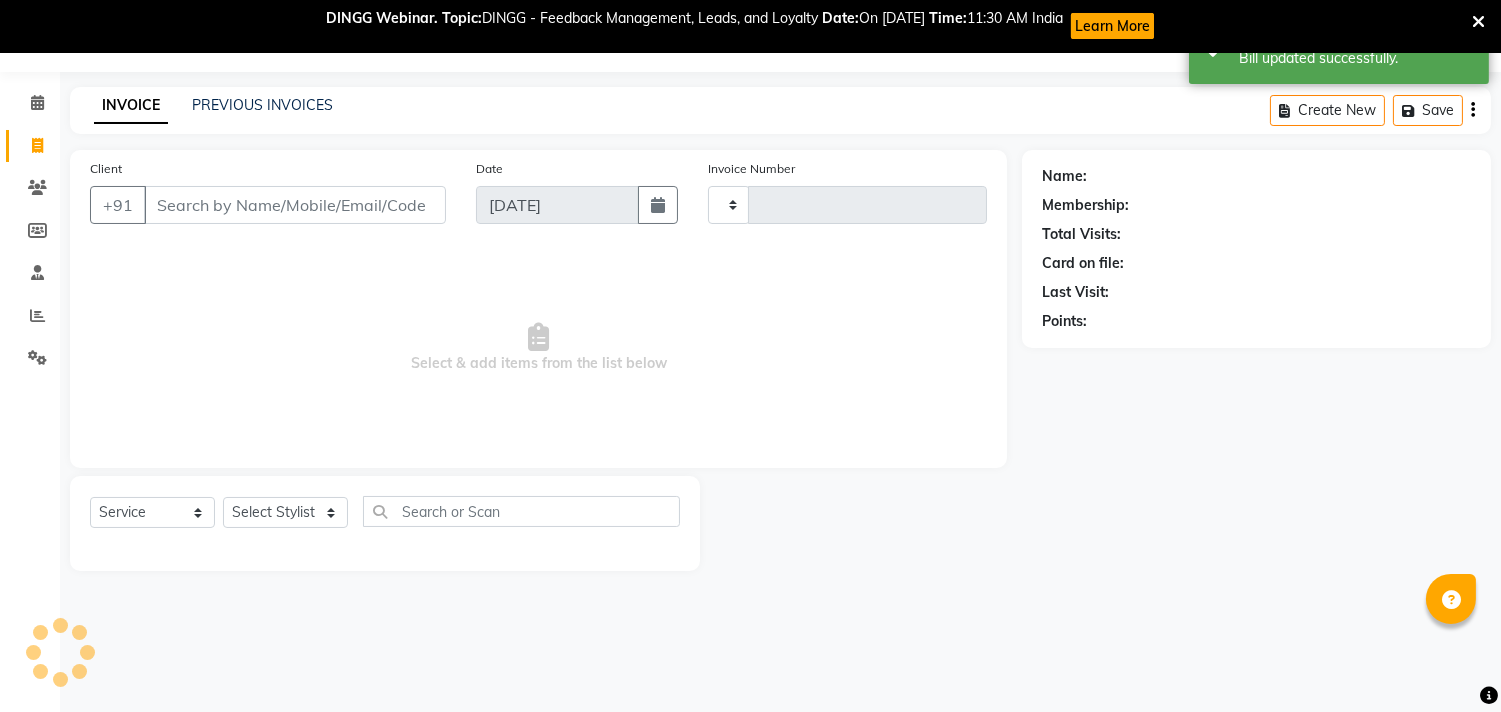 type on "1503" 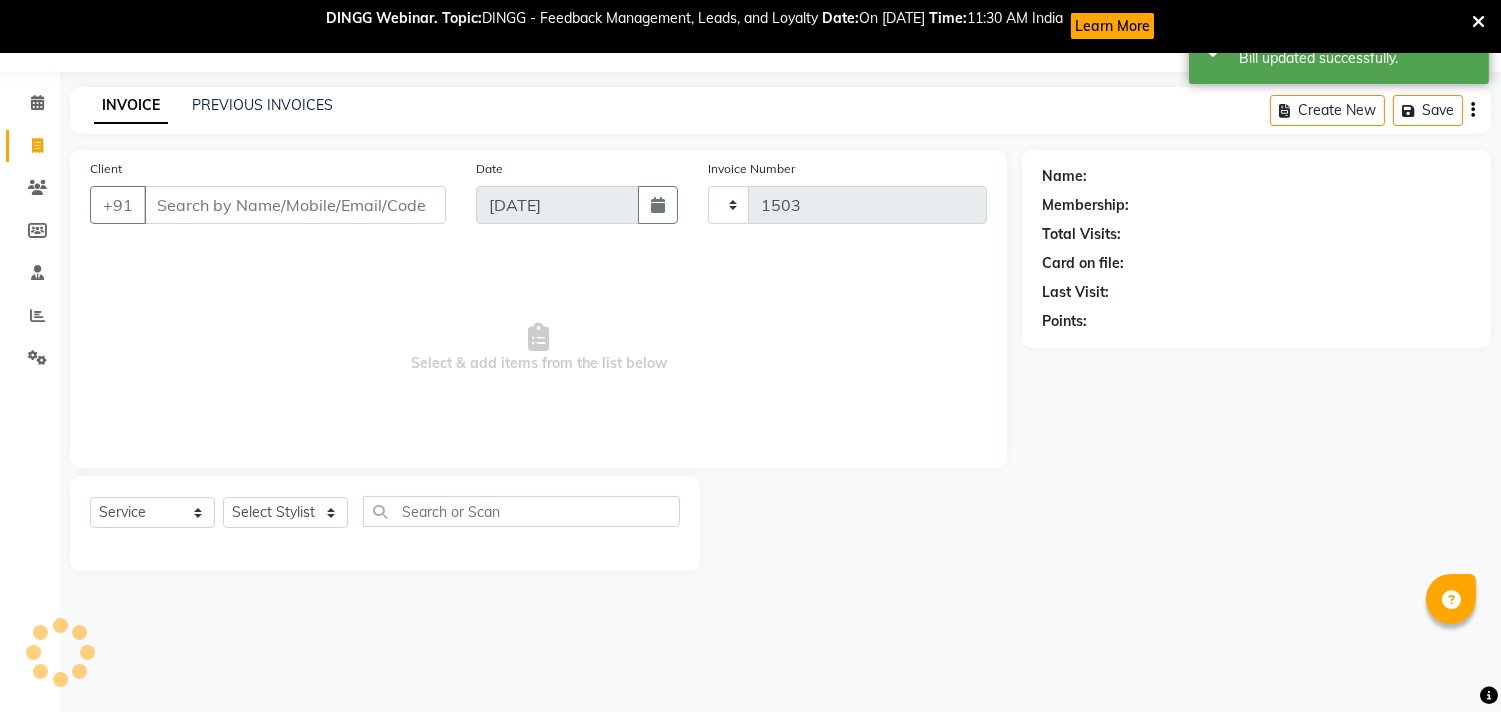 select on "4391" 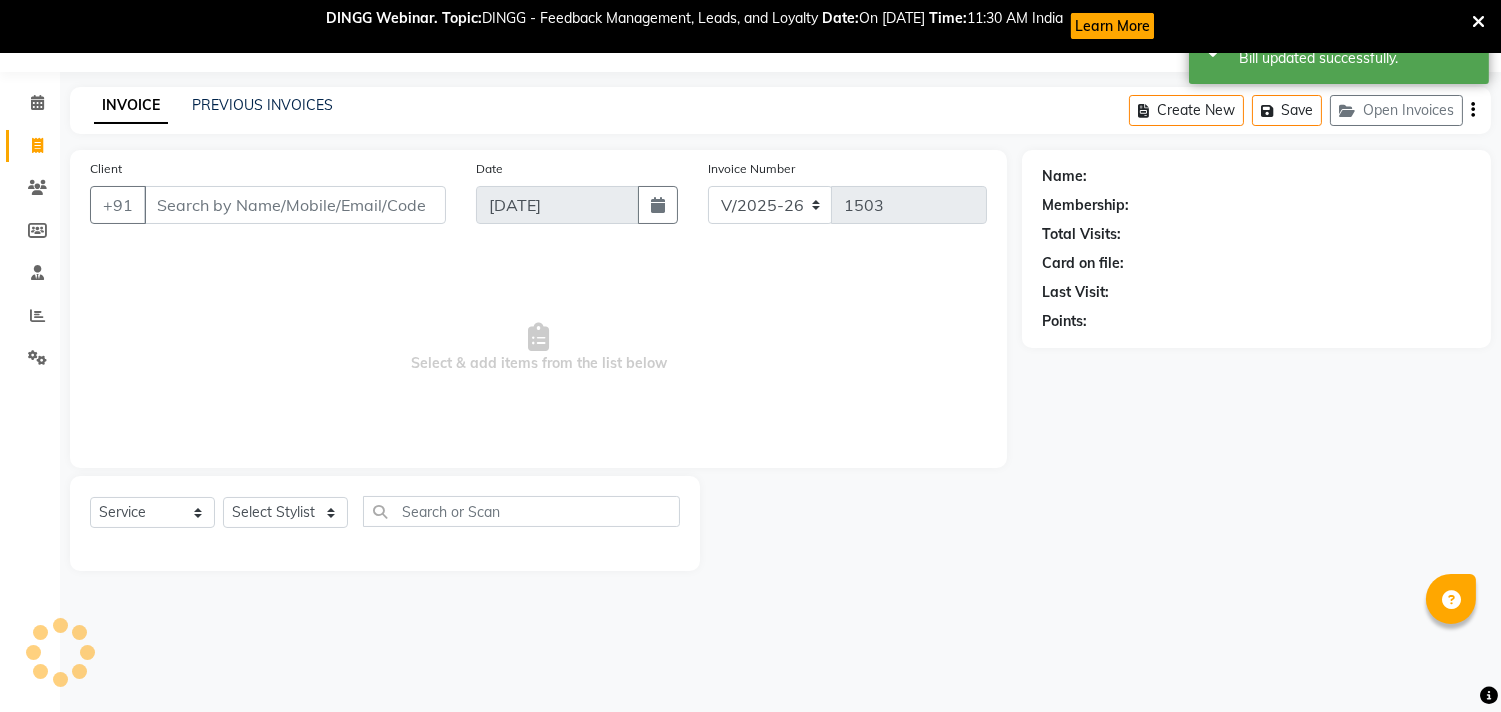 click on "Client" at bounding box center [295, 205] 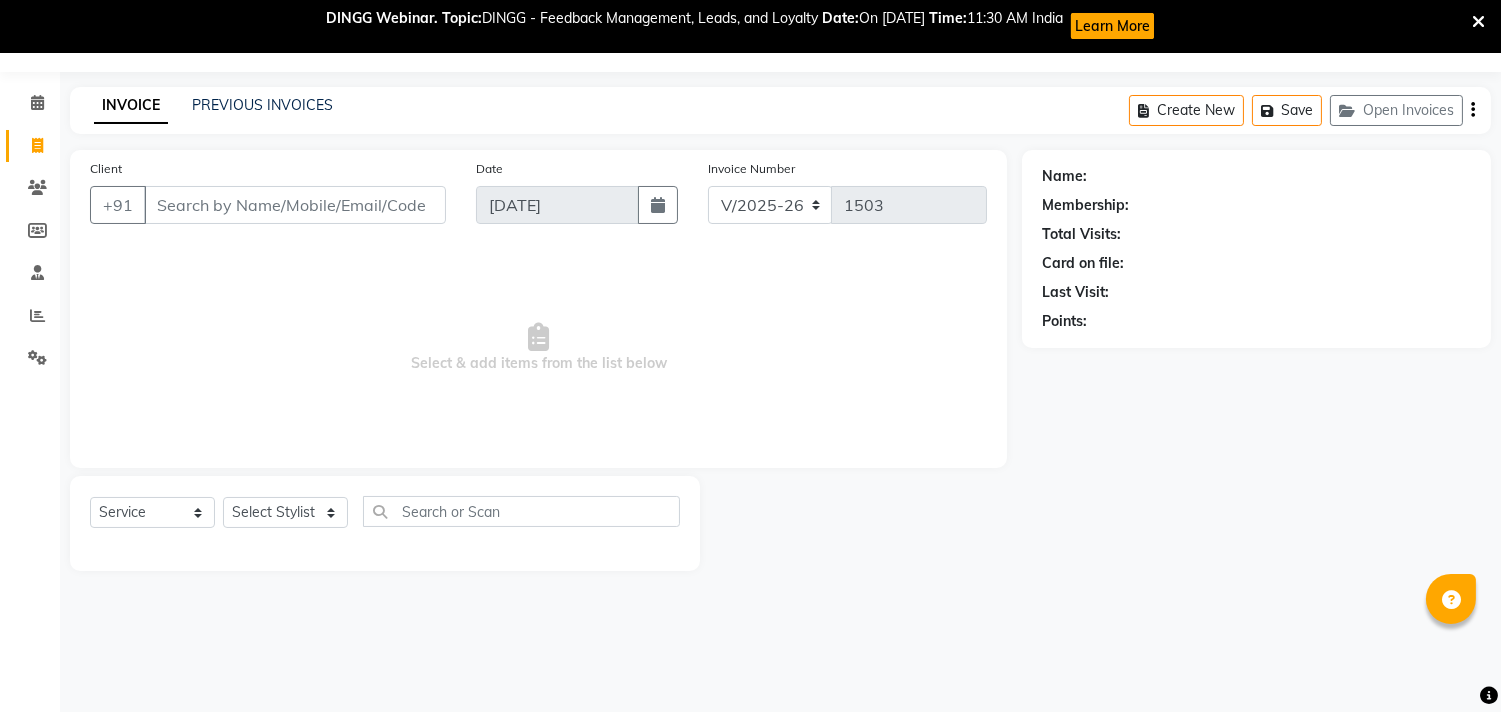 scroll, scrollTop: 0, scrollLeft: 0, axis: both 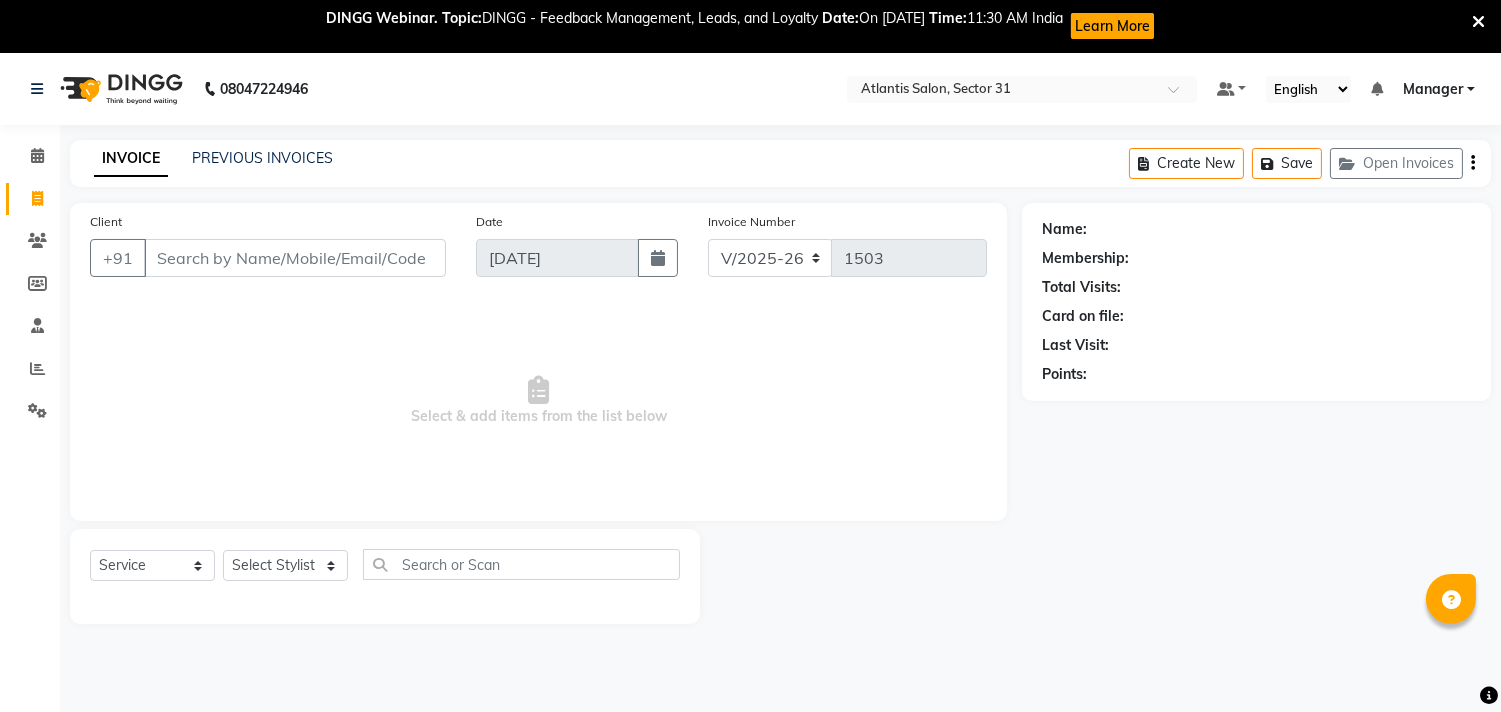 click on "Client" at bounding box center (295, 258) 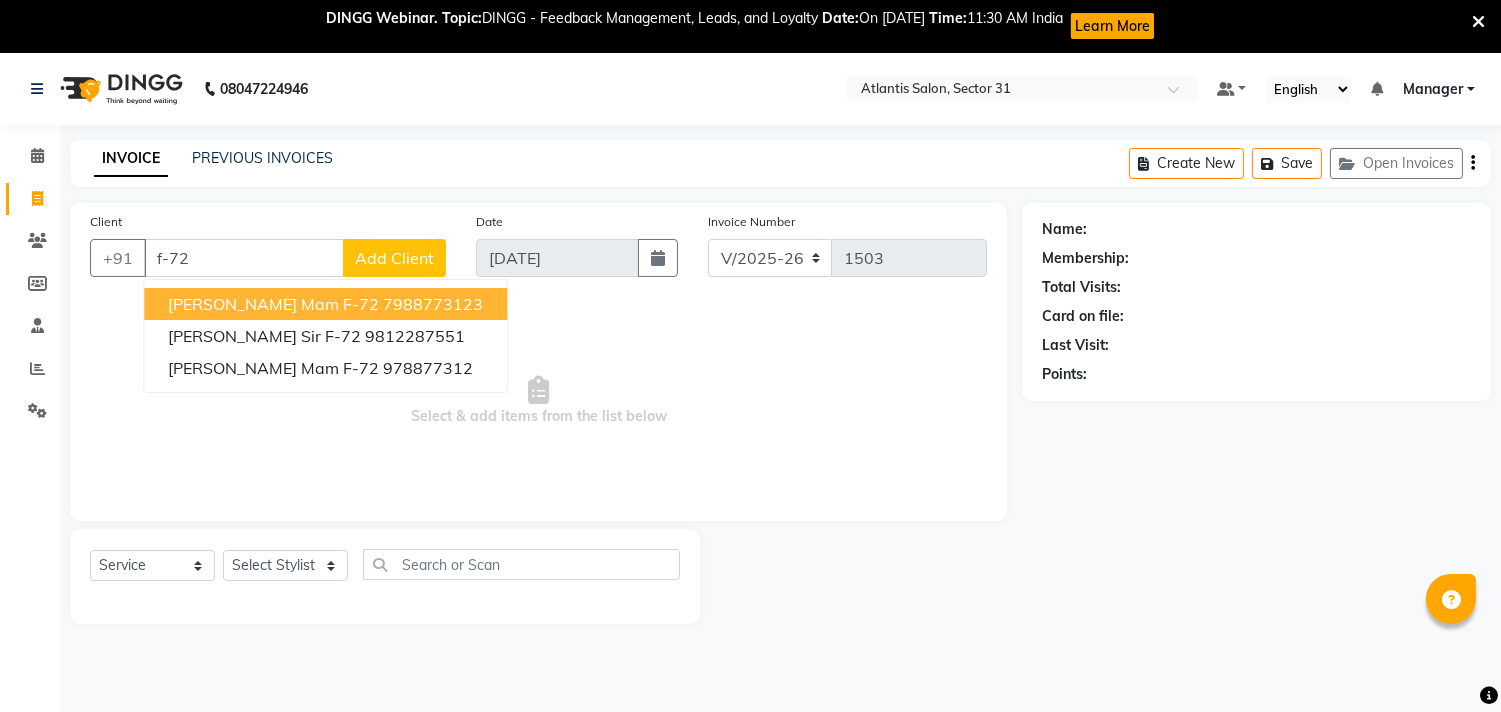 click on "f-72" at bounding box center [244, 258] 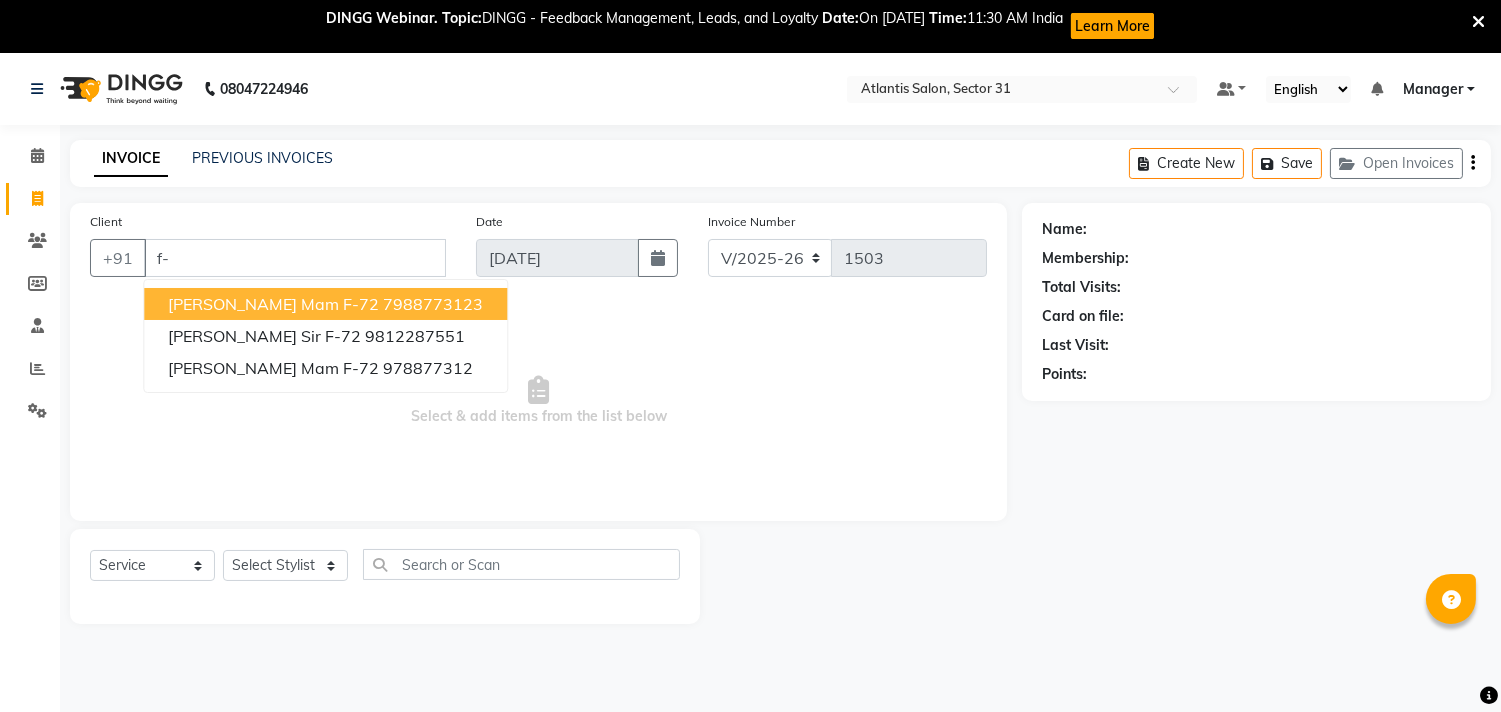 type on "f" 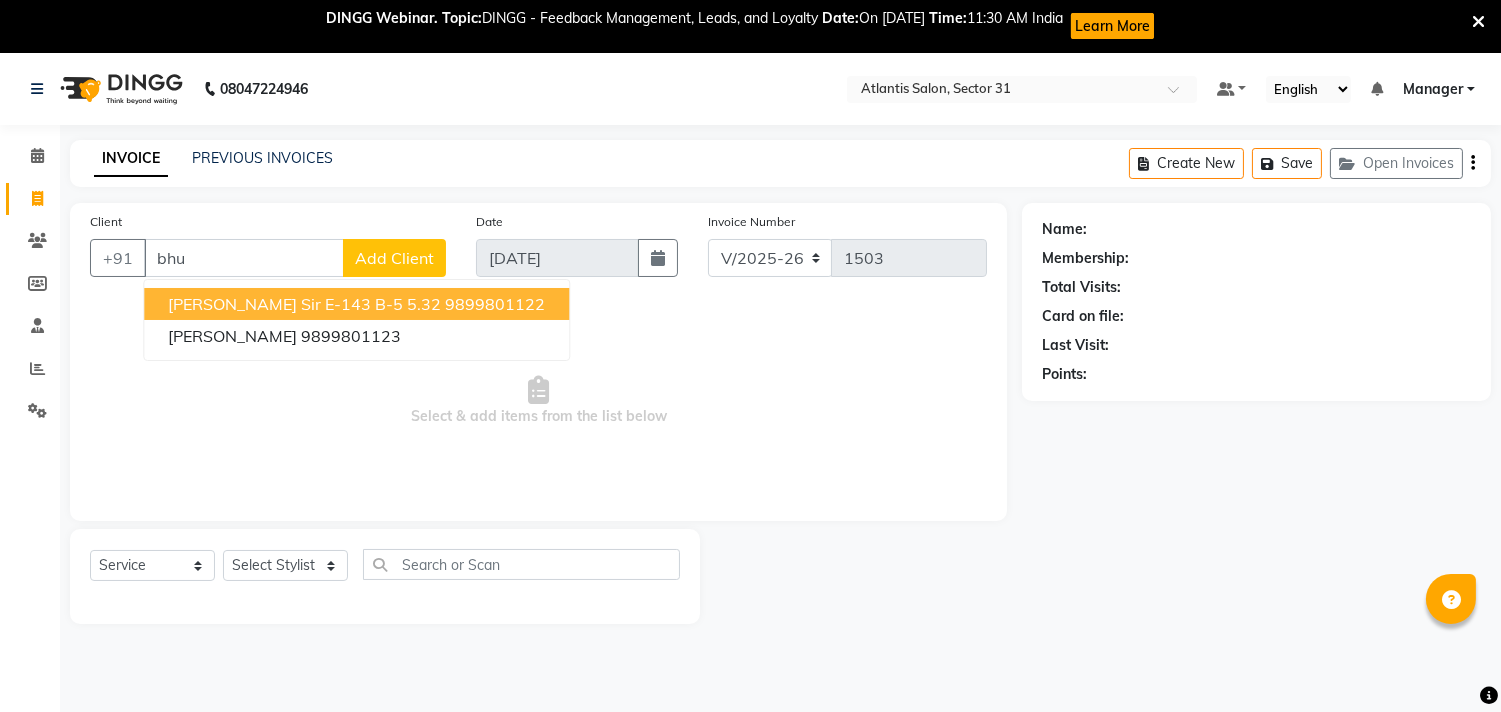 click on "[PERSON_NAME] Sir E-143 B-5  5.32" at bounding box center [304, 304] 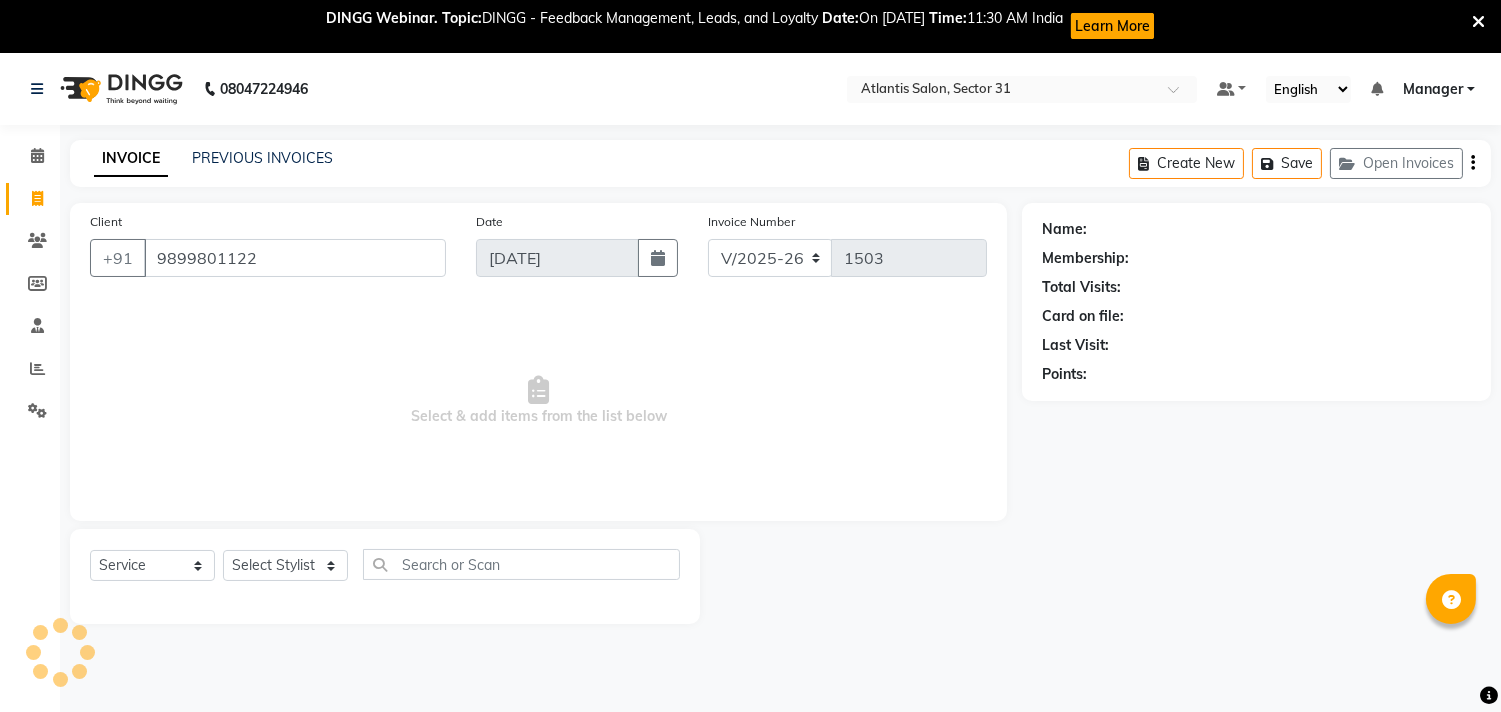 type on "9899801122" 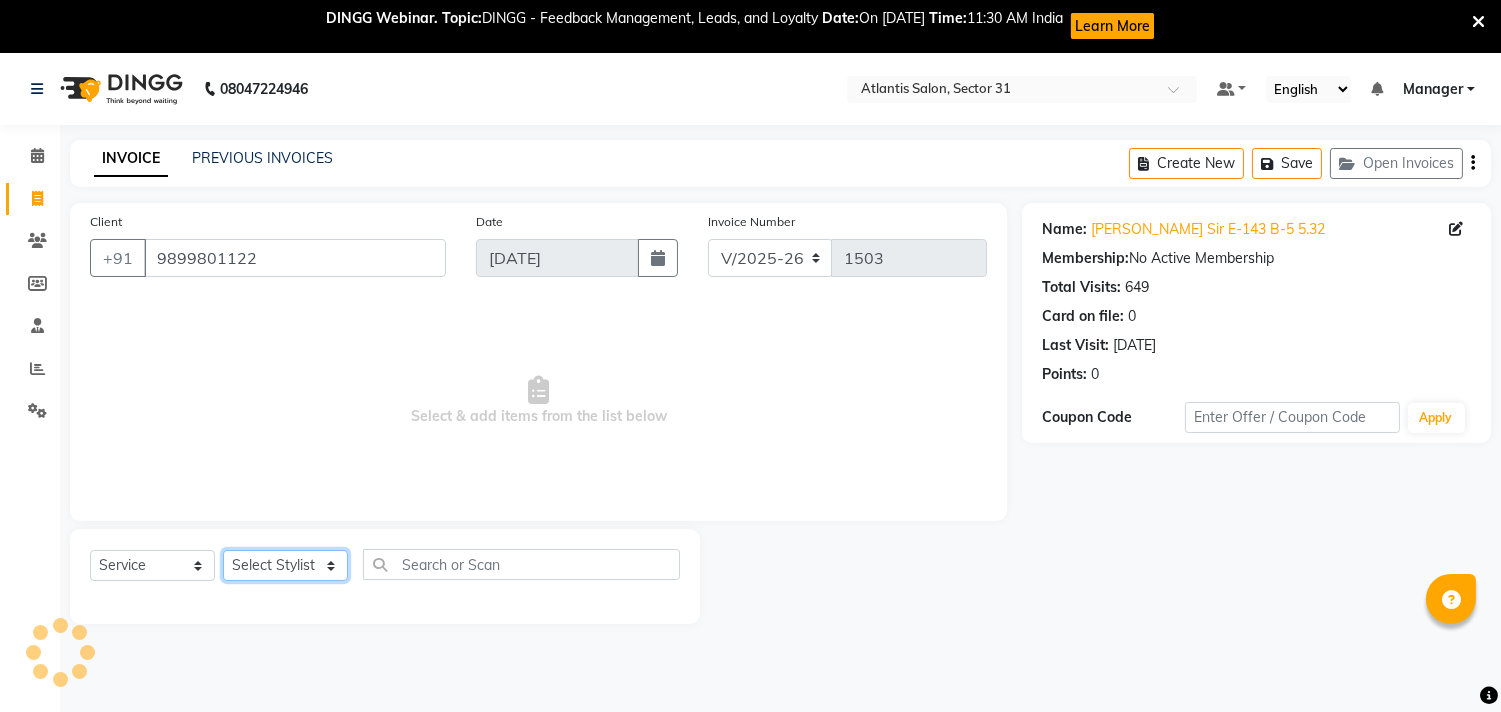 click on "Select Stylist [PERSON_NAME] [PERSON_NAME] Kavita Manager Staff 31 Staff ILD Suraj" 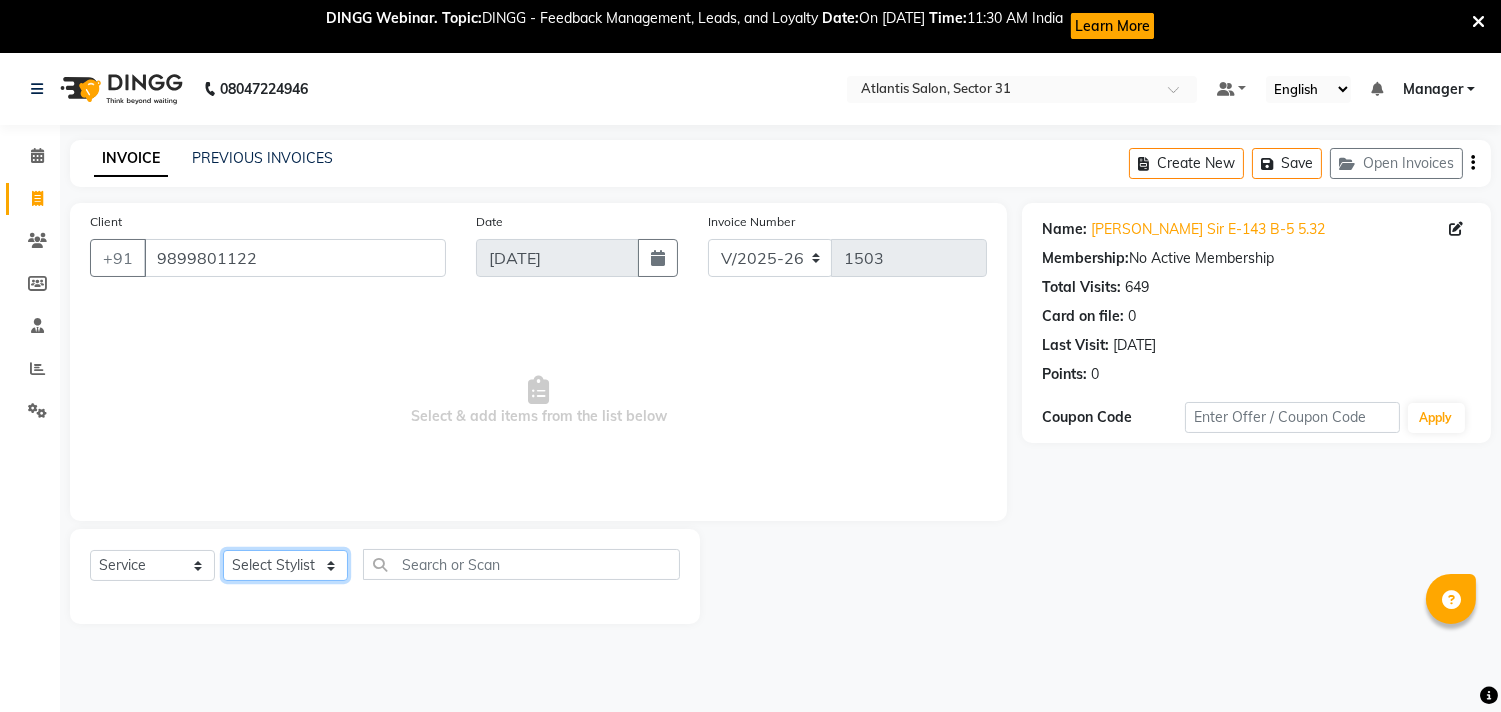 select on "69420" 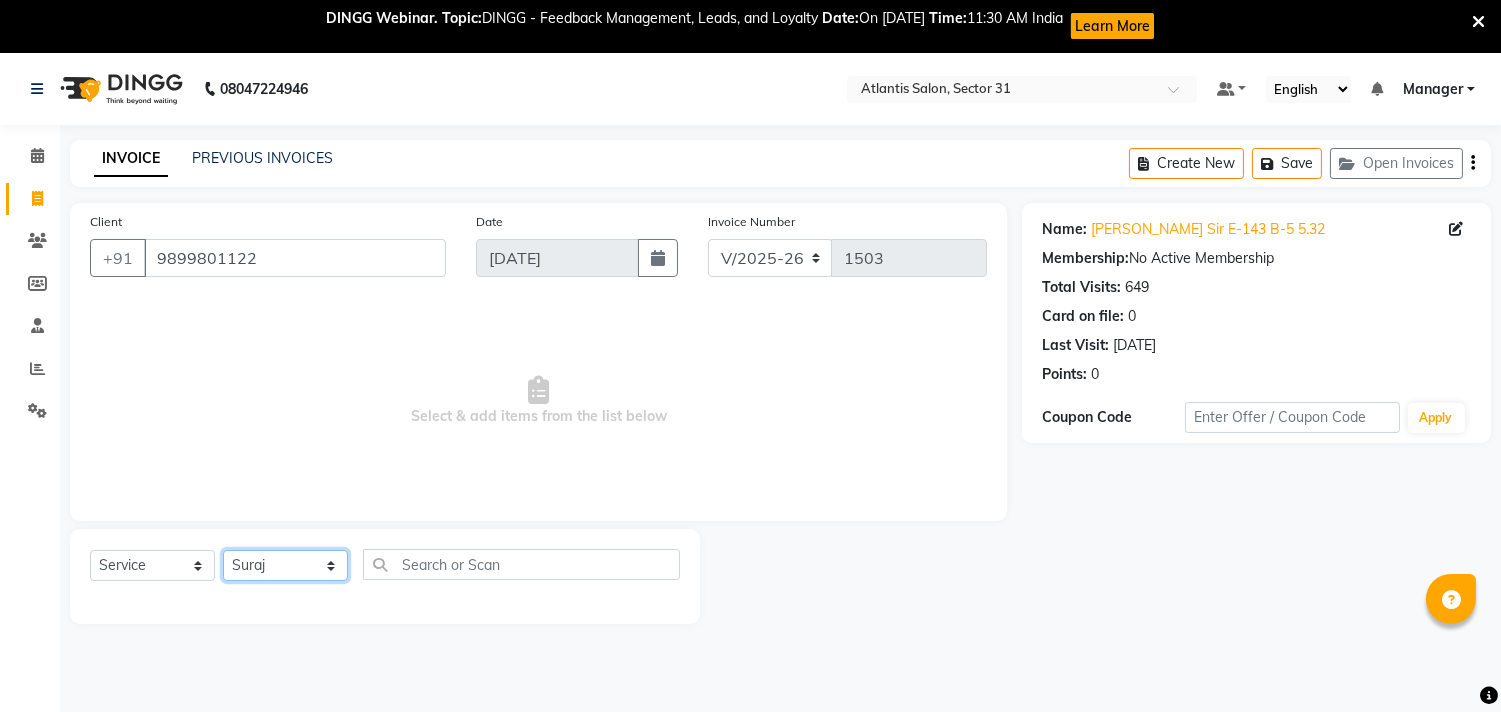 click on "Select Stylist [PERSON_NAME] [PERSON_NAME] Kavita Manager Staff 31 Staff ILD Suraj" 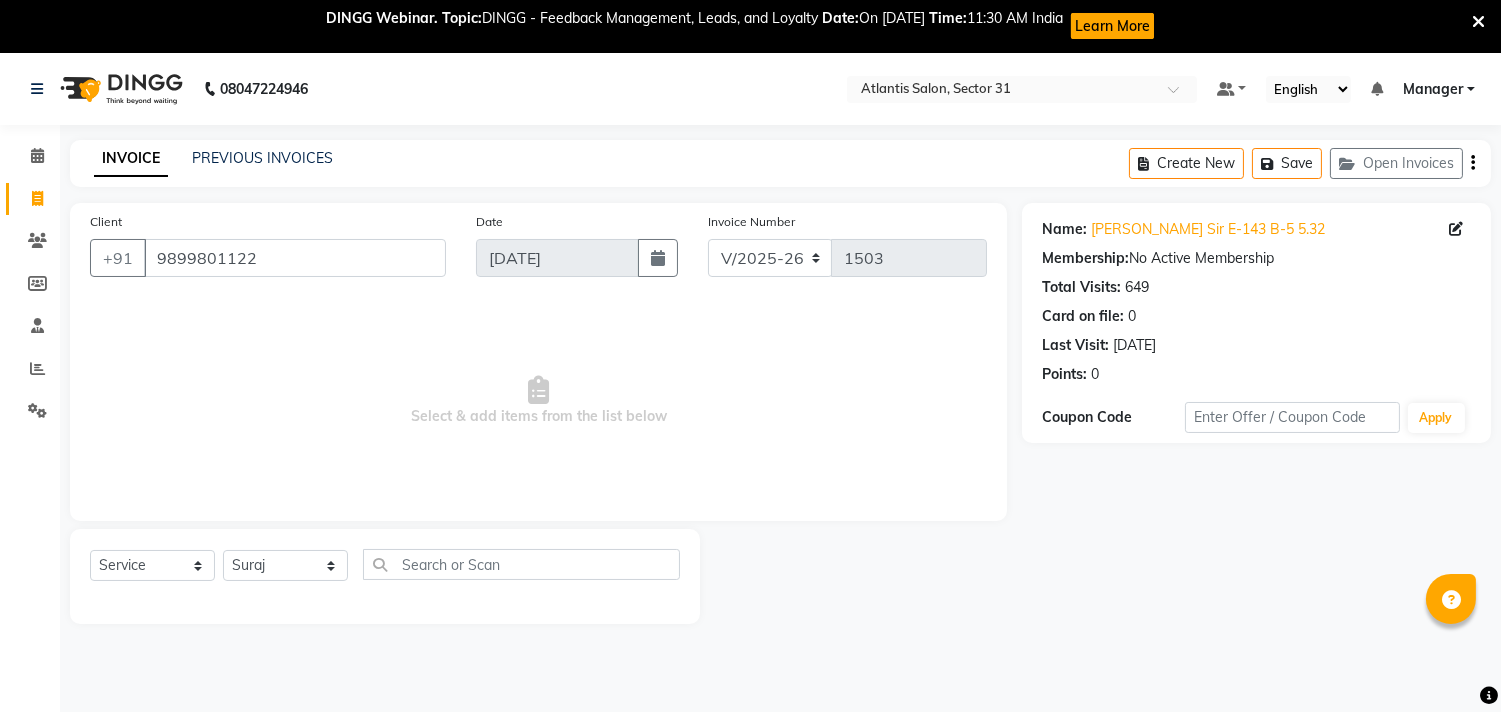 click on "Client [PHONE_NUMBER] Date [DATE] Invoice Number V/2025 V/[PHONE_NUMBER]  Select & add items from the list below  Select  Service  Product  Membership  Package Voucher Prepaid Gift Card  Select Stylist Alka  Annu [PERSON_NAME] Kavita Manager Staff 31 Staff ILD Suraj" 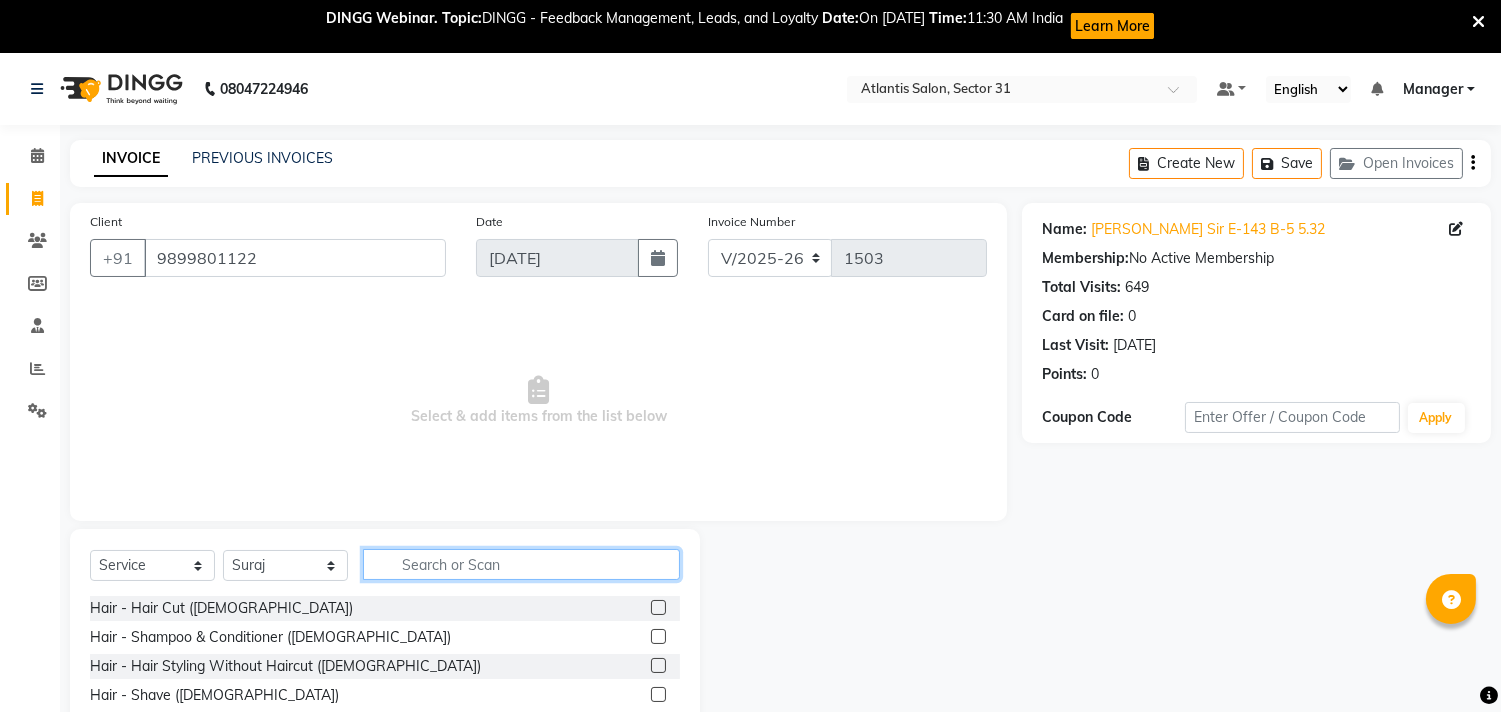 click 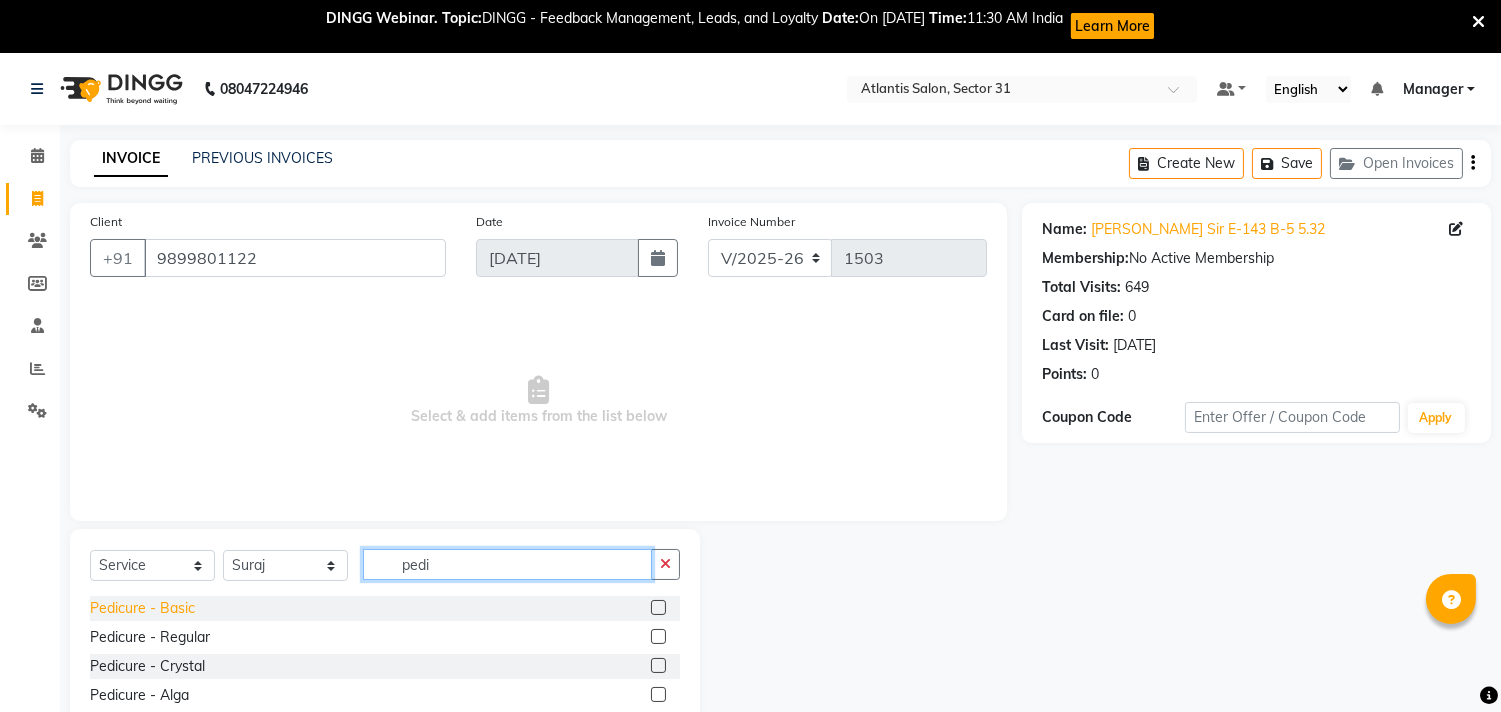 type on "pedi" 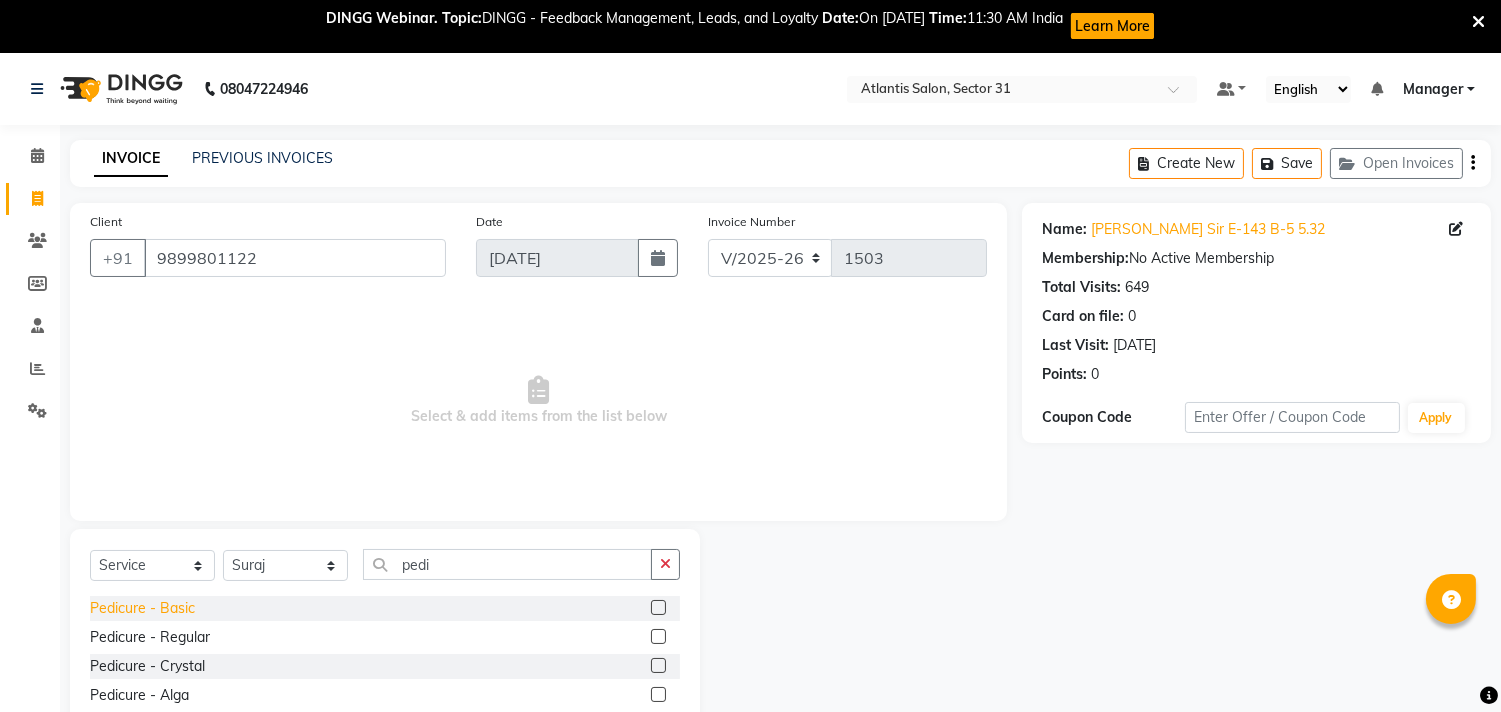 click on "Pedicure - Basic" 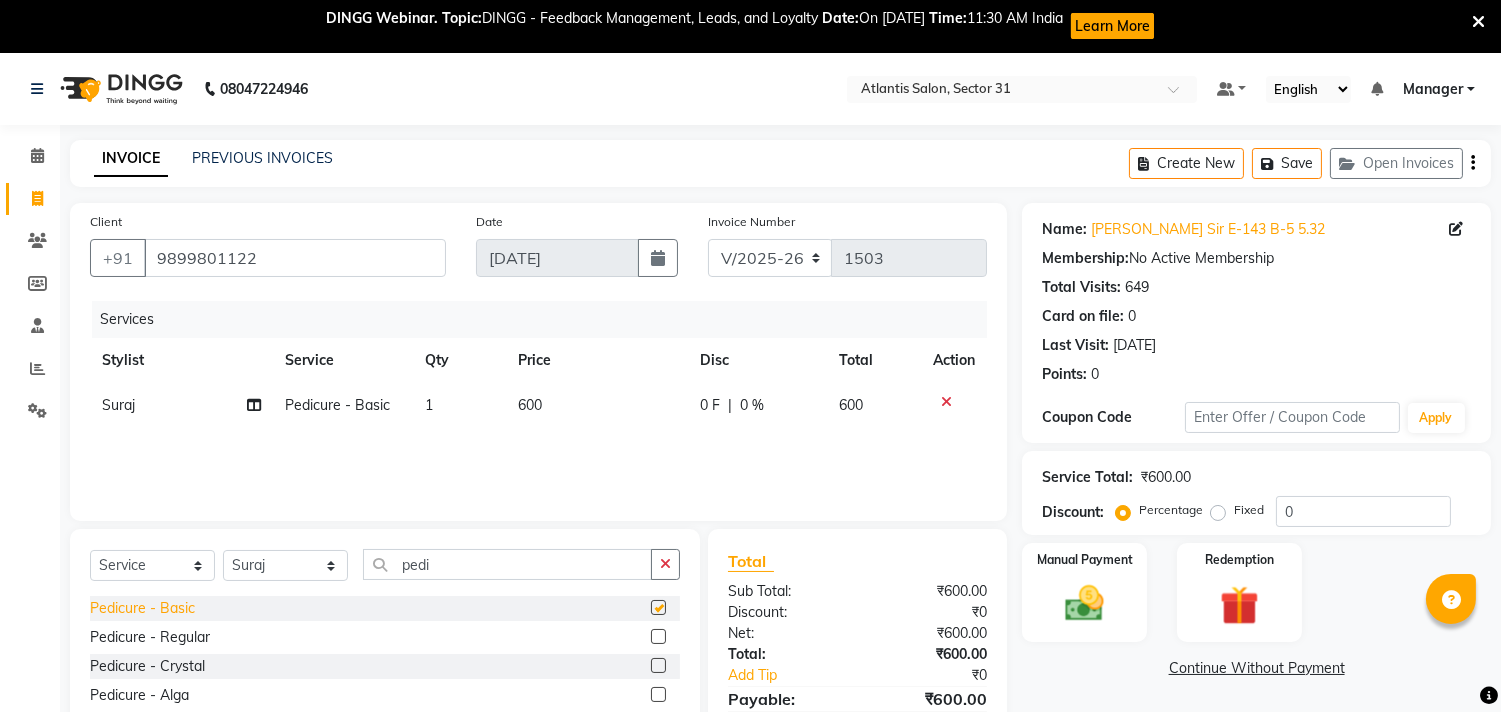 checkbox on "false" 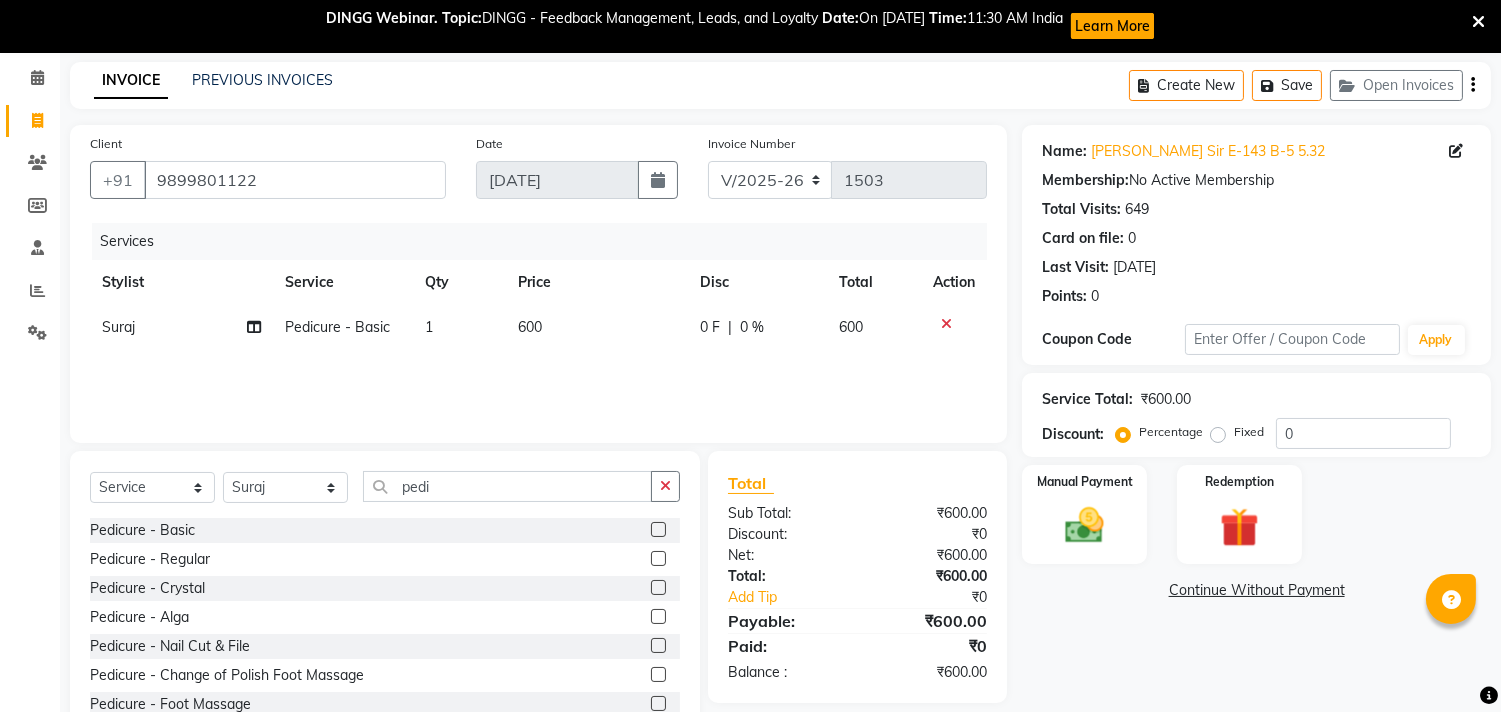 scroll, scrollTop: 142, scrollLeft: 0, axis: vertical 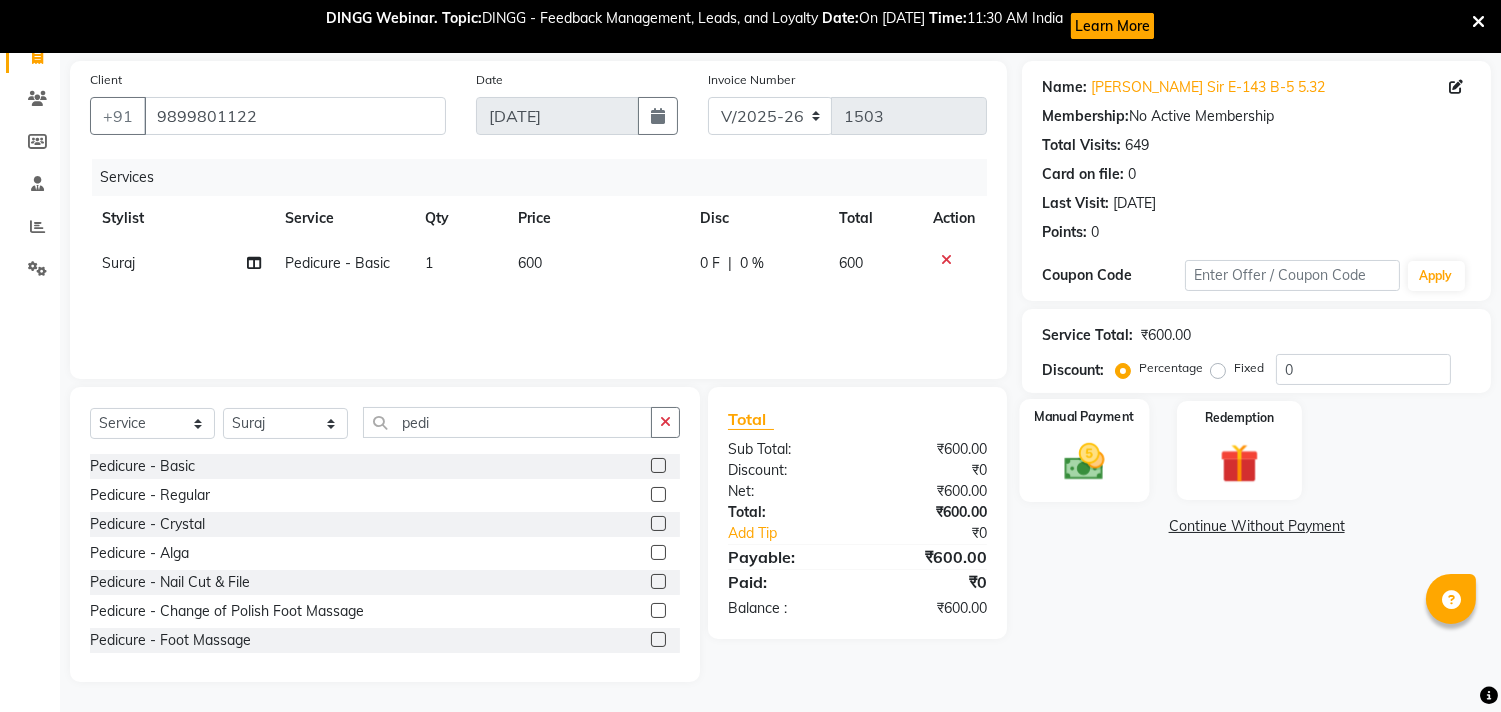 click 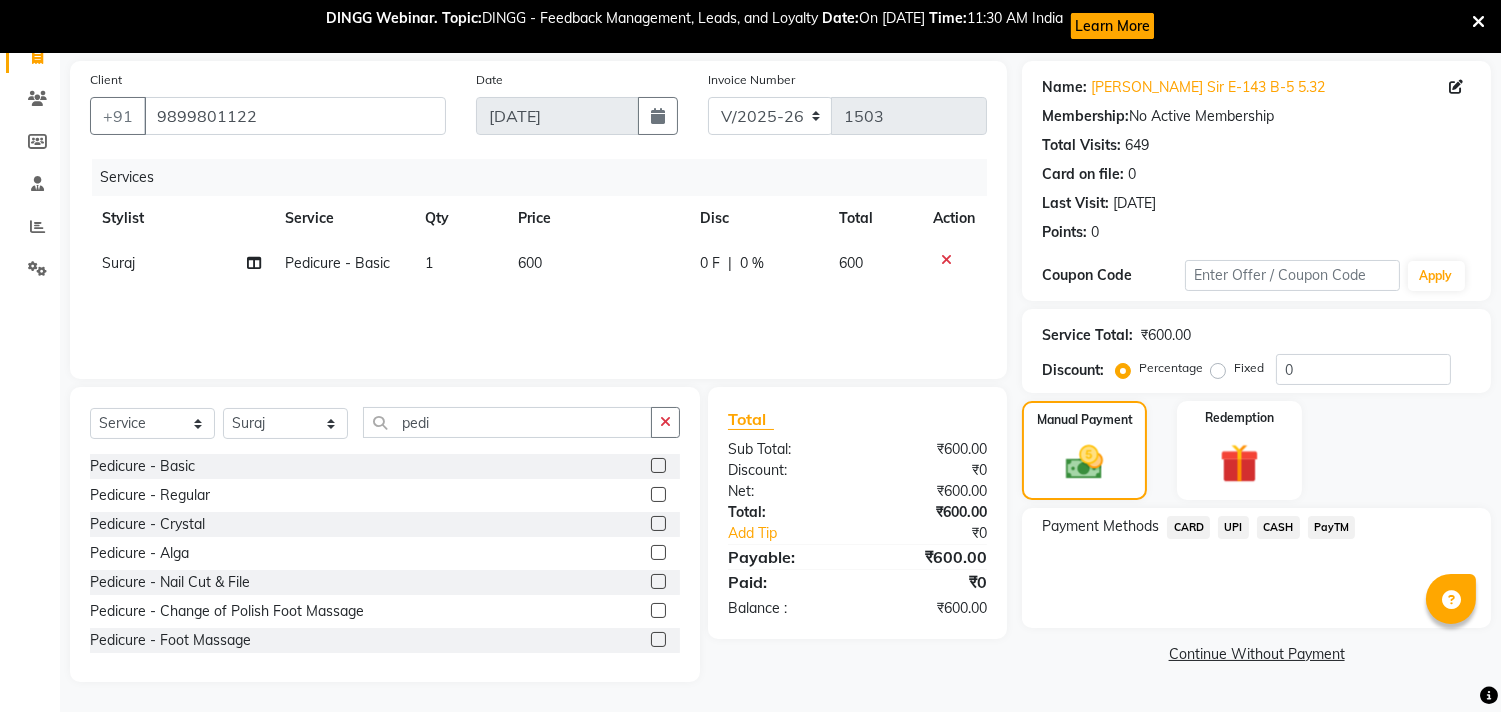 click on "UPI" 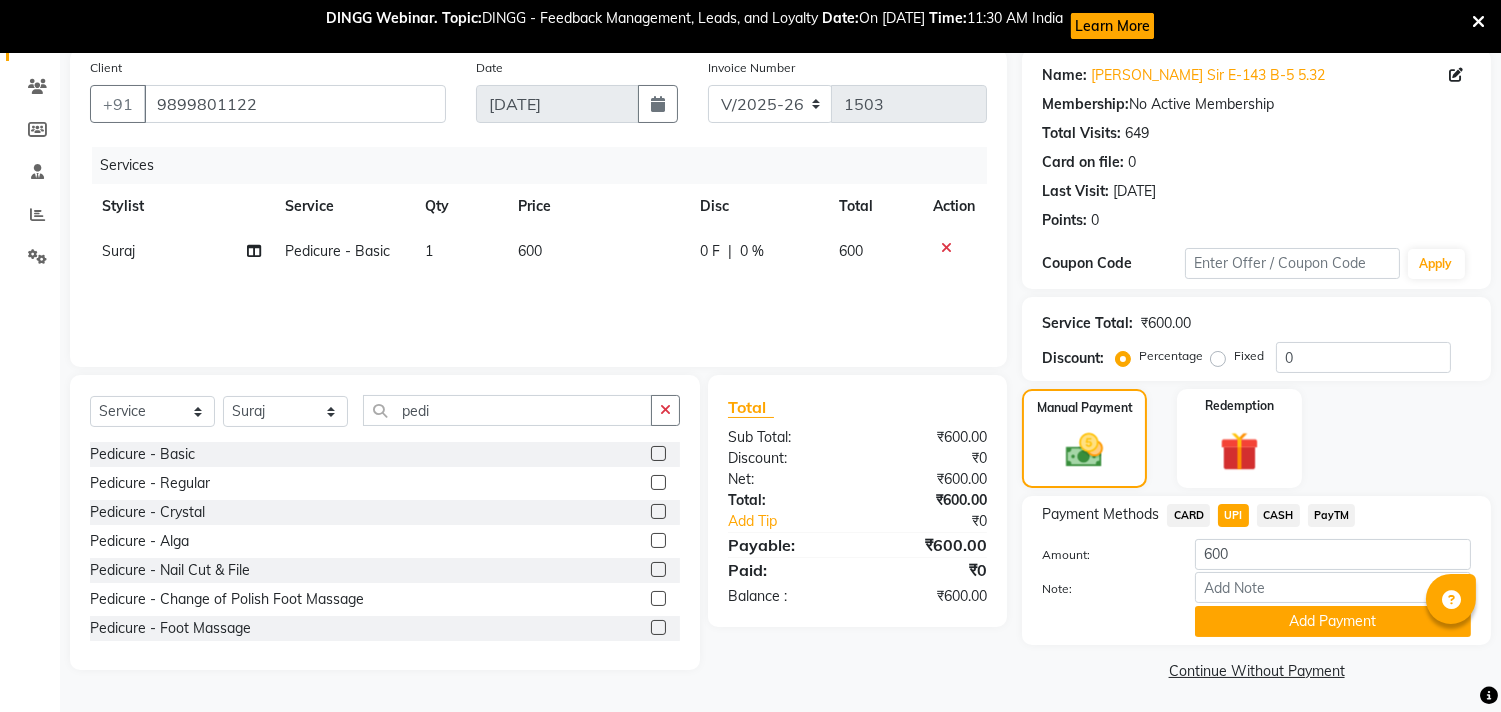 scroll, scrollTop: 157, scrollLeft: 0, axis: vertical 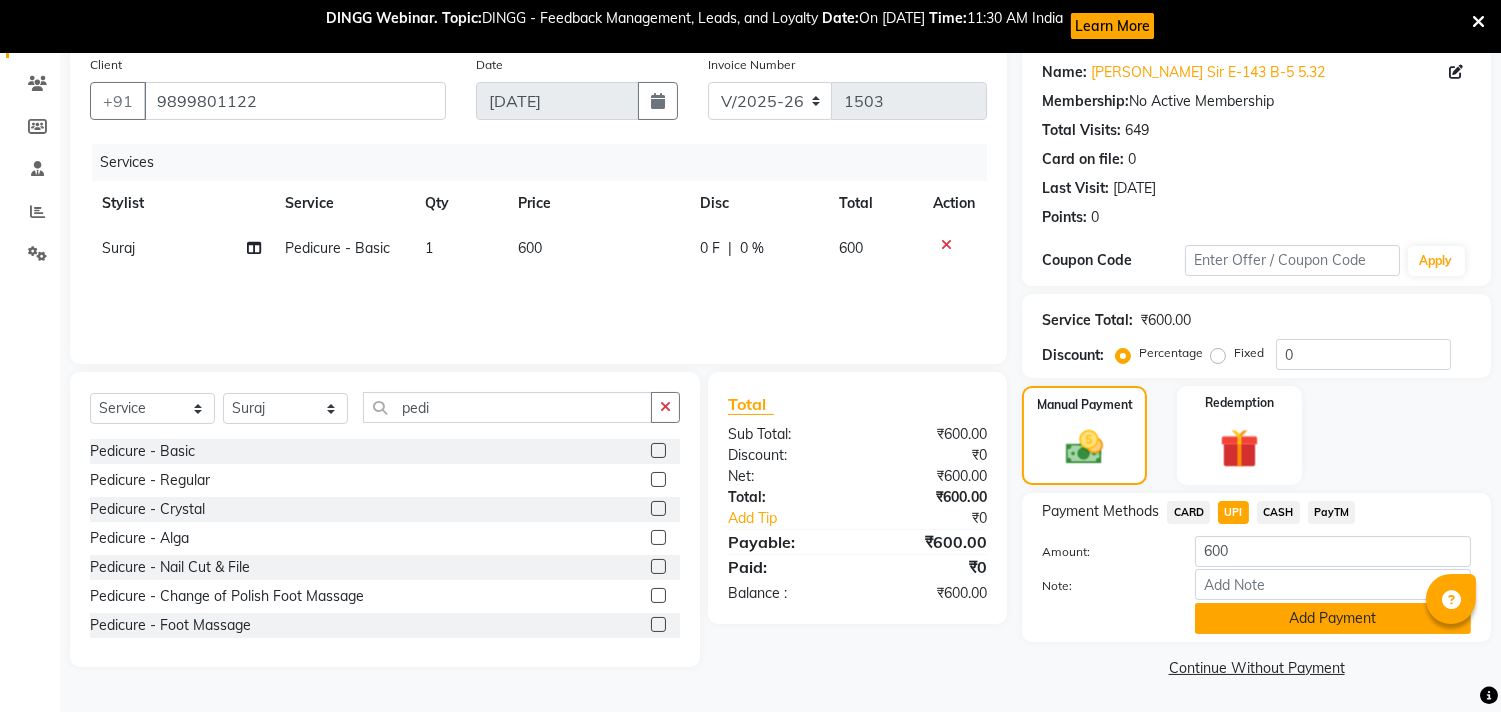 click on "Add Payment" 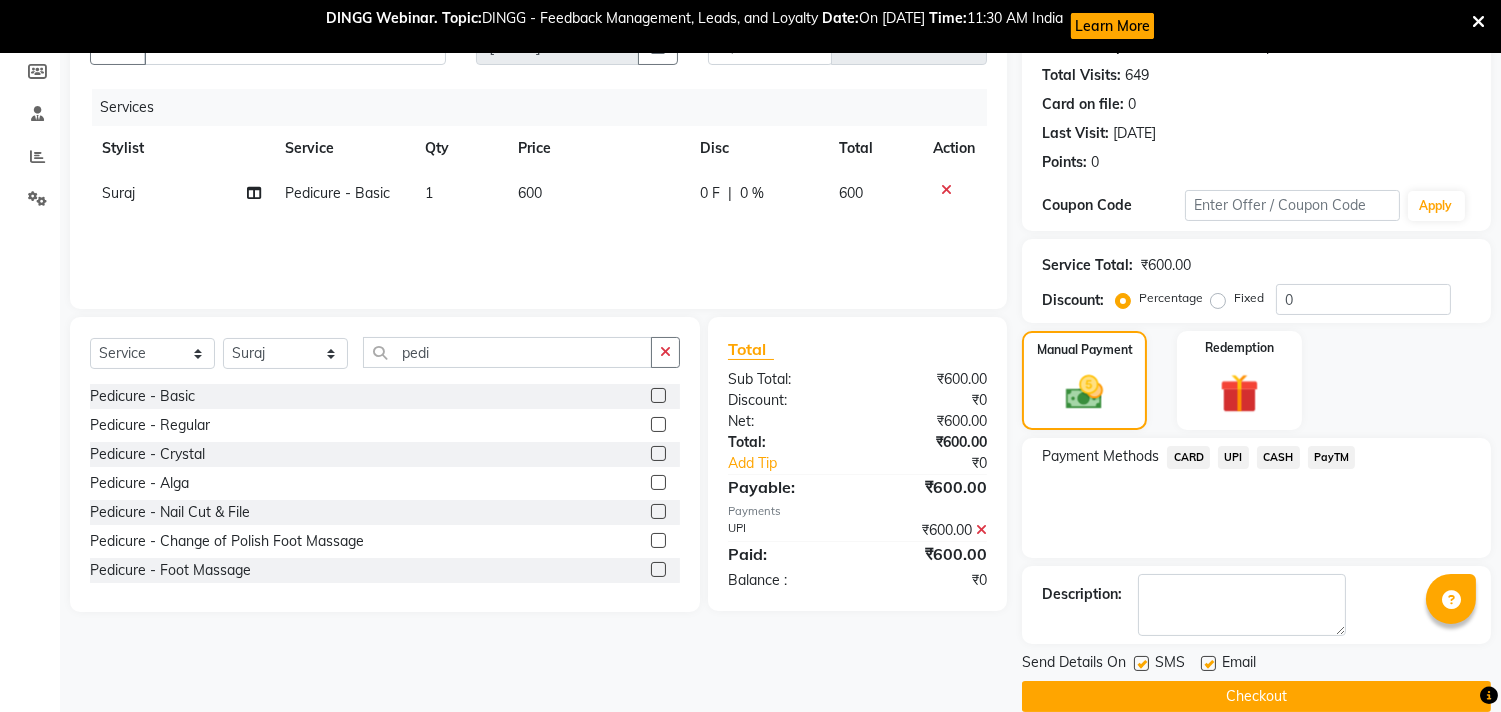 scroll, scrollTop: 241, scrollLeft: 0, axis: vertical 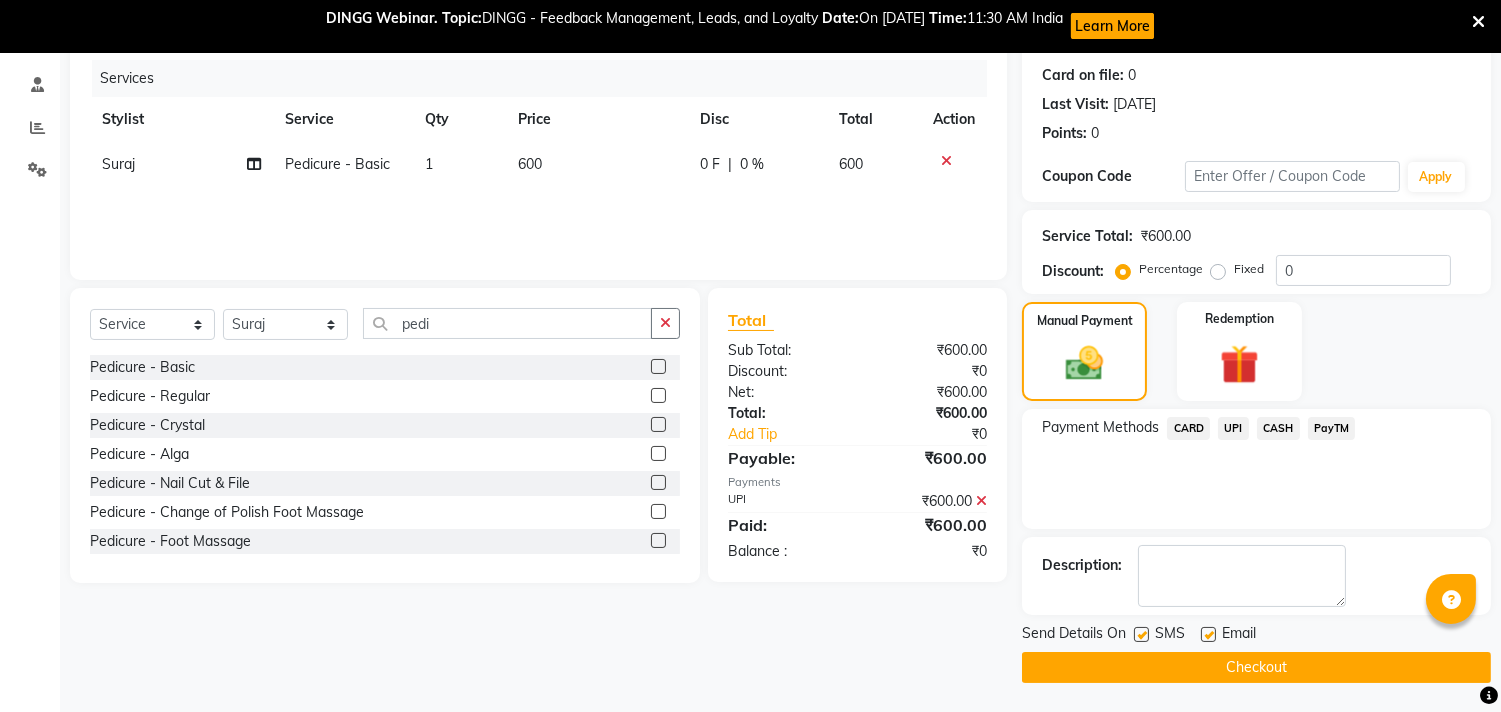 click on "Checkout" 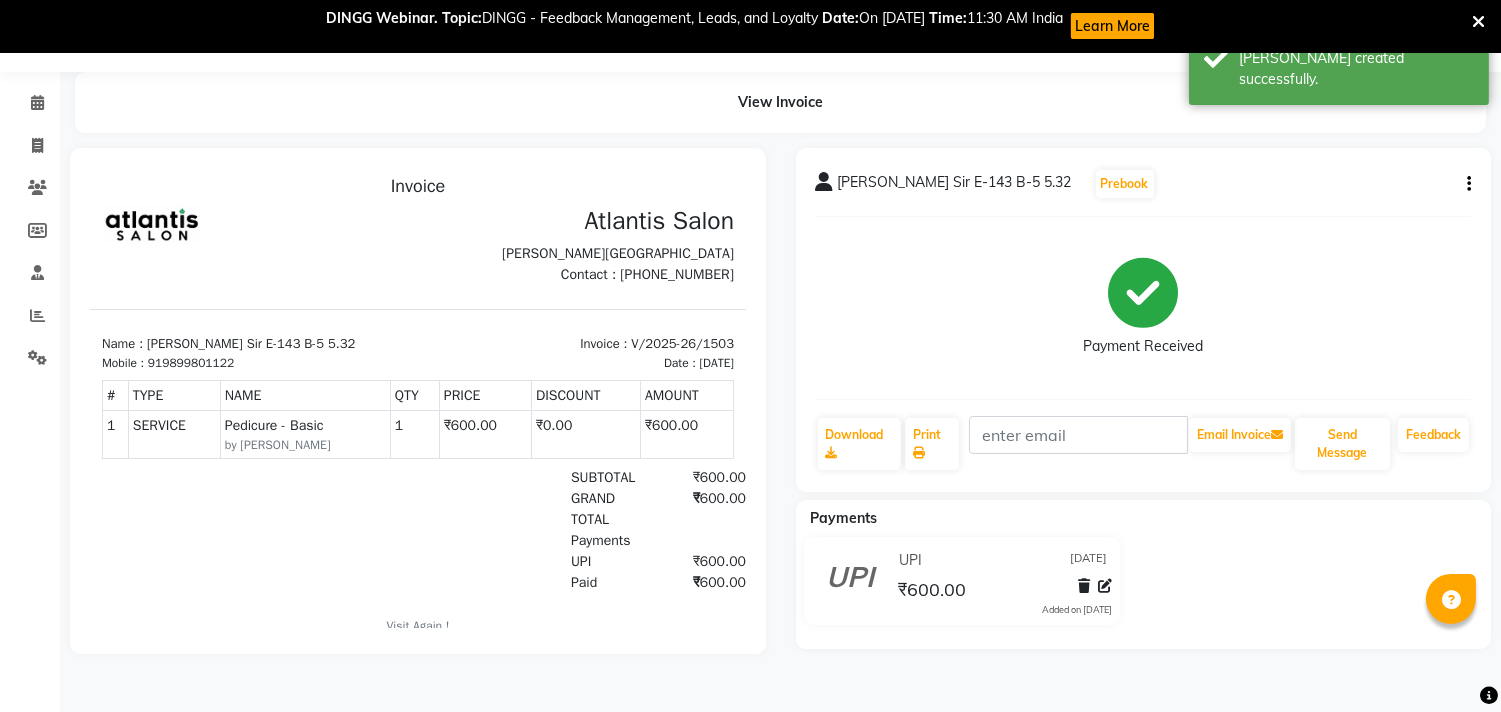 scroll, scrollTop: 0, scrollLeft: 0, axis: both 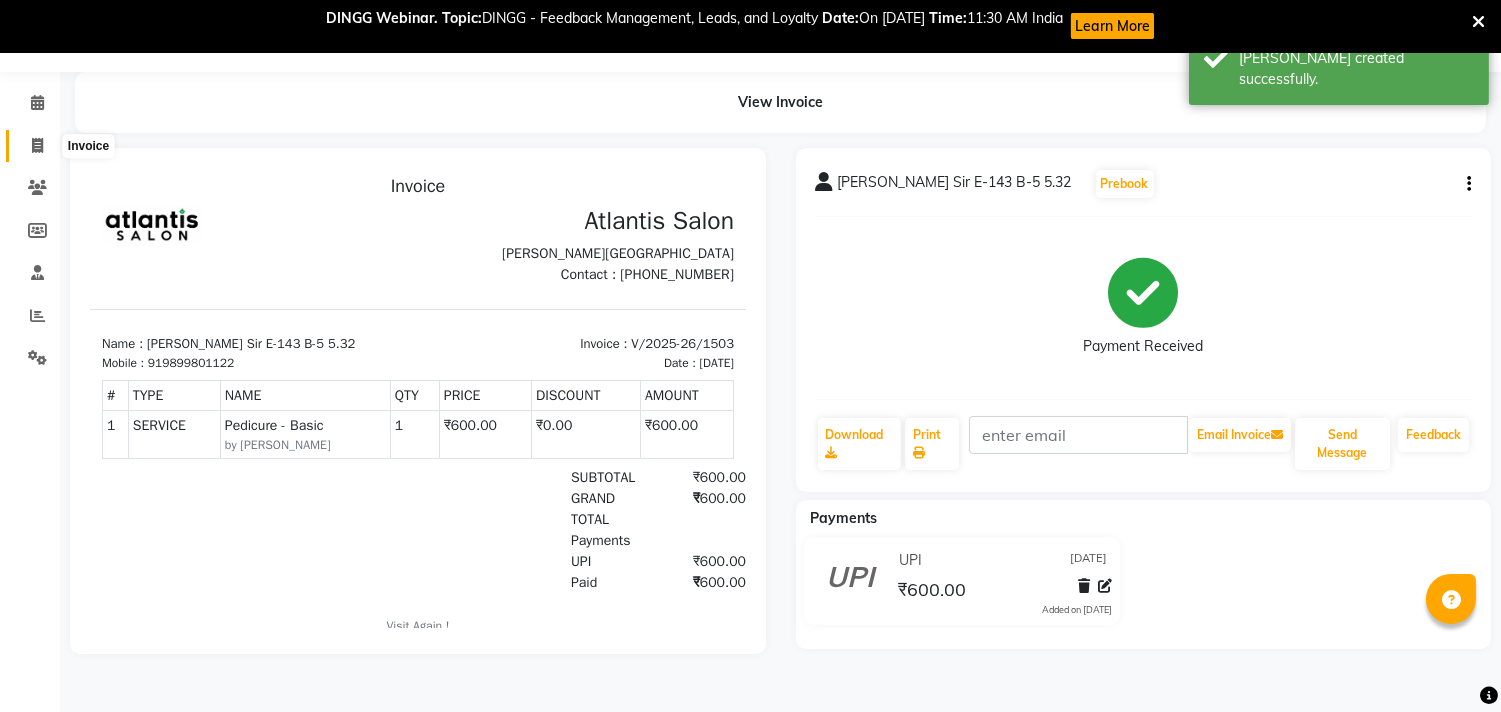 click 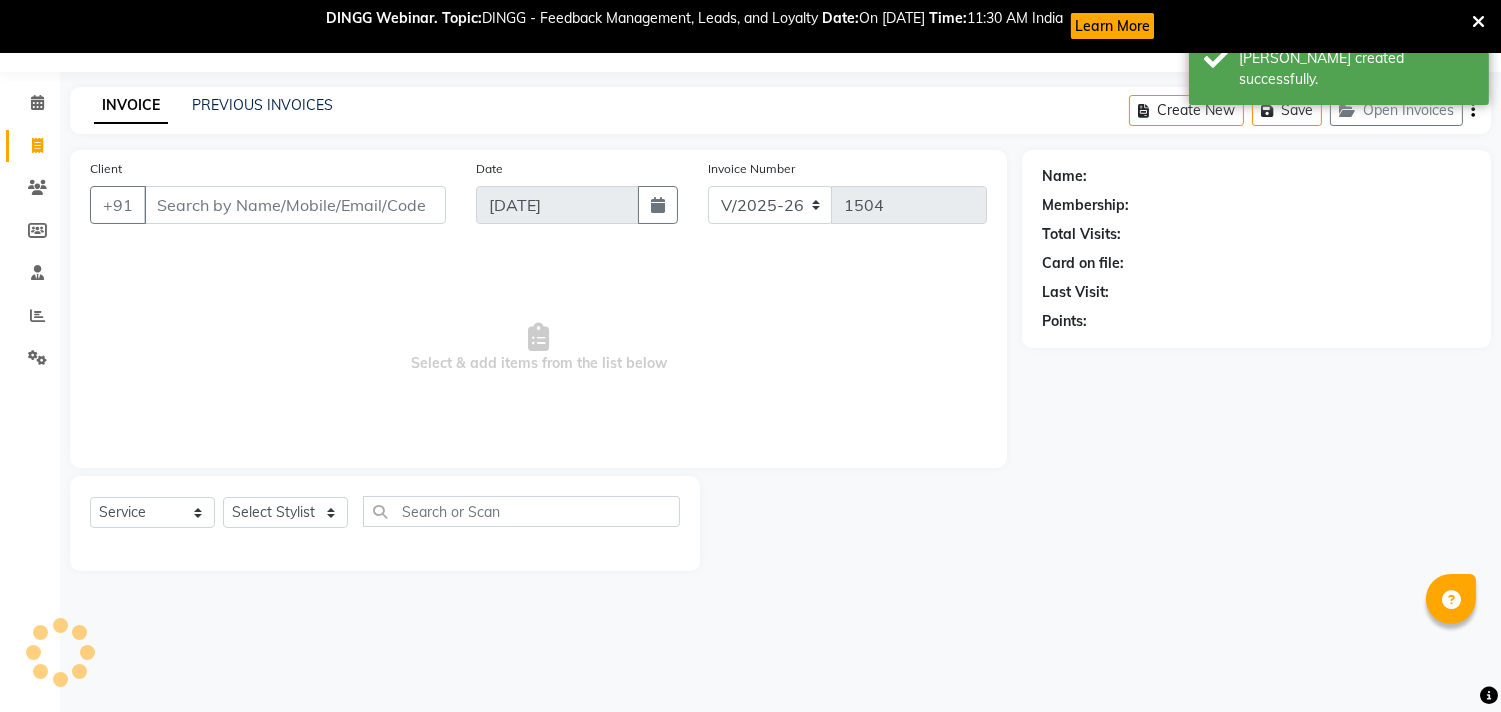click on "Client" at bounding box center (295, 205) 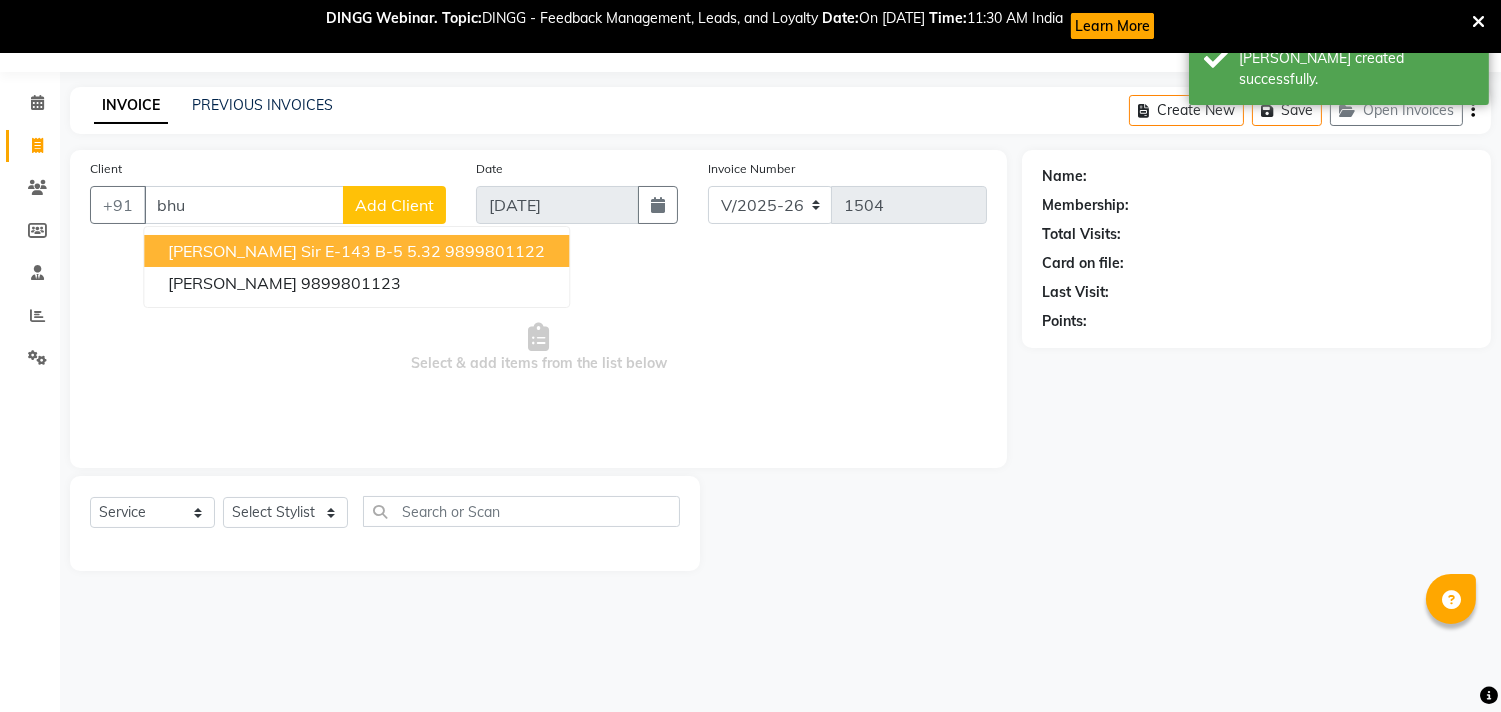 click on "[PERSON_NAME] Sir E-143 B-5  5.32" at bounding box center (304, 251) 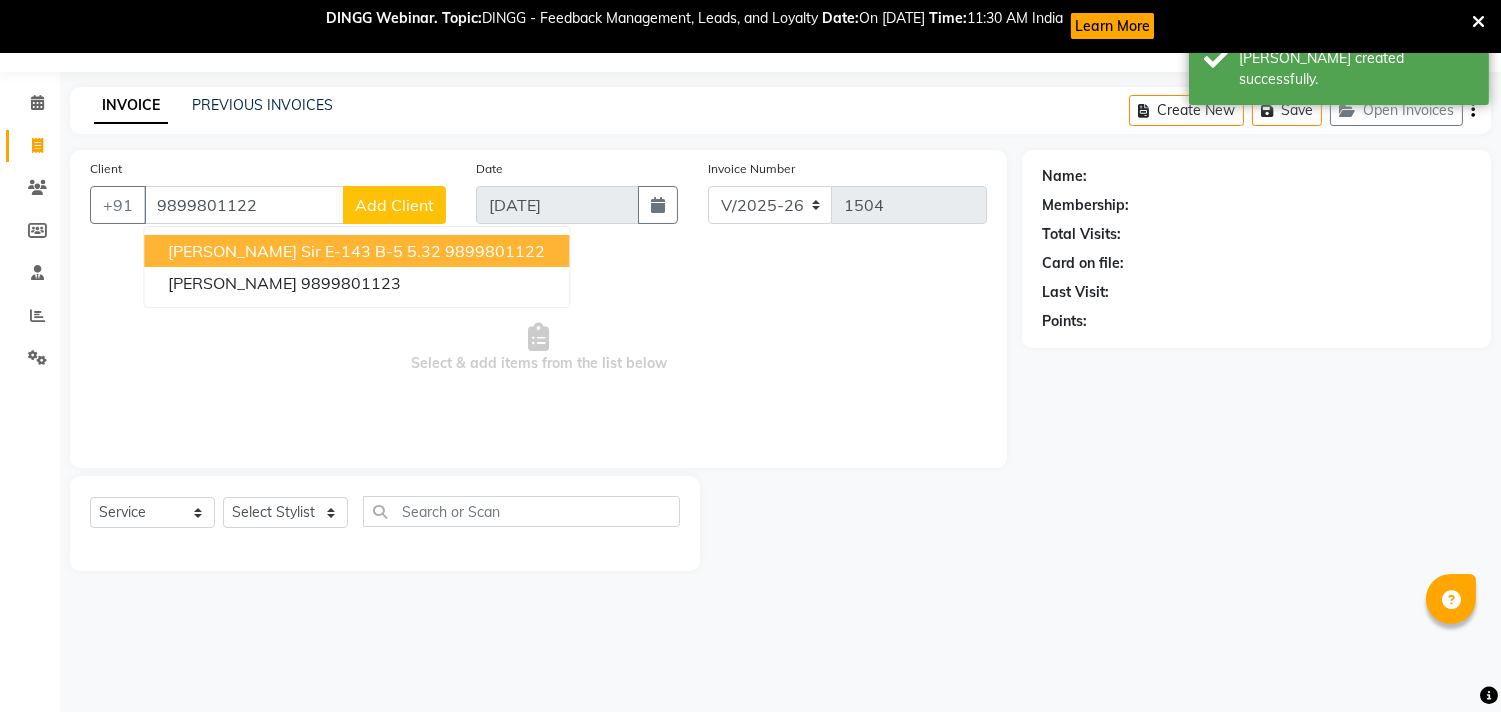 type on "9899801122" 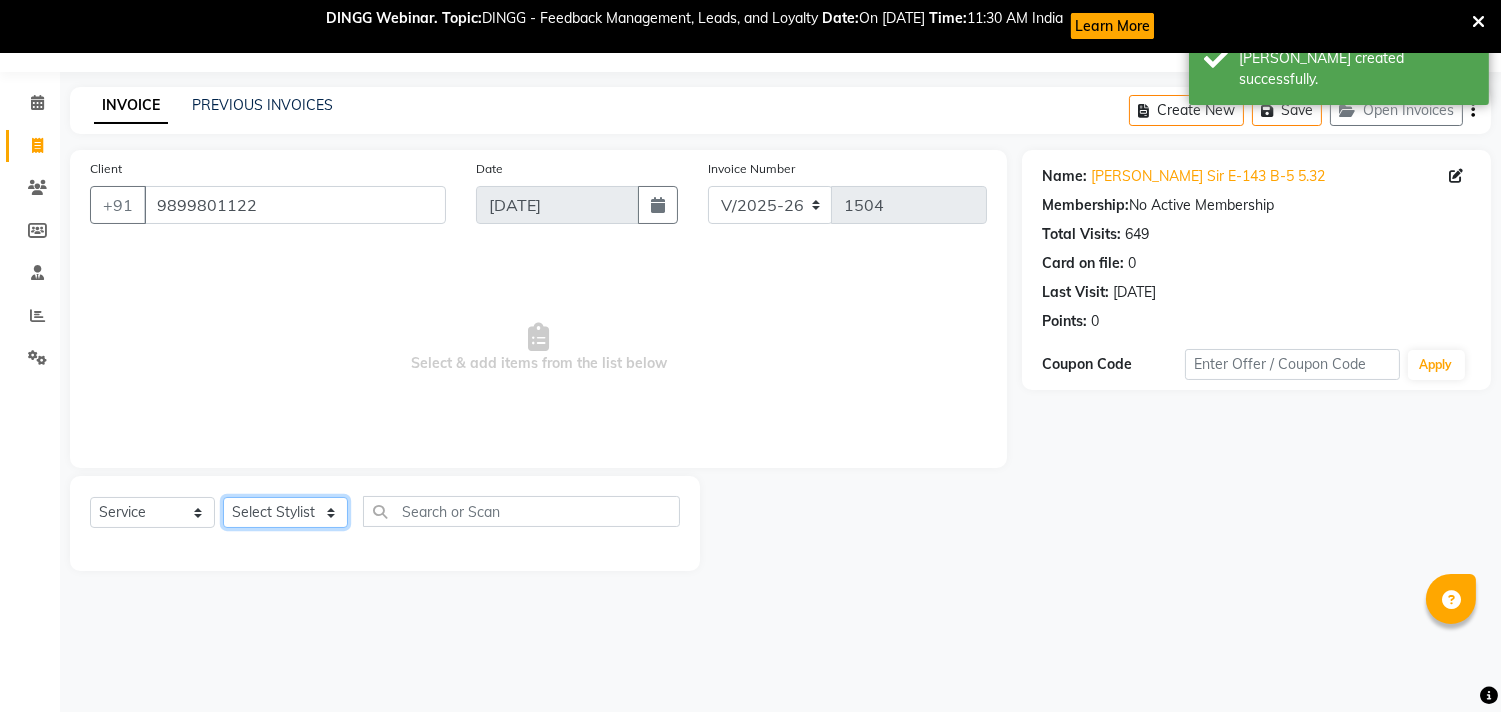 click on "Select Stylist [PERSON_NAME] [PERSON_NAME] Kavita Manager Staff 31 Staff ILD Suraj" 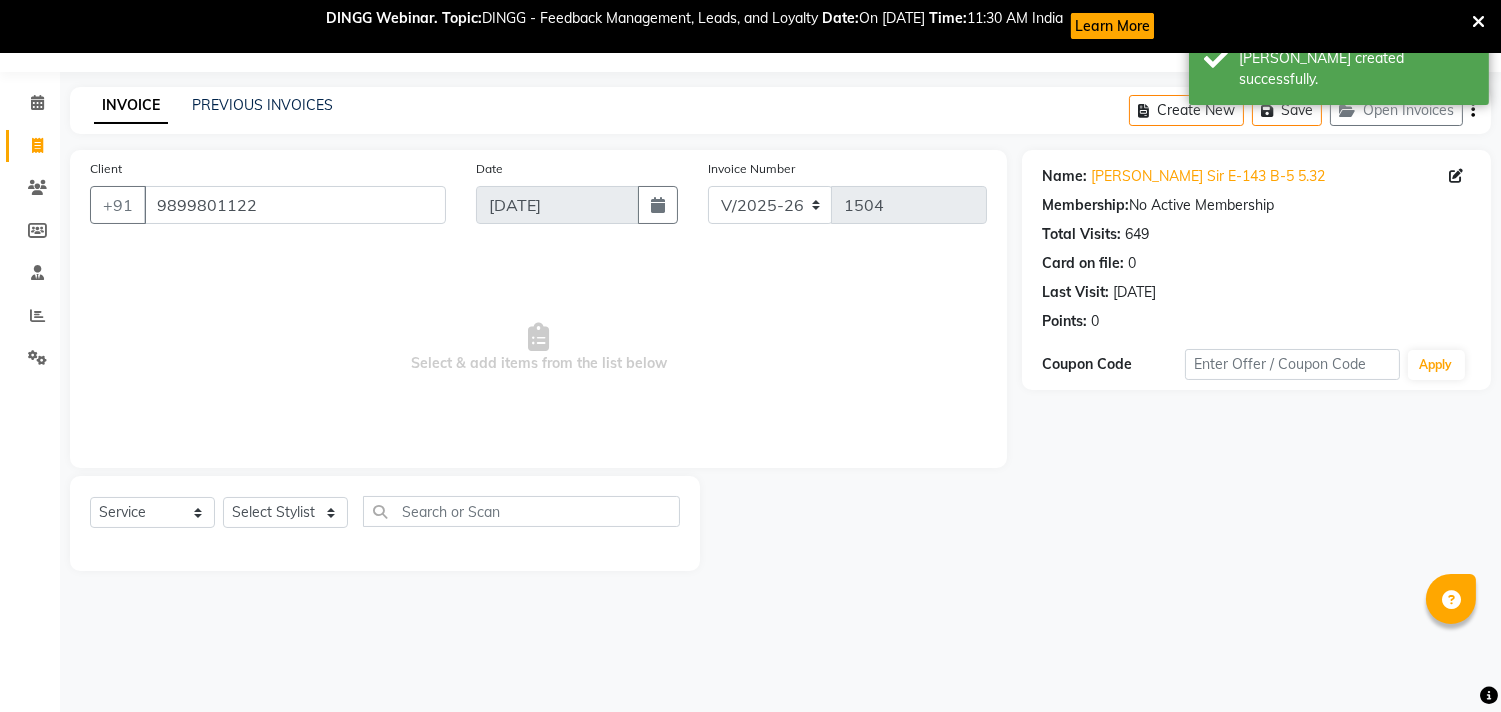 click on "Select  Service  Product  Membership  Package Voucher Prepaid Gift Card  Select Stylist Alka  Annu [PERSON_NAME] Manager Staff 31 Staff ILD Suraj" 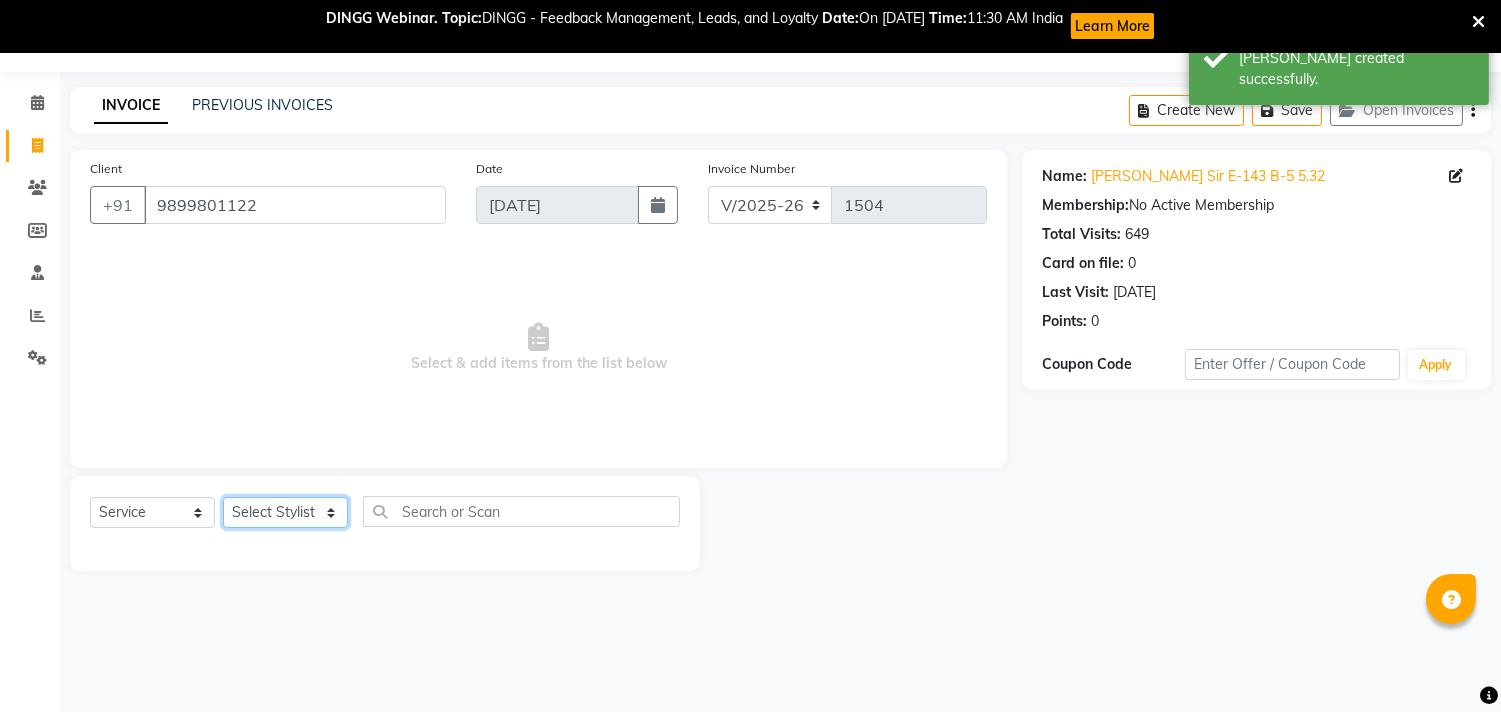click on "Select Stylist [PERSON_NAME] [PERSON_NAME] Kavita Manager Staff 31 Staff ILD Suraj" 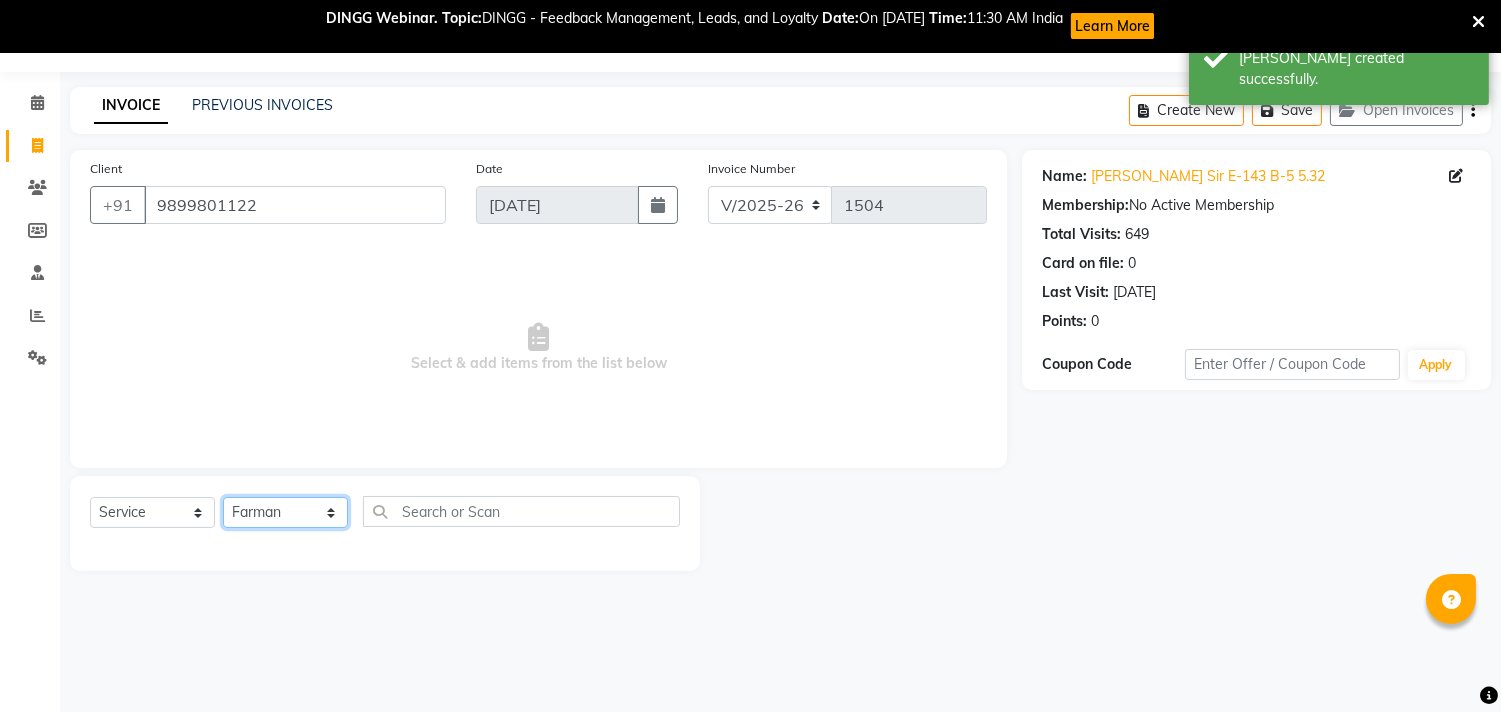 click on "Select Stylist [PERSON_NAME] [PERSON_NAME] Kavita Manager Staff 31 Staff ILD Suraj" 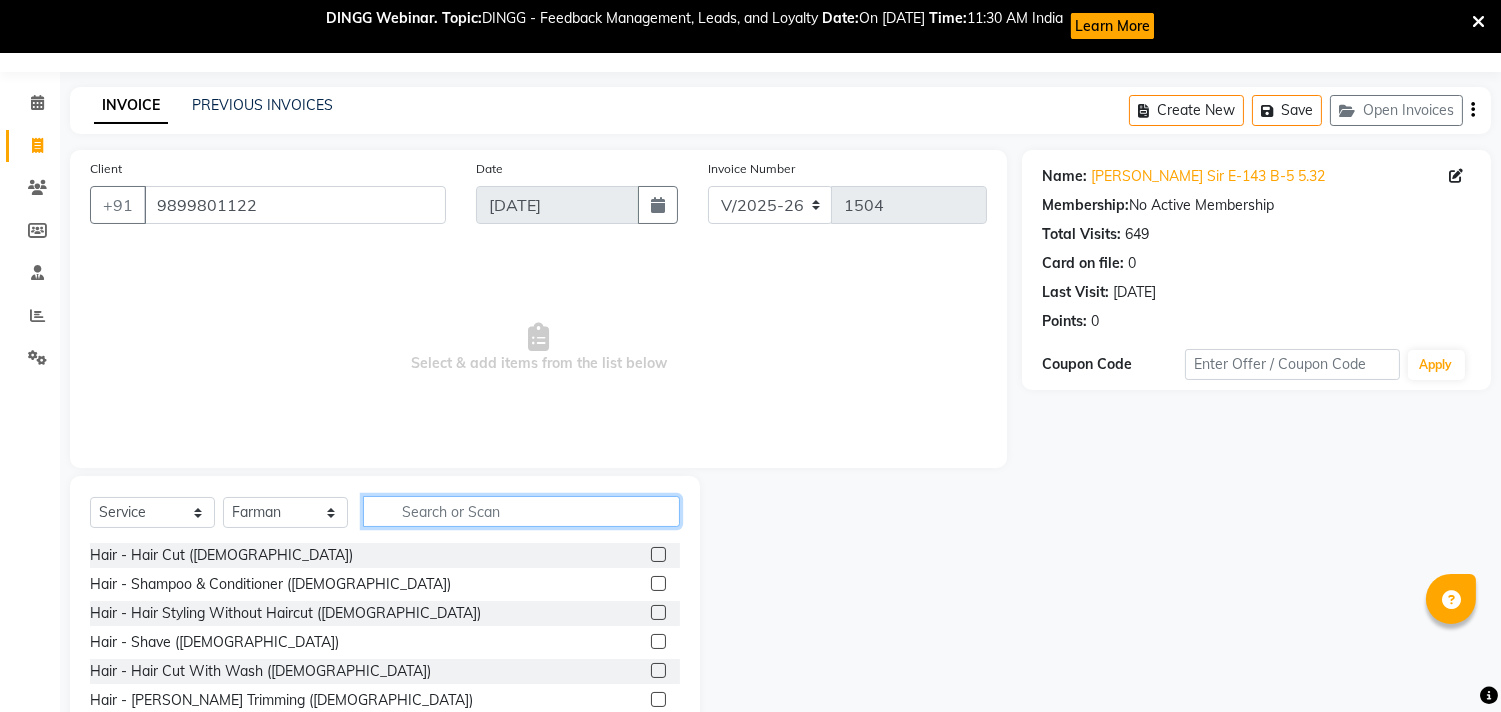 click 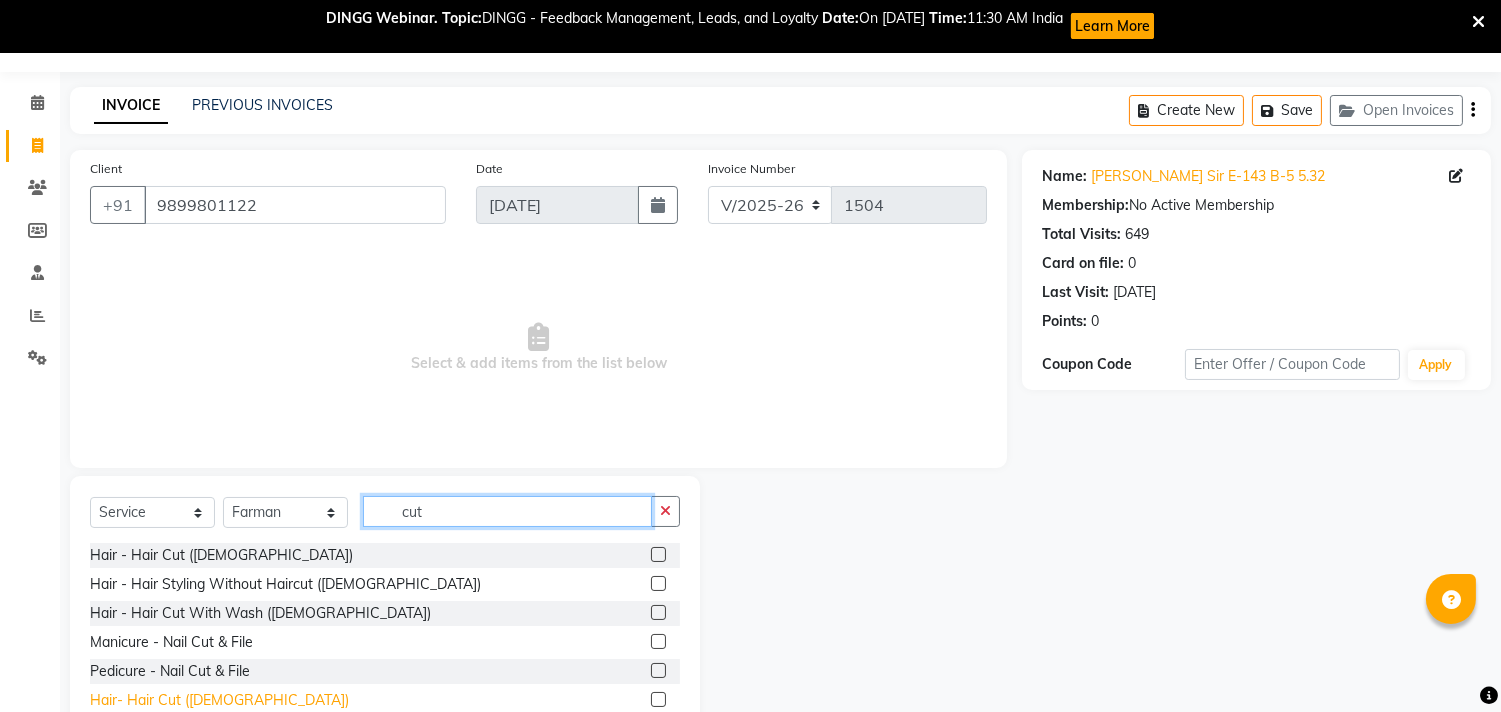 type on "cut" 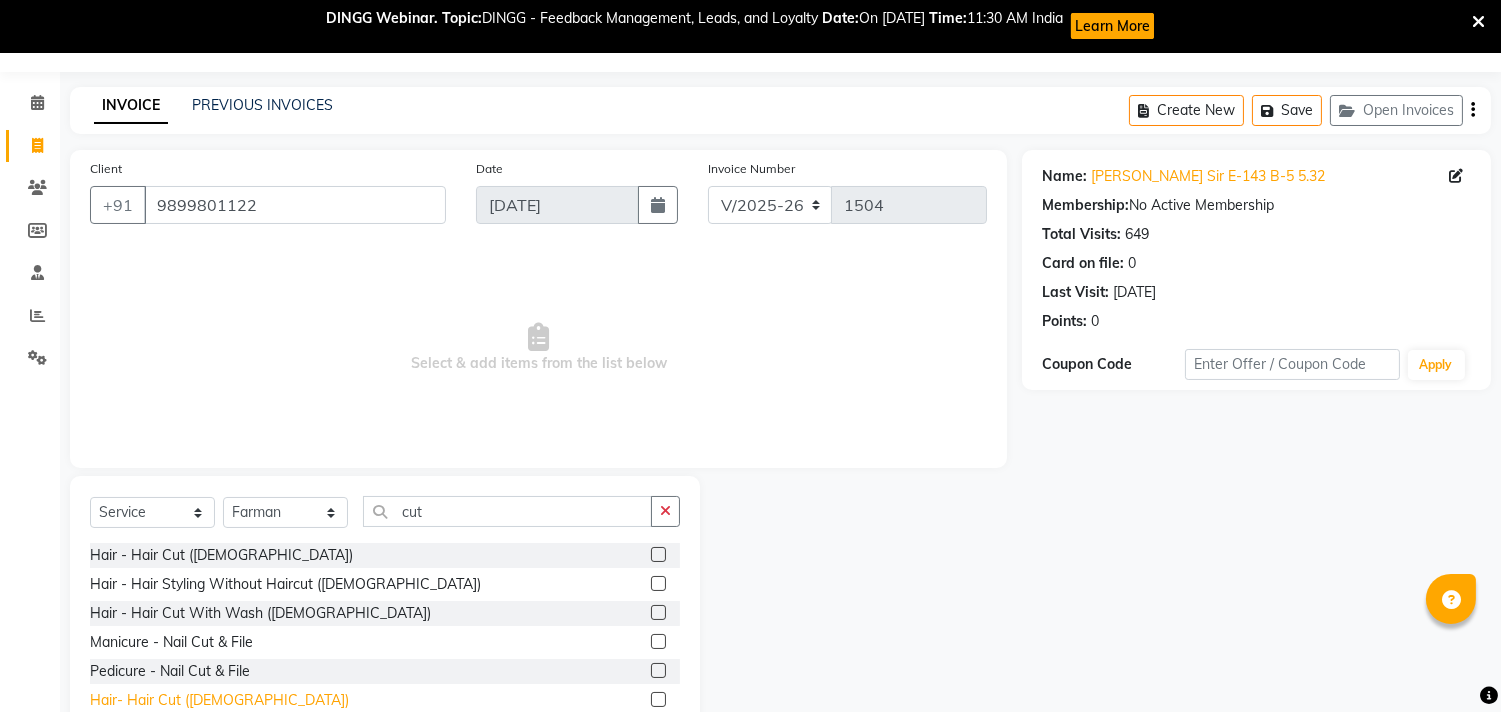 click on "Hair- Hair Cut ([DEMOGRAPHIC_DATA])" 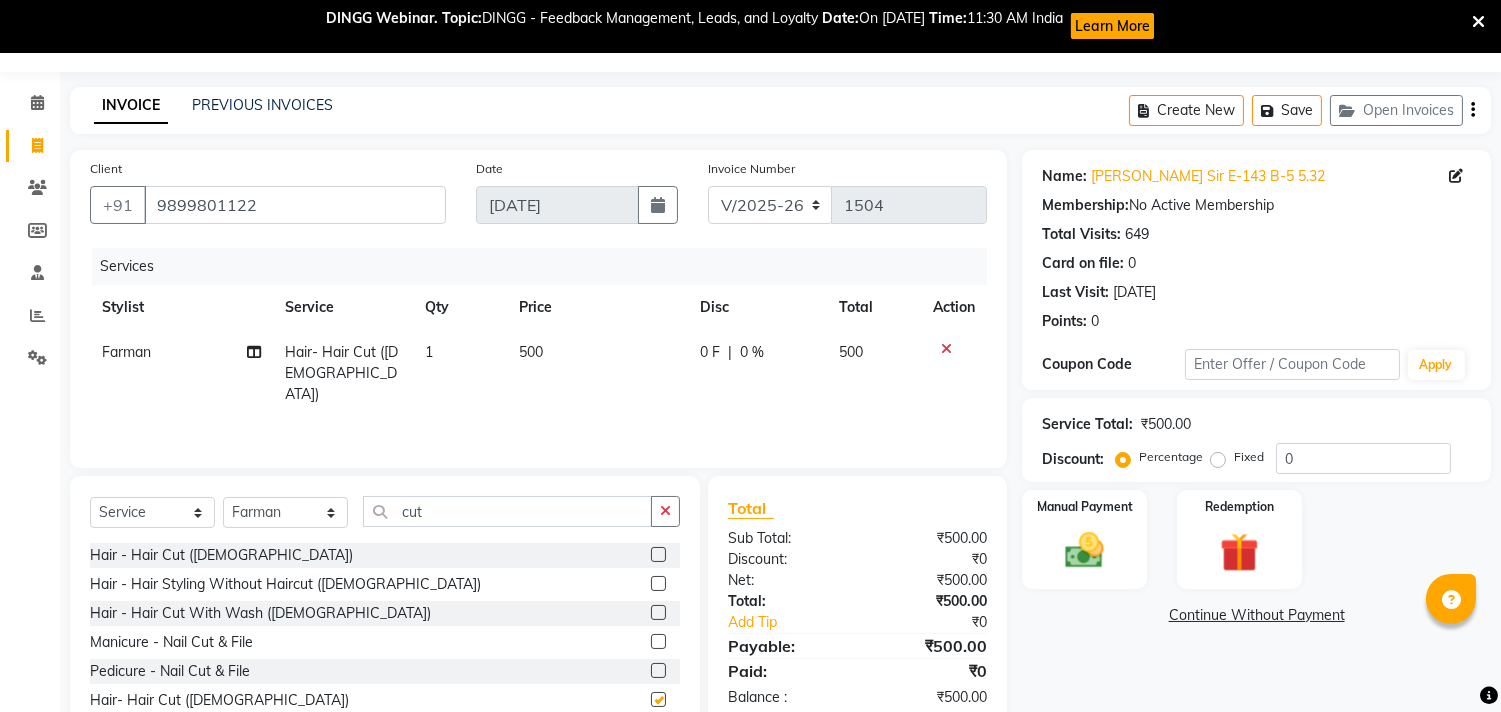 checkbox on "false" 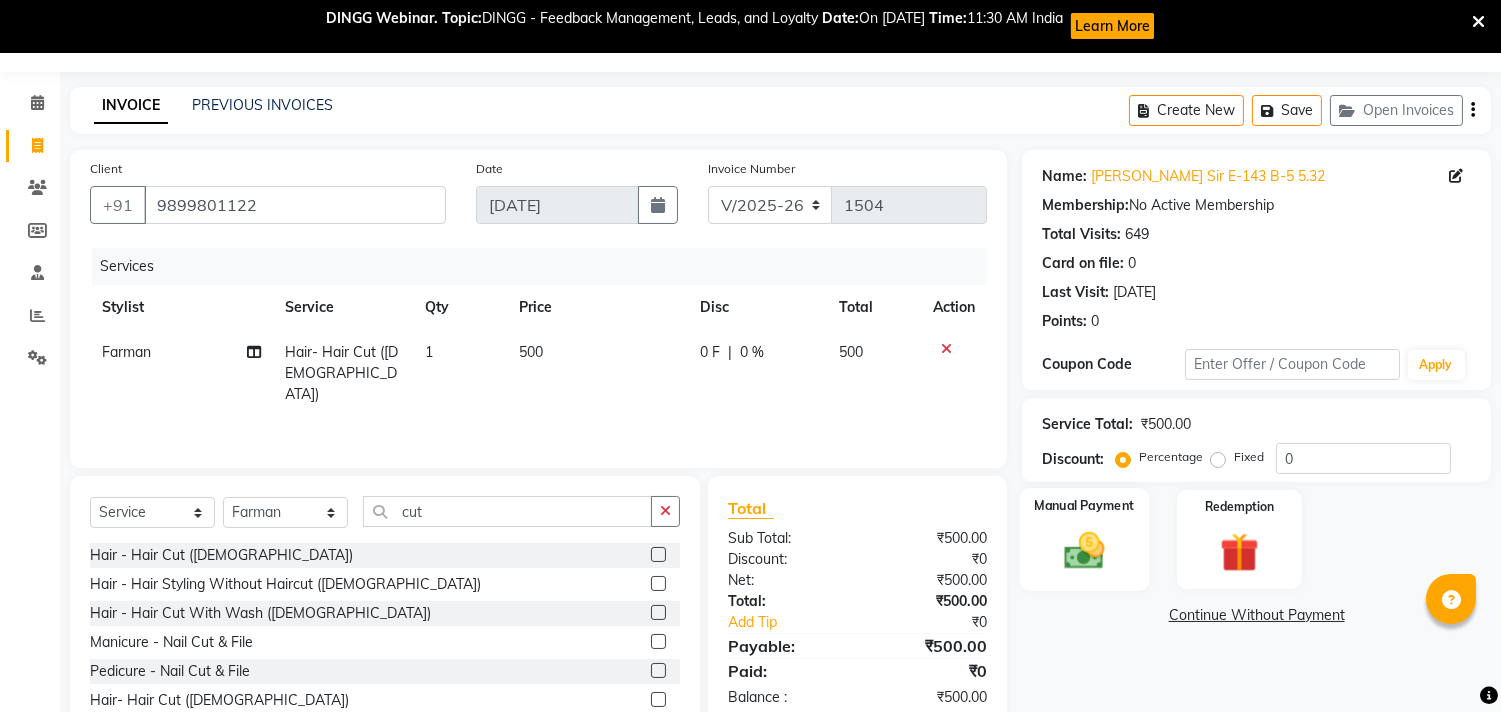 click 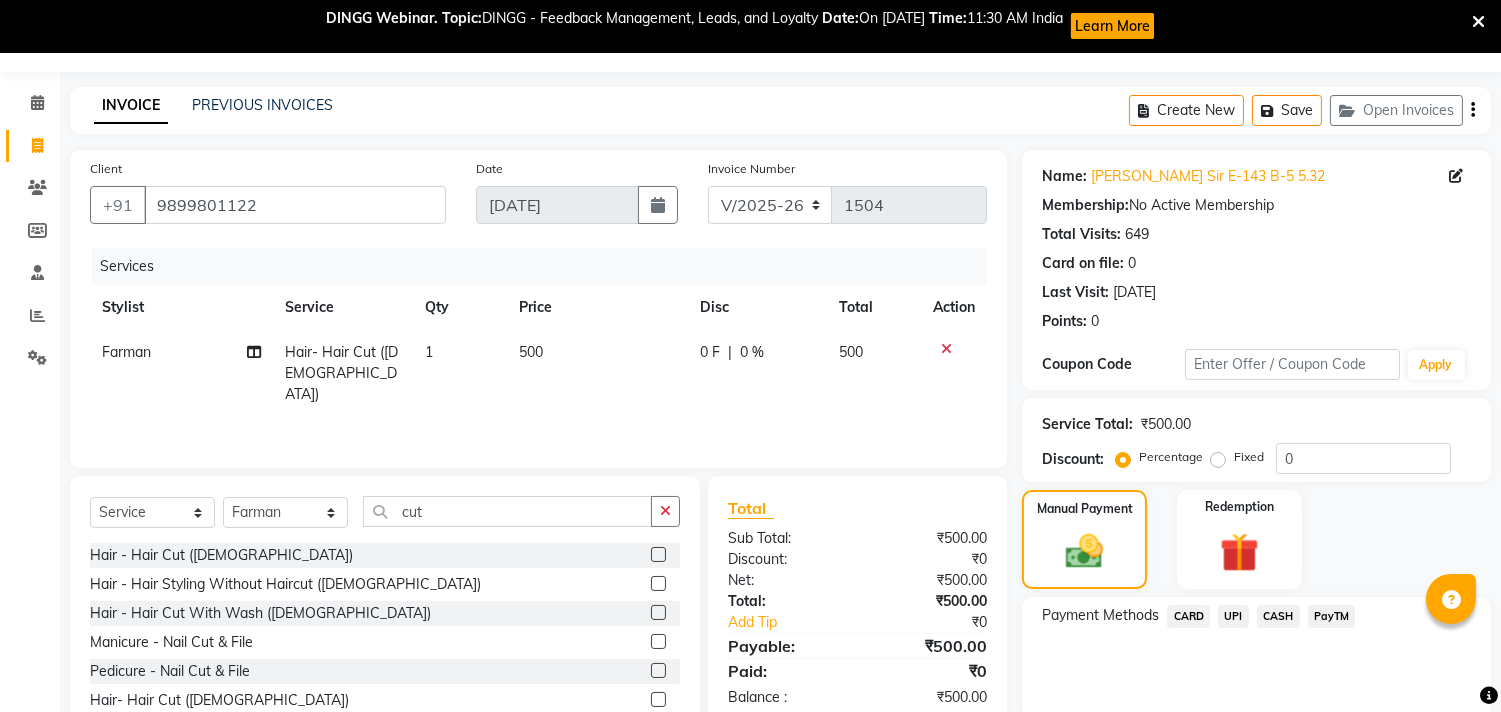 click on "CARD" 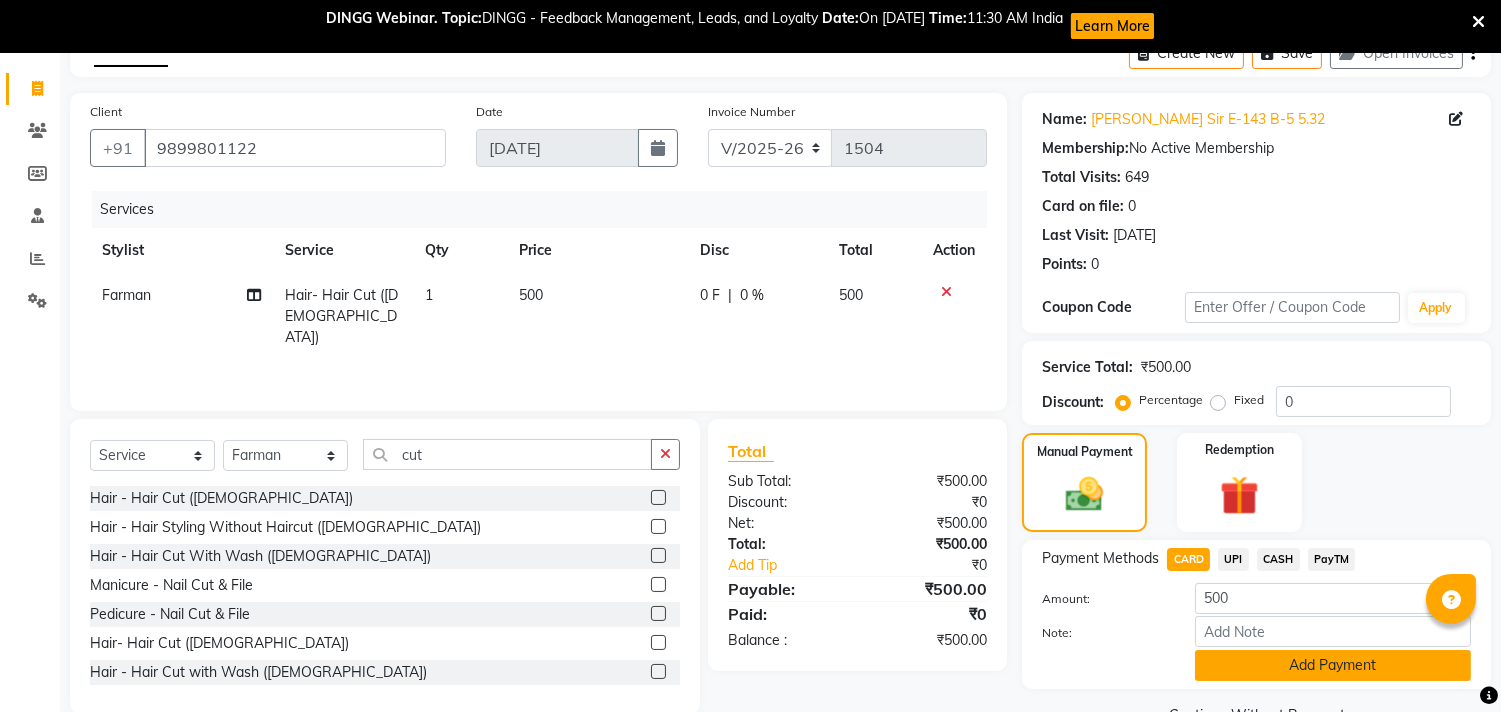scroll, scrollTop: 157, scrollLeft: 0, axis: vertical 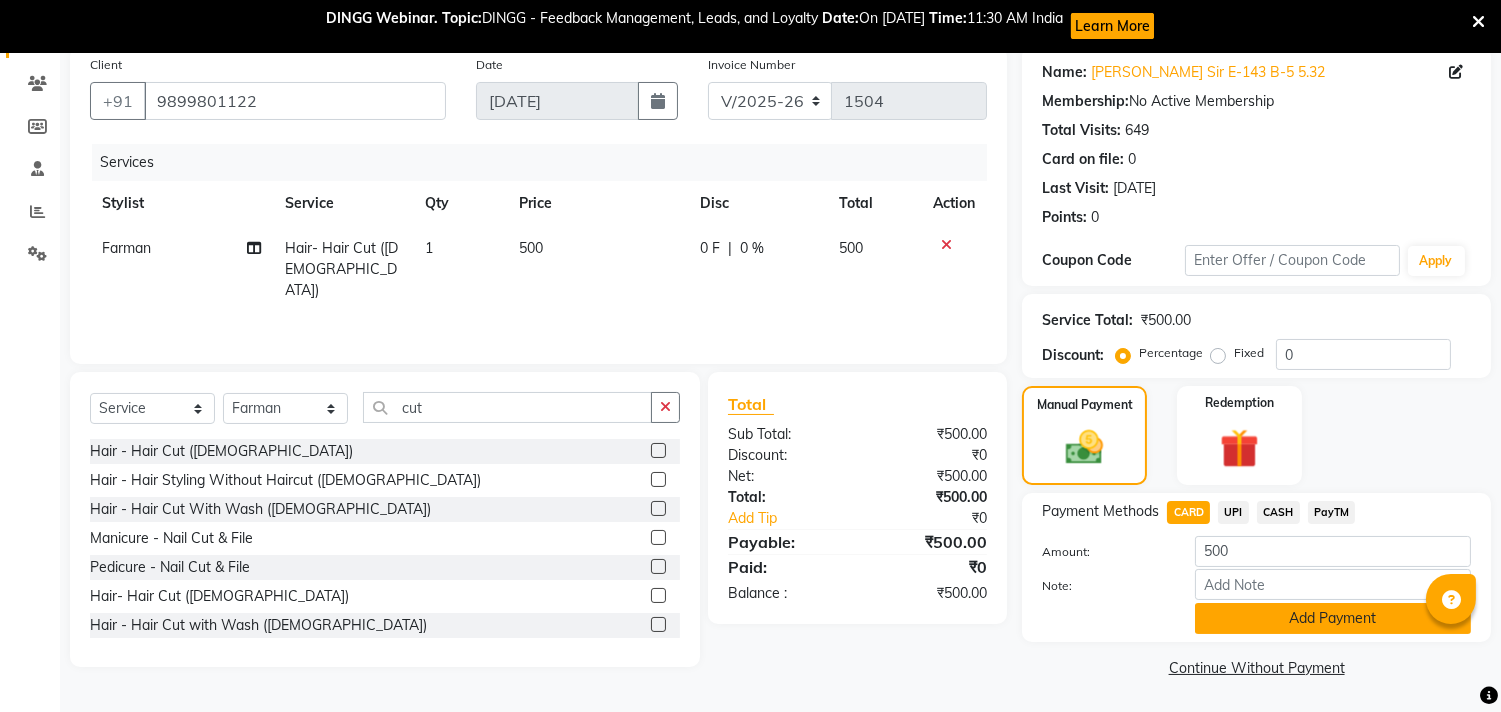 click on "Add Payment" 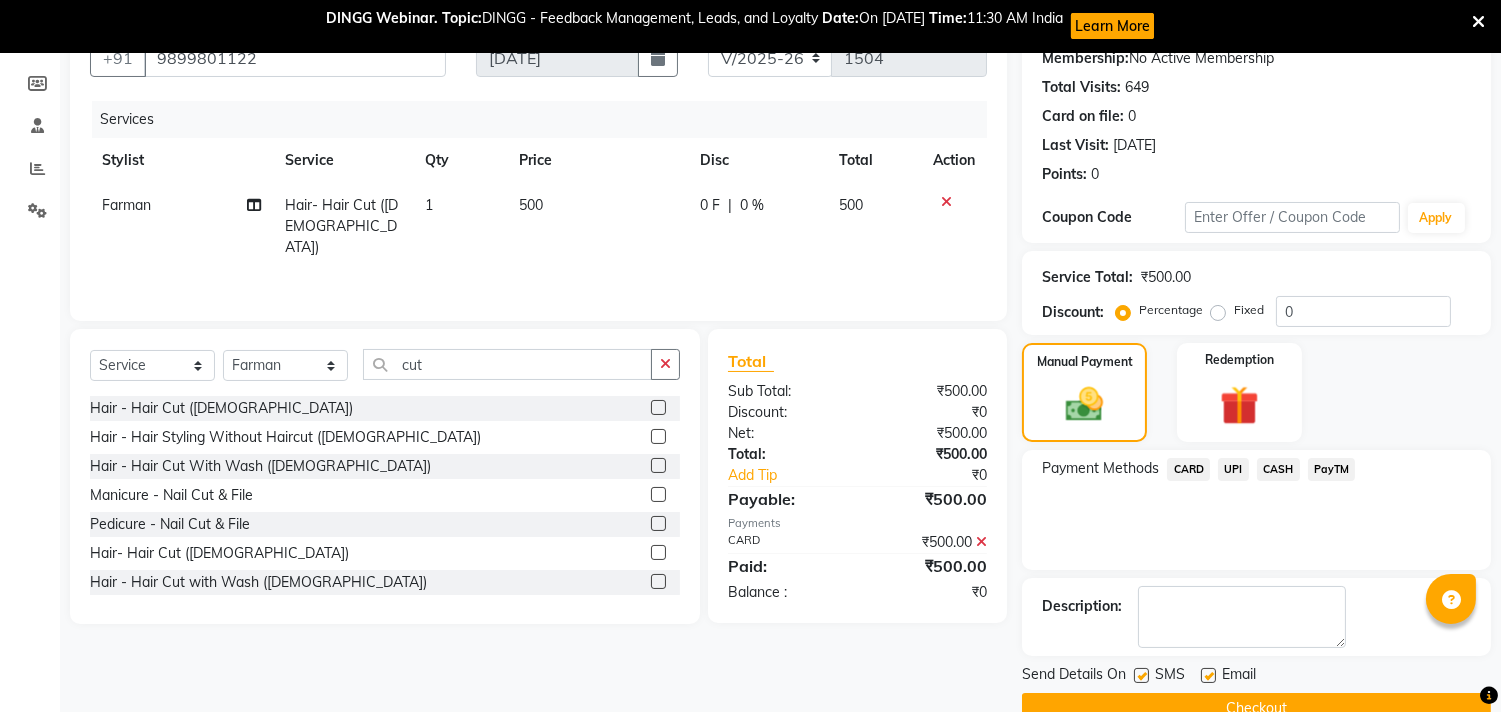 scroll, scrollTop: 241, scrollLeft: 0, axis: vertical 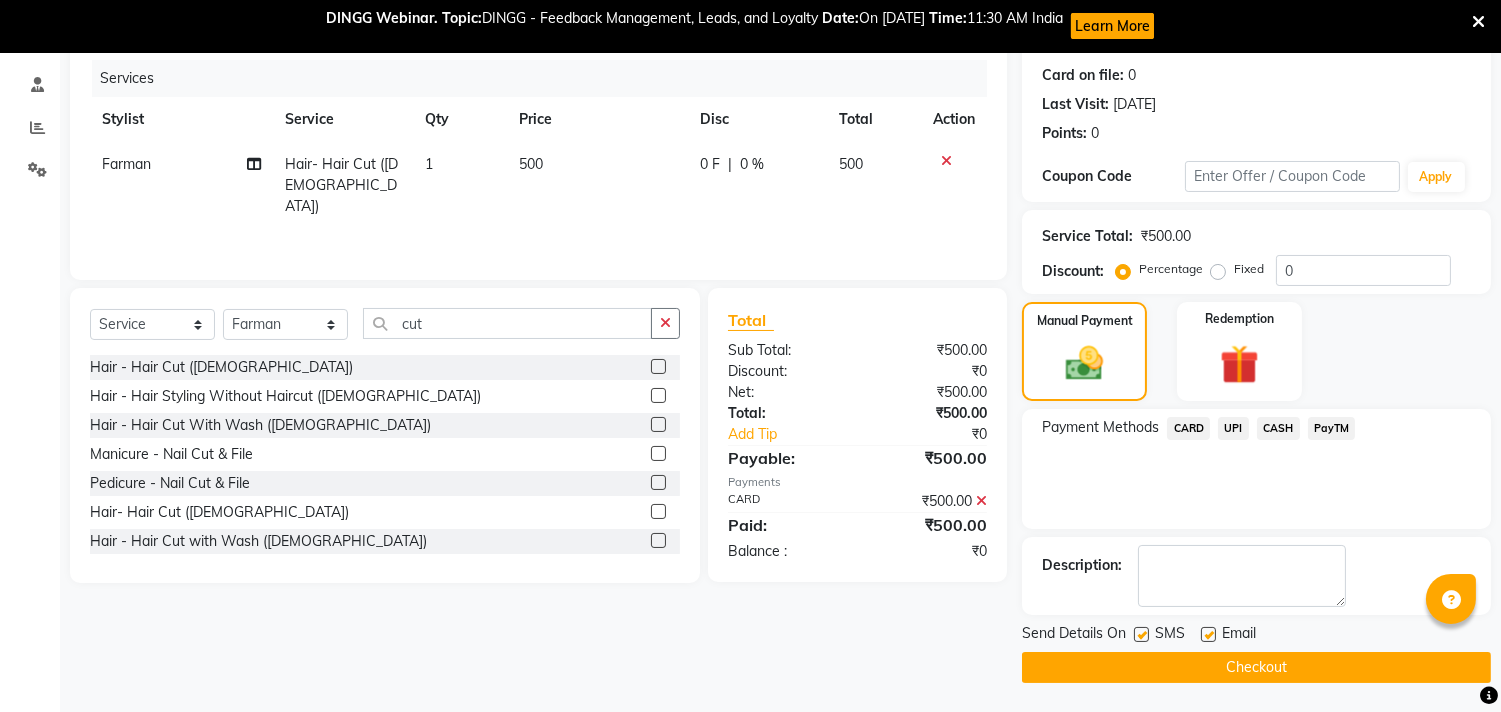 click 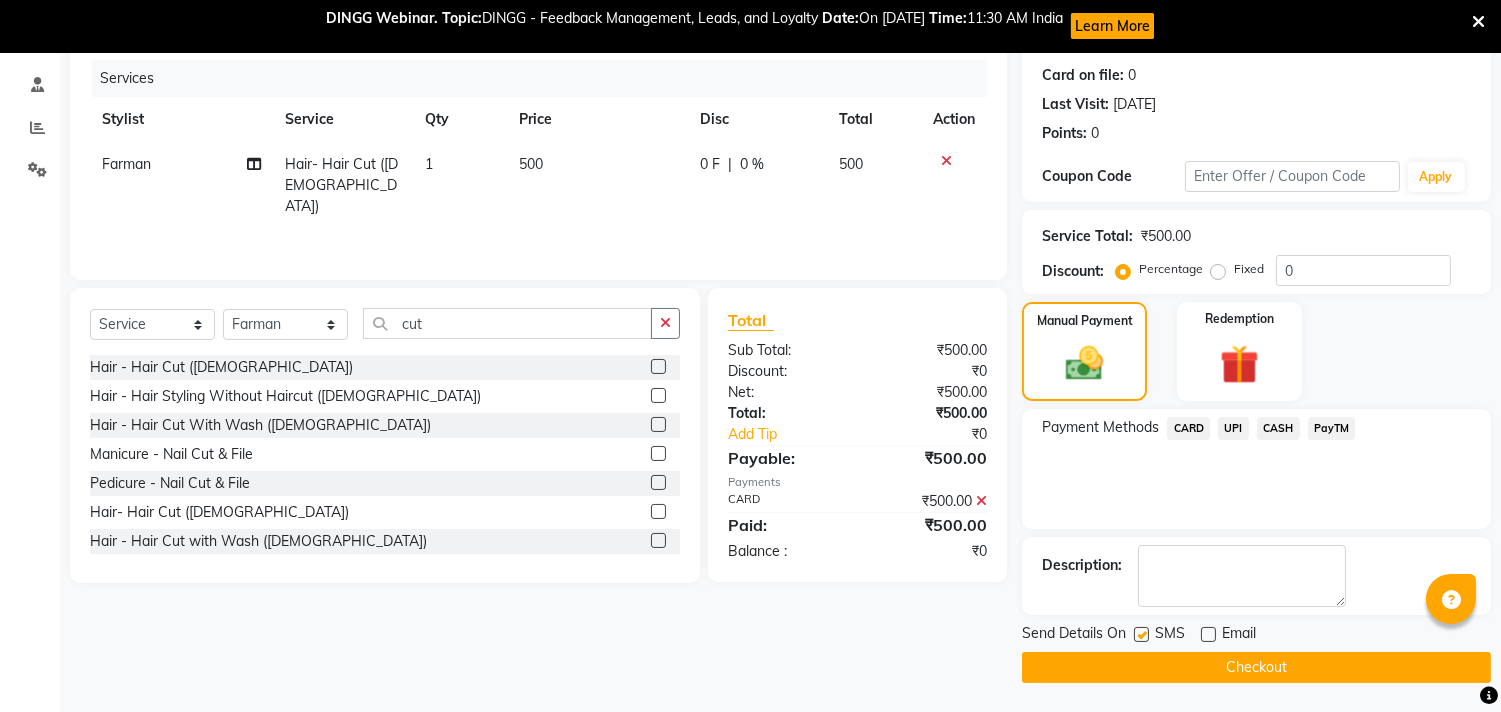 click on "Checkout" 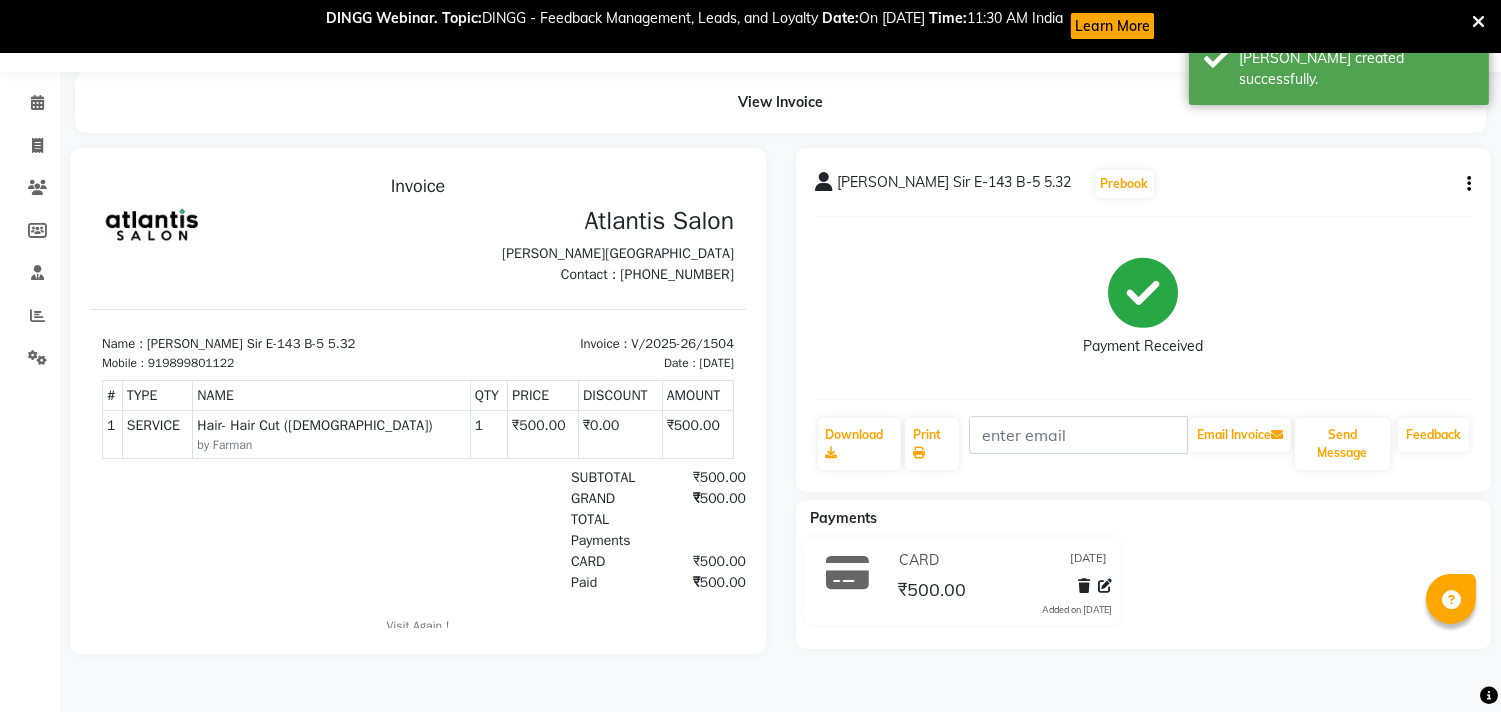 scroll, scrollTop: 0, scrollLeft: 0, axis: both 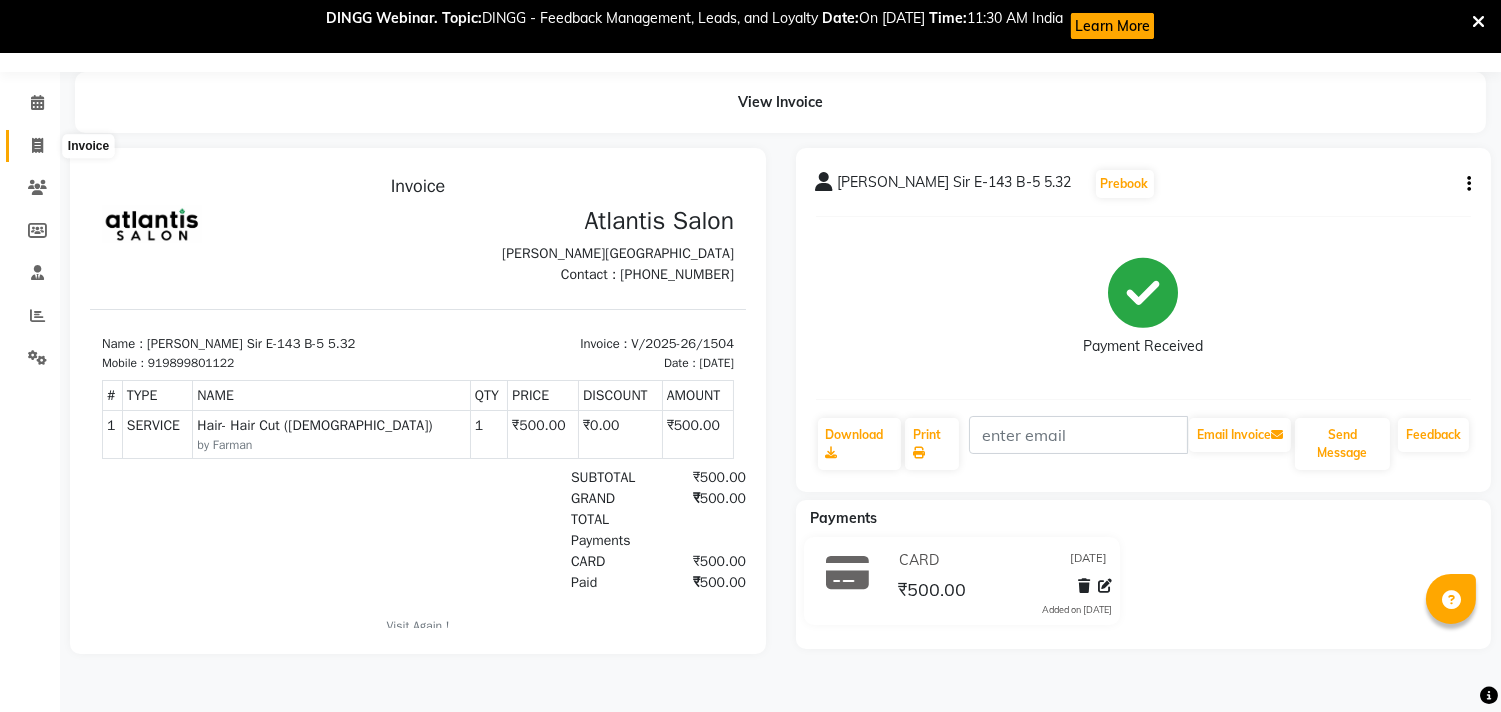 click 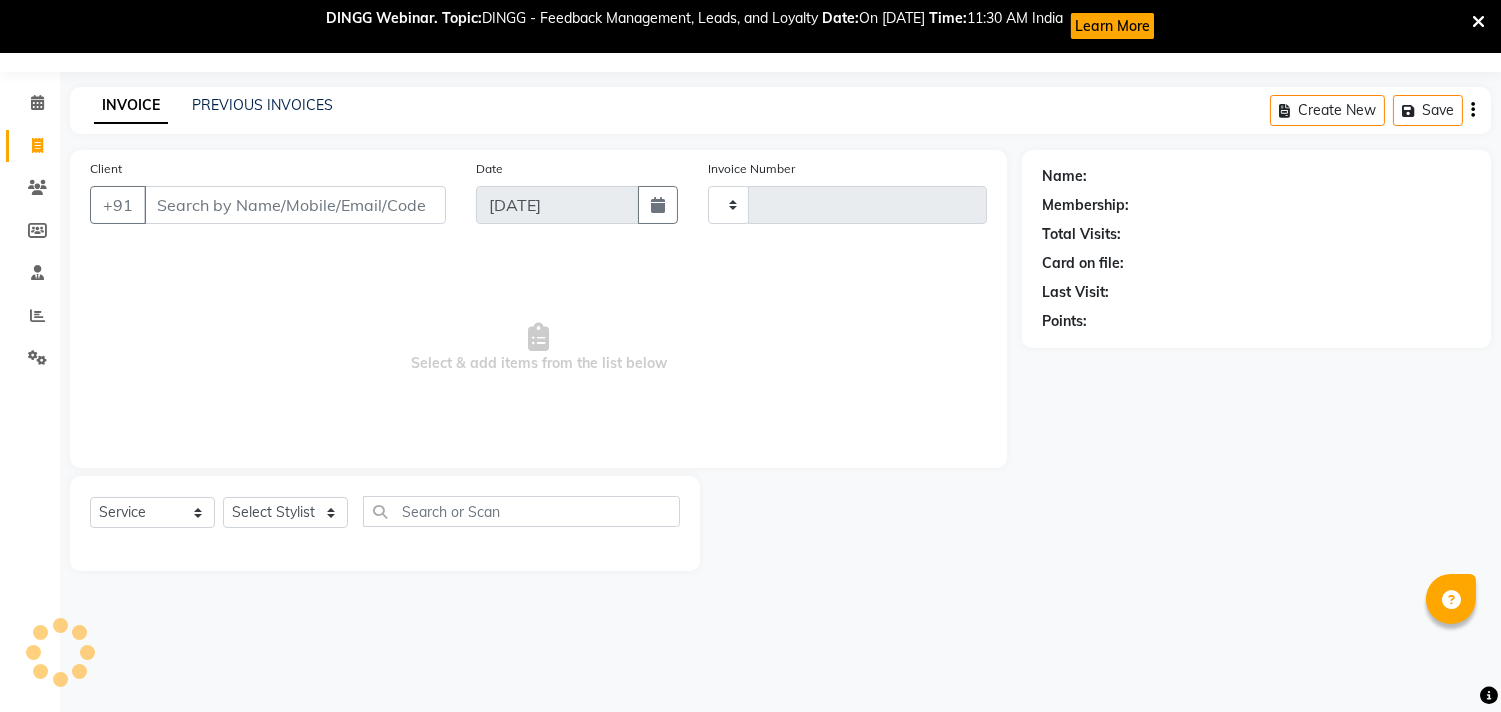 type on "1505" 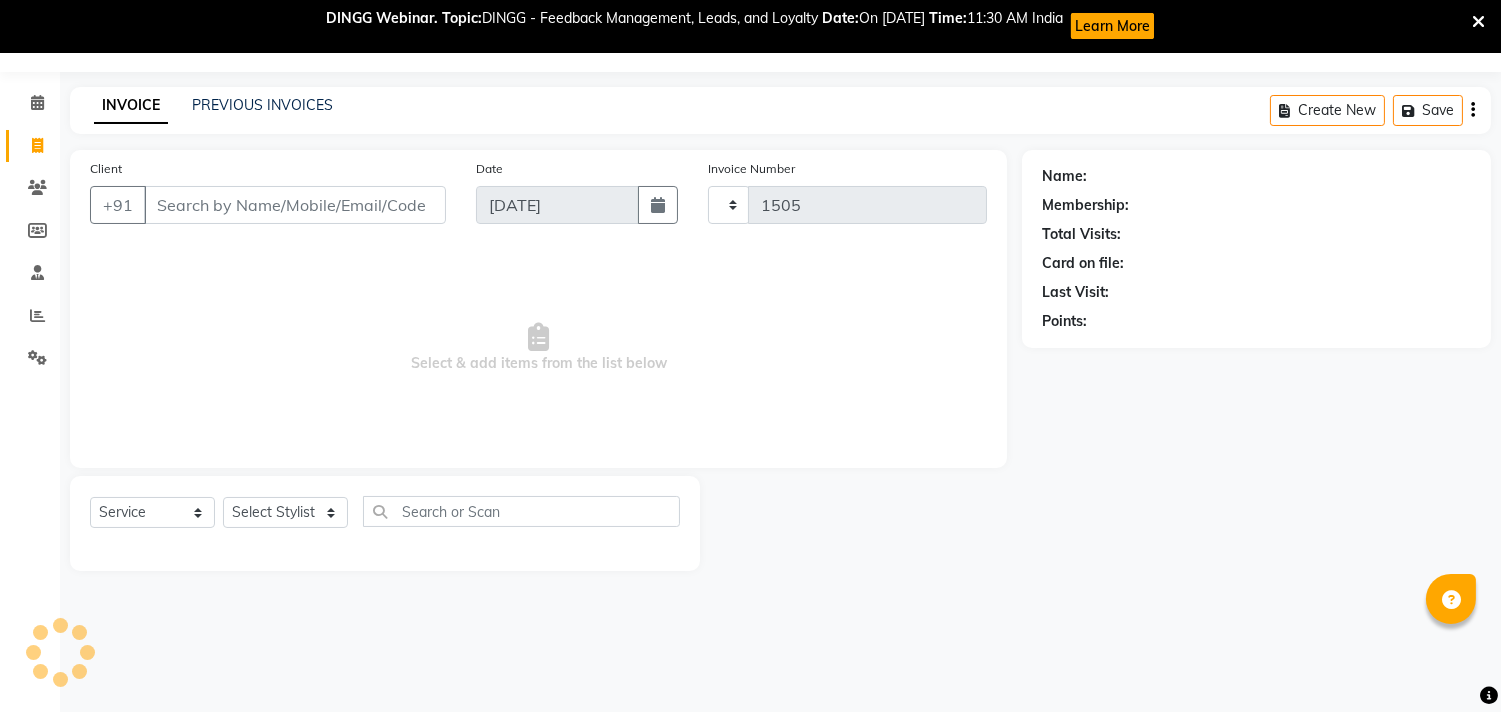 select on "4391" 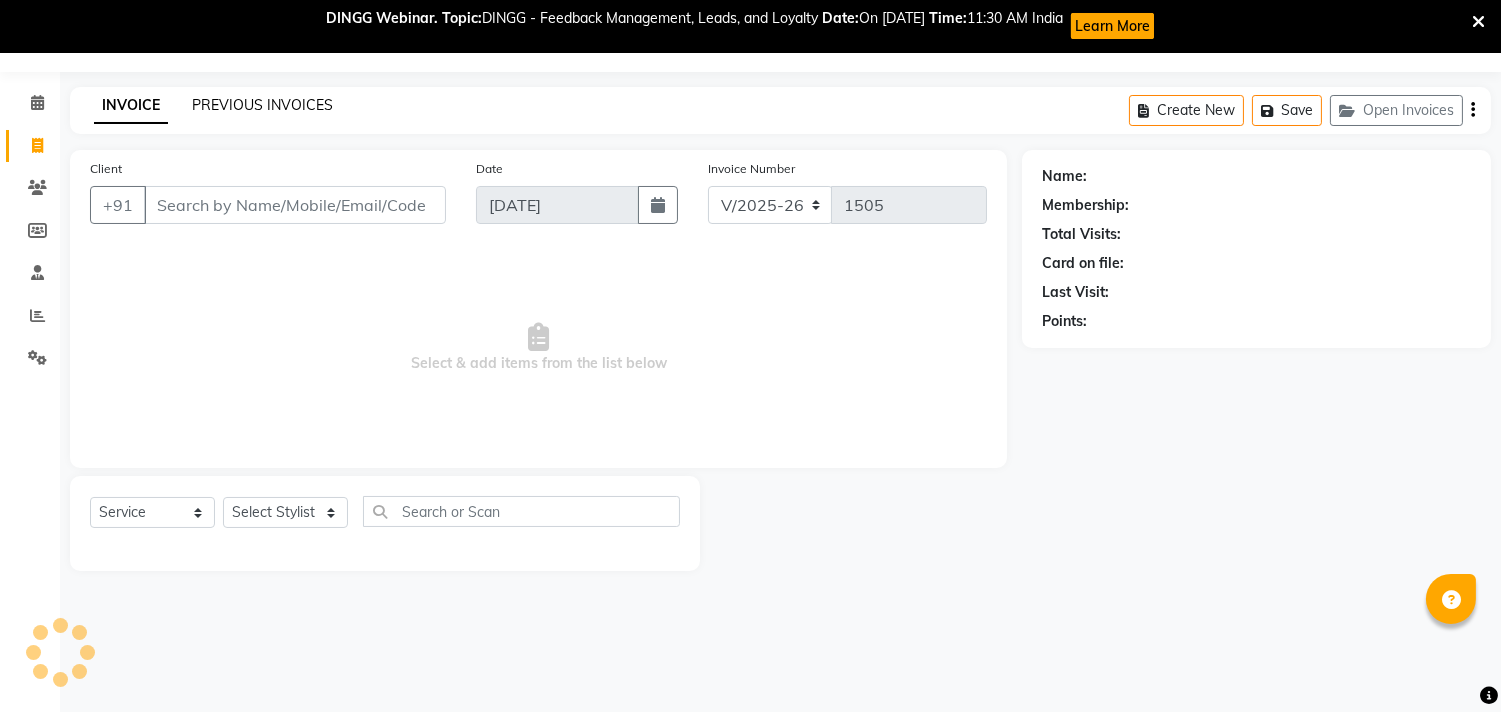 click on "PREVIOUS INVOICES" 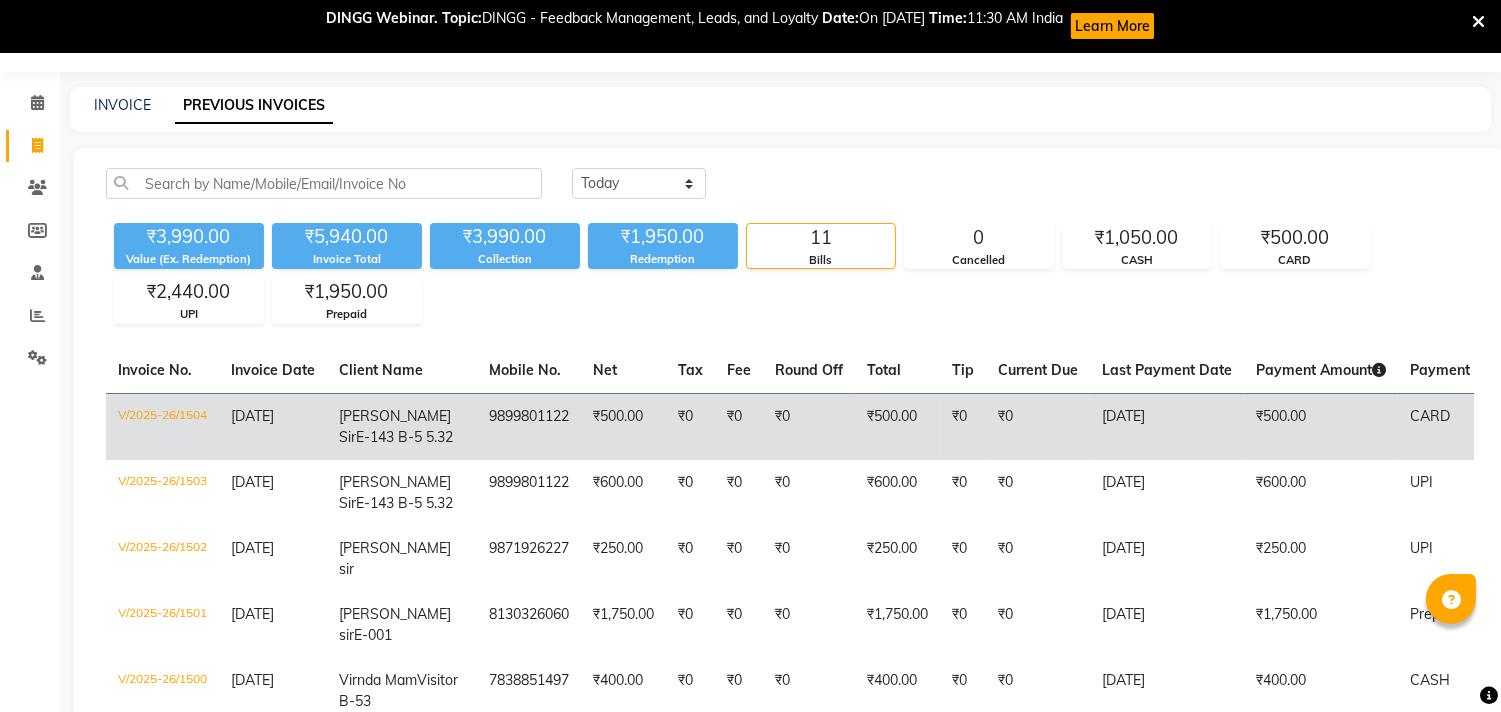 scroll, scrollTop: 534, scrollLeft: 0, axis: vertical 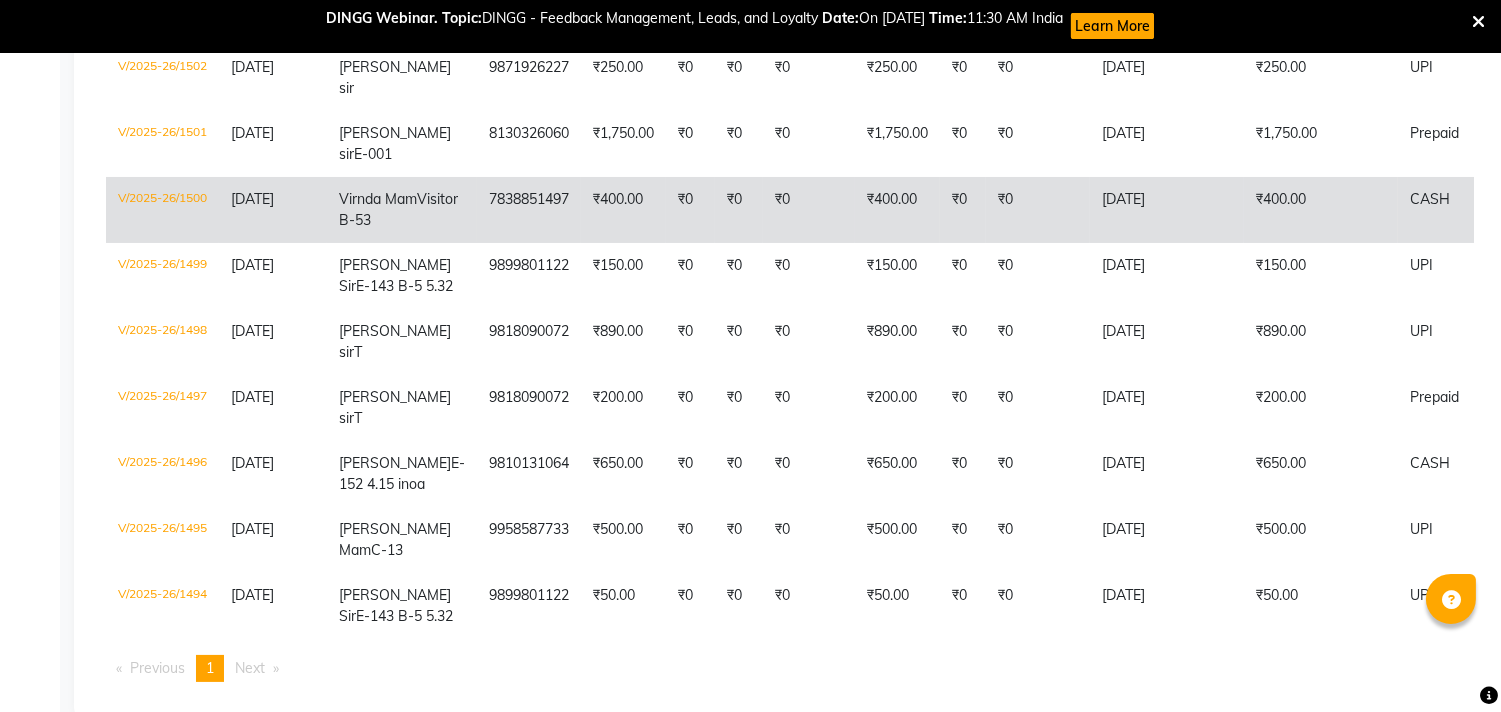 click on "Visitor B-53" 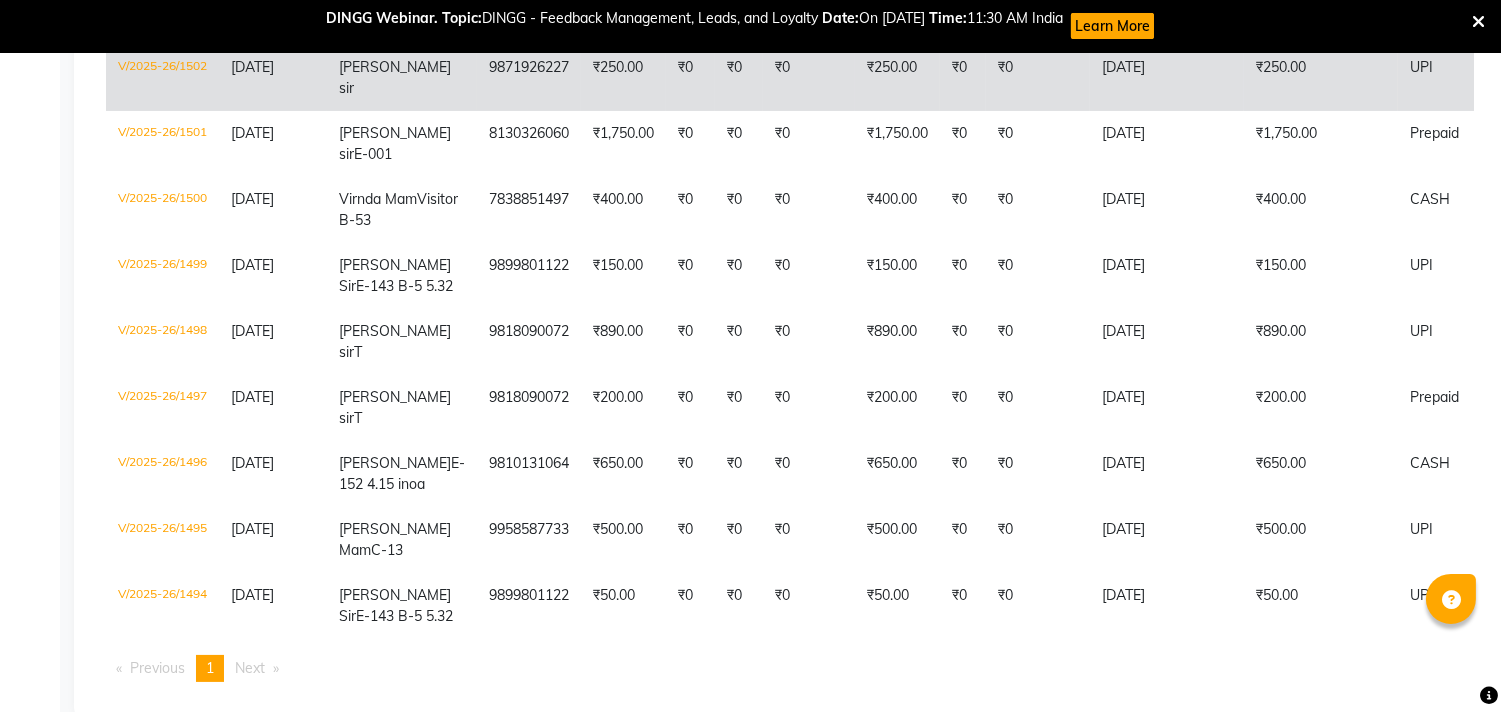 scroll, scrollTop: 0, scrollLeft: 0, axis: both 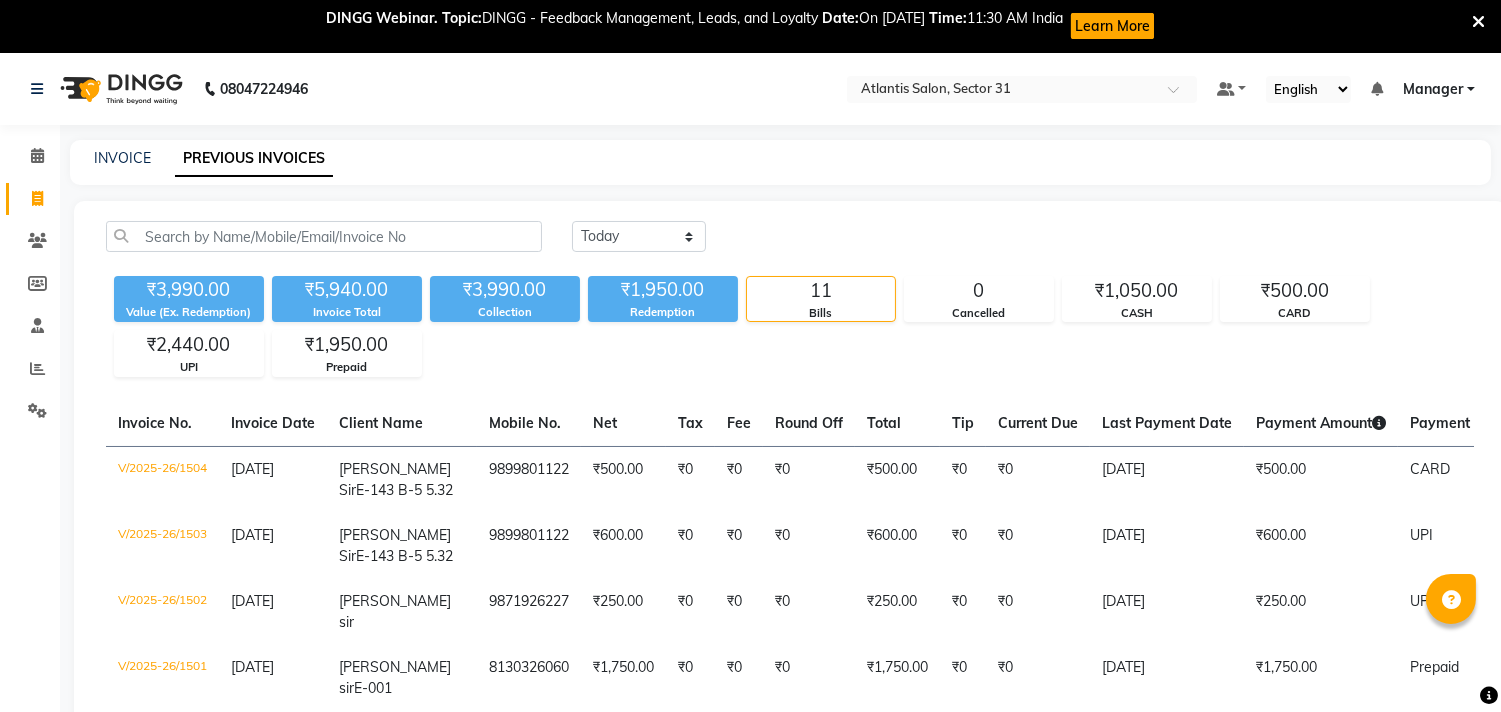 click on "INVOICE" 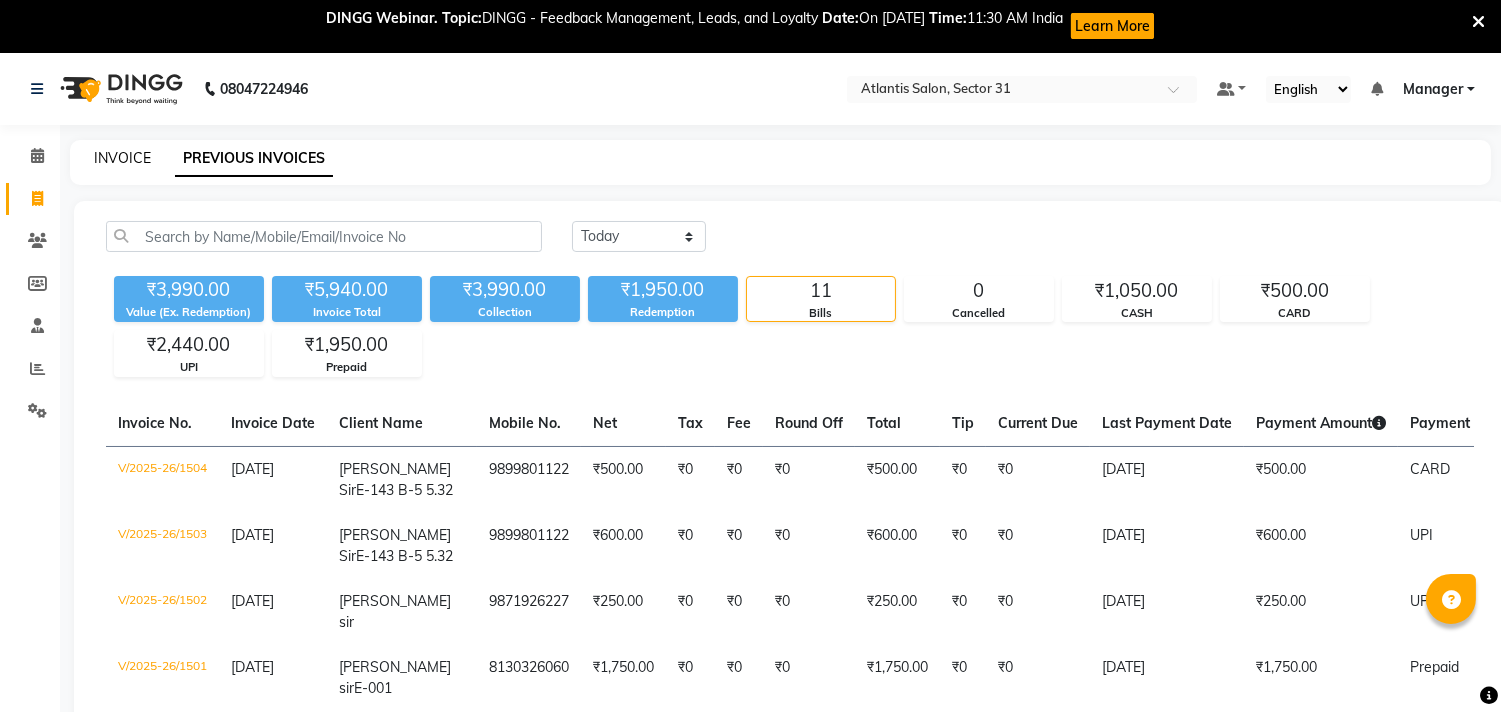 click on "INVOICE" 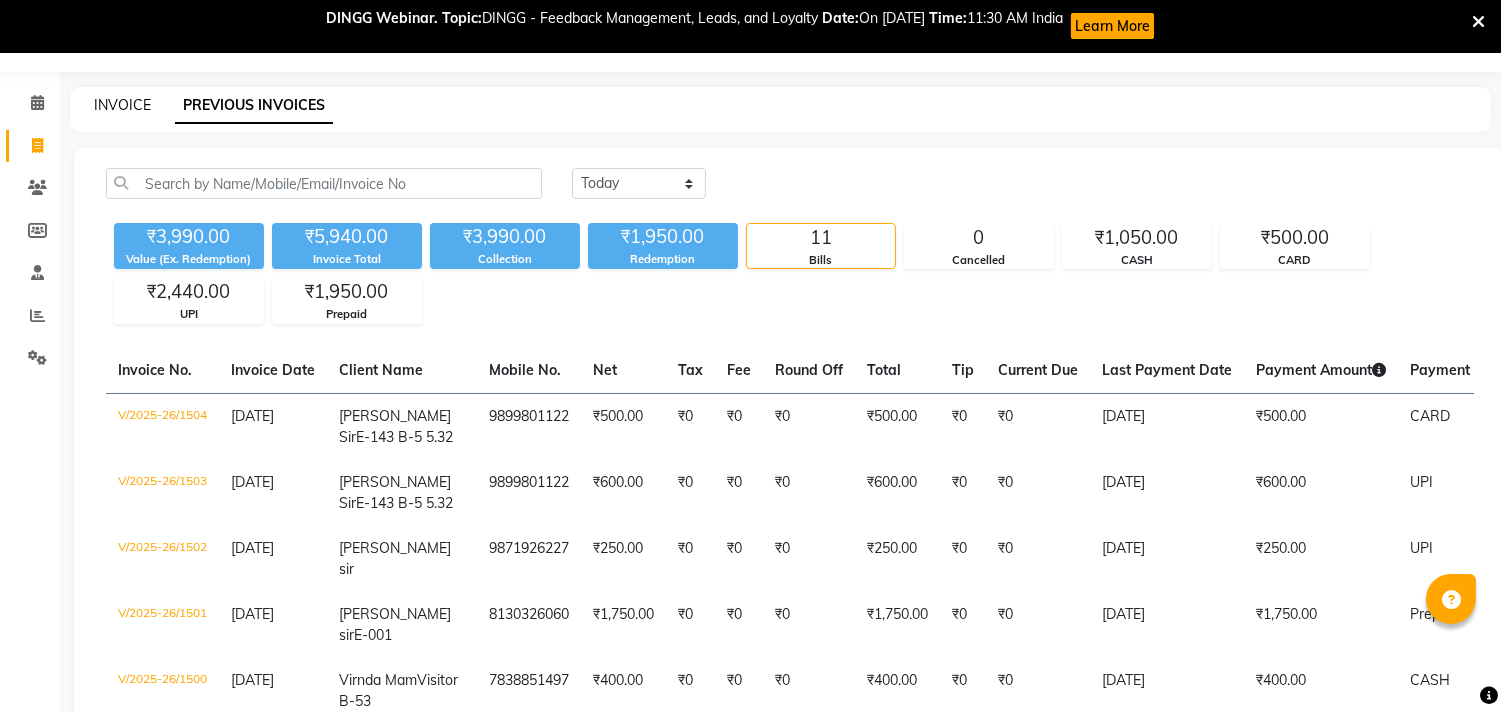 select on "service" 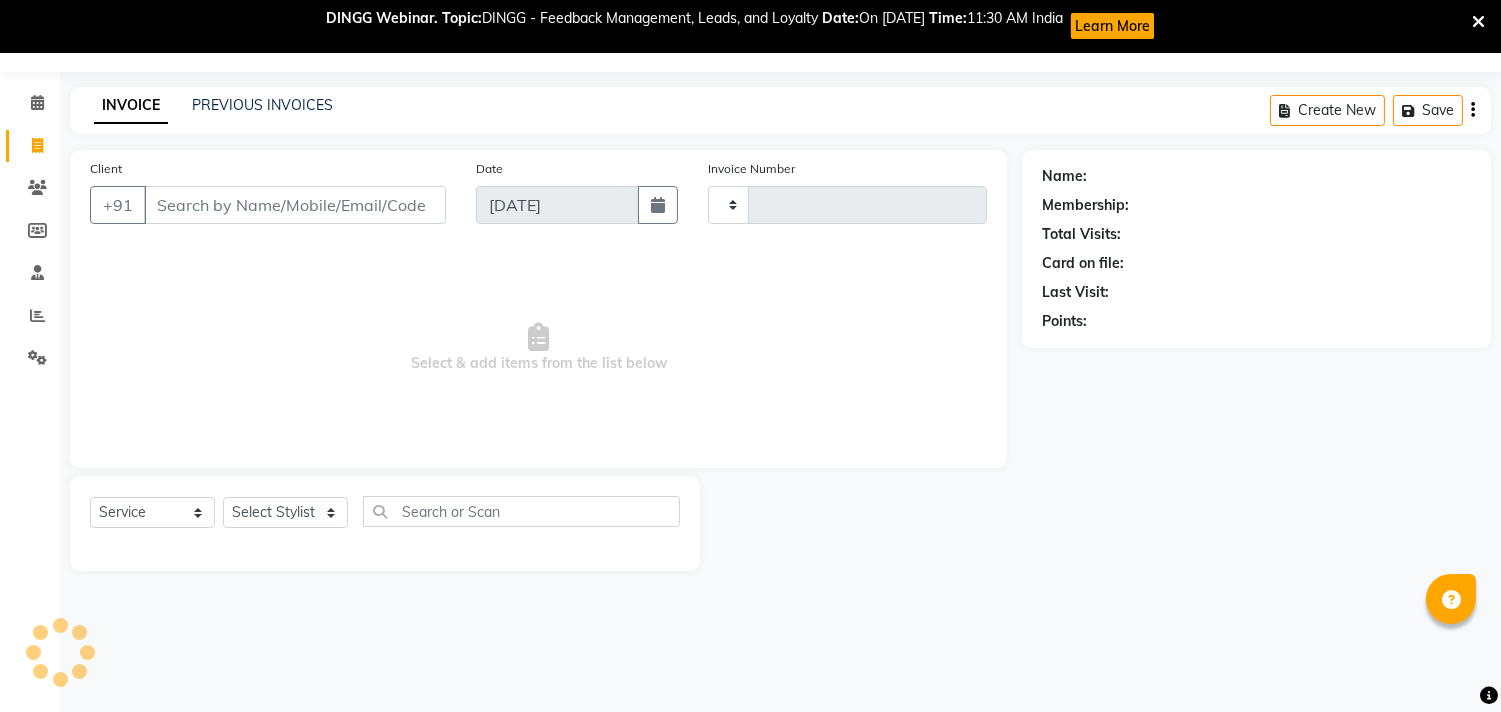 type on "1505" 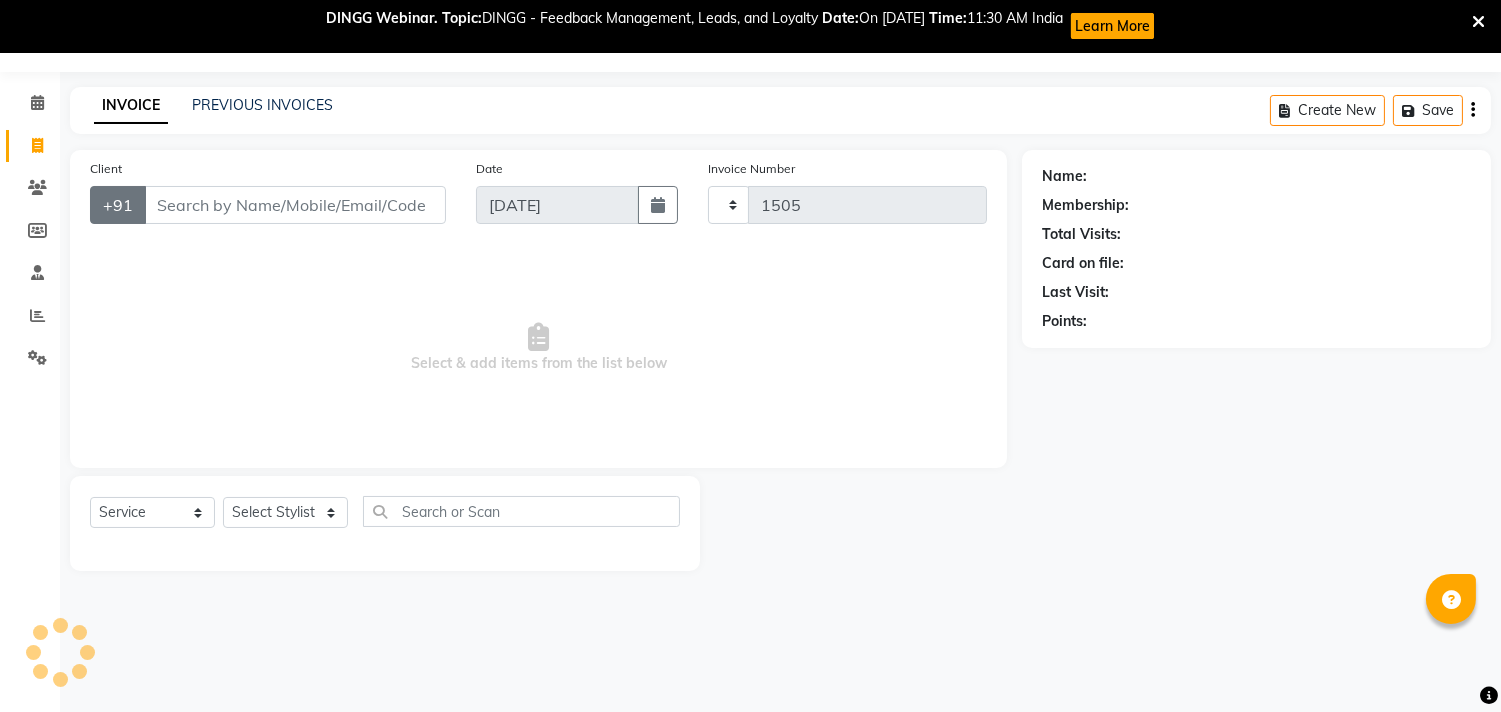 select on "4391" 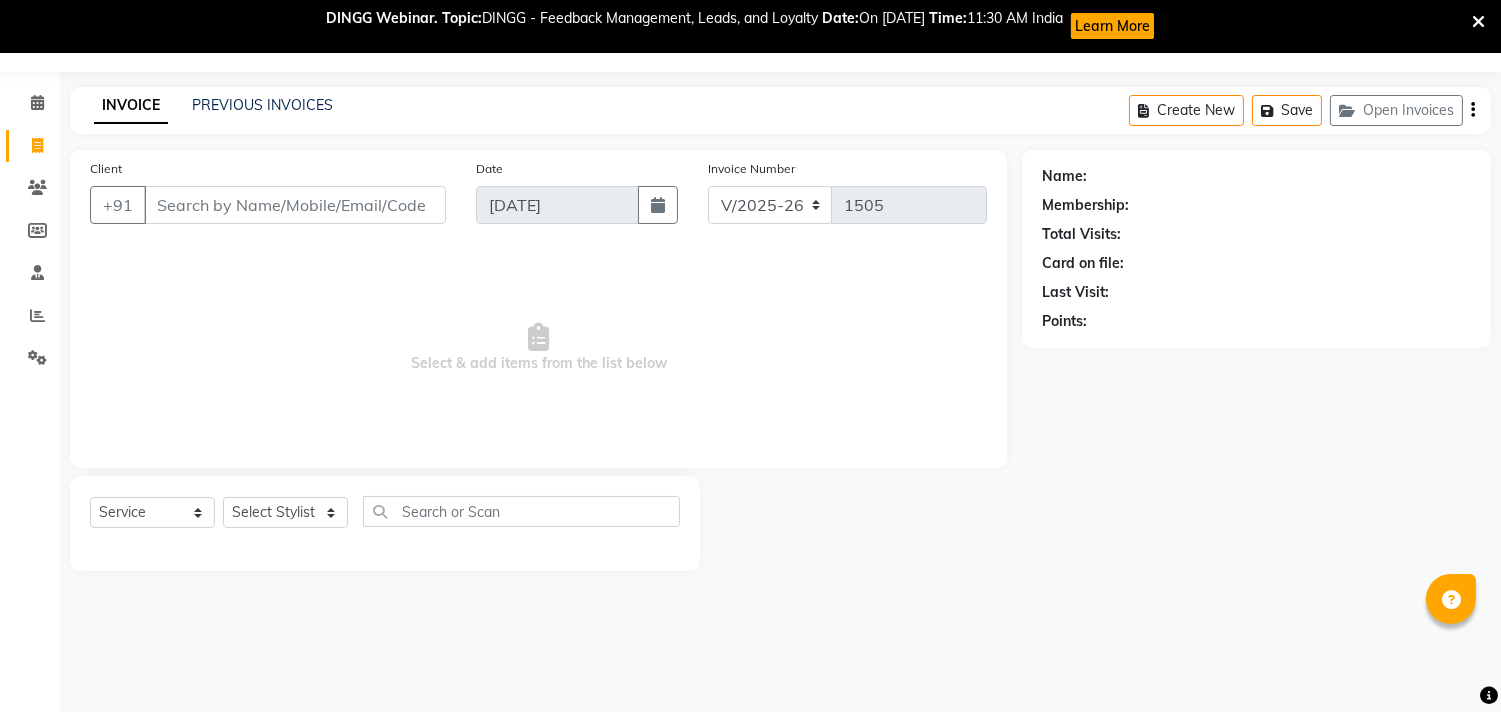 click on "Client" at bounding box center [295, 205] 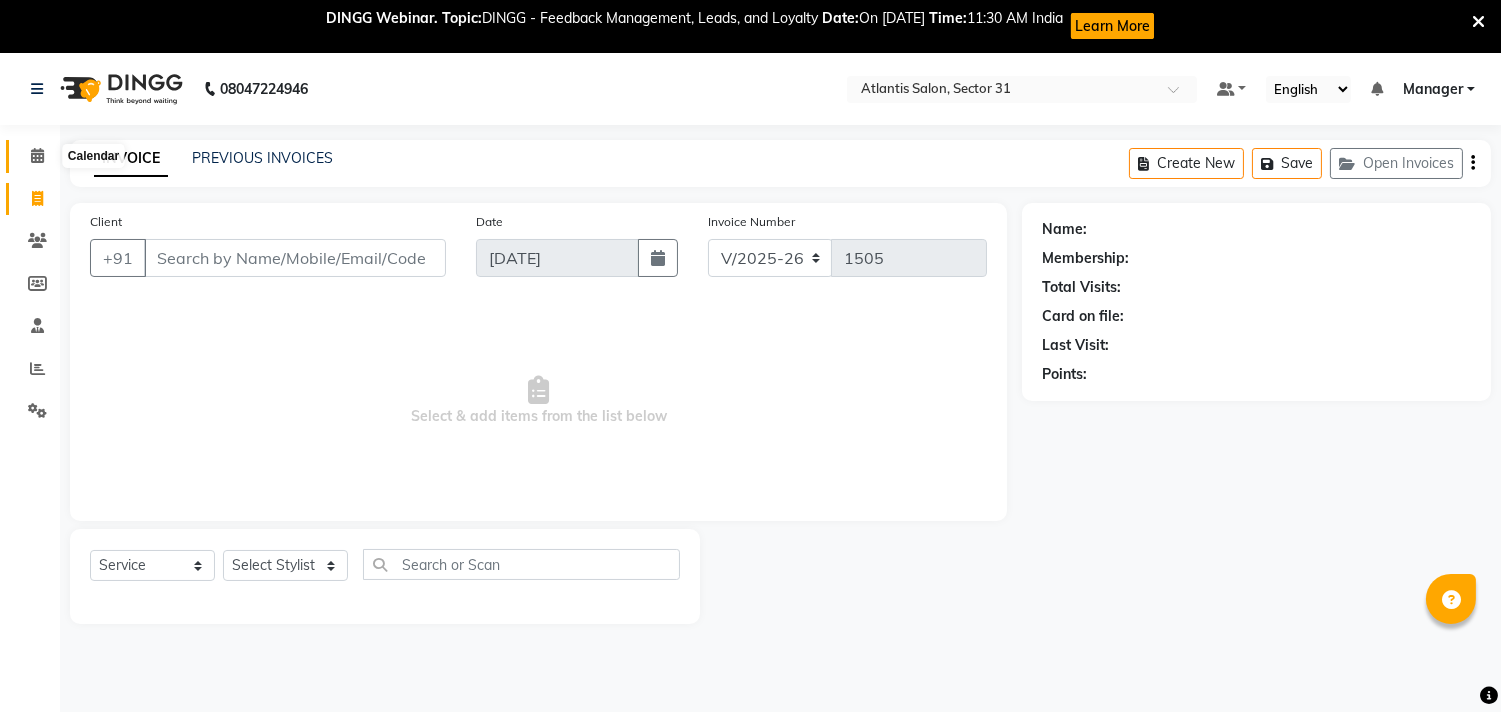 click 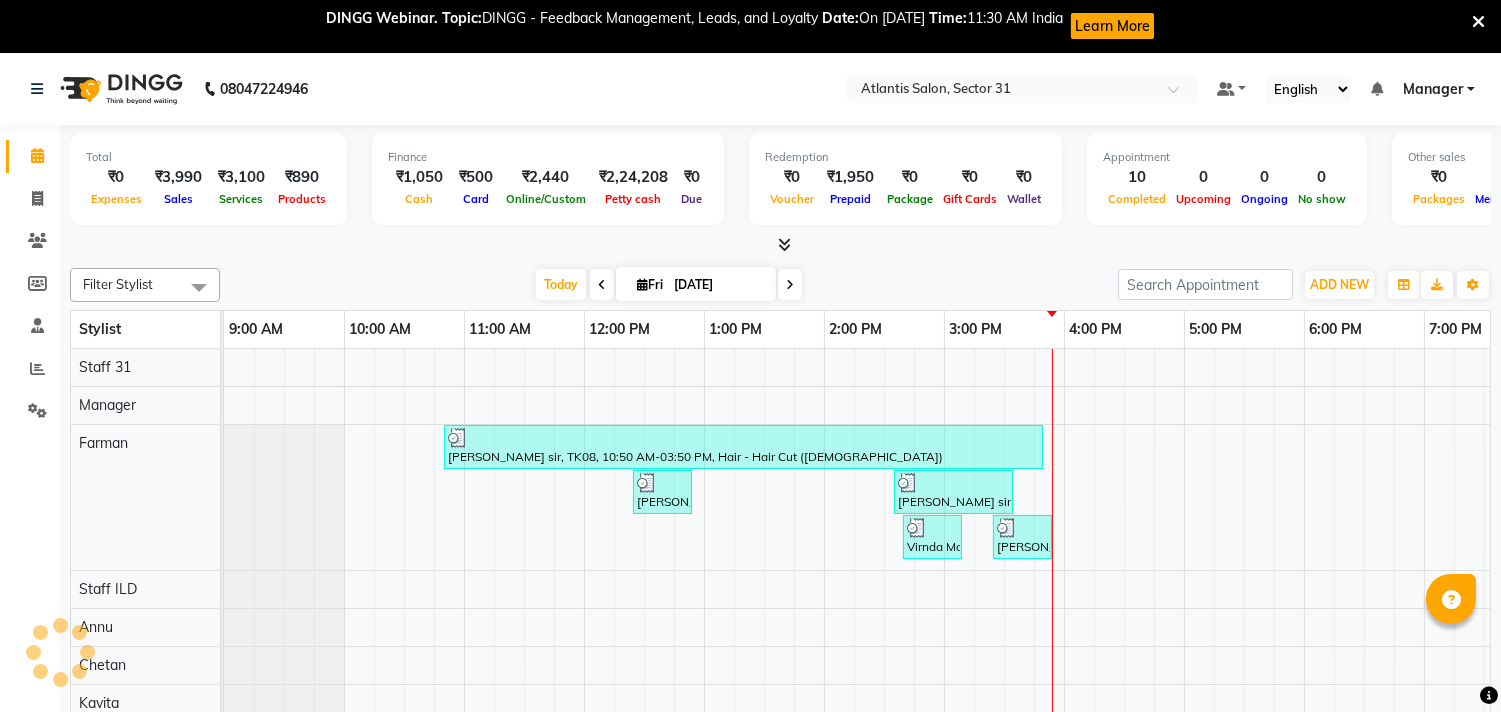 scroll, scrollTop: 0, scrollLeft: 174, axis: horizontal 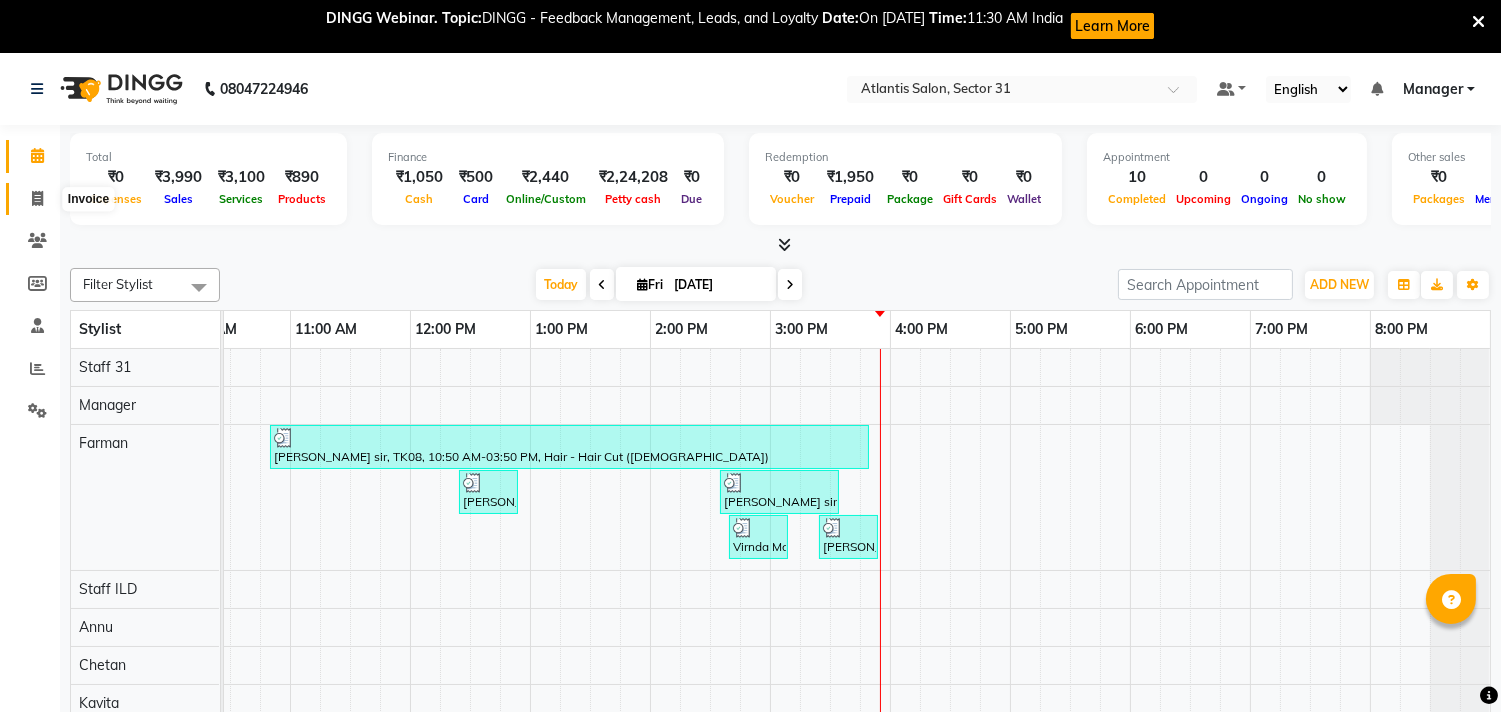 click 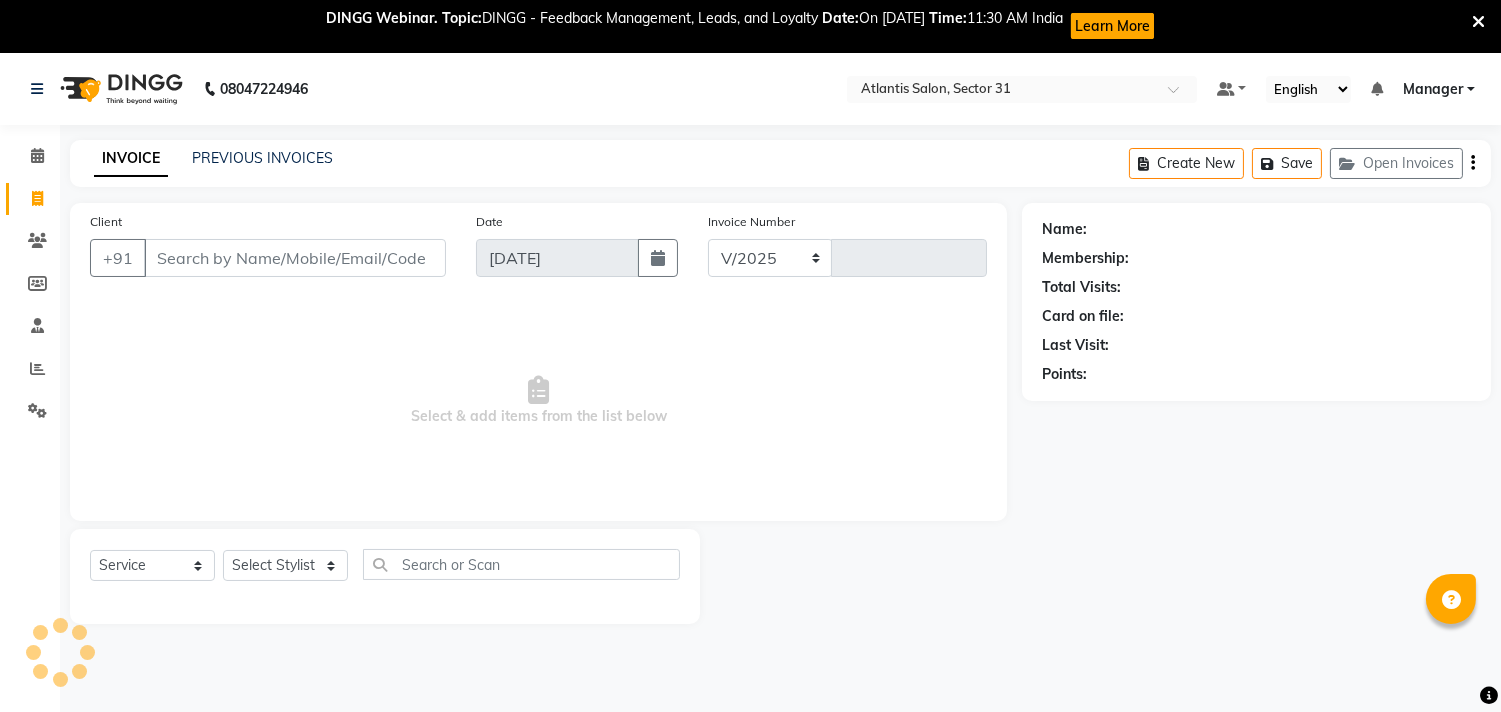 select on "4391" 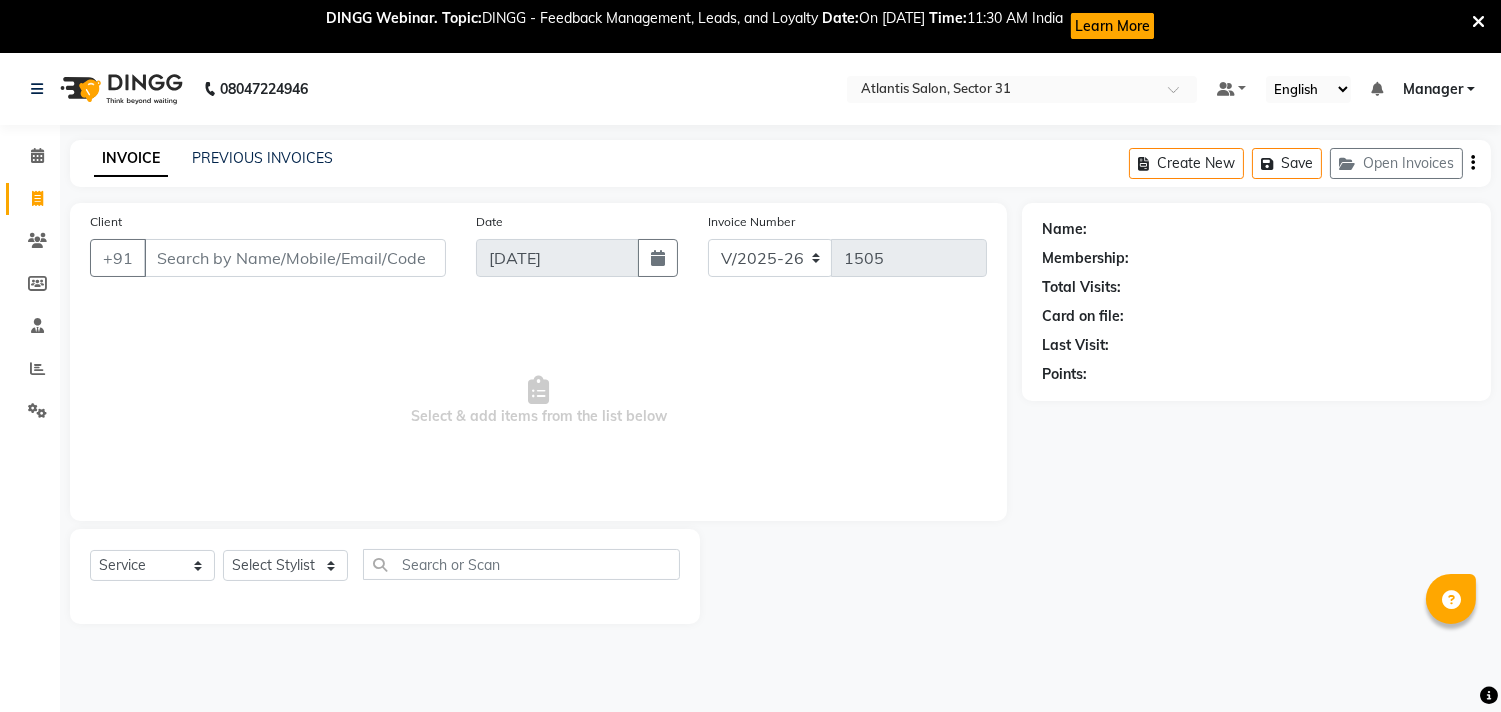 click on "Client" at bounding box center (295, 258) 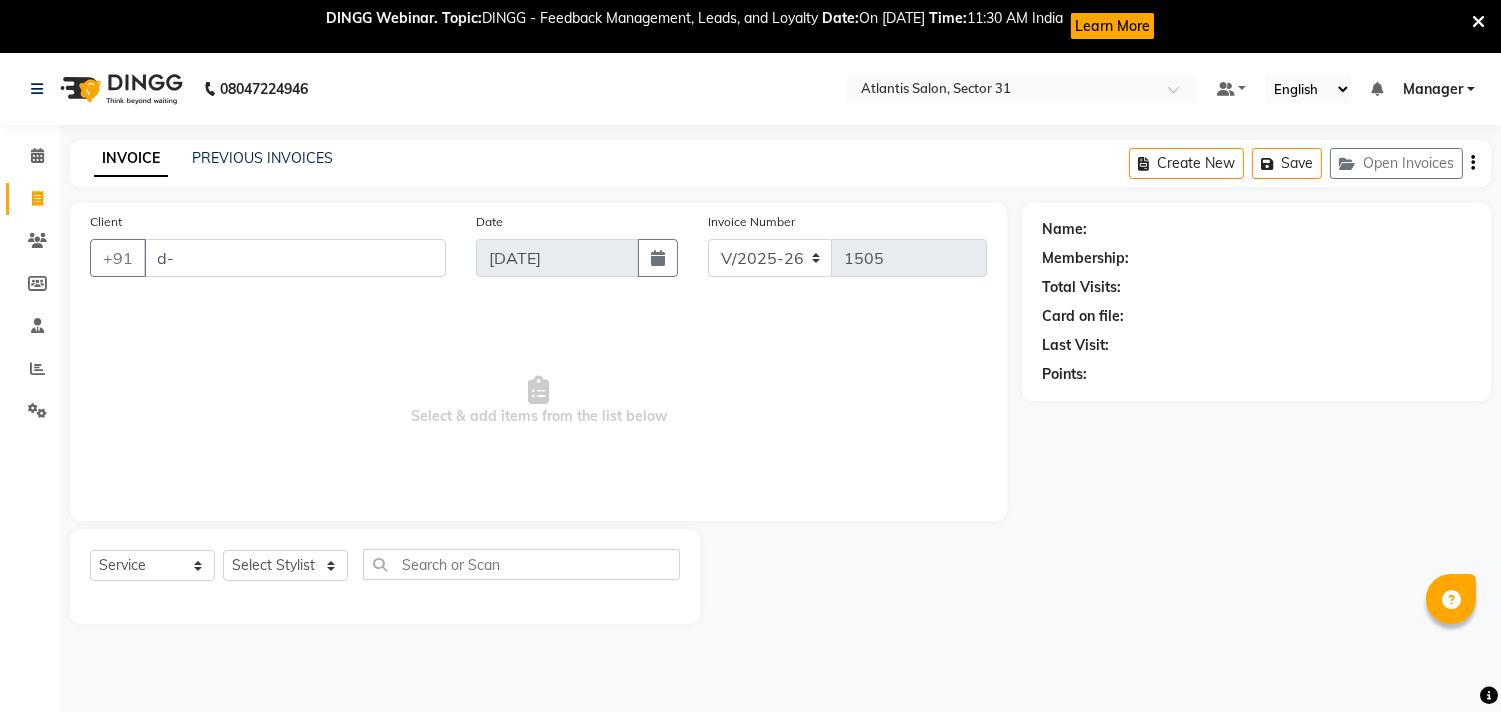 type on "d" 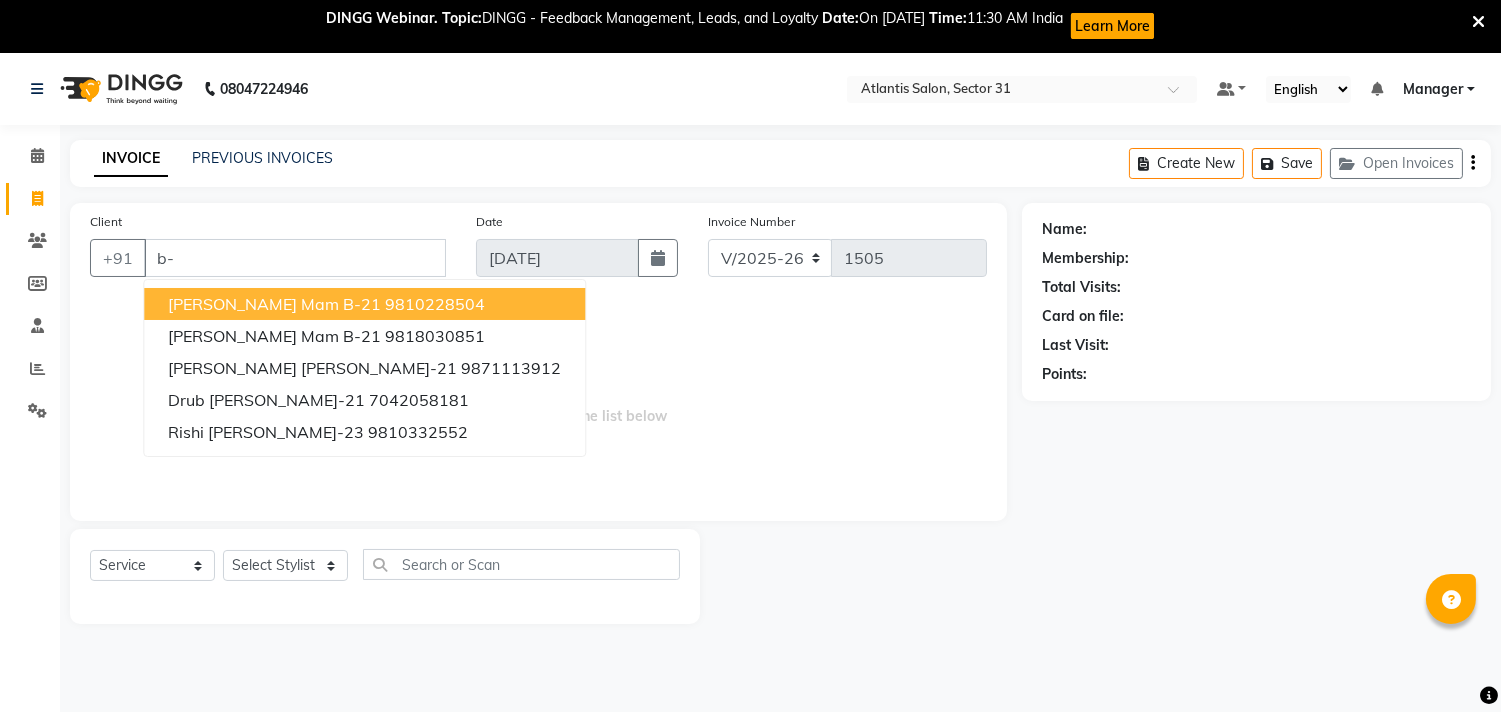 type on "b" 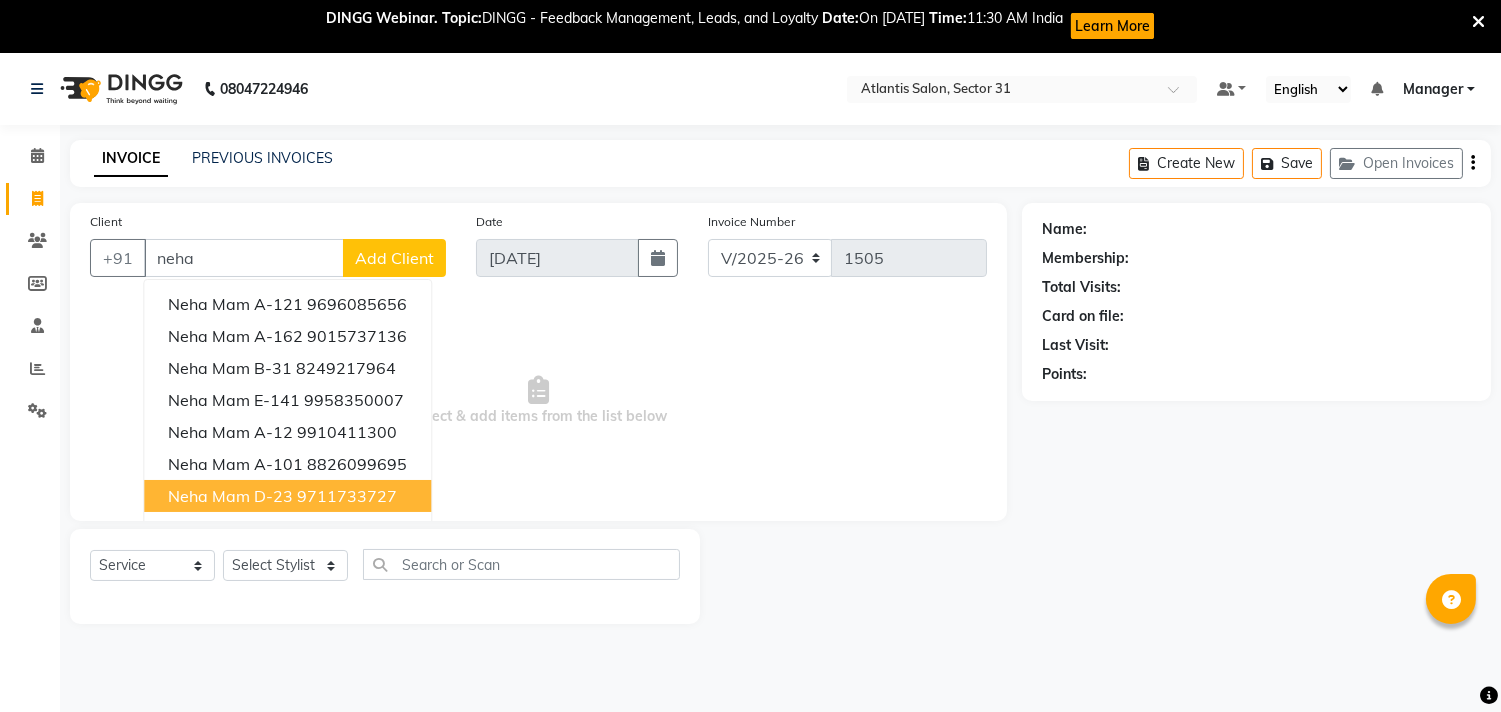 click on "Neha mam D-23" at bounding box center [230, 496] 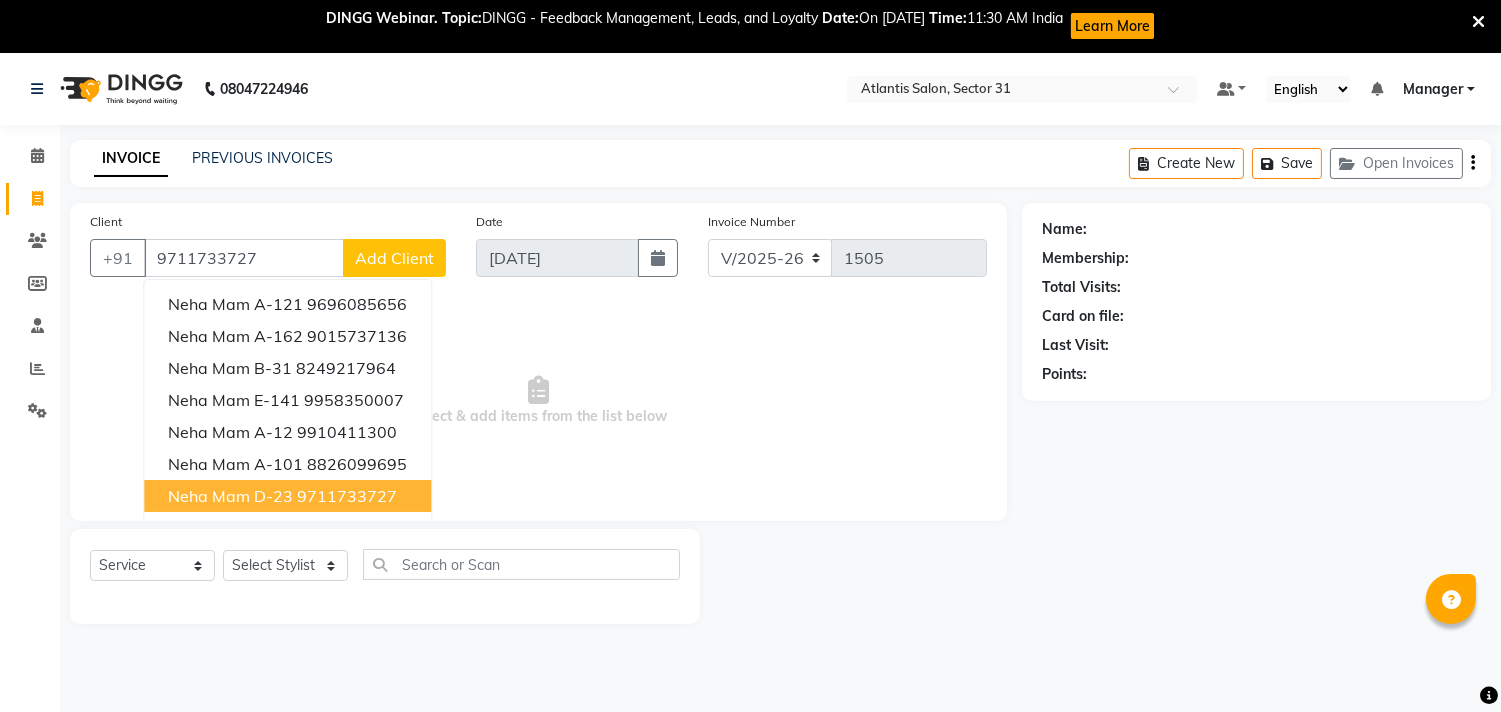 type on "9711733727" 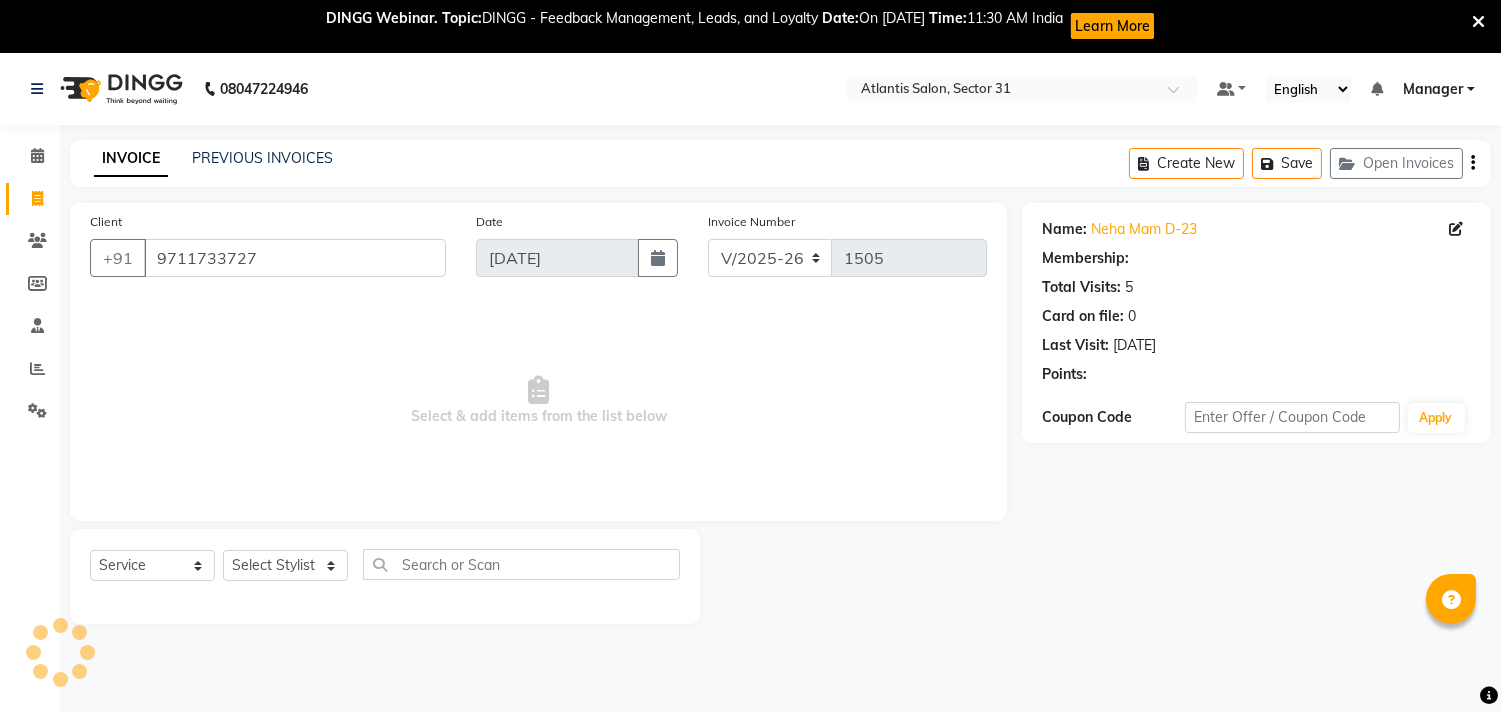 select on "1: Object" 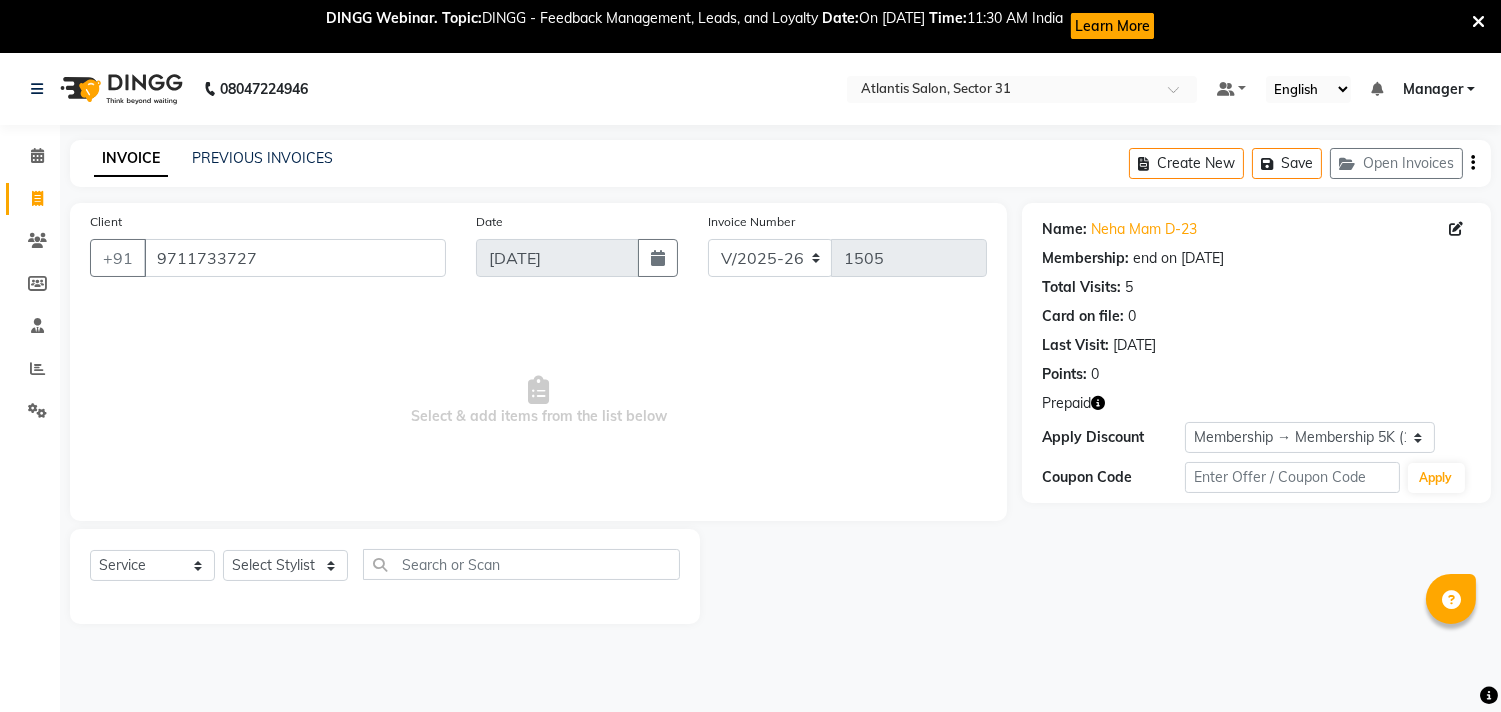 click 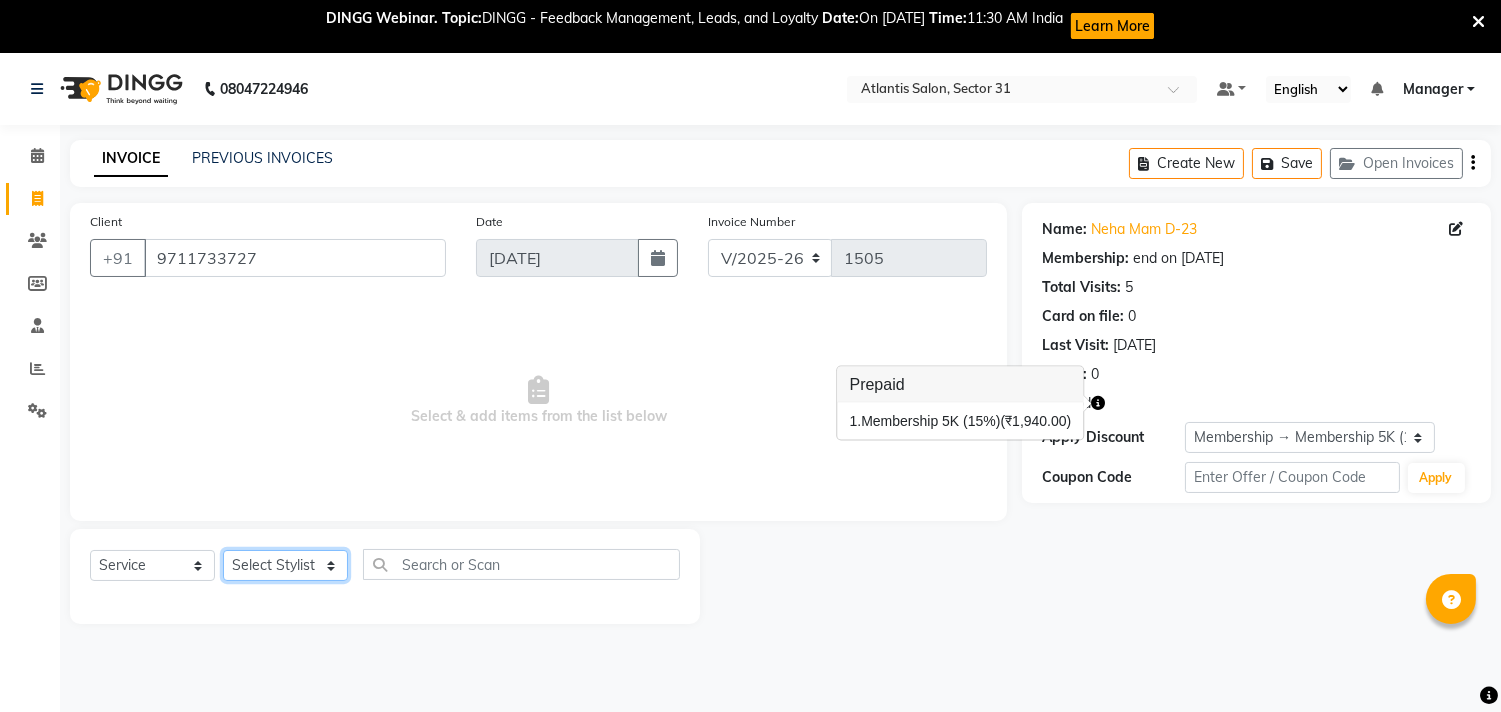 click on "Select Stylist [PERSON_NAME] [PERSON_NAME] Kavita Manager Staff 31 Staff ILD Suraj" 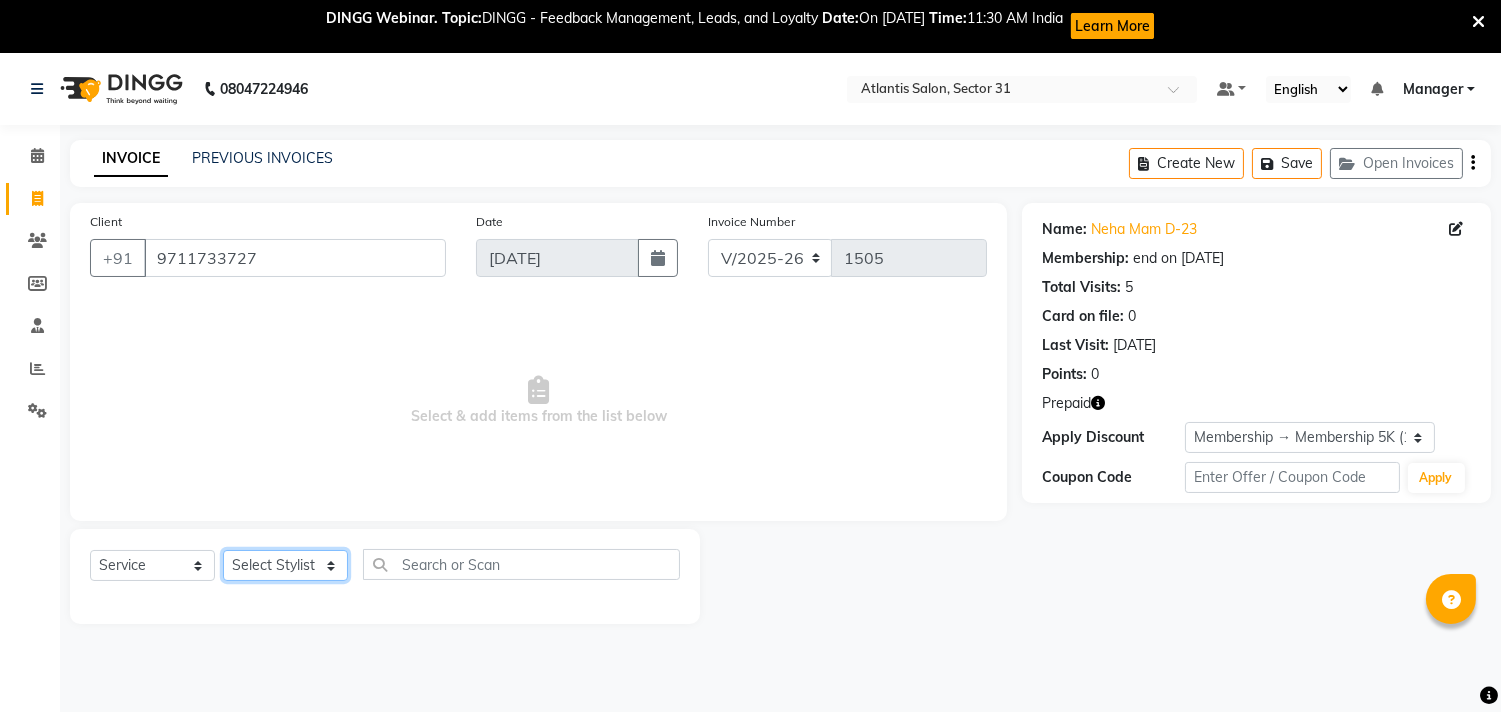 select on "62138" 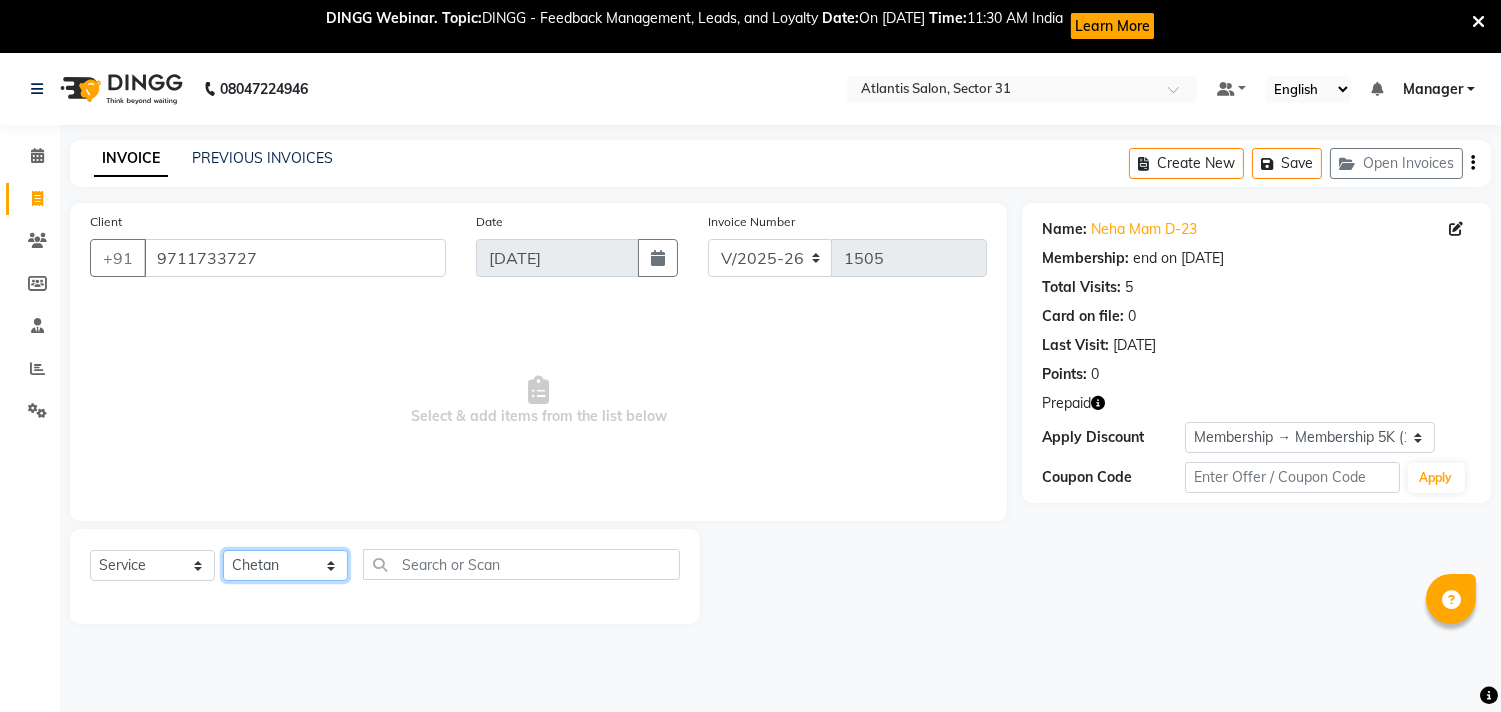 click on "Select Stylist [PERSON_NAME] [PERSON_NAME] Kavita Manager Staff 31 Staff ILD Suraj" 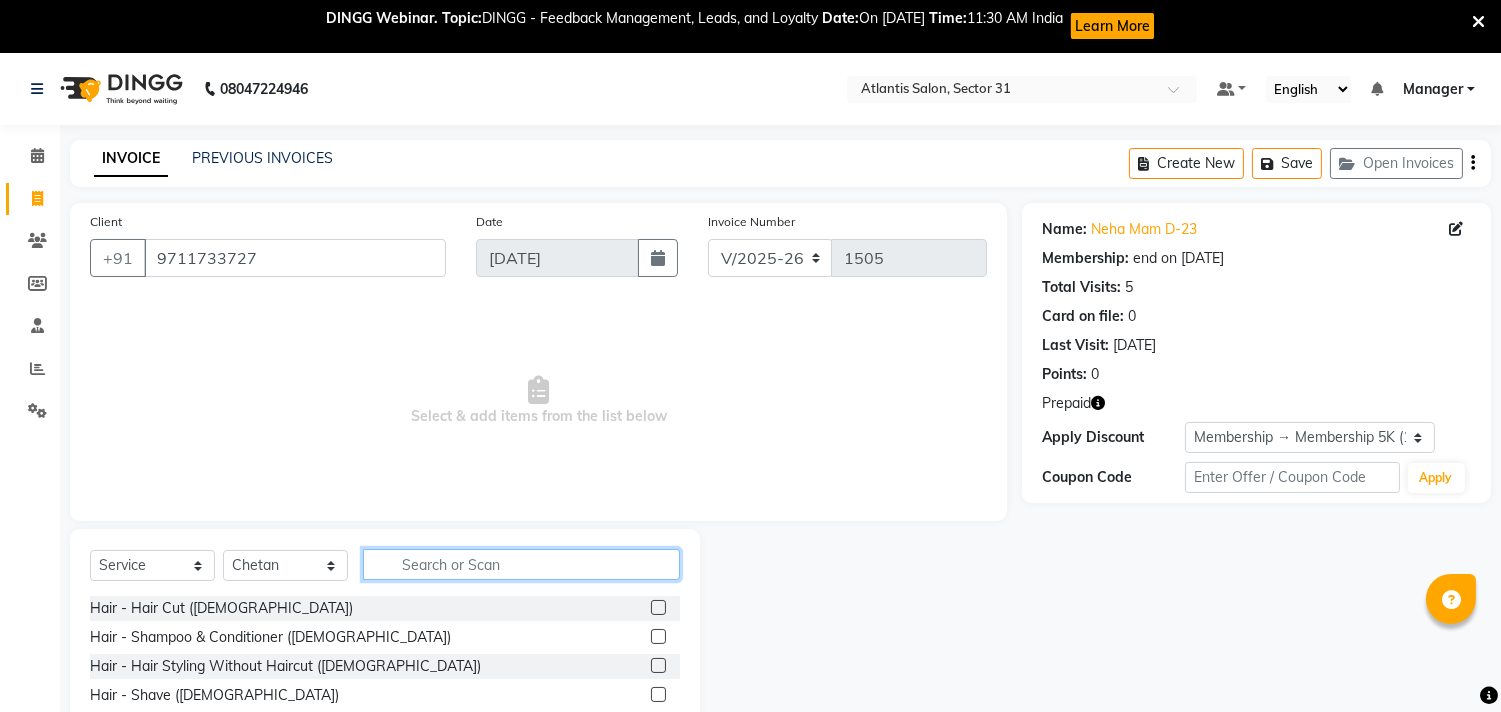 click 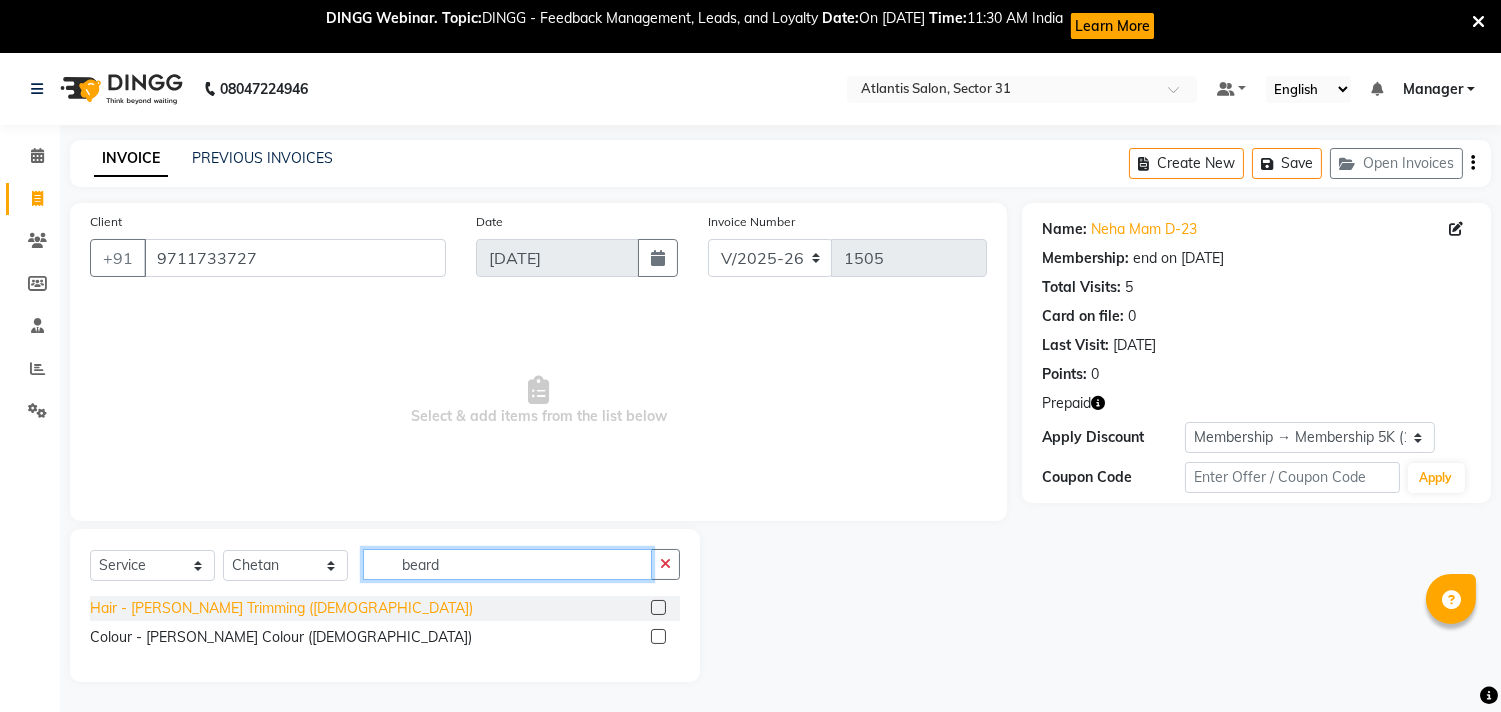 type on "beard" 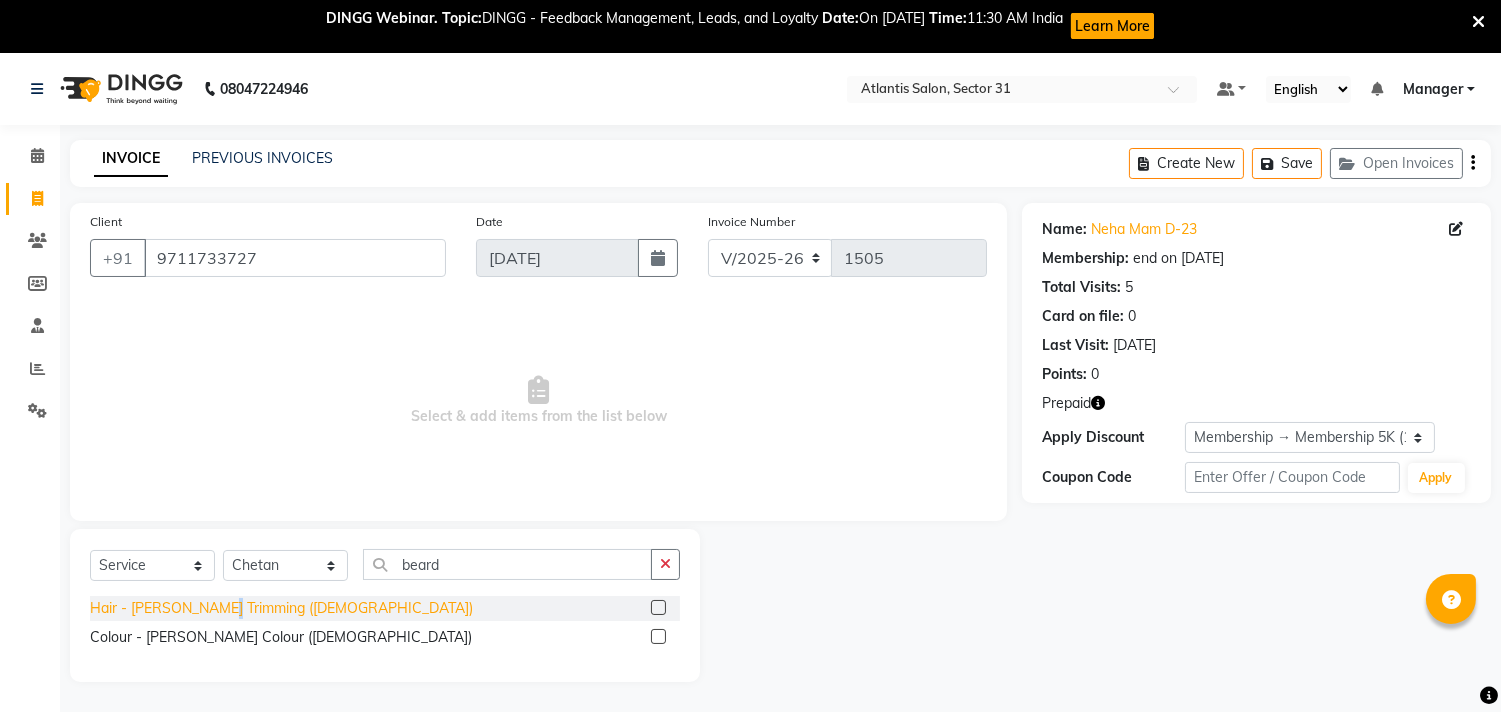click on "Hair - [PERSON_NAME] Trimming ([DEMOGRAPHIC_DATA])" 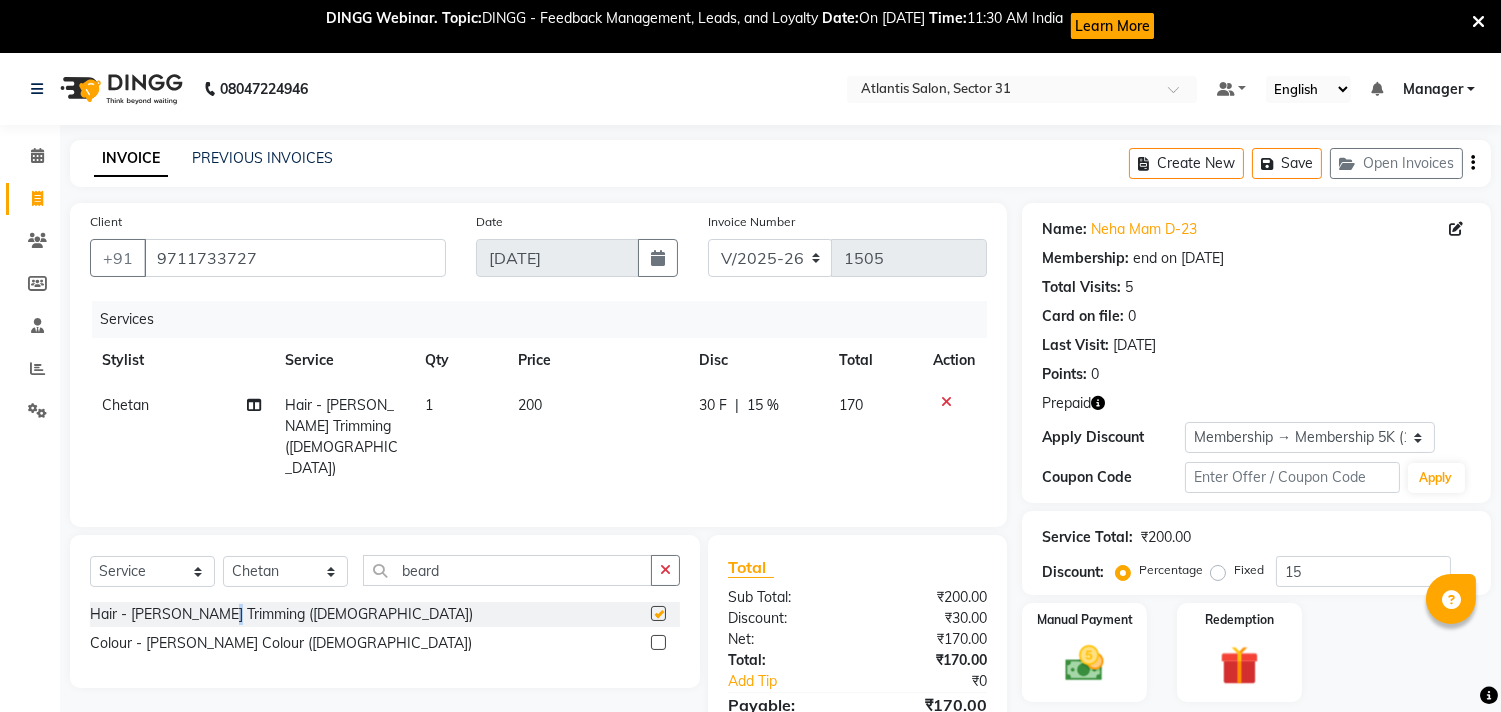 checkbox on "false" 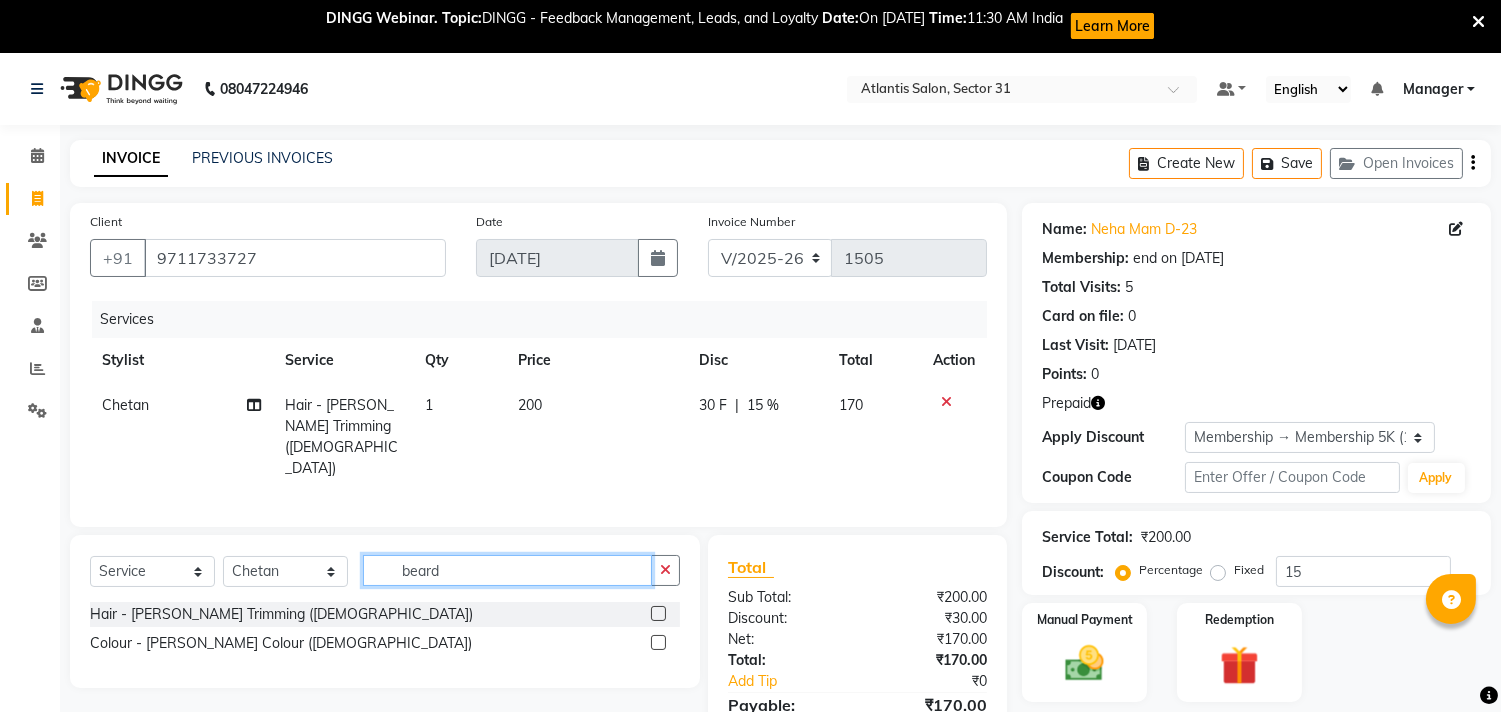 click on "beard" 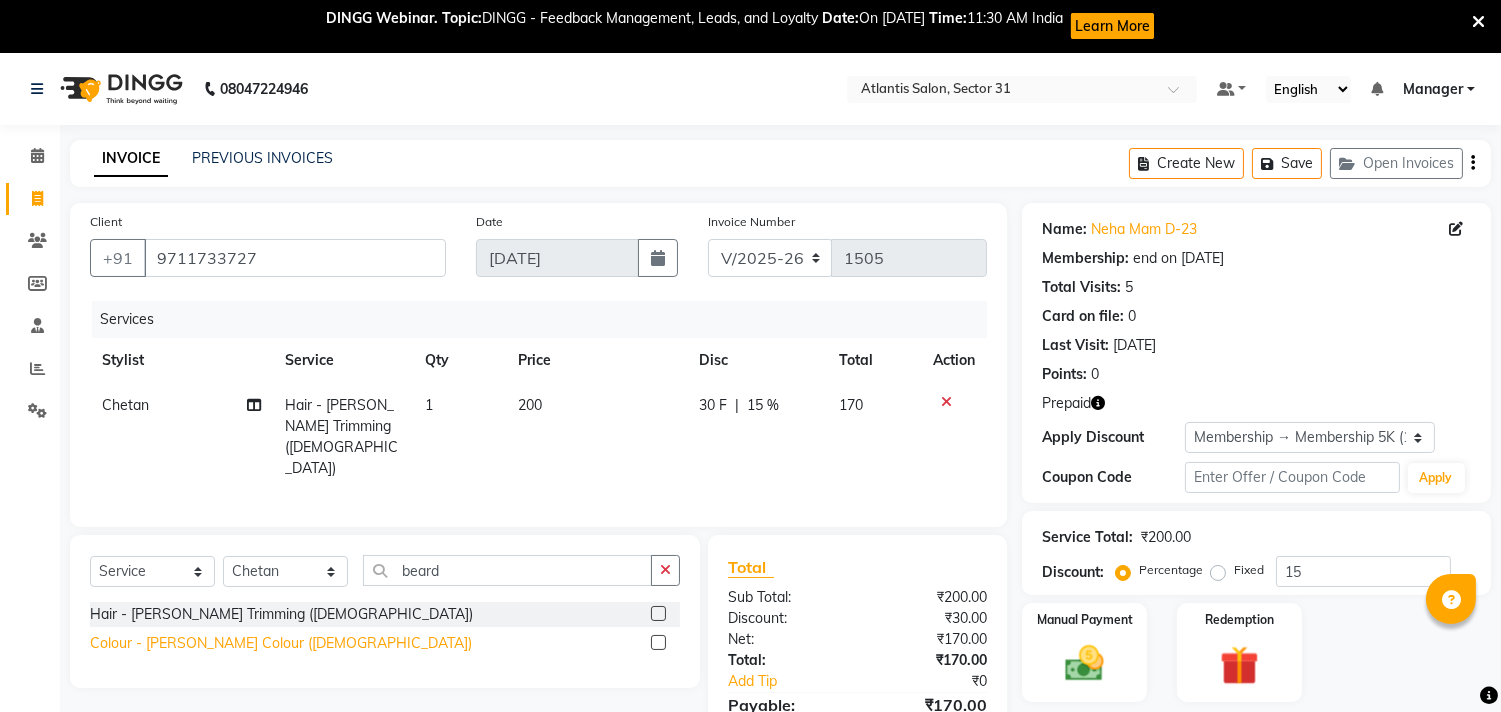 click on "Colour - [PERSON_NAME] Colour ([DEMOGRAPHIC_DATA])" 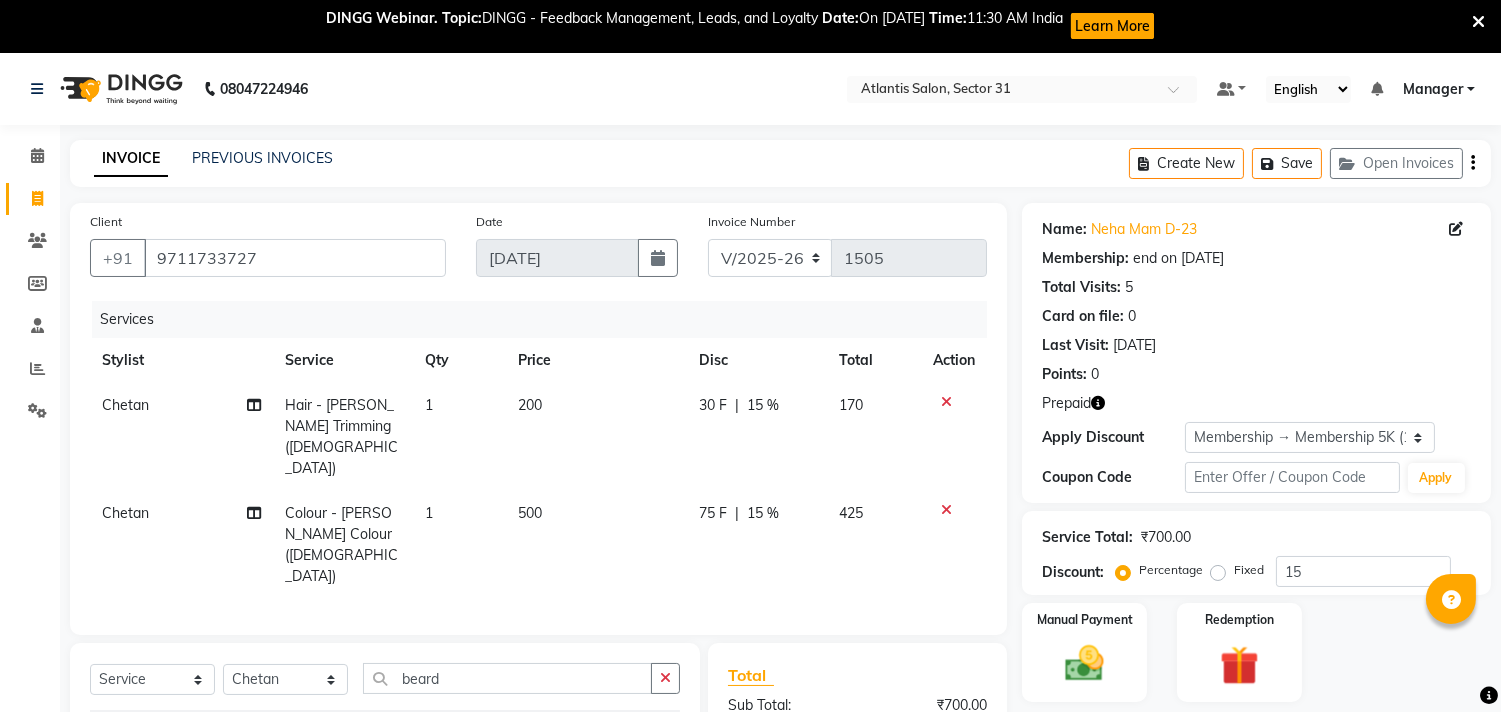 checkbox on "false" 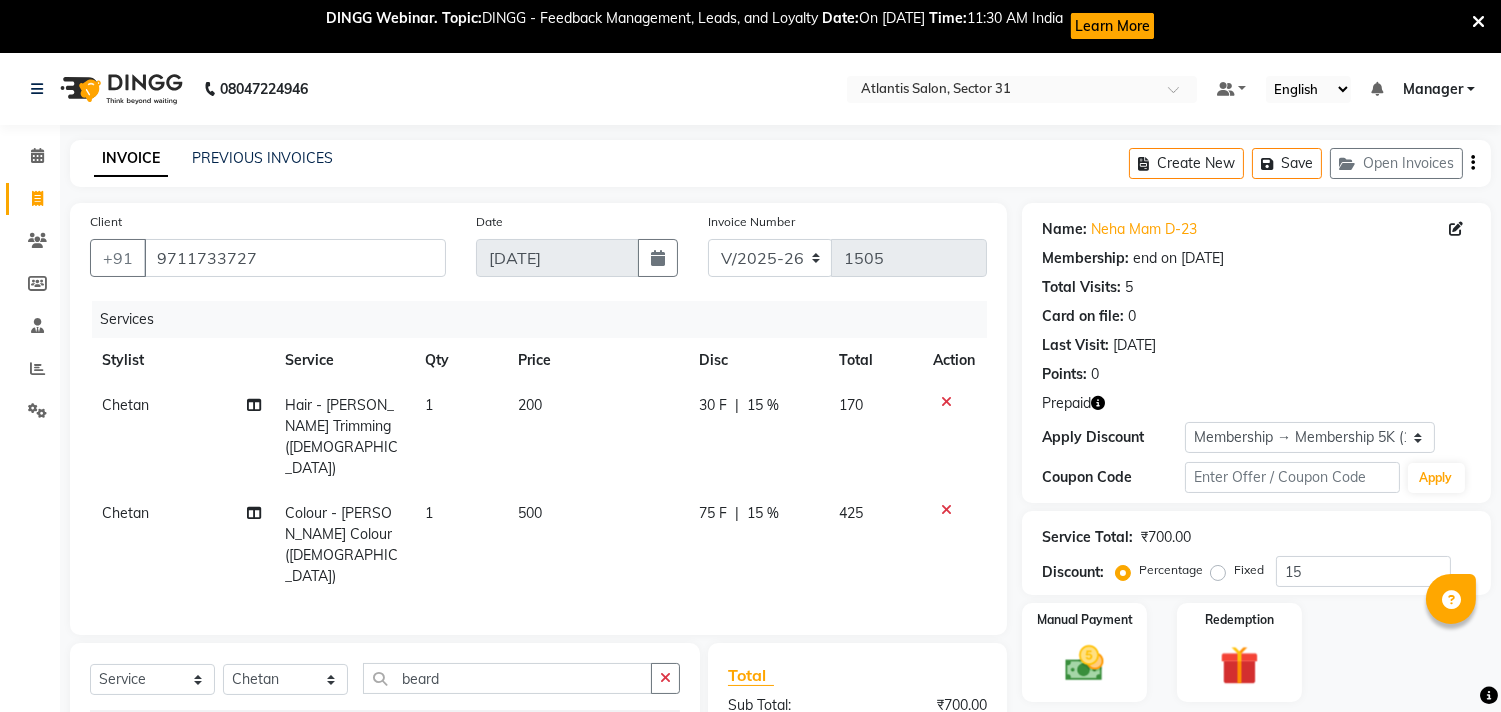 click 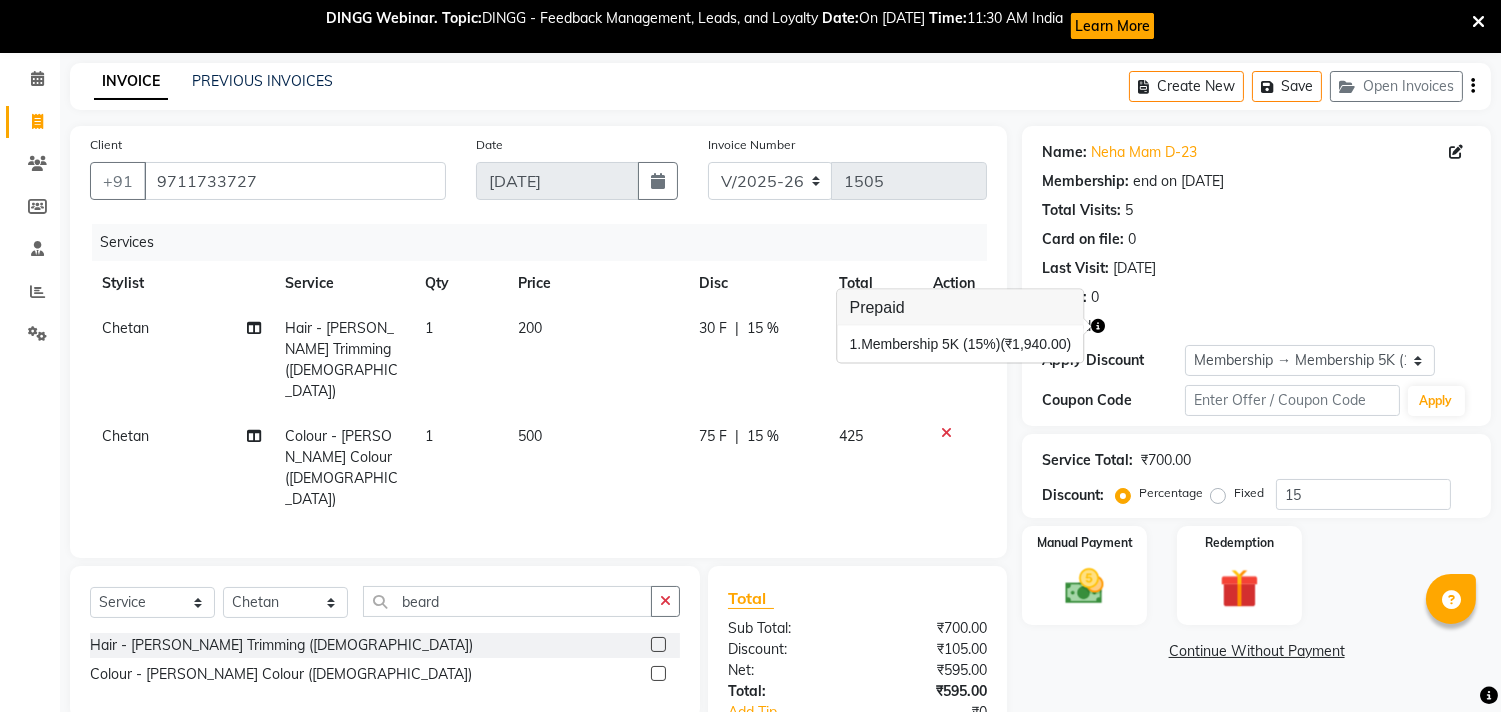 scroll, scrollTop: 145, scrollLeft: 0, axis: vertical 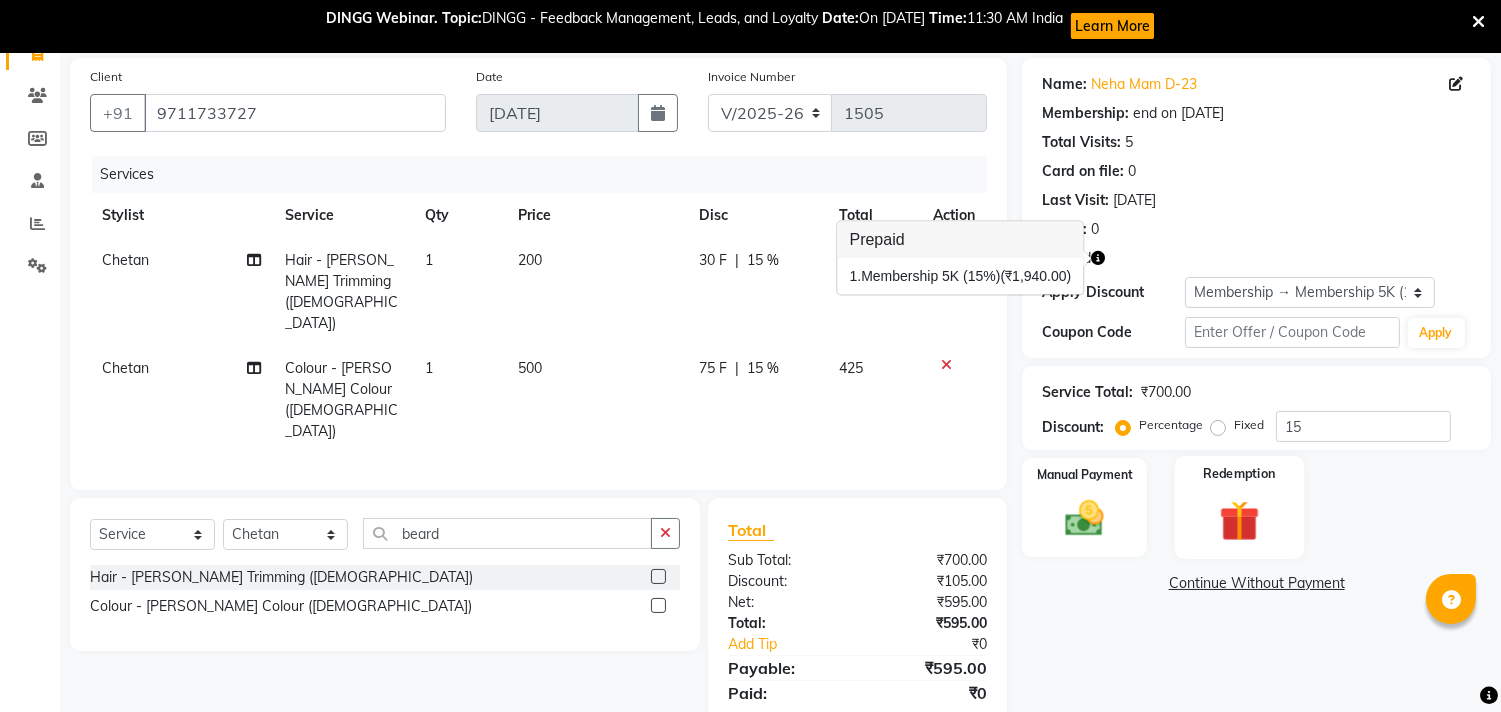 click 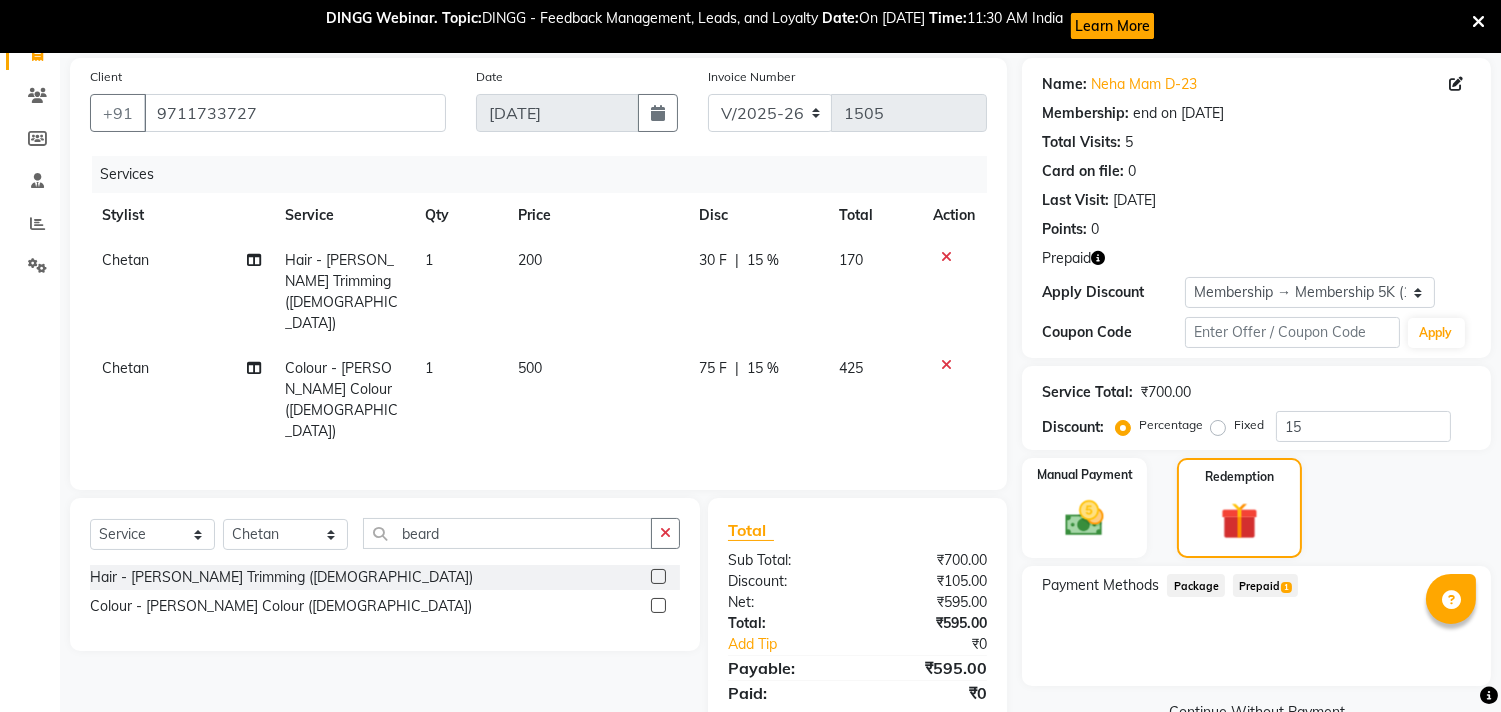 click on "Prepaid  1" 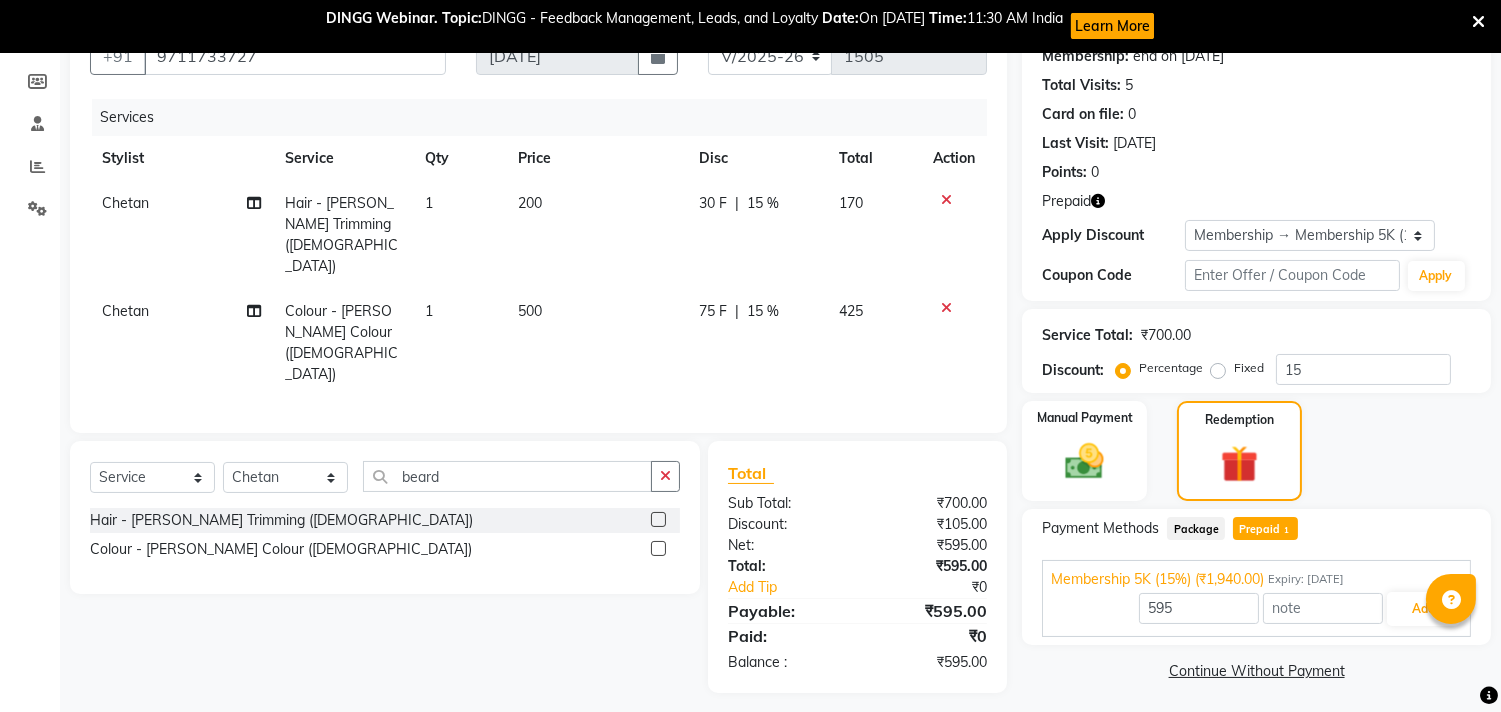 scroll, scrollTop: 205, scrollLeft: 0, axis: vertical 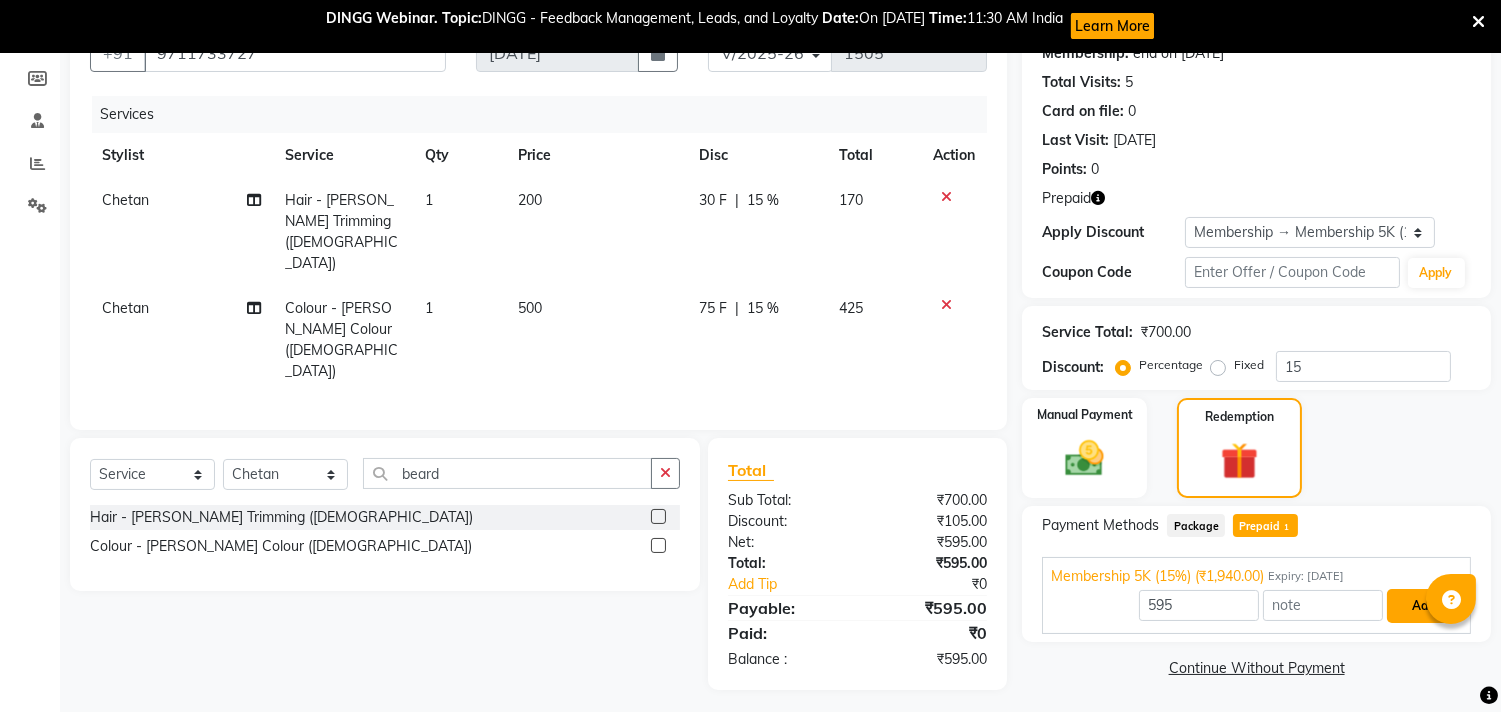 click on "Add" at bounding box center [1423, 606] 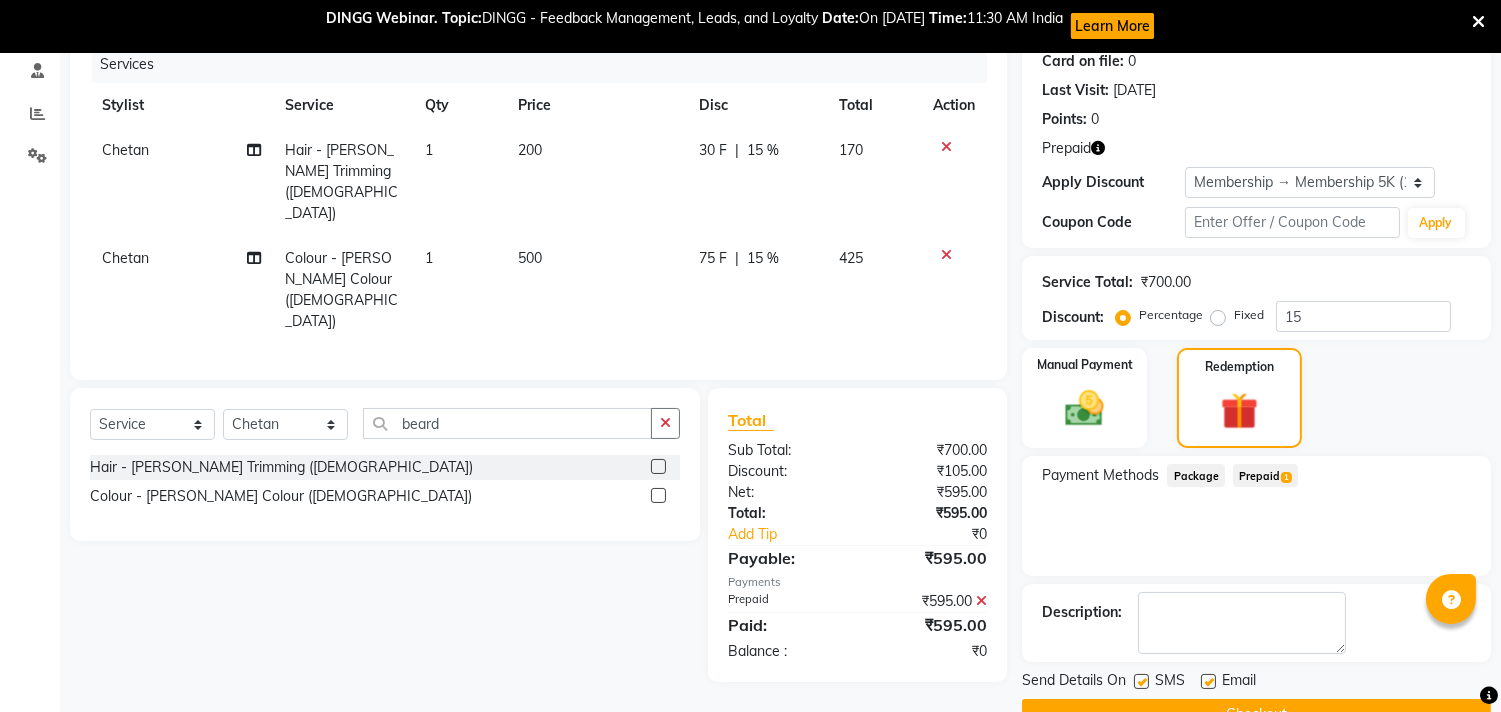 scroll, scrollTop: 302, scrollLeft: 0, axis: vertical 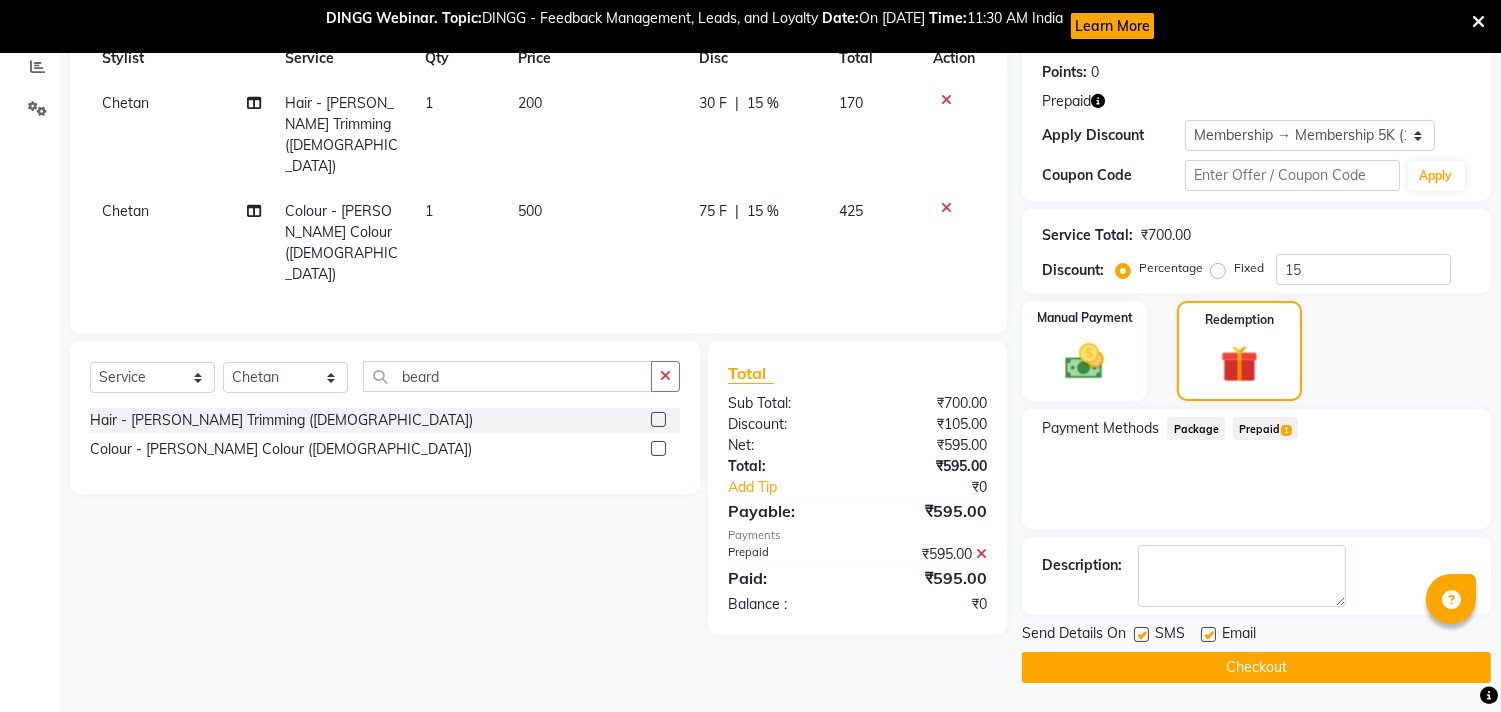 click on "Checkout" 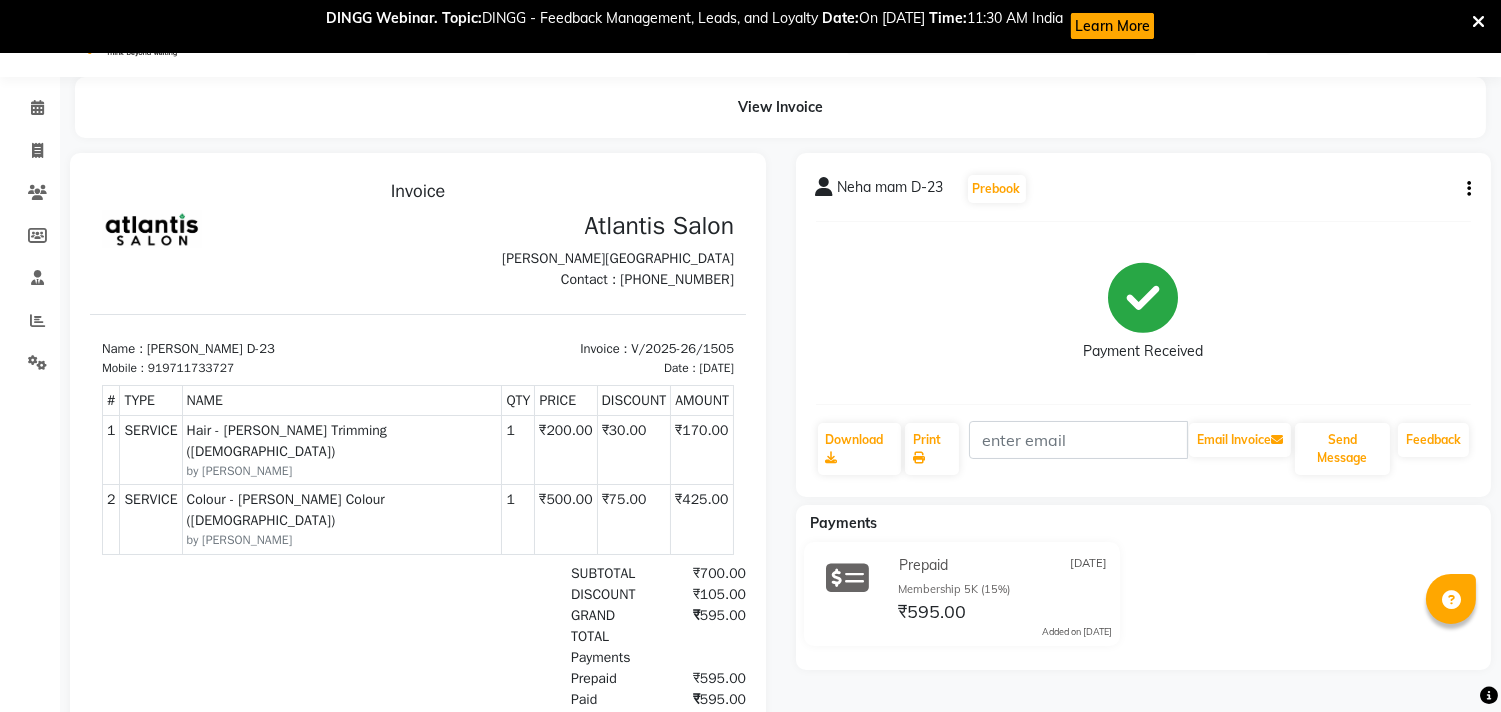 scroll, scrollTop: 0, scrollLeft: 0, axis: both 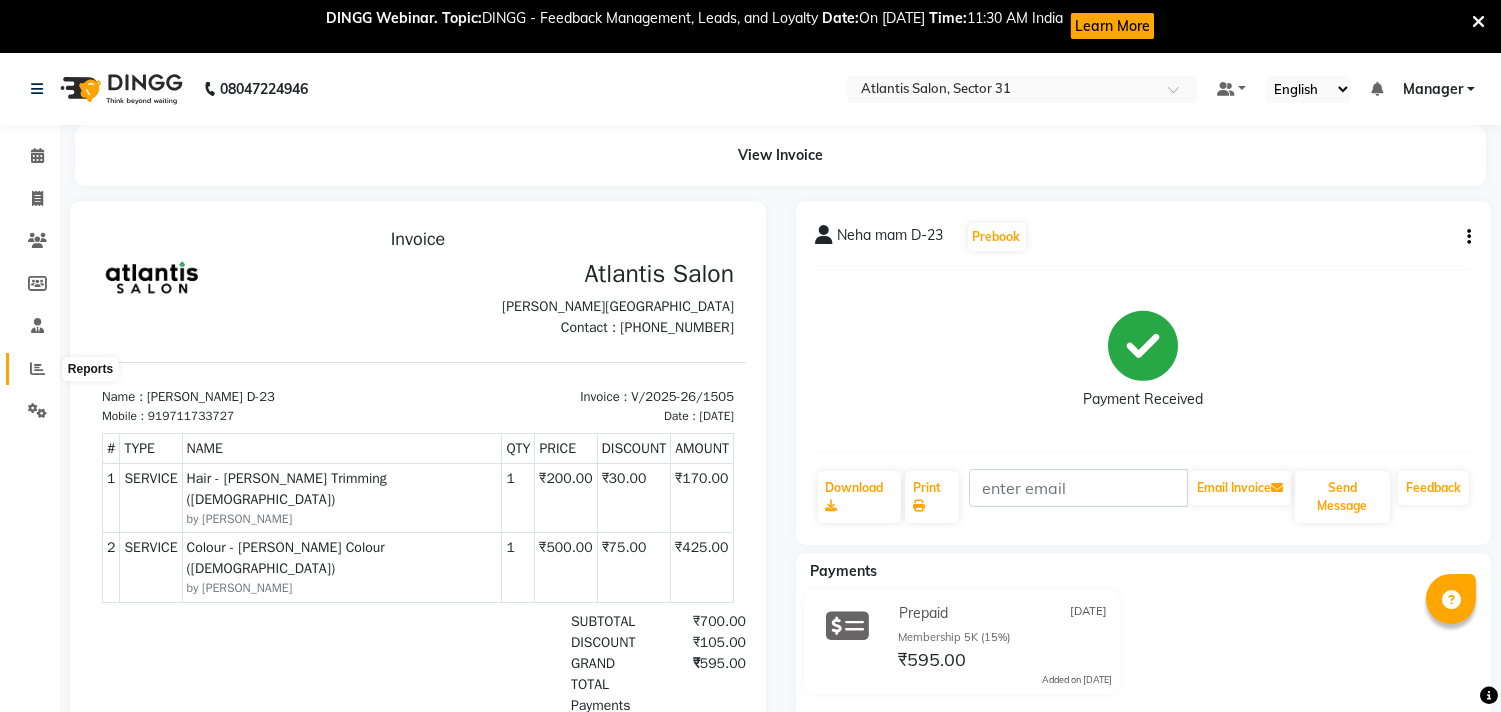 click 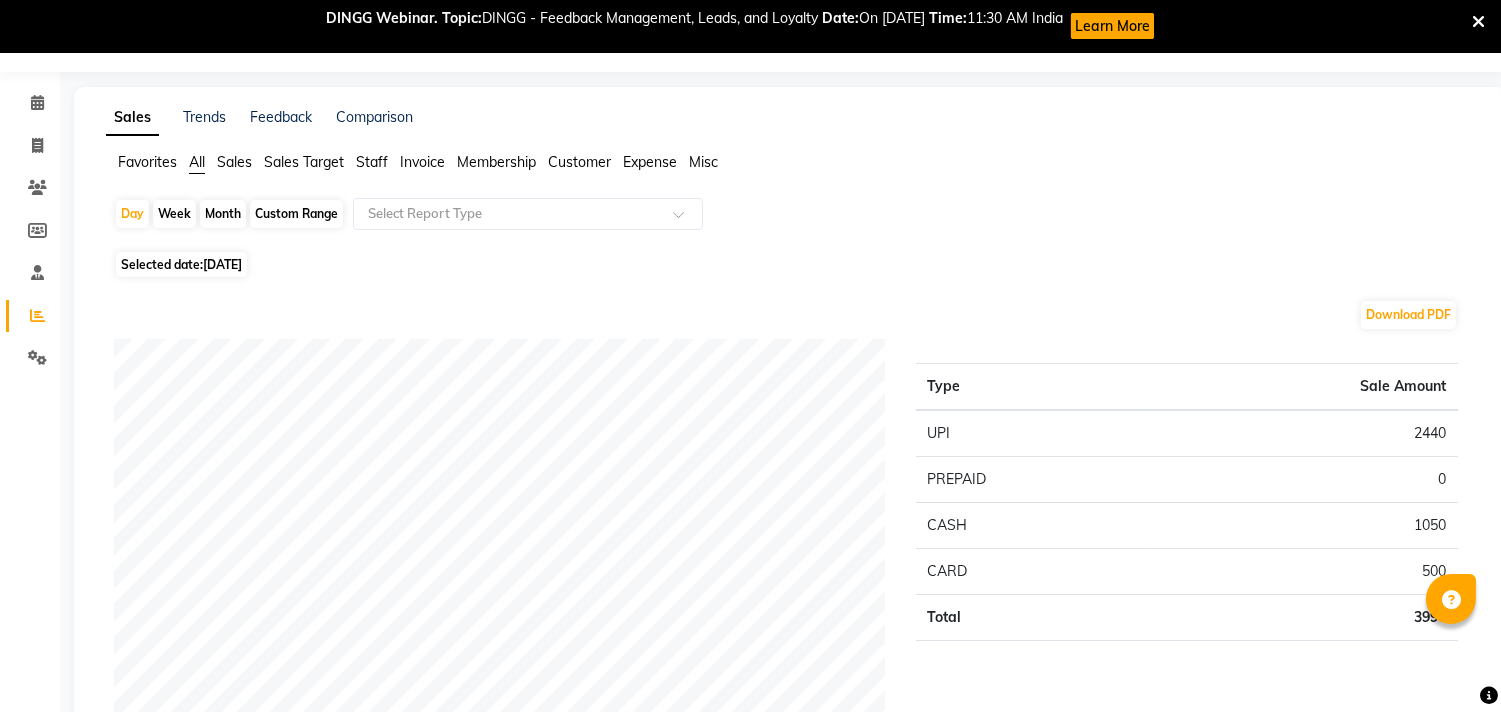 scroll, scrollTop: 534, scrollLeft: 0, axis: vertical 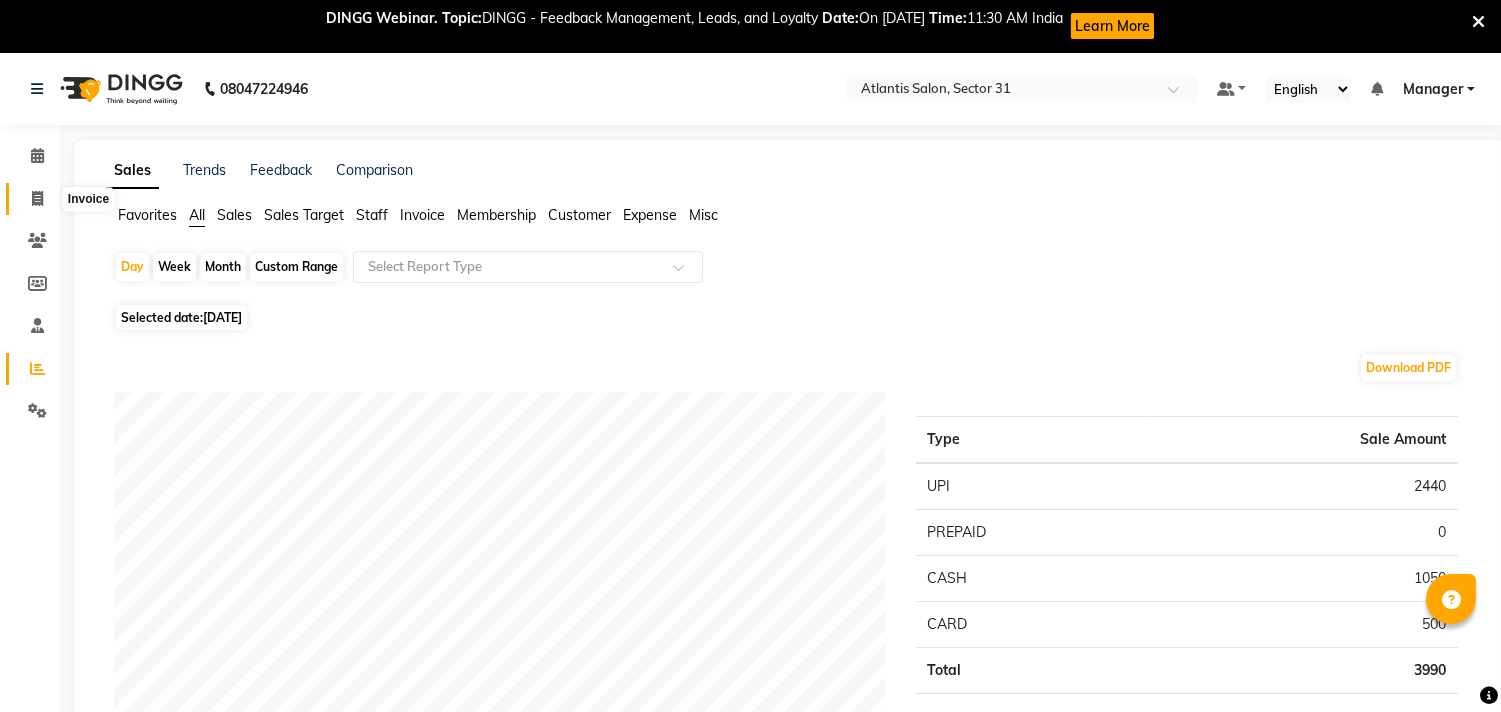 click 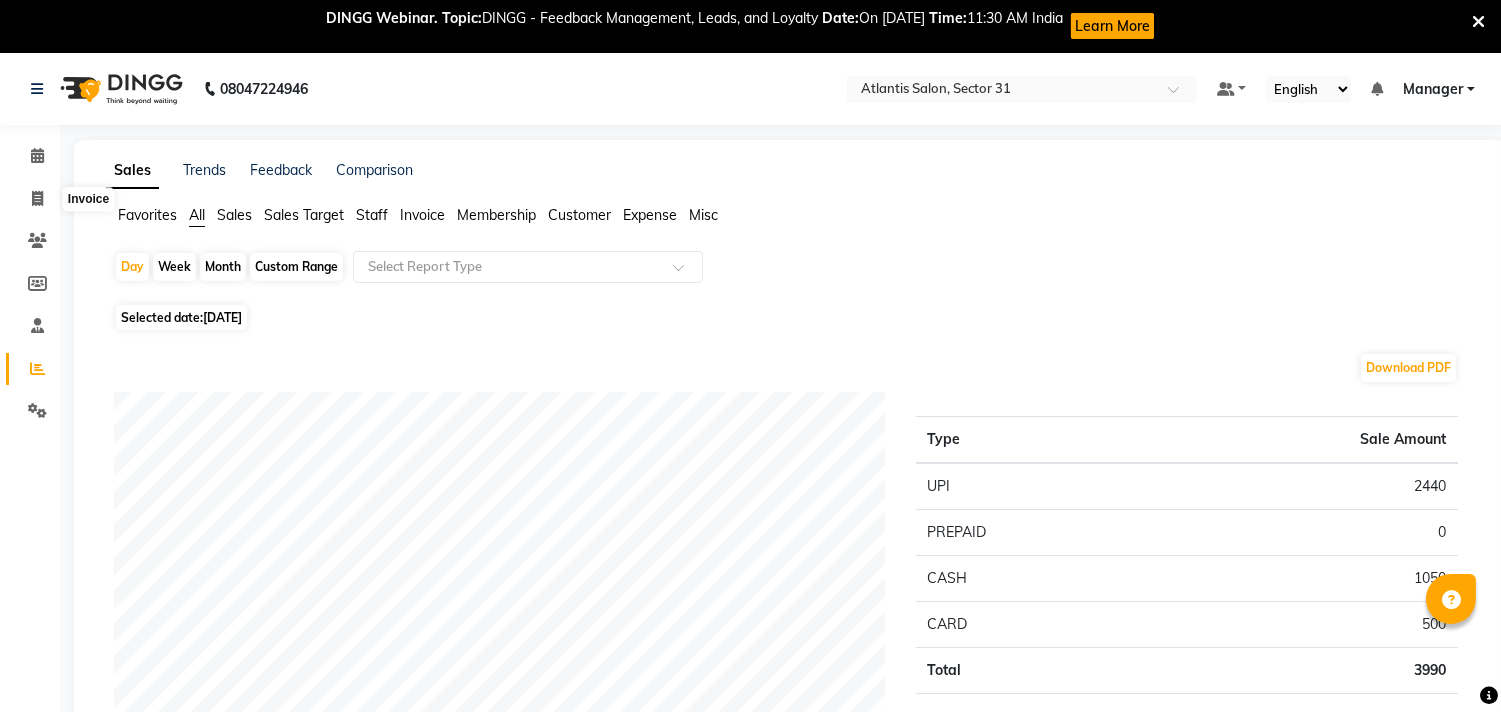 select on "service" 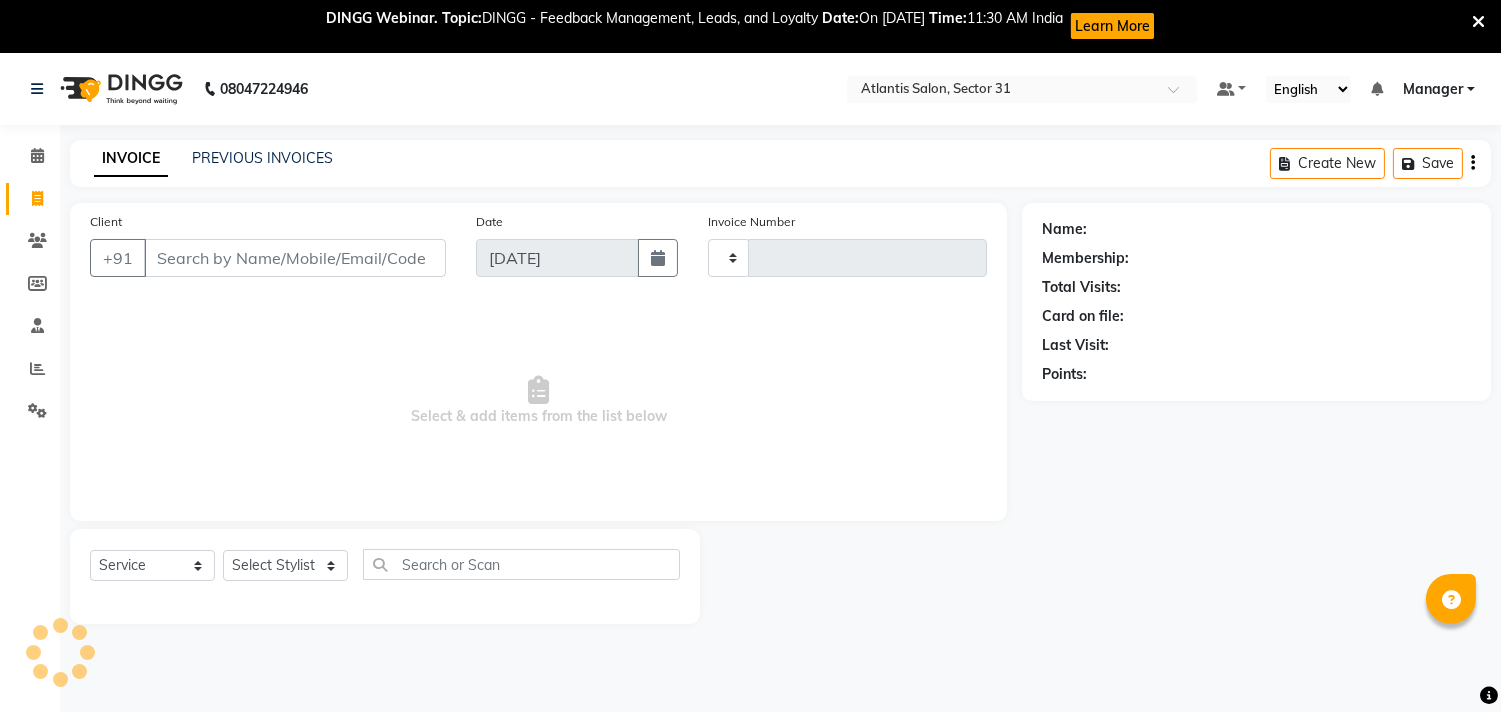 scroll, scrollTop: 53, scrollLeft: 0, axis: vertical 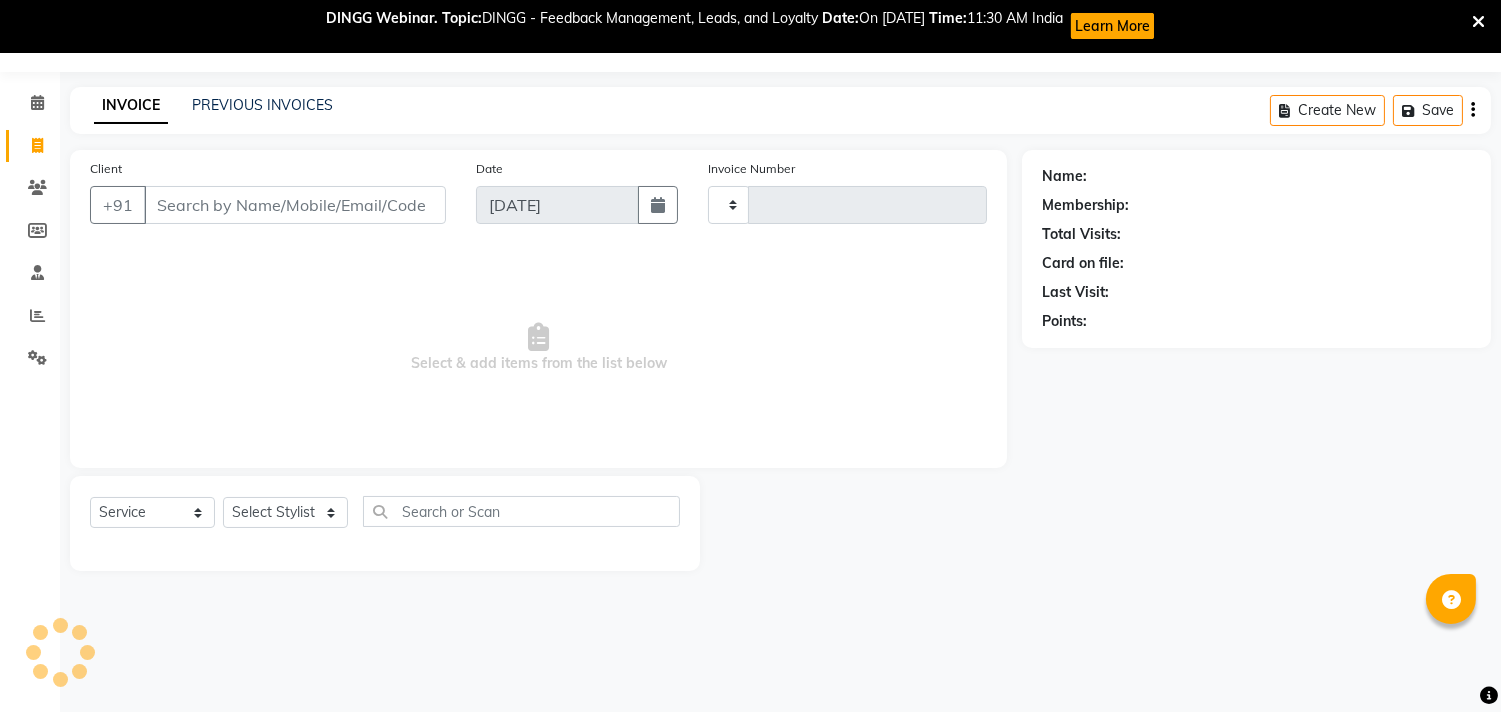 type on "1506" 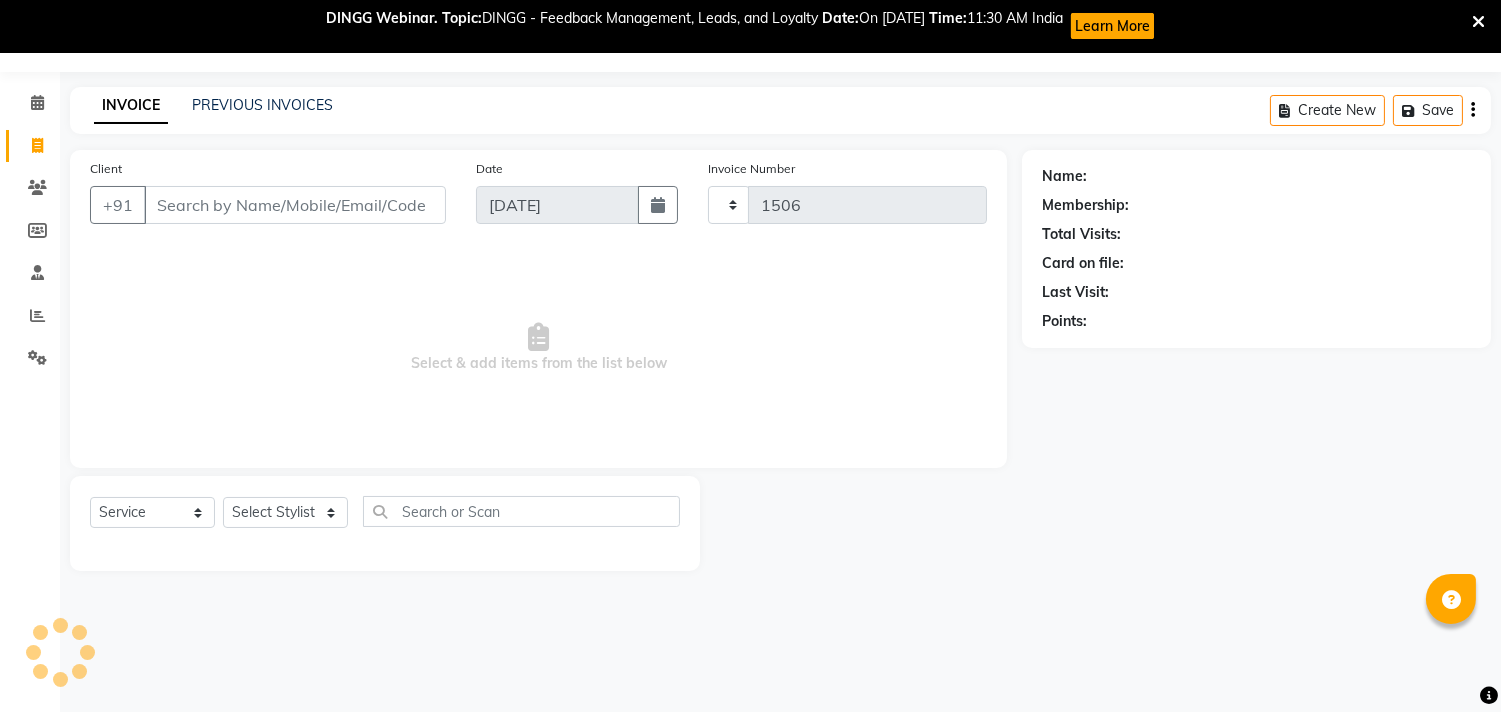 select on "4391" 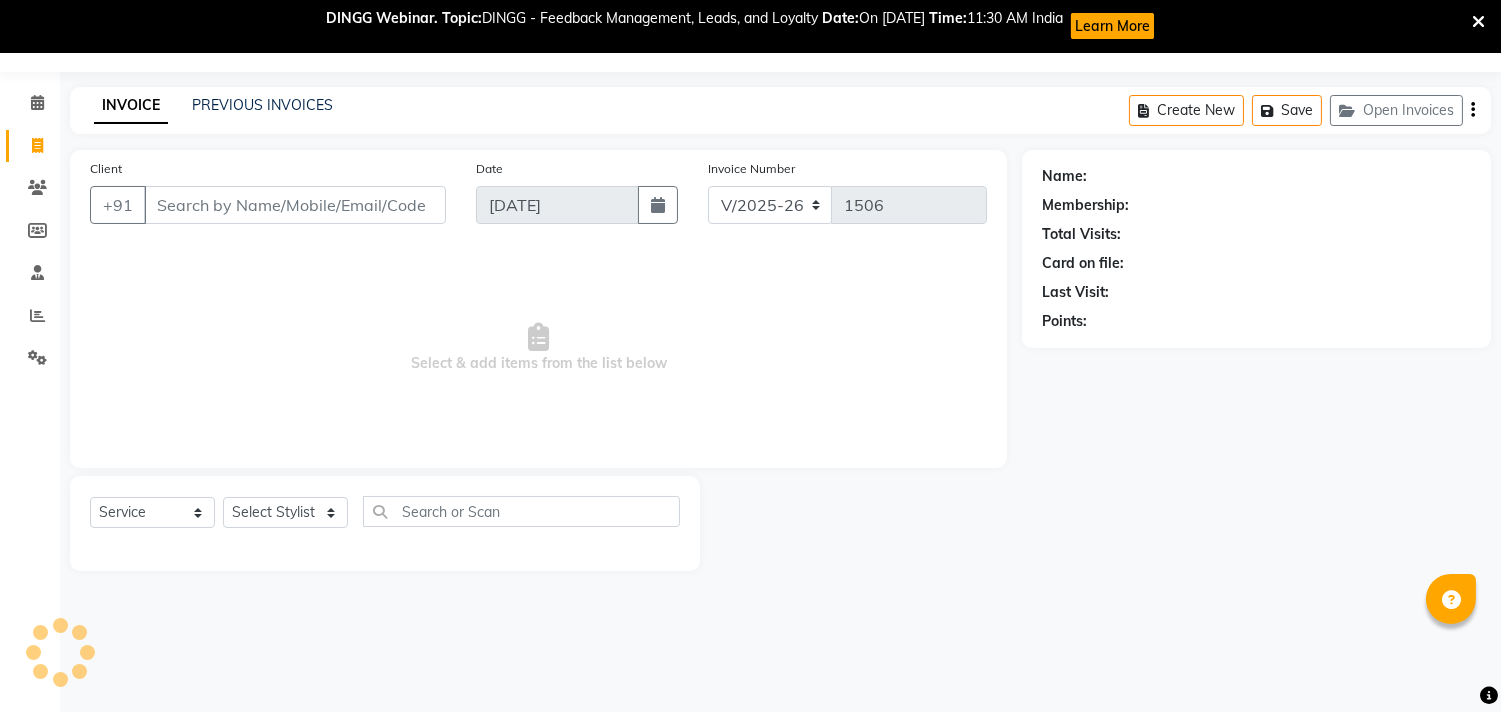 click on "Client" at bounding box center [295, 205] 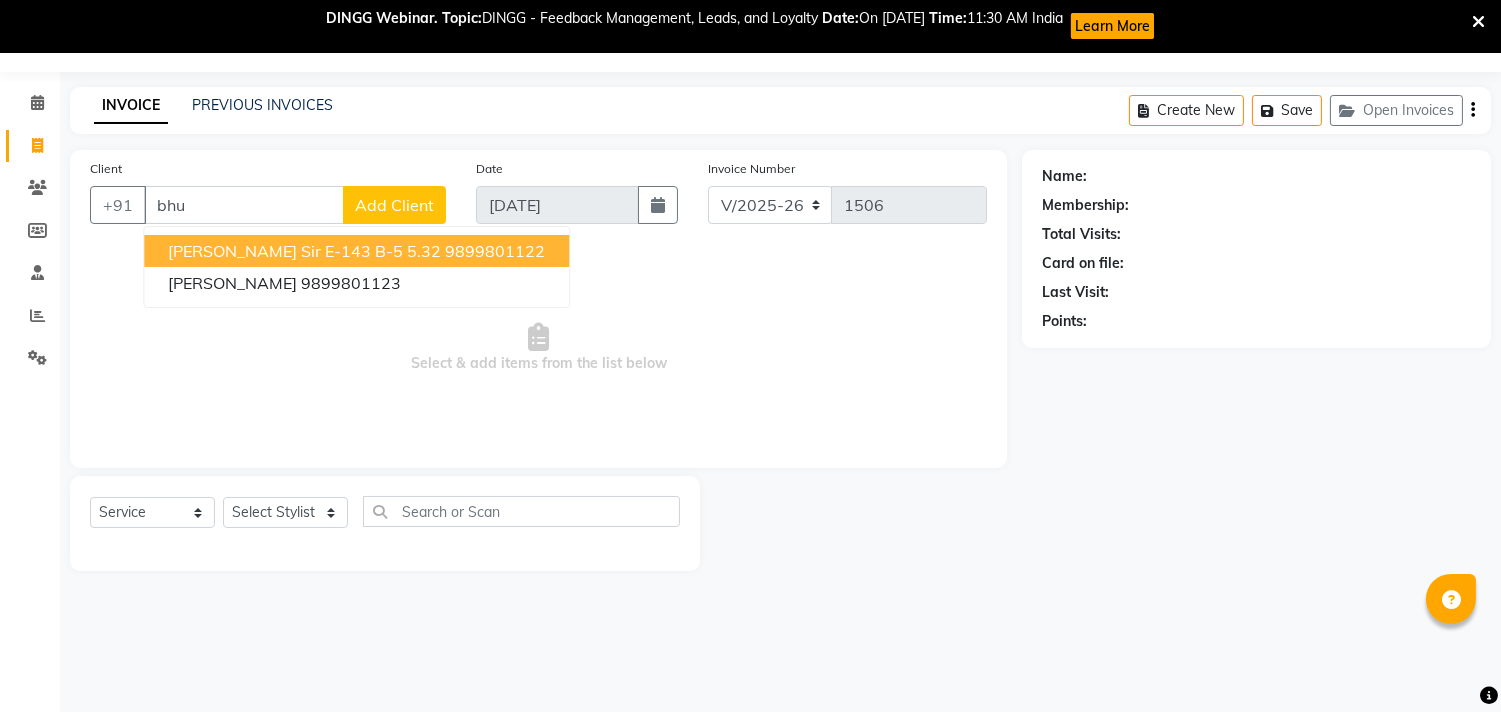 click on "[PERSON_NAME] Sir E-143 B-5  5.32" at bounding box center [304, 251] 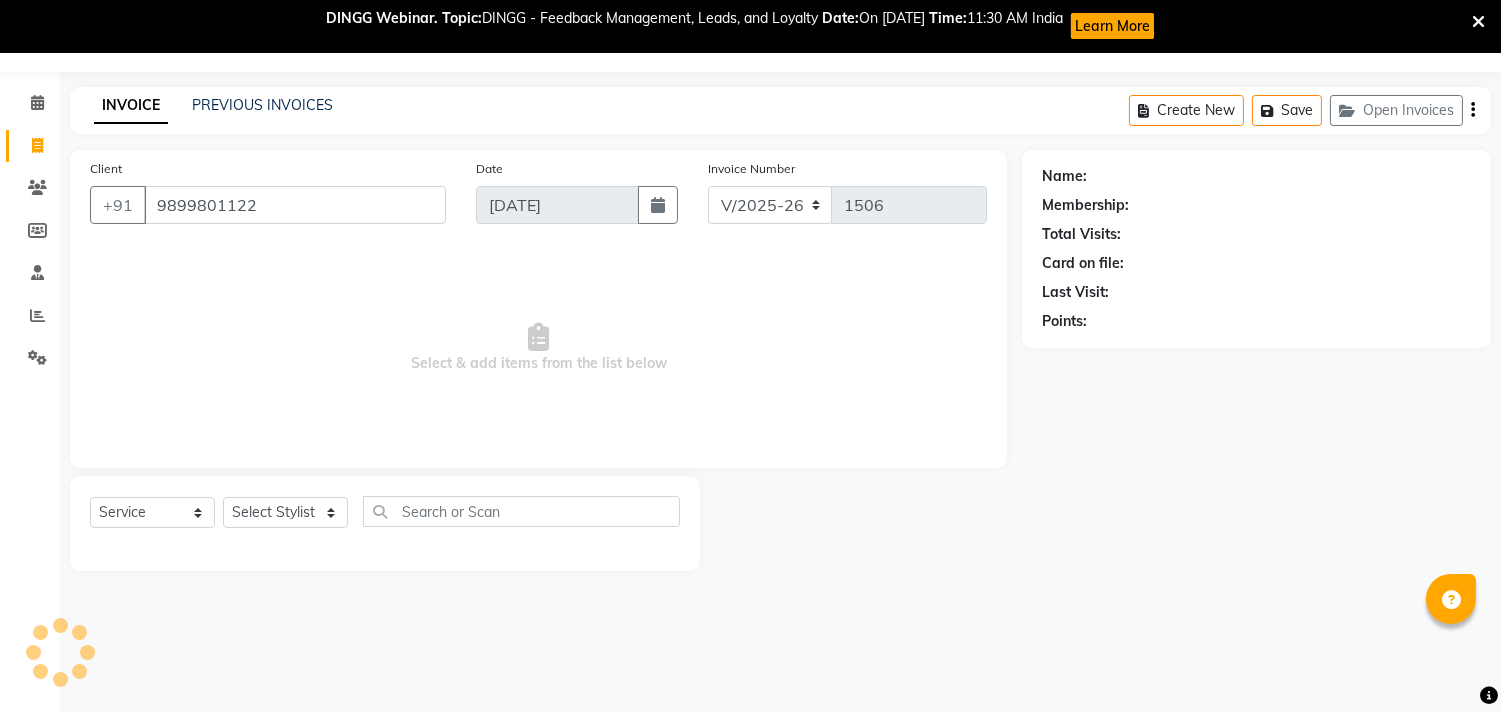 type on "9899801122" 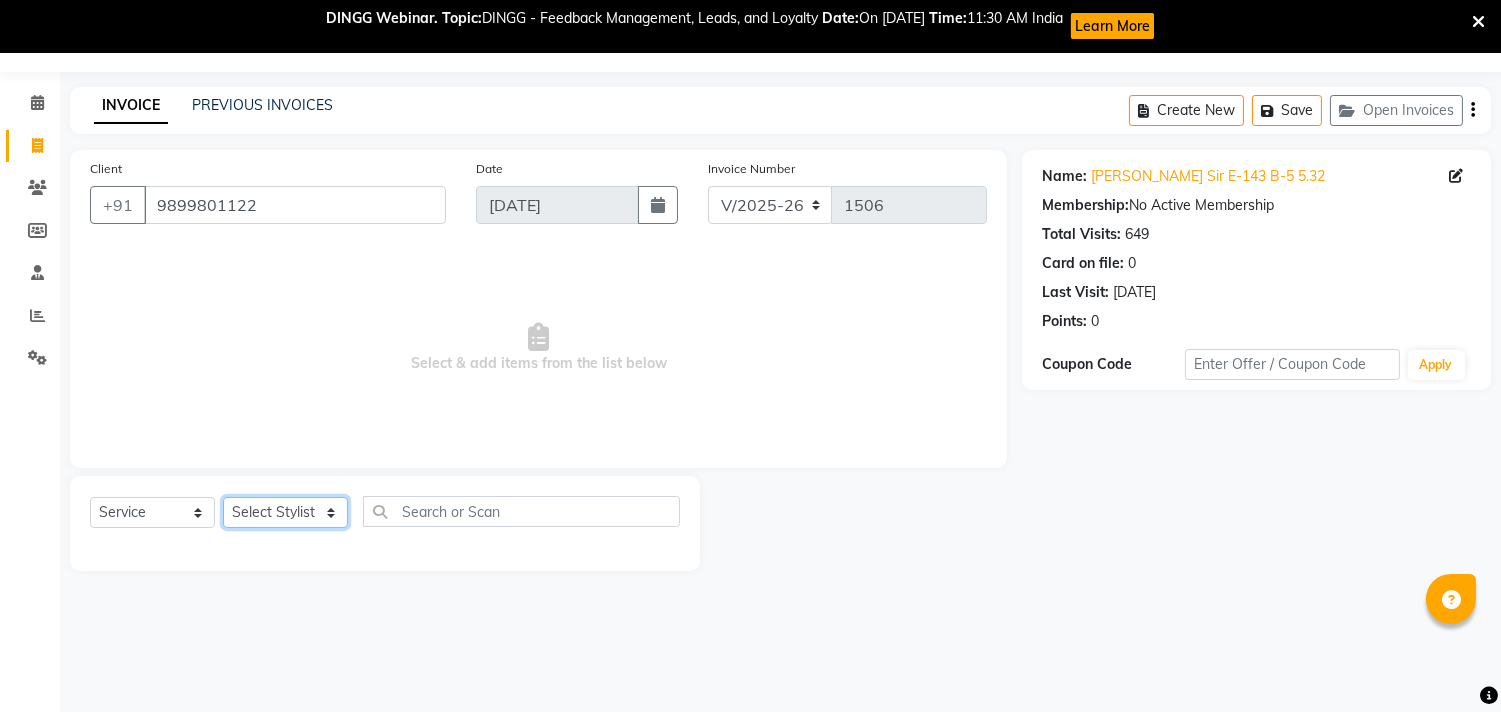 click on "Select Stylist [PERSON_NAME] [PERSON_NAME] Kavita Manager Staff 31 Staff ILD Suraj" 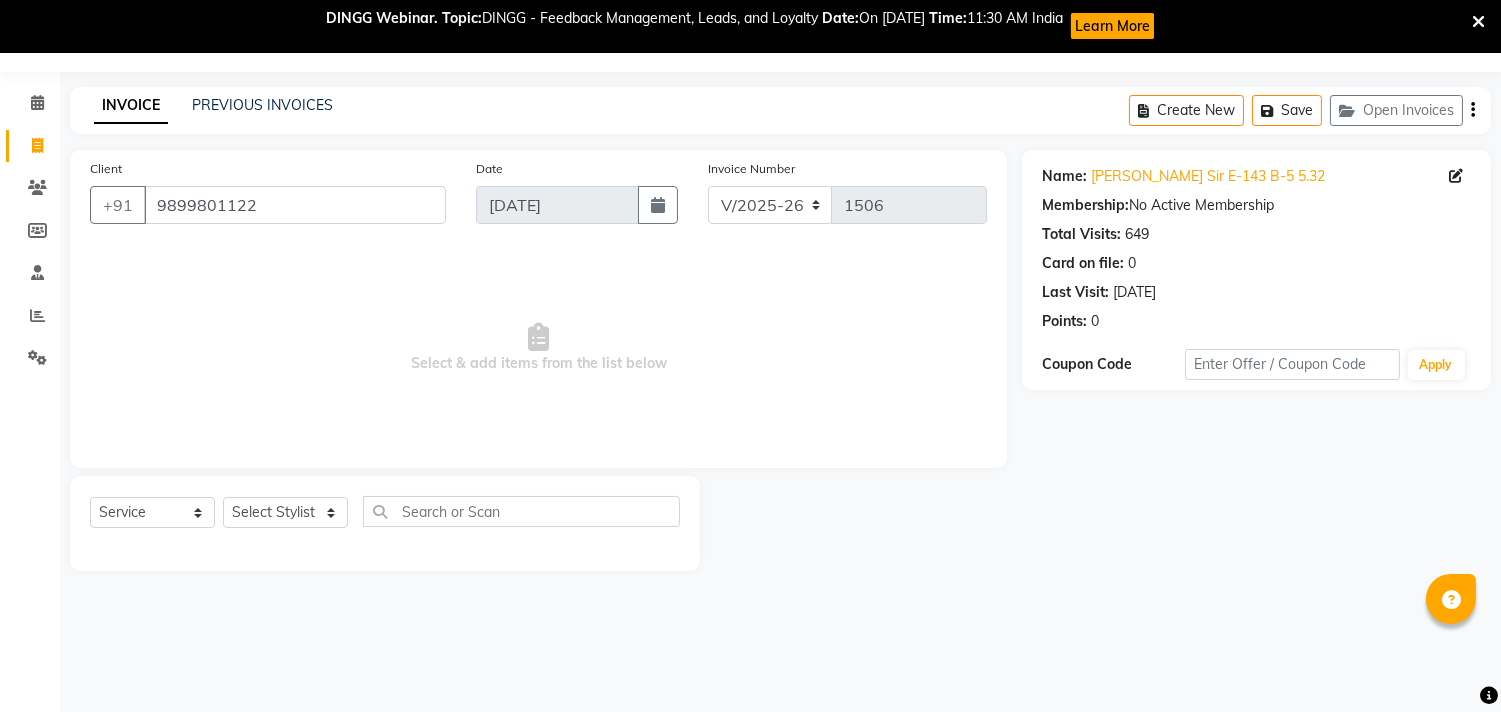 click on "Select & add items from the list below" at bounding box center [538, 348] 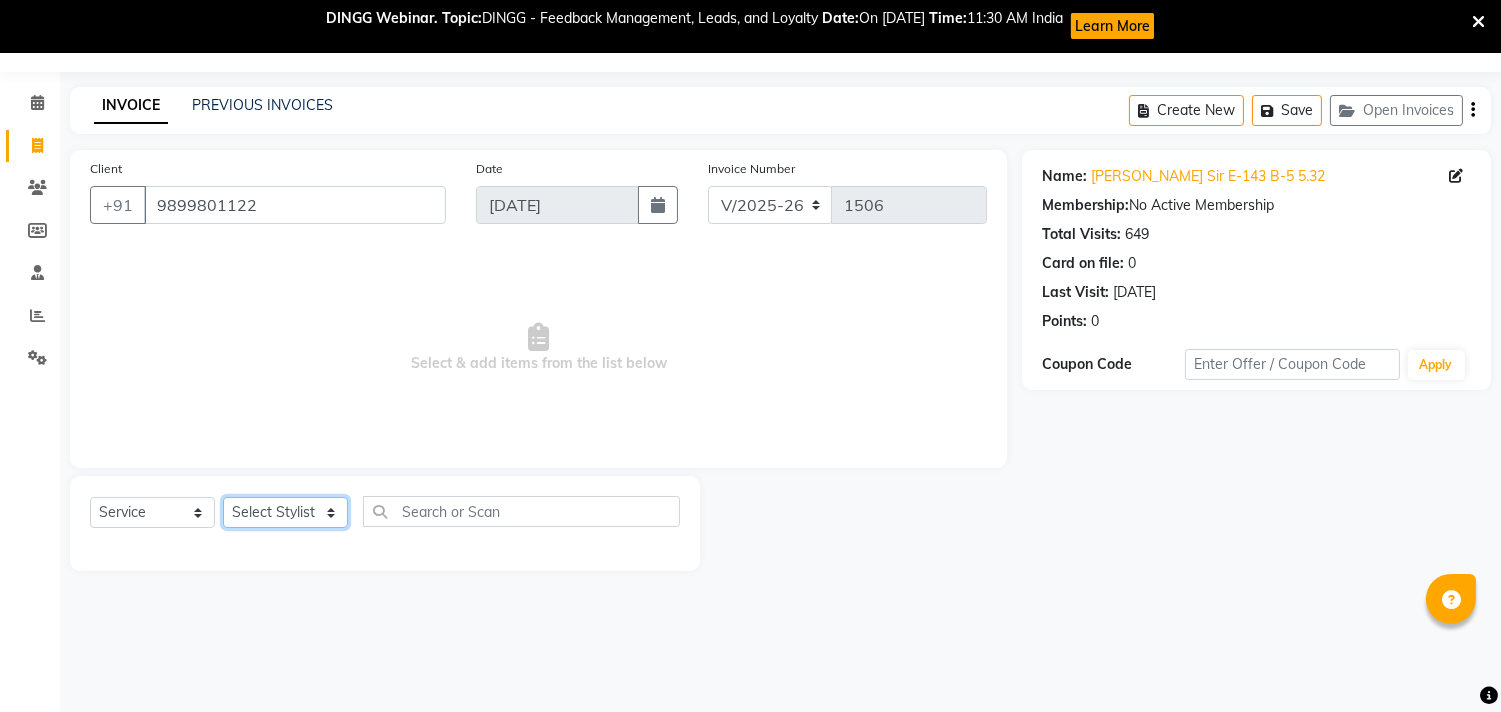 click on "Select Stylist [PERSON_NAME] [PERSON_NAME] Kavita Manager Staff 31 Staff ILD Suraj" 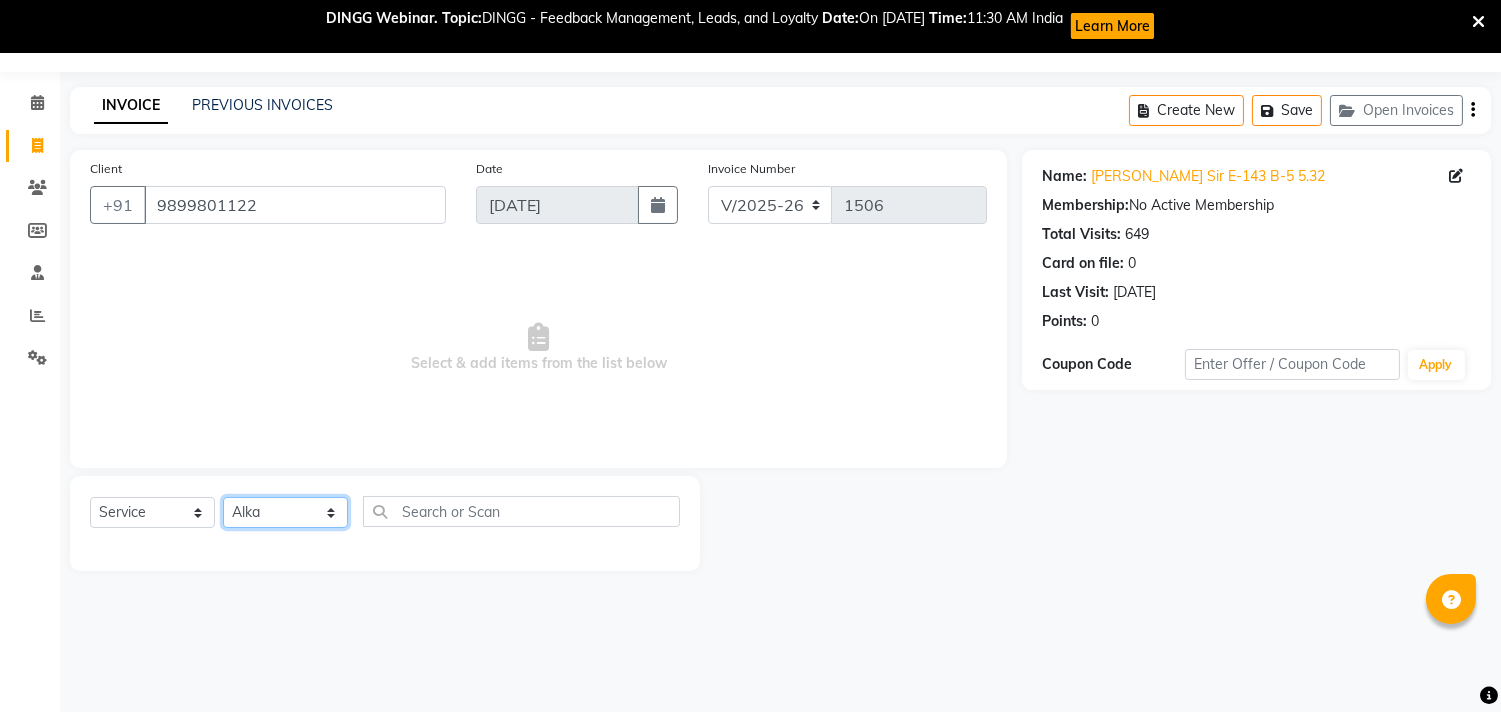 click on "Select Stylist [PERSON_NAME] [PERSON_NAME] Kavita Manager Staff 31 Staff ILD Suraj" 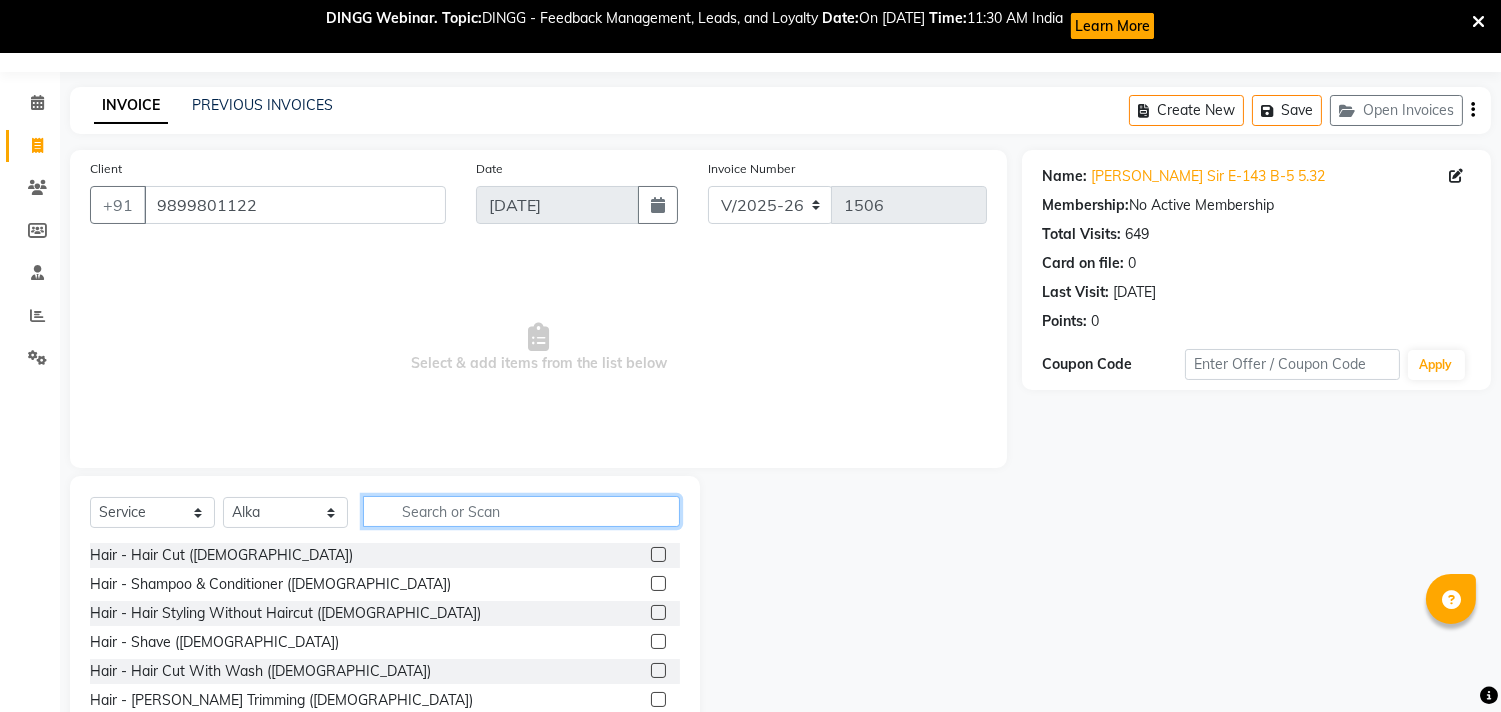 click 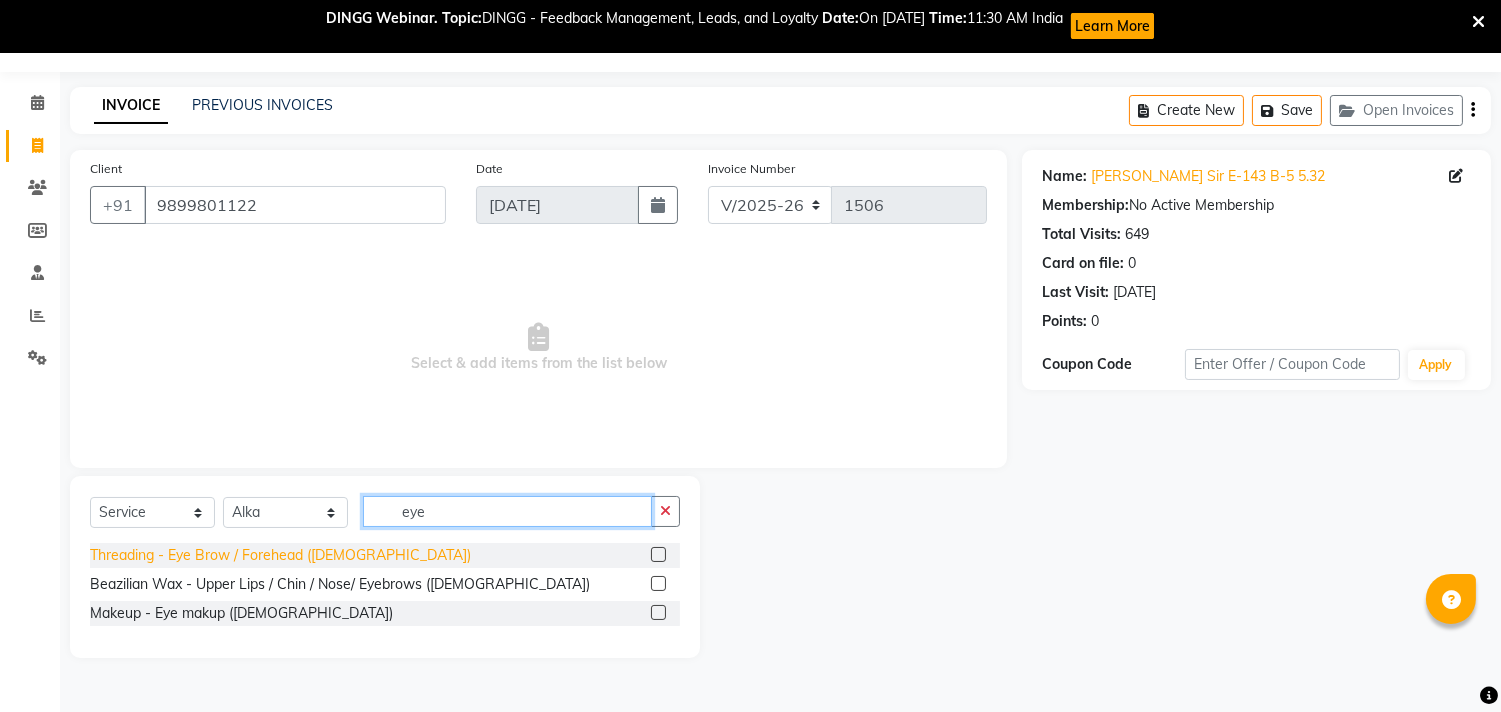 type on "eye" 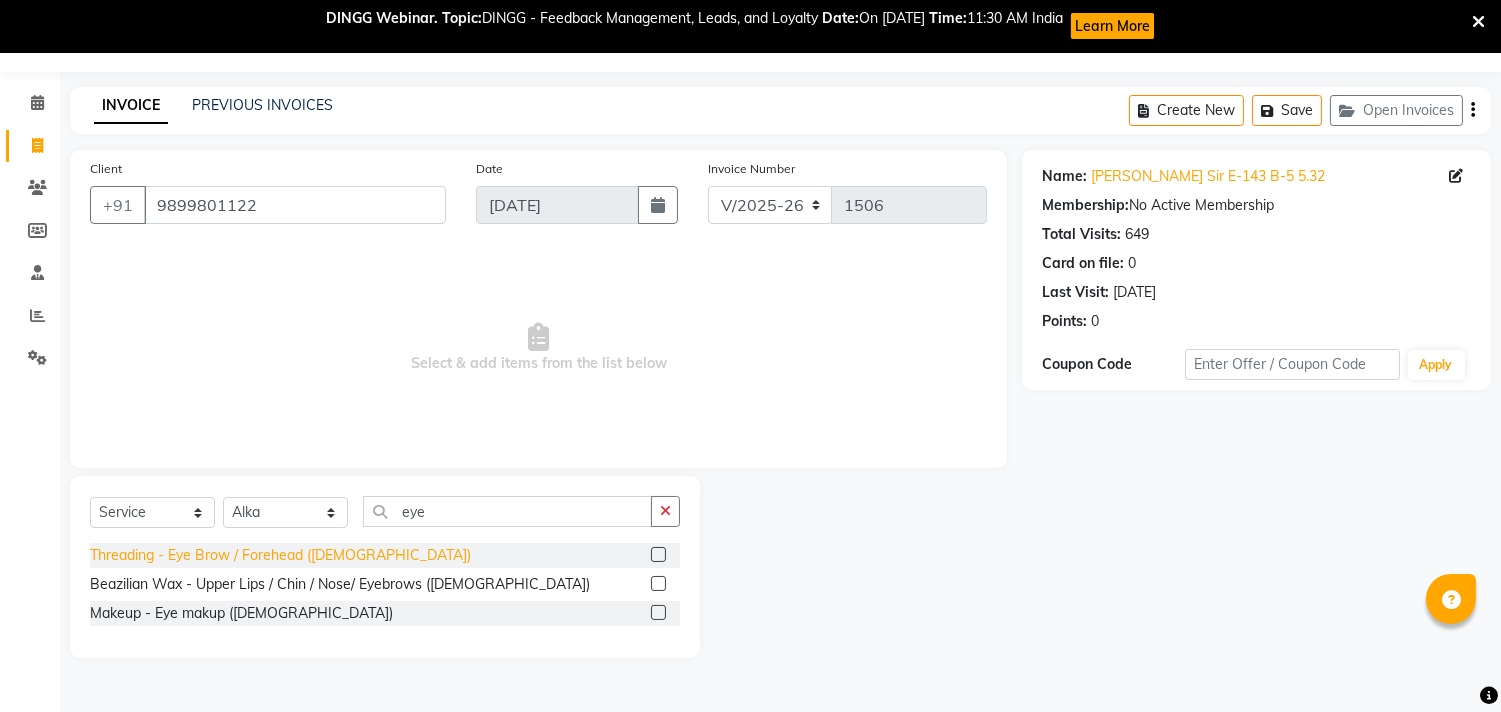 click on "Threading - Eye Brow / Forehead ([DEMOGRAPHIC_DATA])" 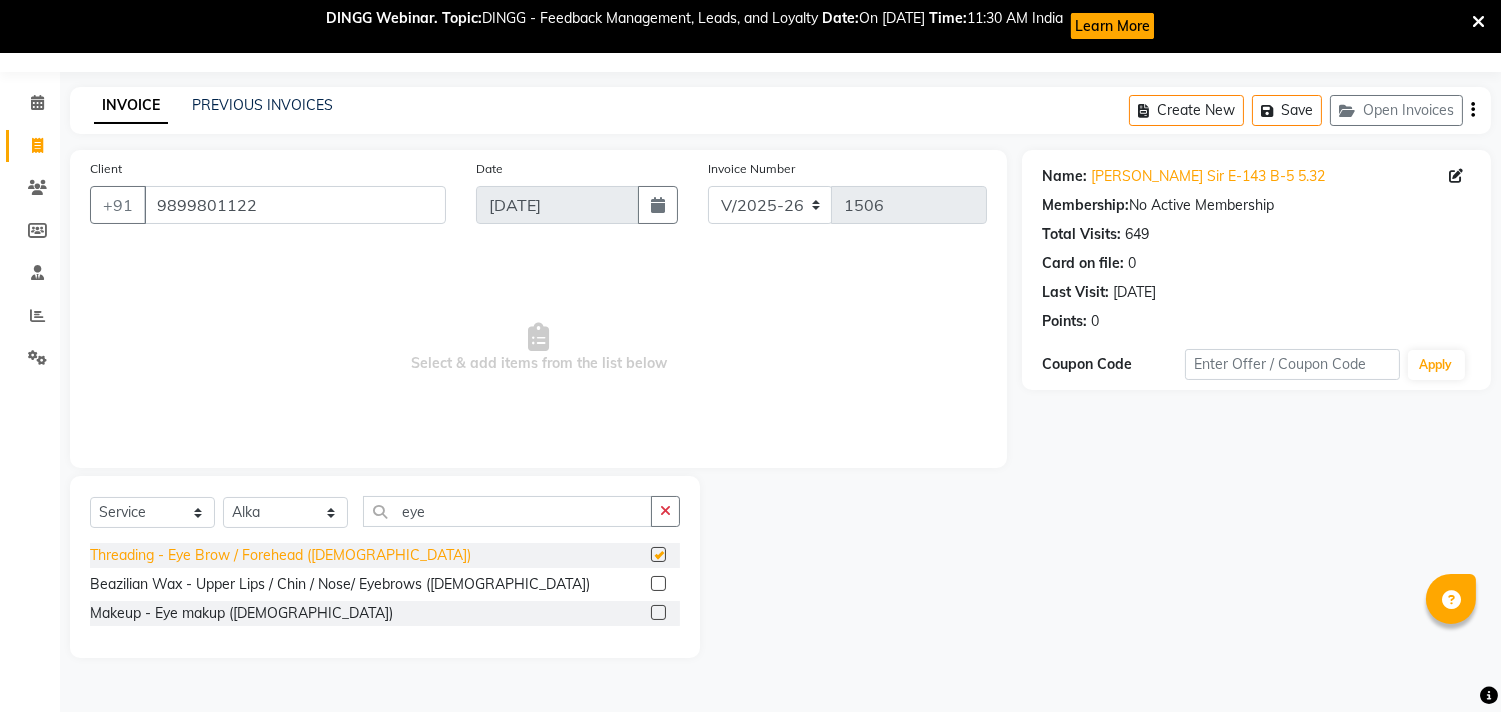 checkbox on "false" 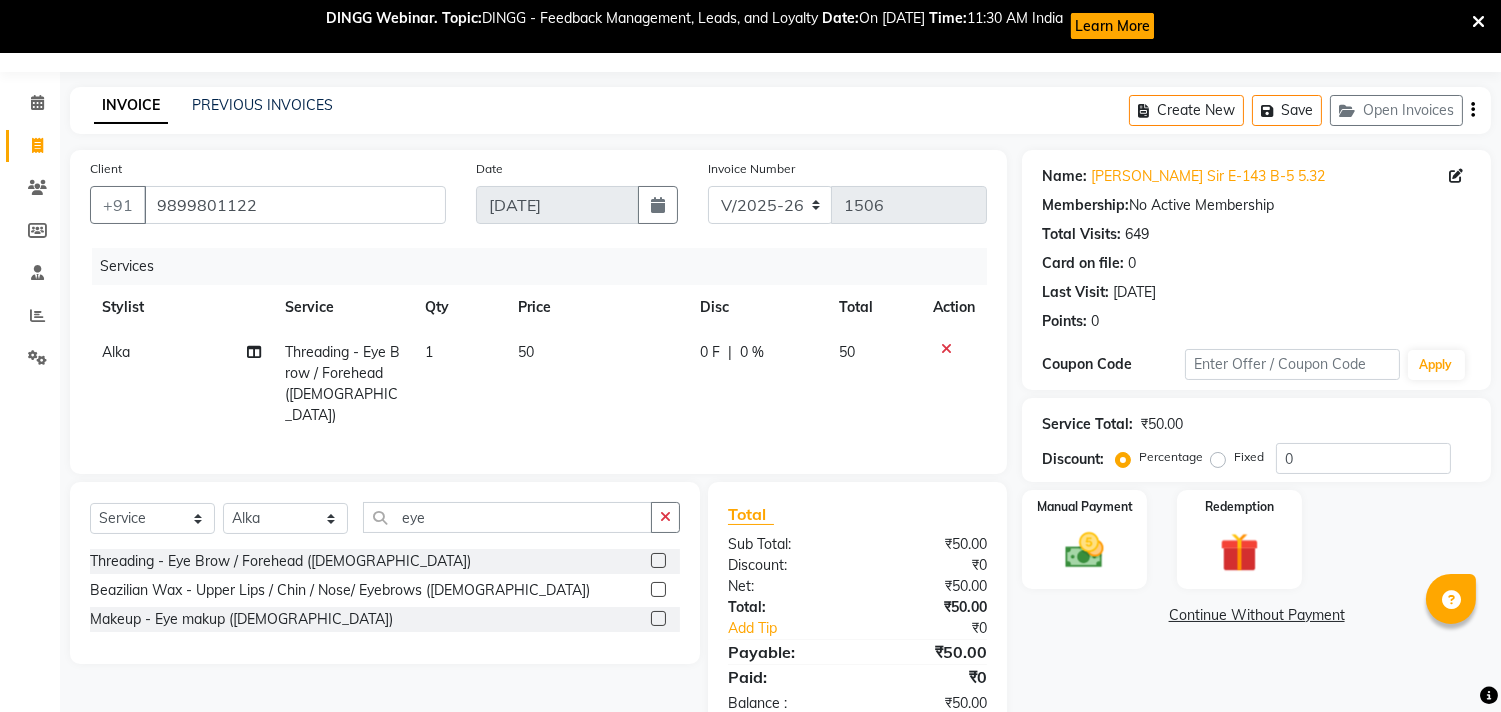 scroll, scrollTop: 101, scrollLeft: 0, axis: vertical 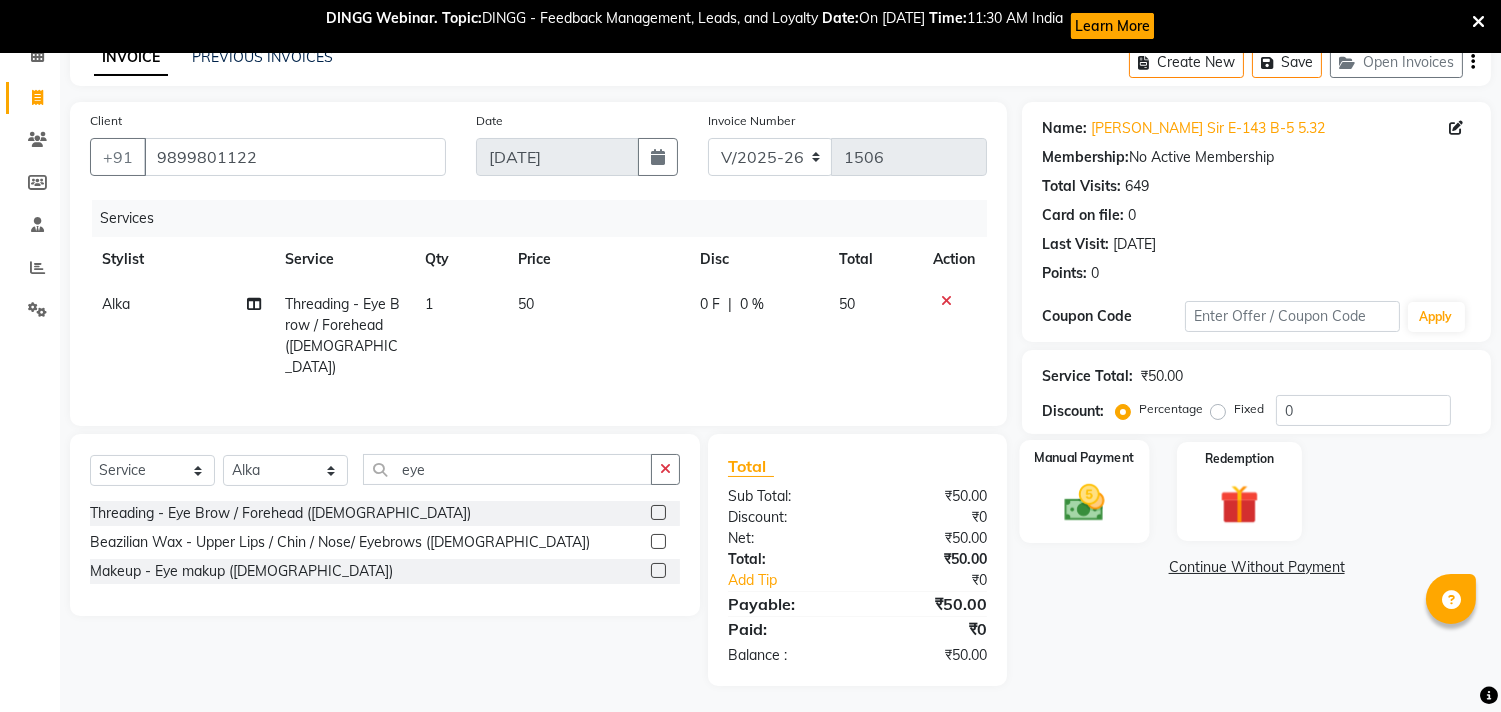 drag, startPoint x: 1088, startPoint y: 500, endPoint x: 1130, endPoint y: 524, distance: 48.373547 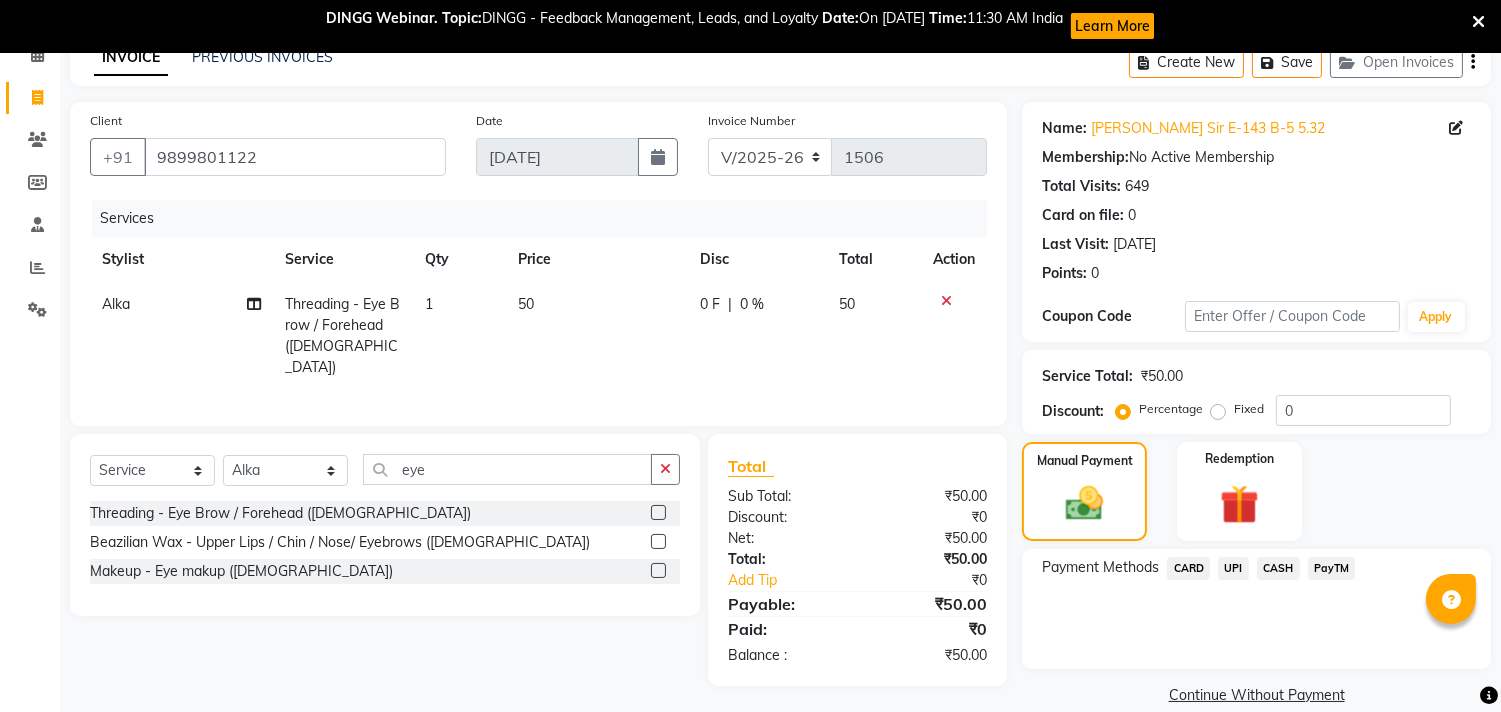 click on "UPI" 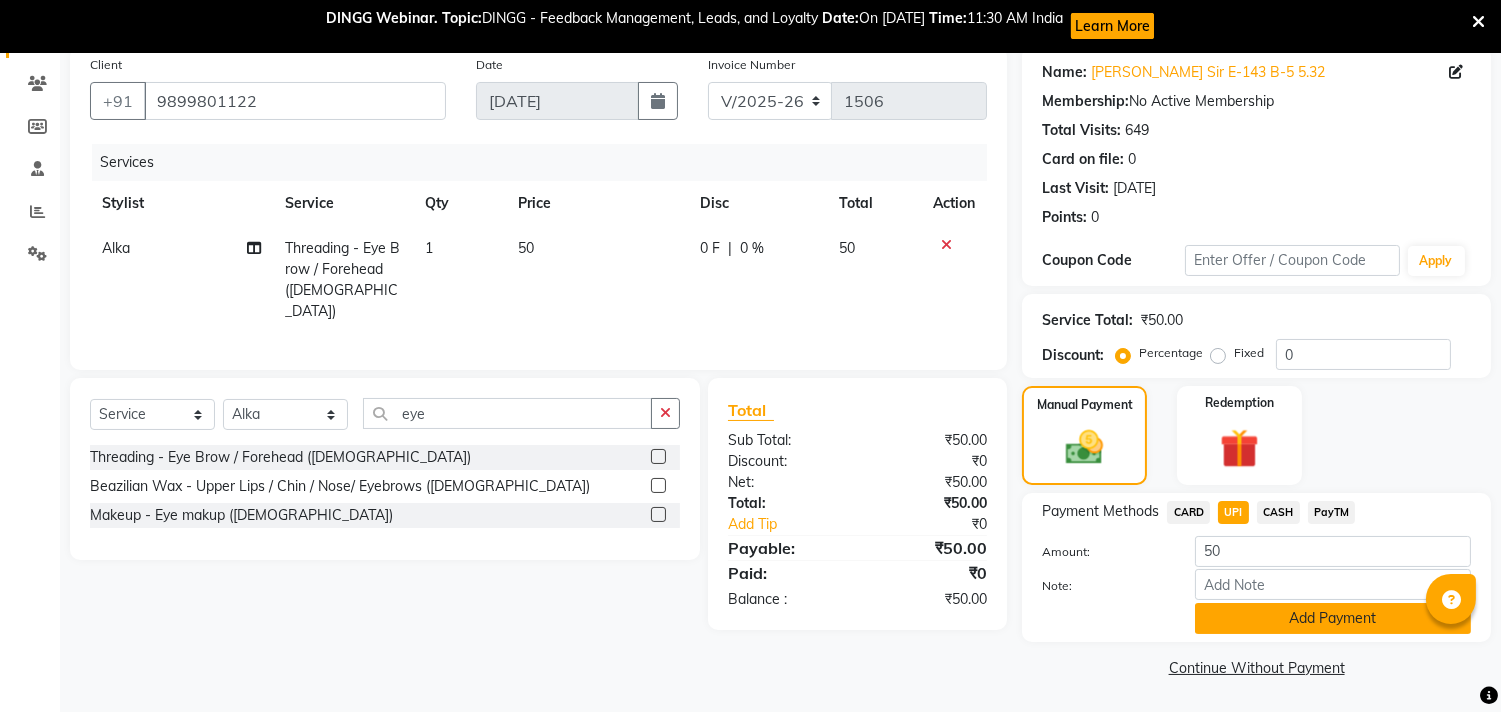 click on "Add Payment" 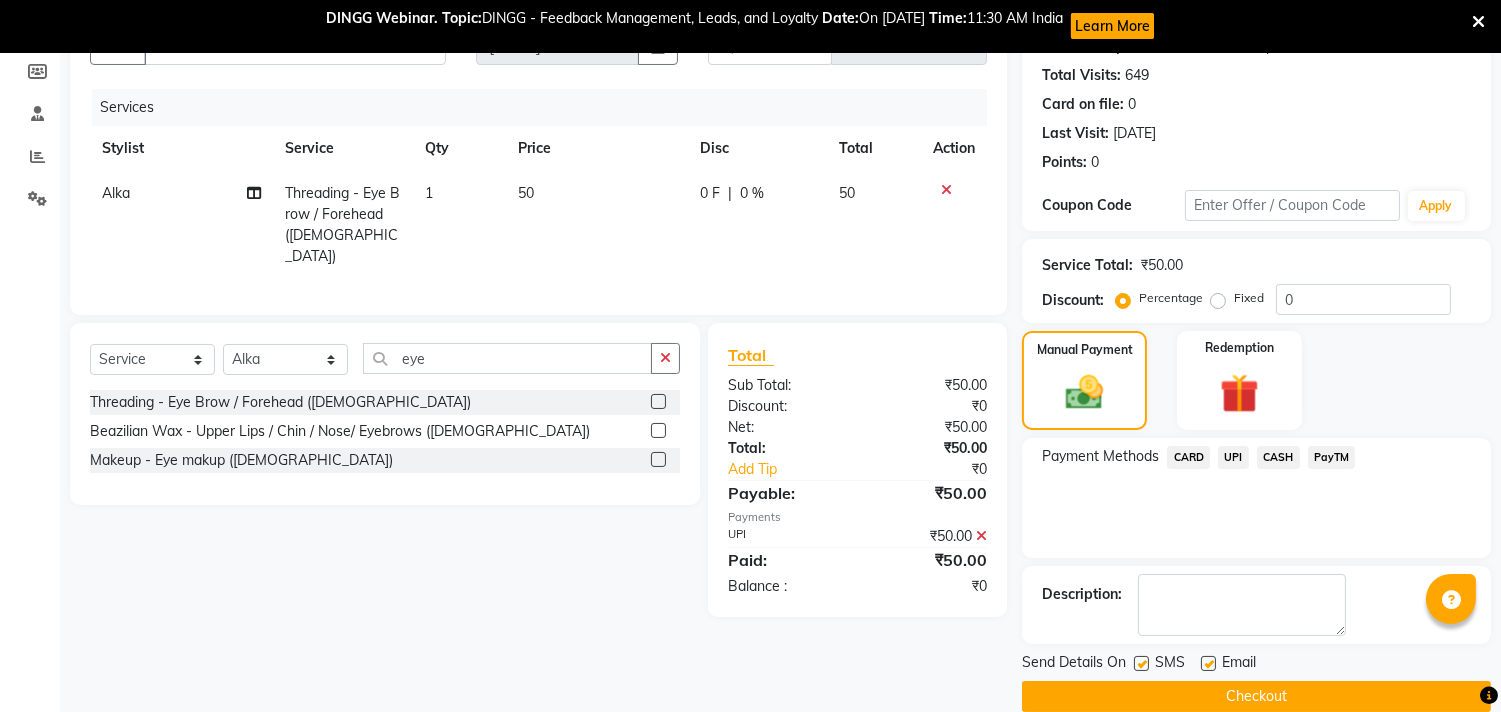 scroll, scrollTop: 241, scrollLeft: 0, axis: vertical 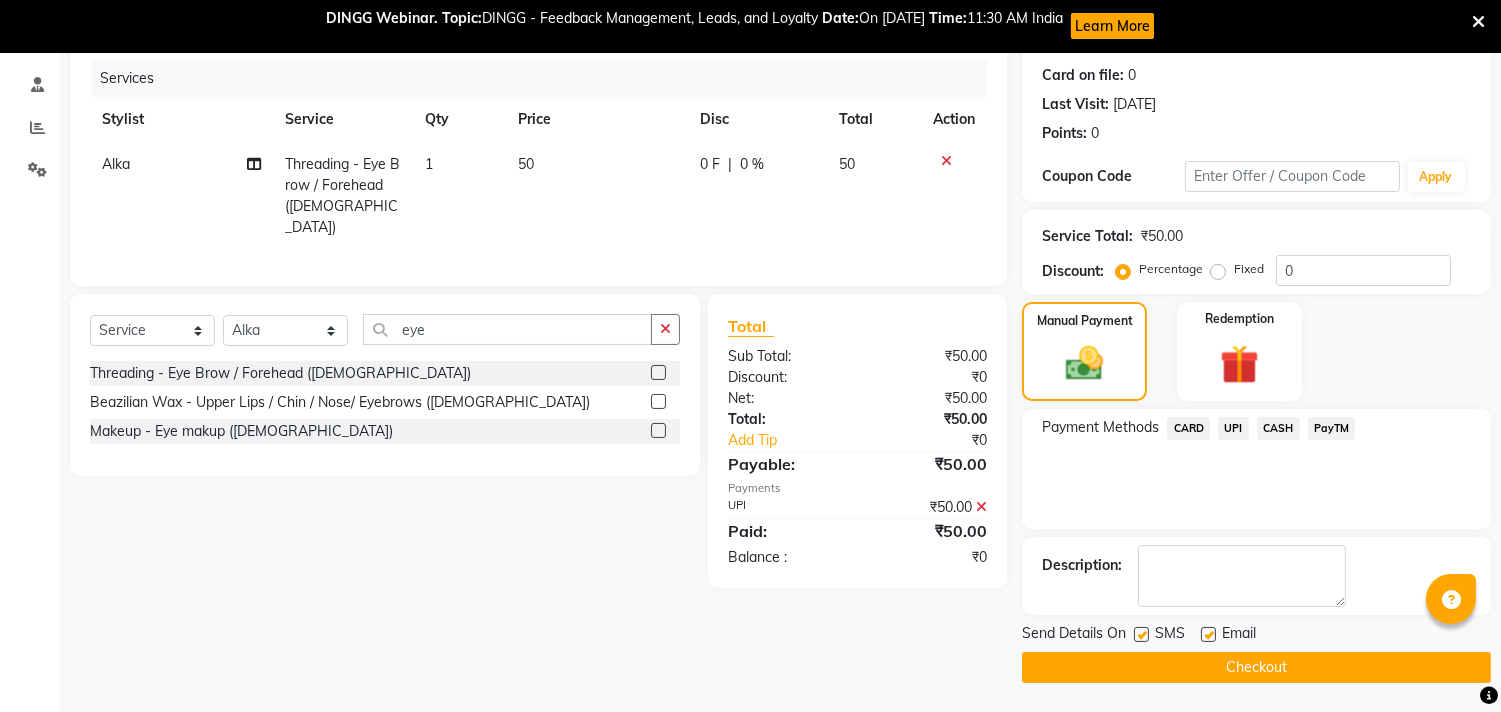 click on "Checkout" 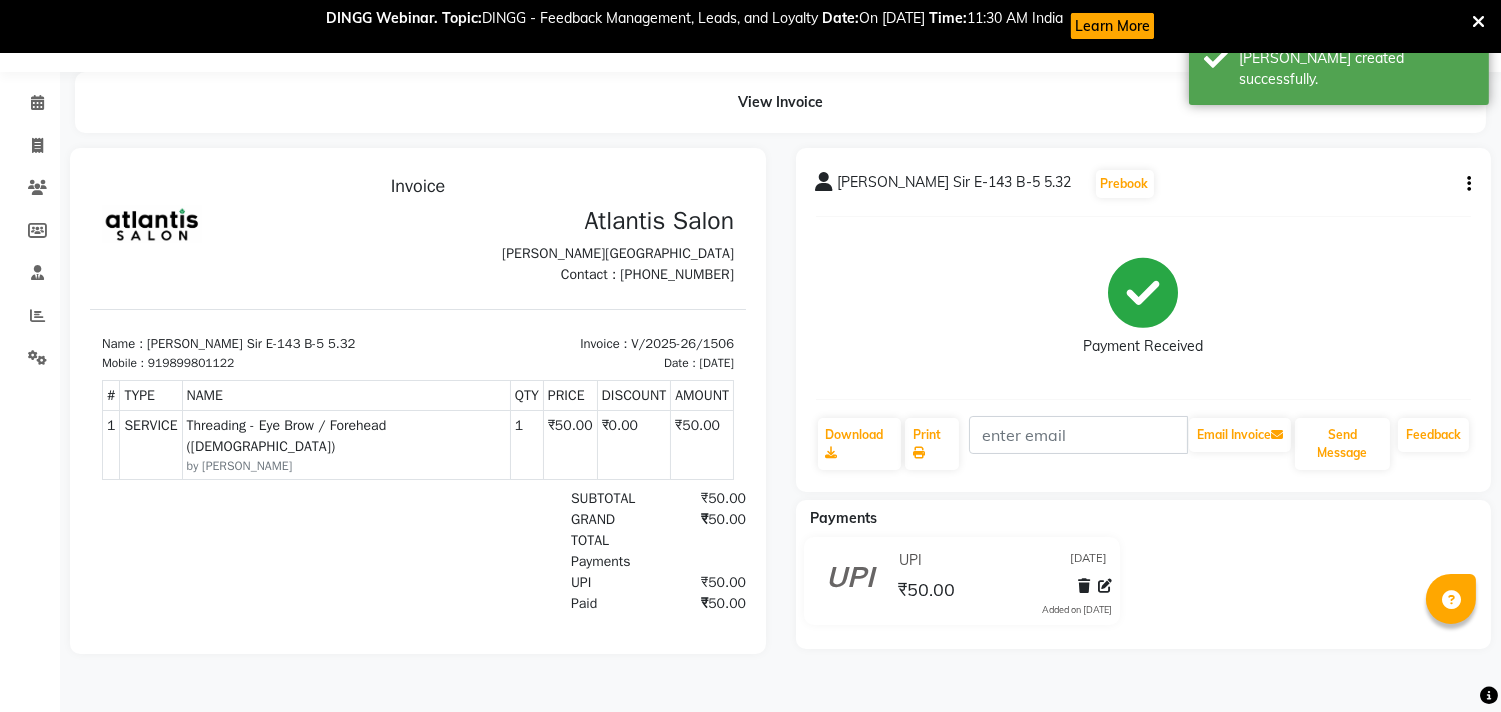 scroll, scrollTop: 0, scrollLeft: 0, axis: both 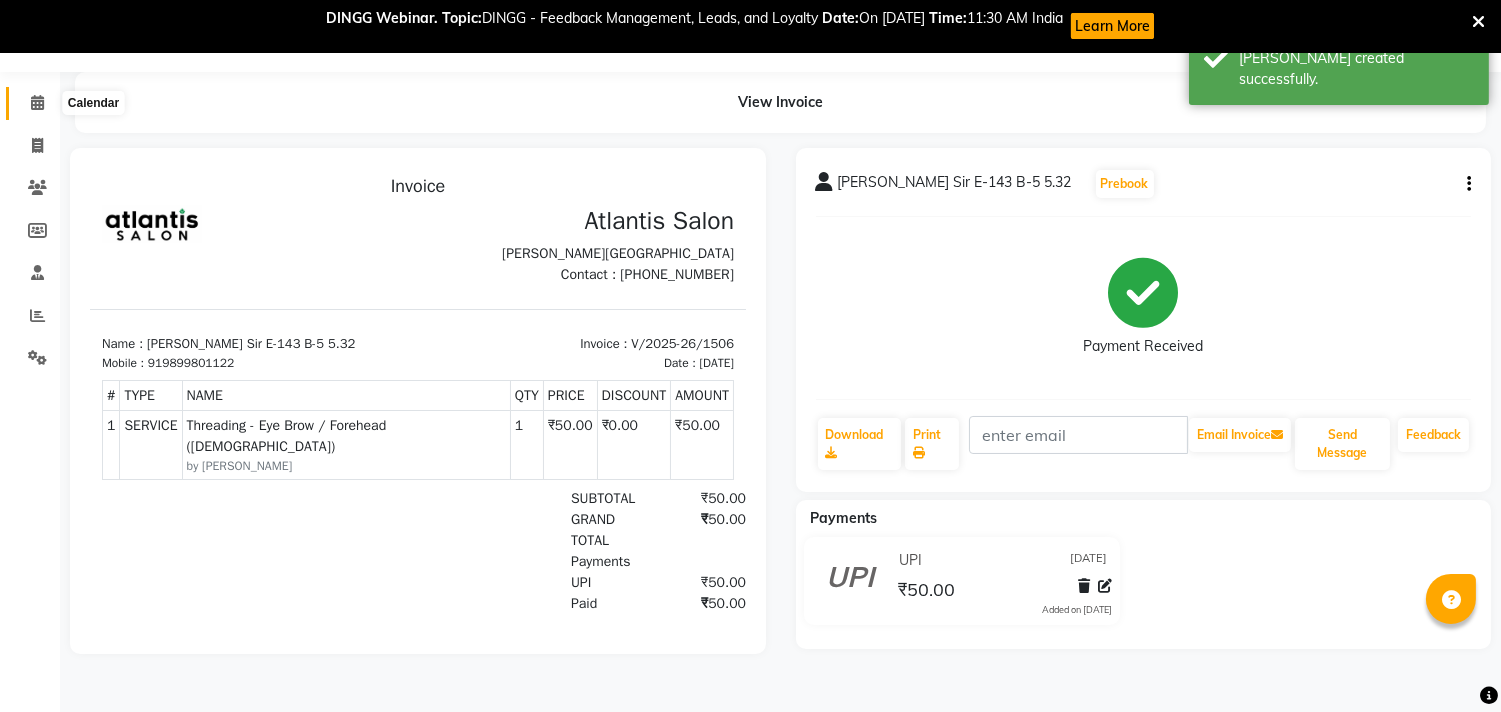 click 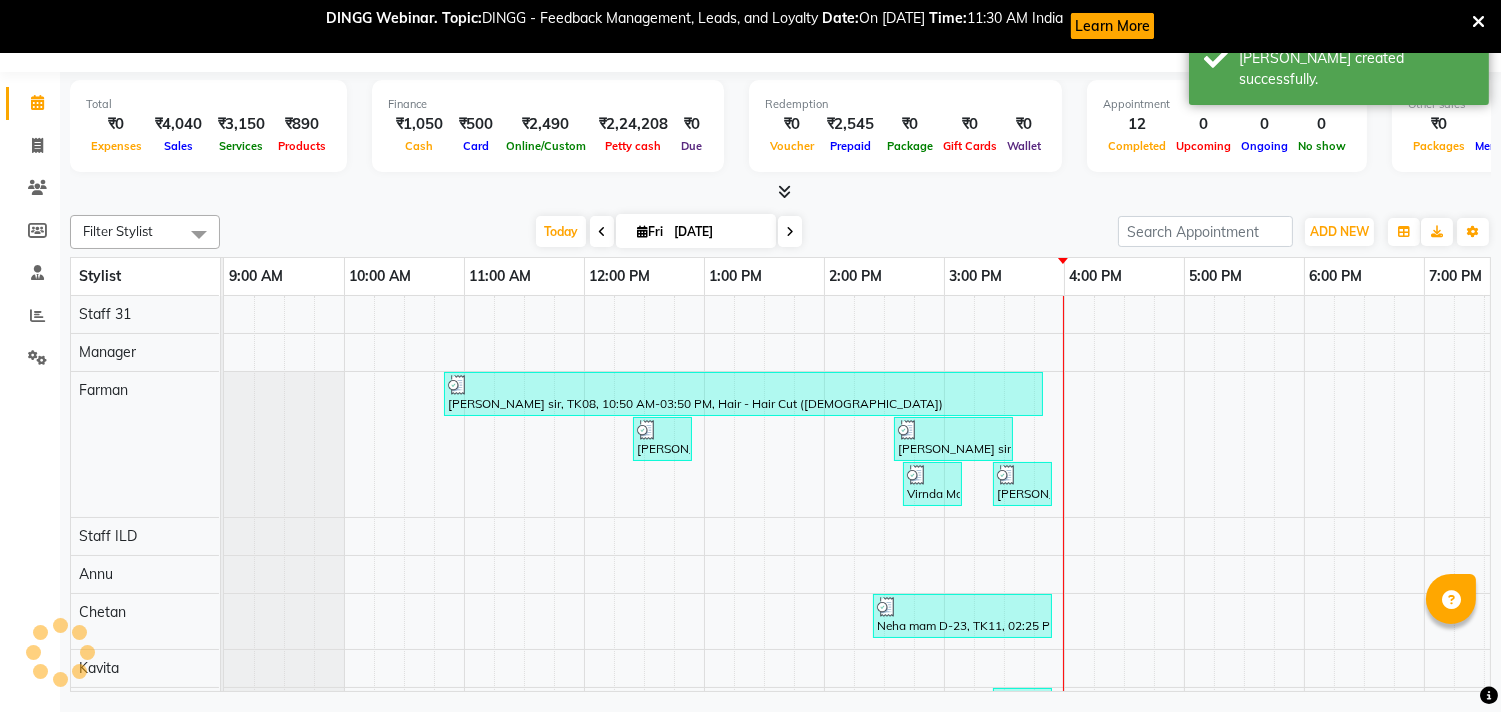scroll, scrollTop: 0, scrollLeft: 0, axis: both 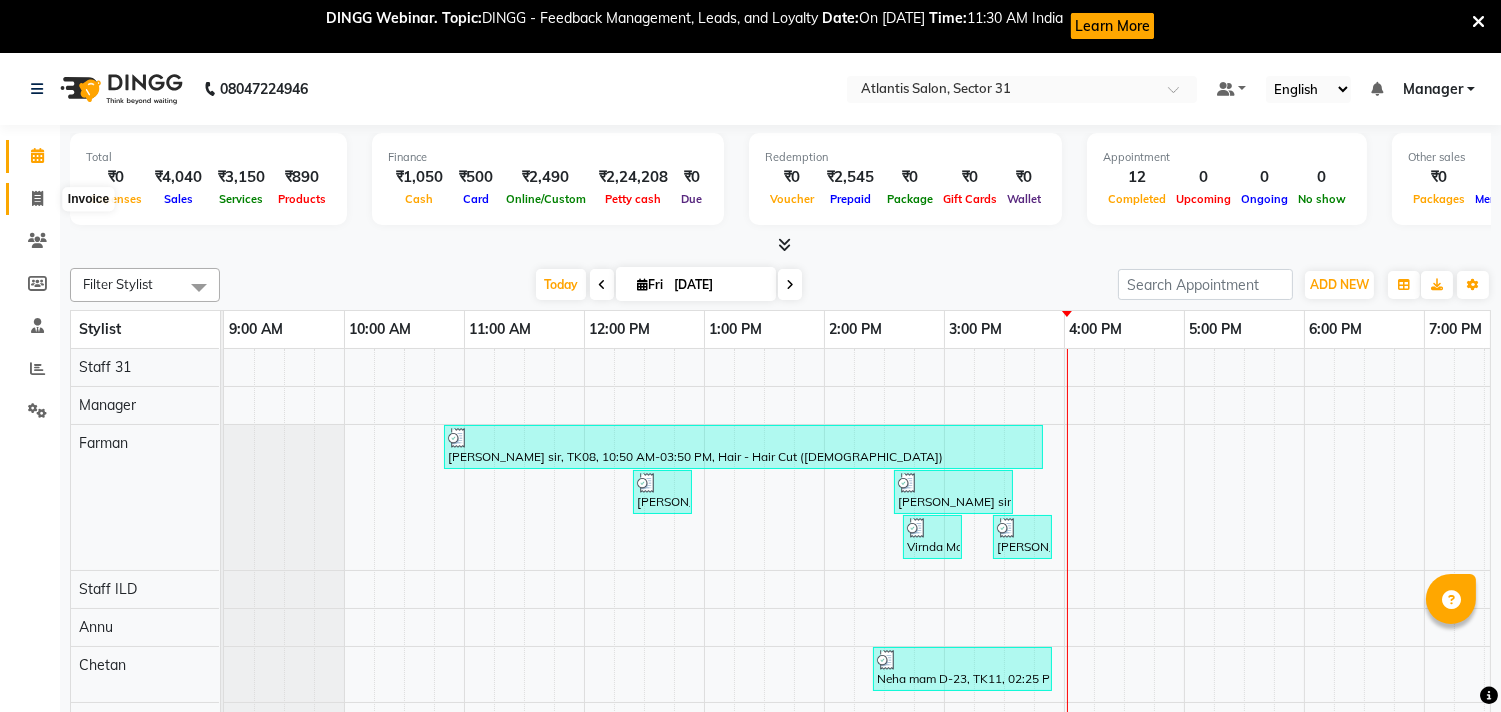 click 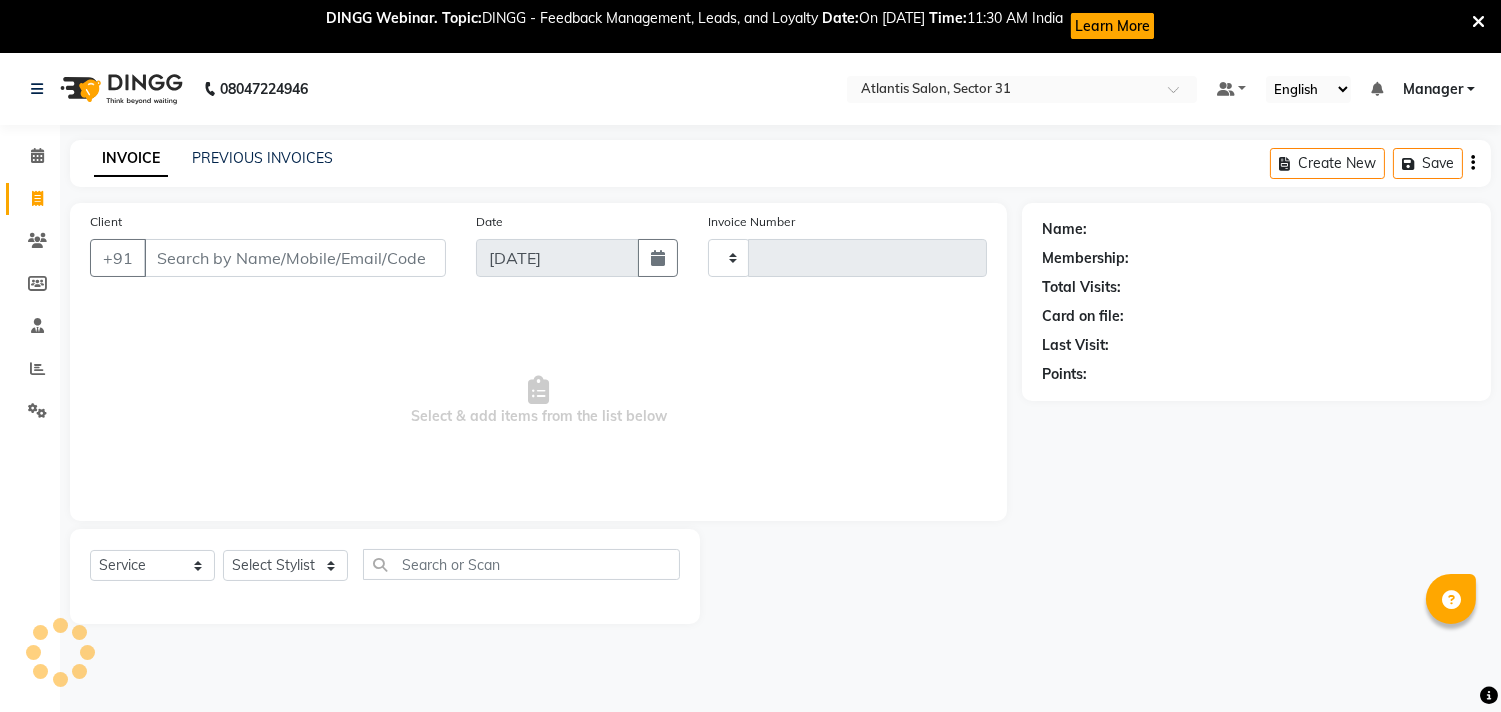 type on "1507" 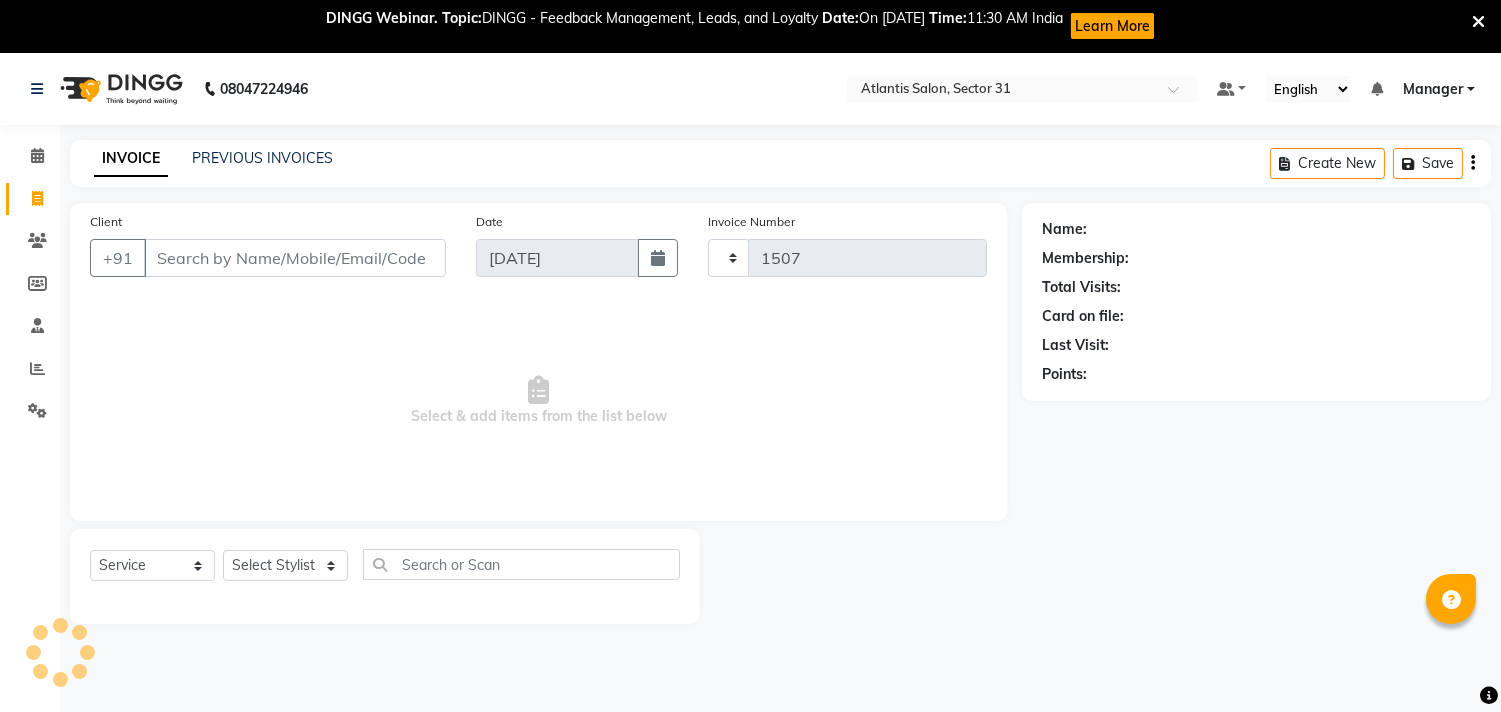 select on "4391" 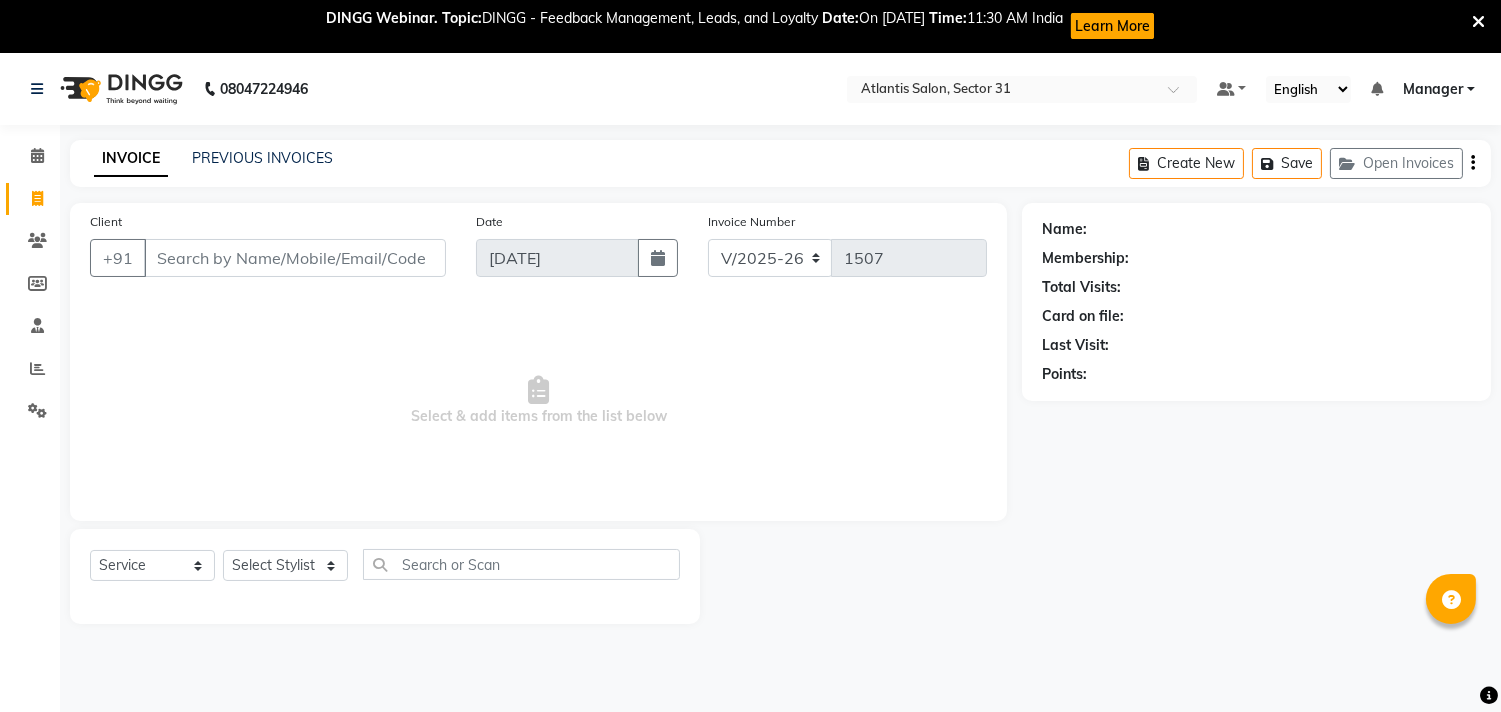 click on "Client" at bounding box center [295, 258] 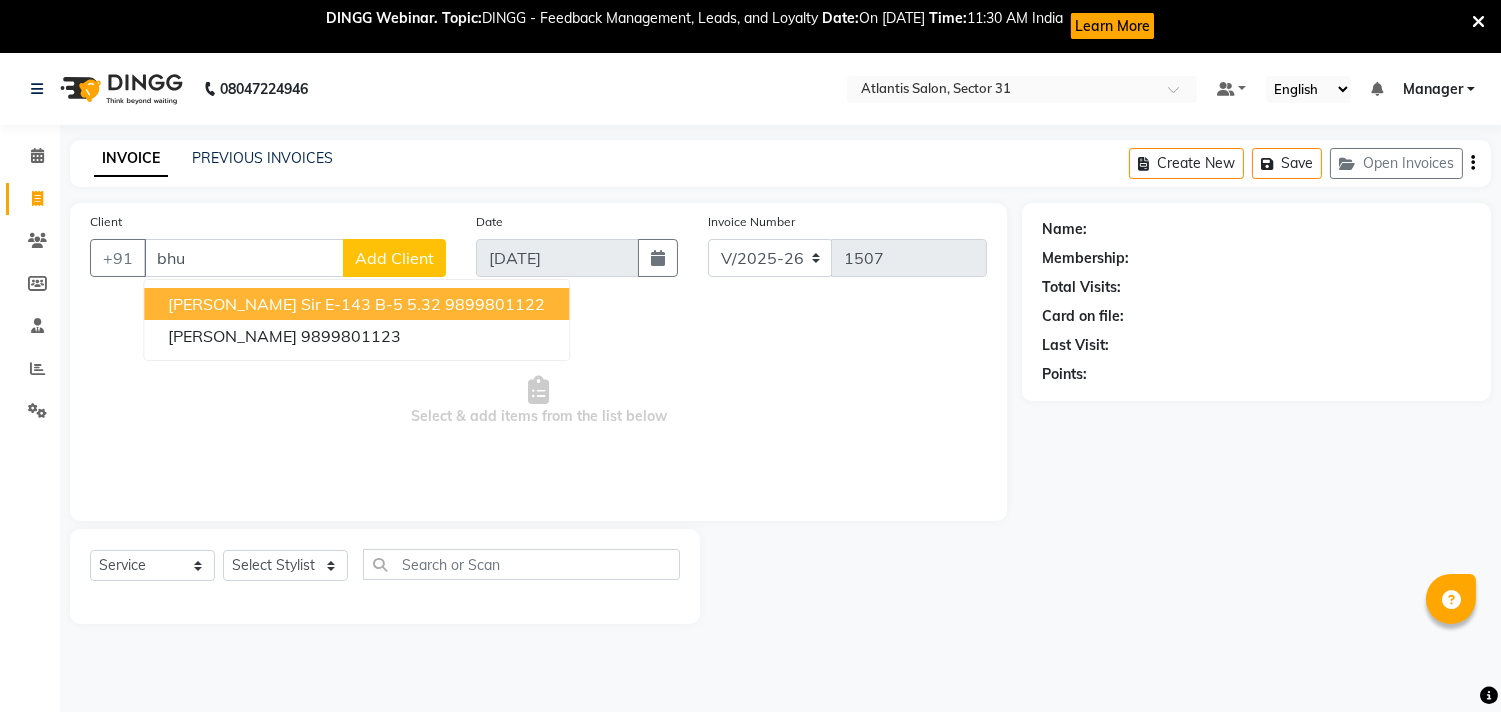 click on "[PERSON_NAME] Sir E-143 B-5  5.32" at bounding box center (304, 304) 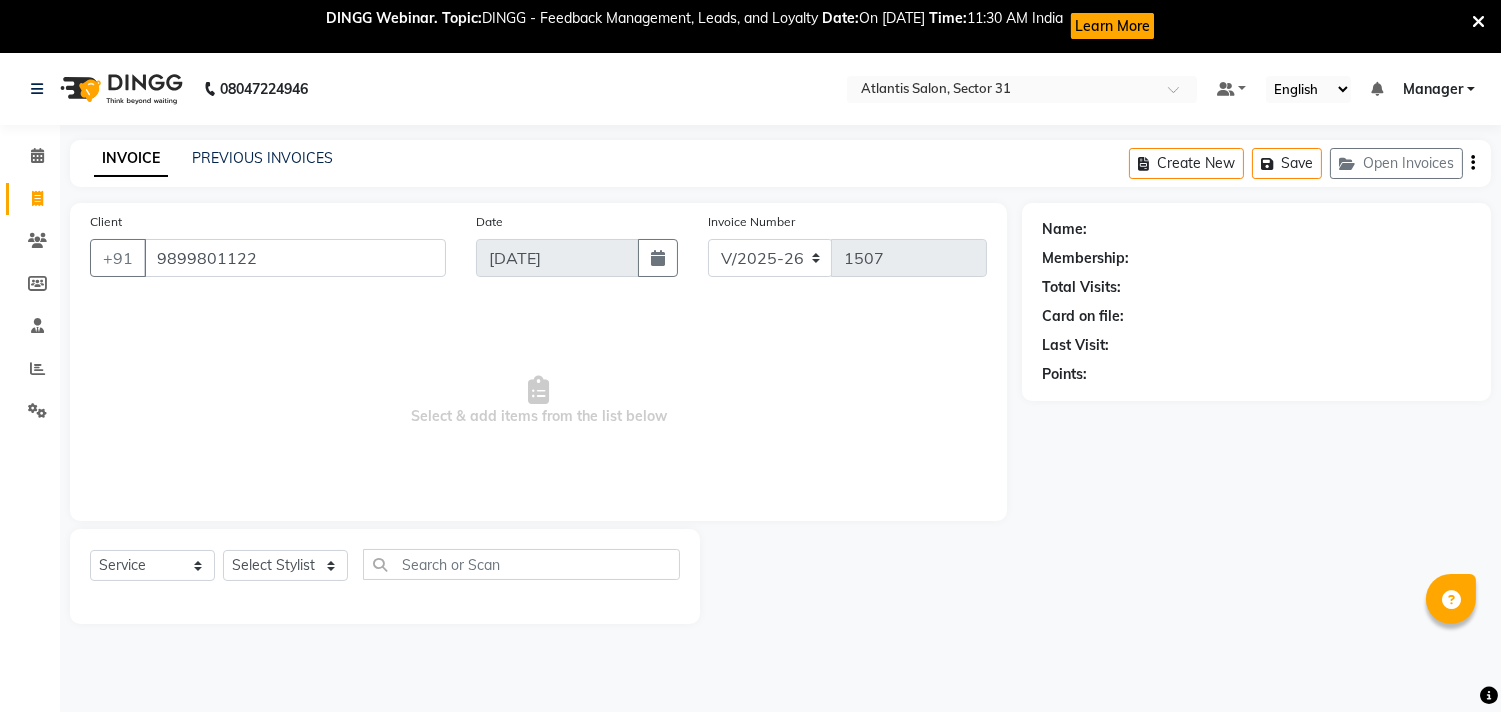 type on "9899801122" 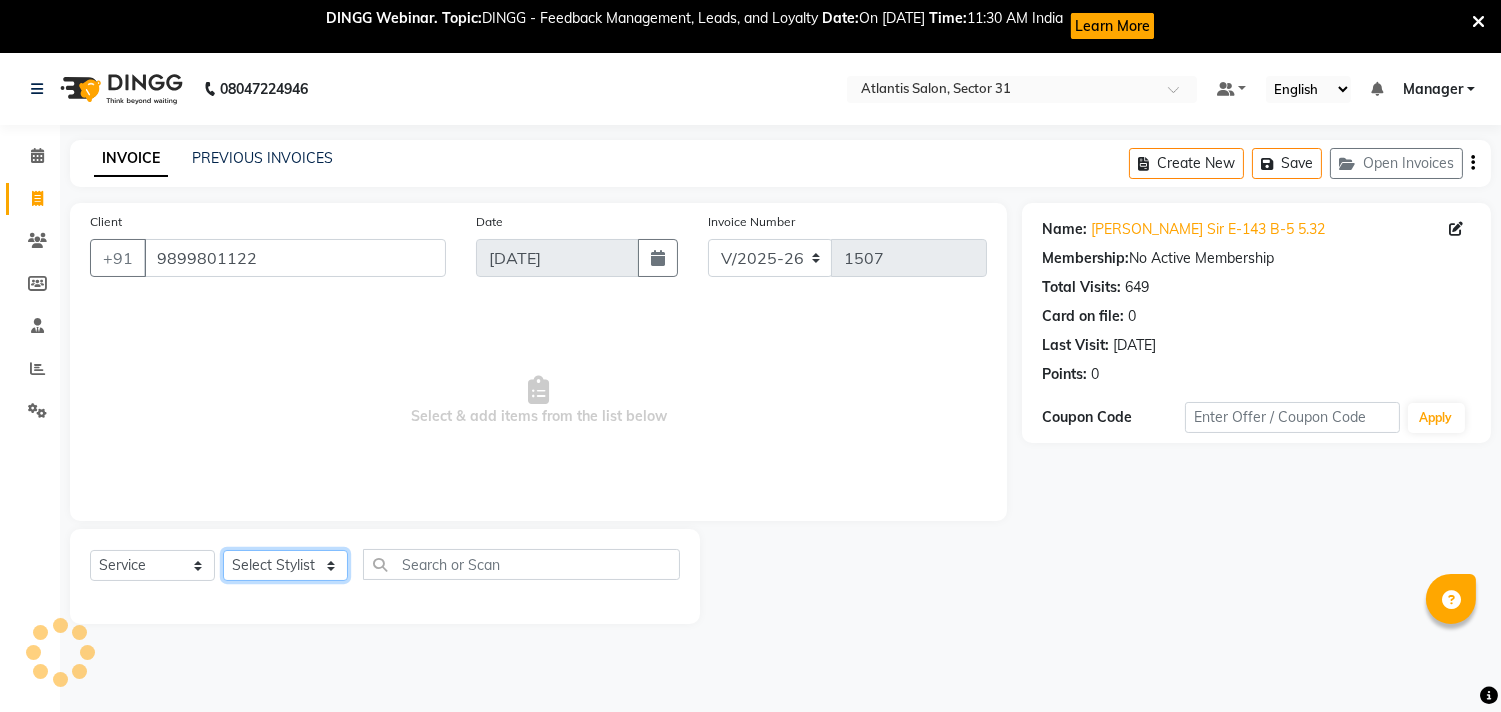 click on "Select Stylist [PERSON_NAME] [PERSON_NAME] Kavita Manager Staff 31 Staff ILD Suraj" 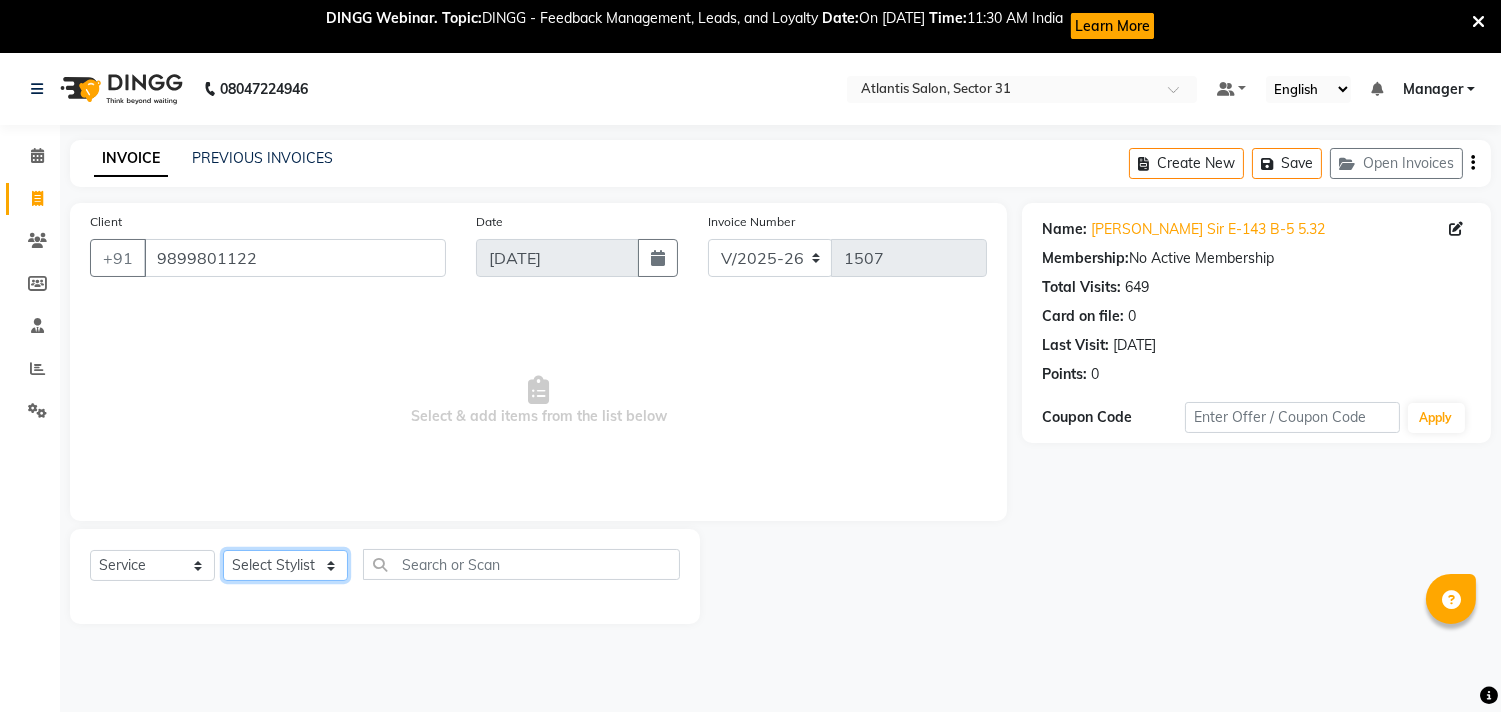 click on "Select Stylist [PERSON_NAME] [PERSON_NAME] Kavita Manager Staff 31 Staff ILD Suraj" 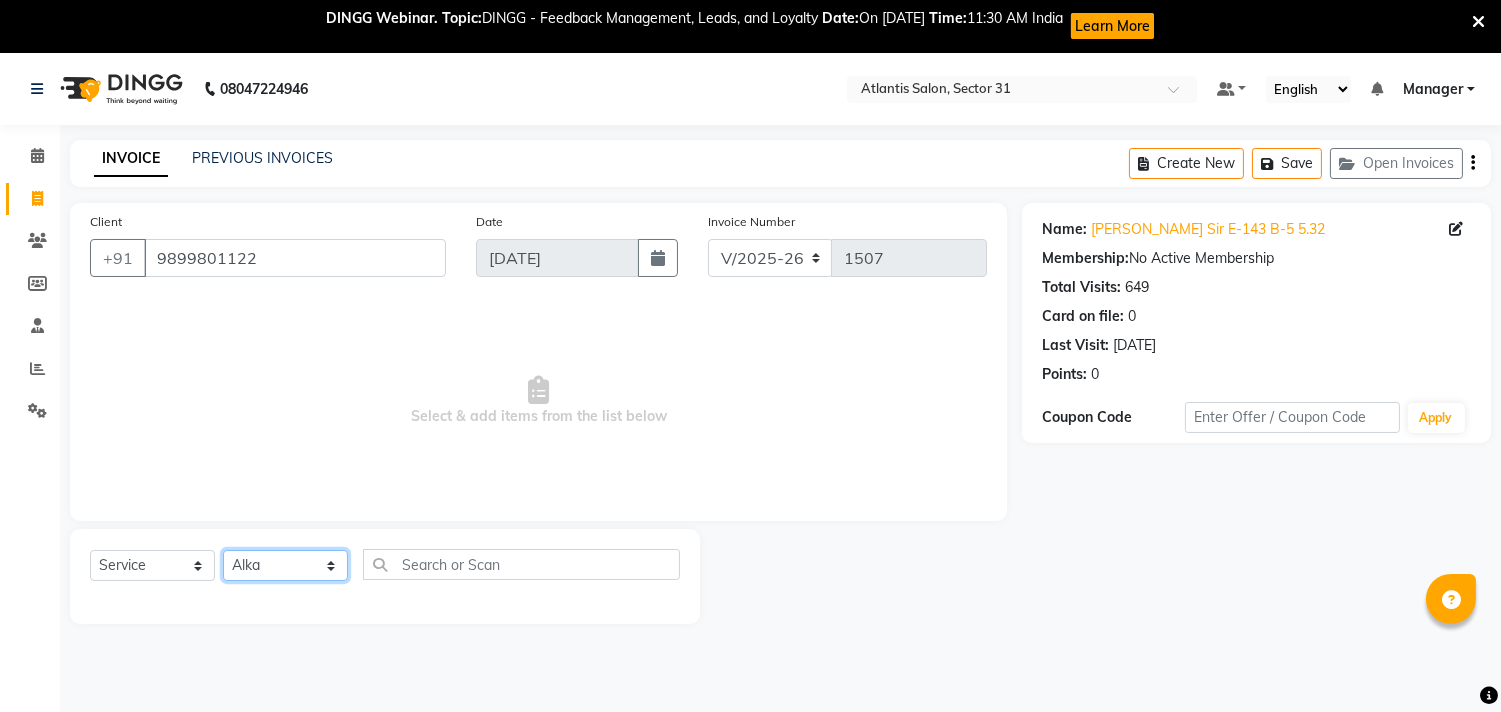 click on "Select Stylist [PERSON_NAME] [PERSON_NAME] Kavita Manager Staff 31 Staff ILD Suraj" 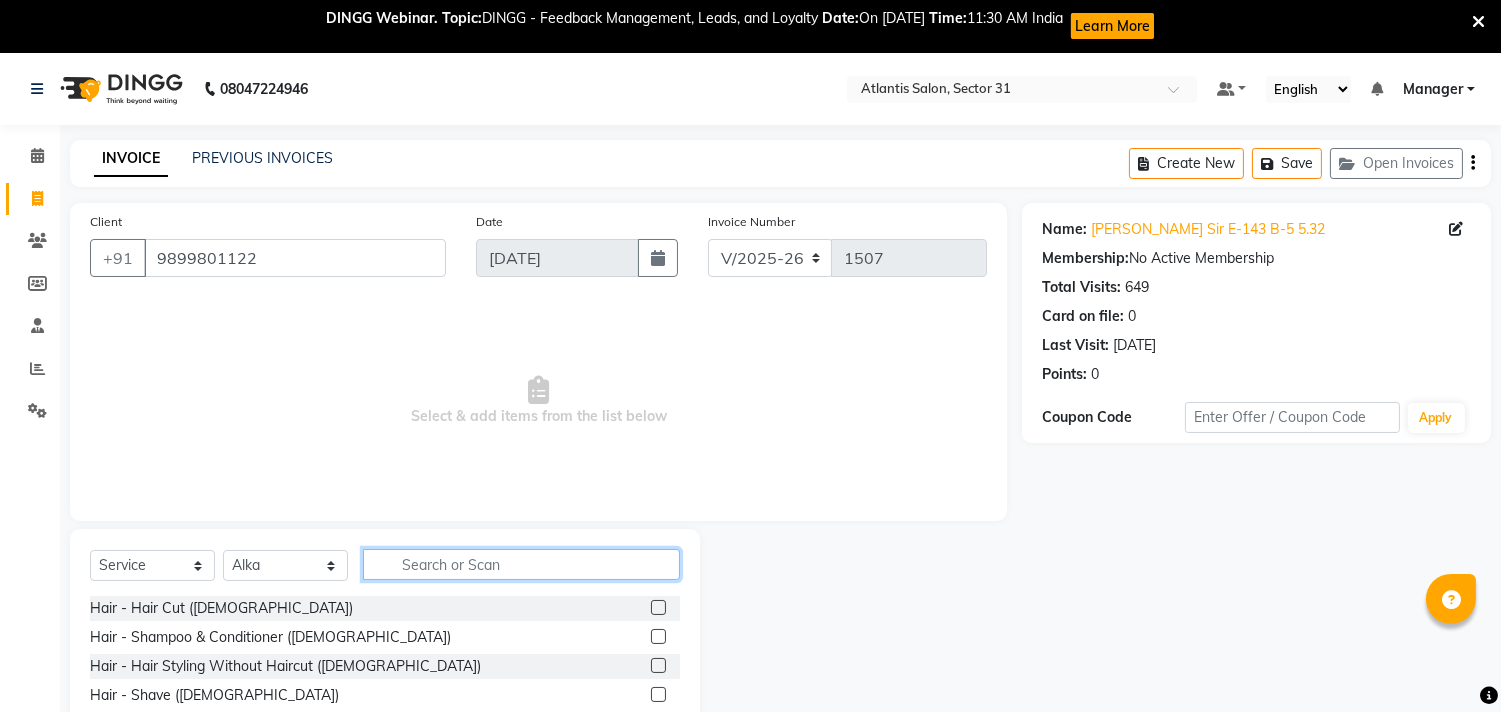 click 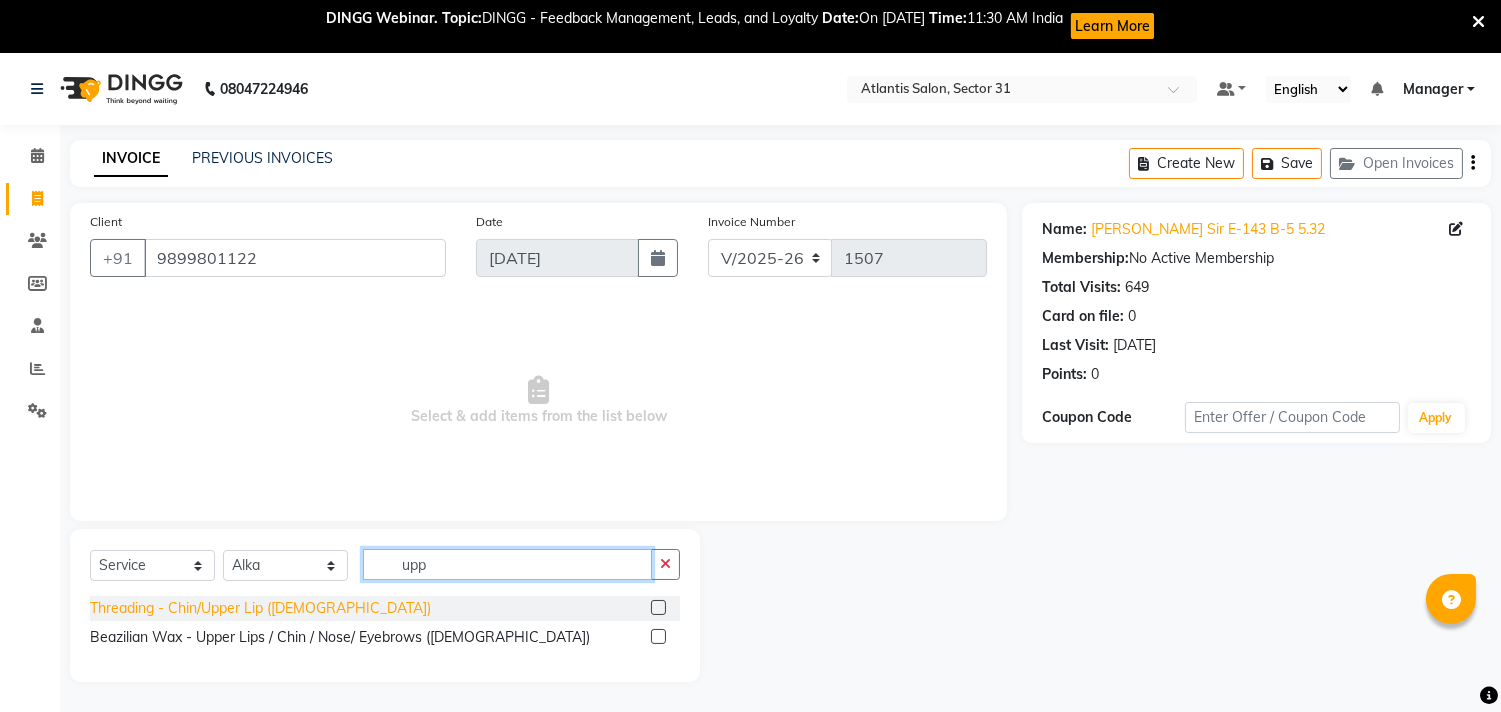 type on "upp" 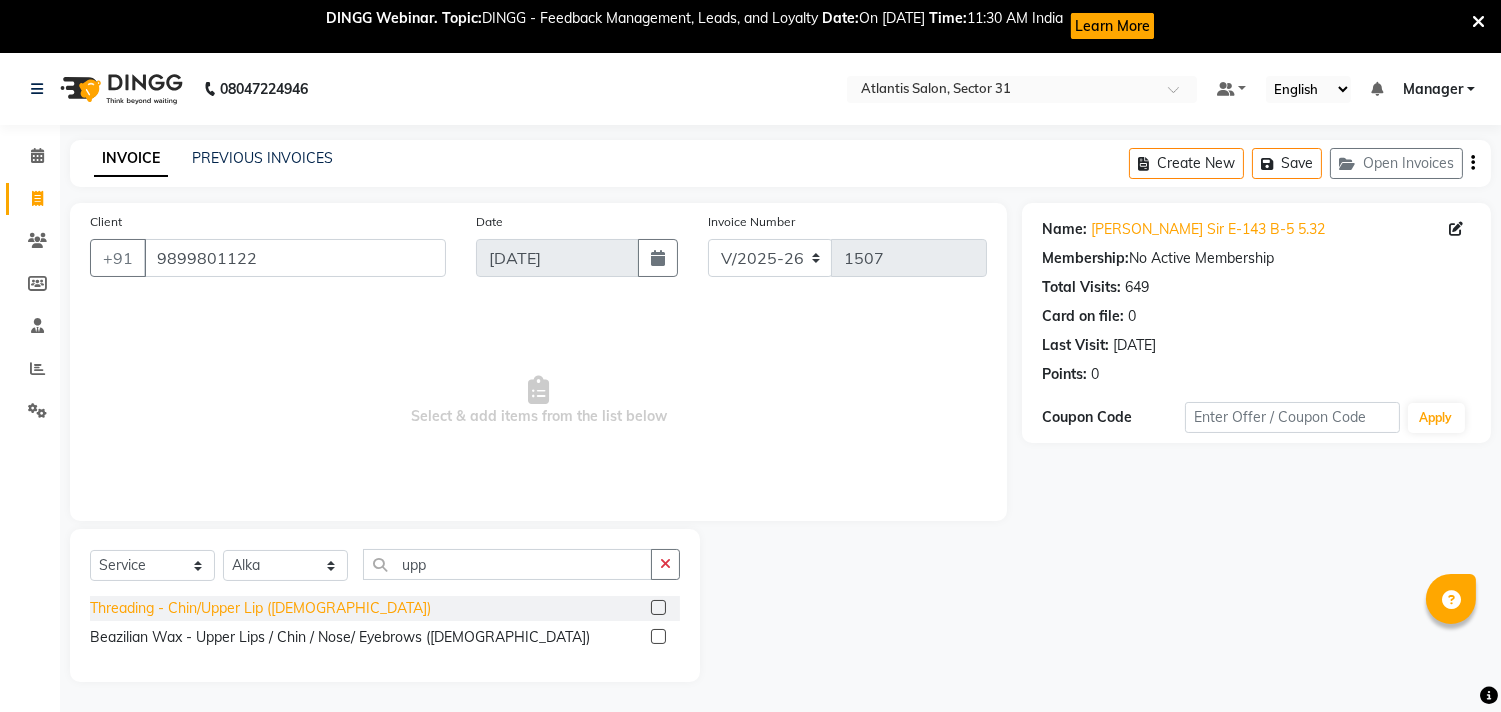 click on "Threading - Chin/Upper Lip ([DEMOGRAPHIC_DATA])" 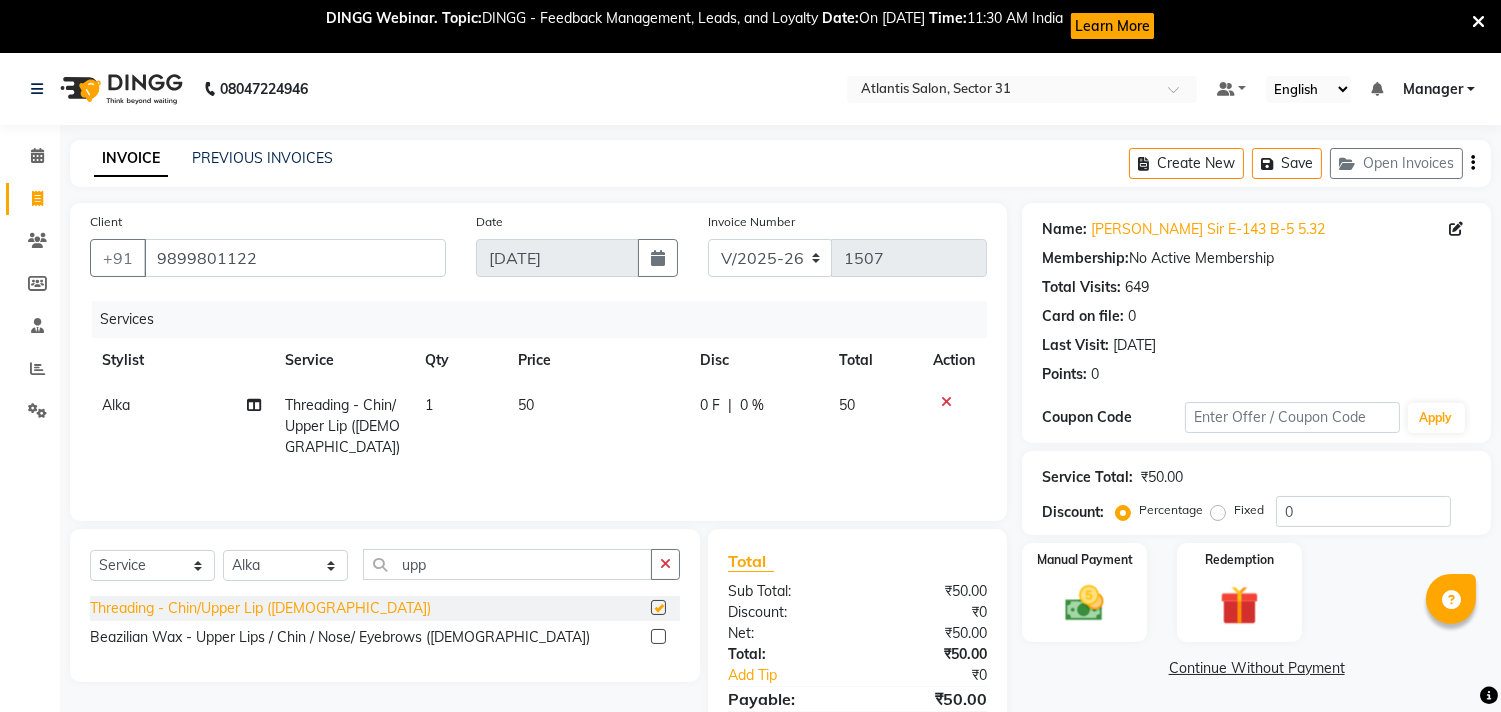 checkbox on "false" 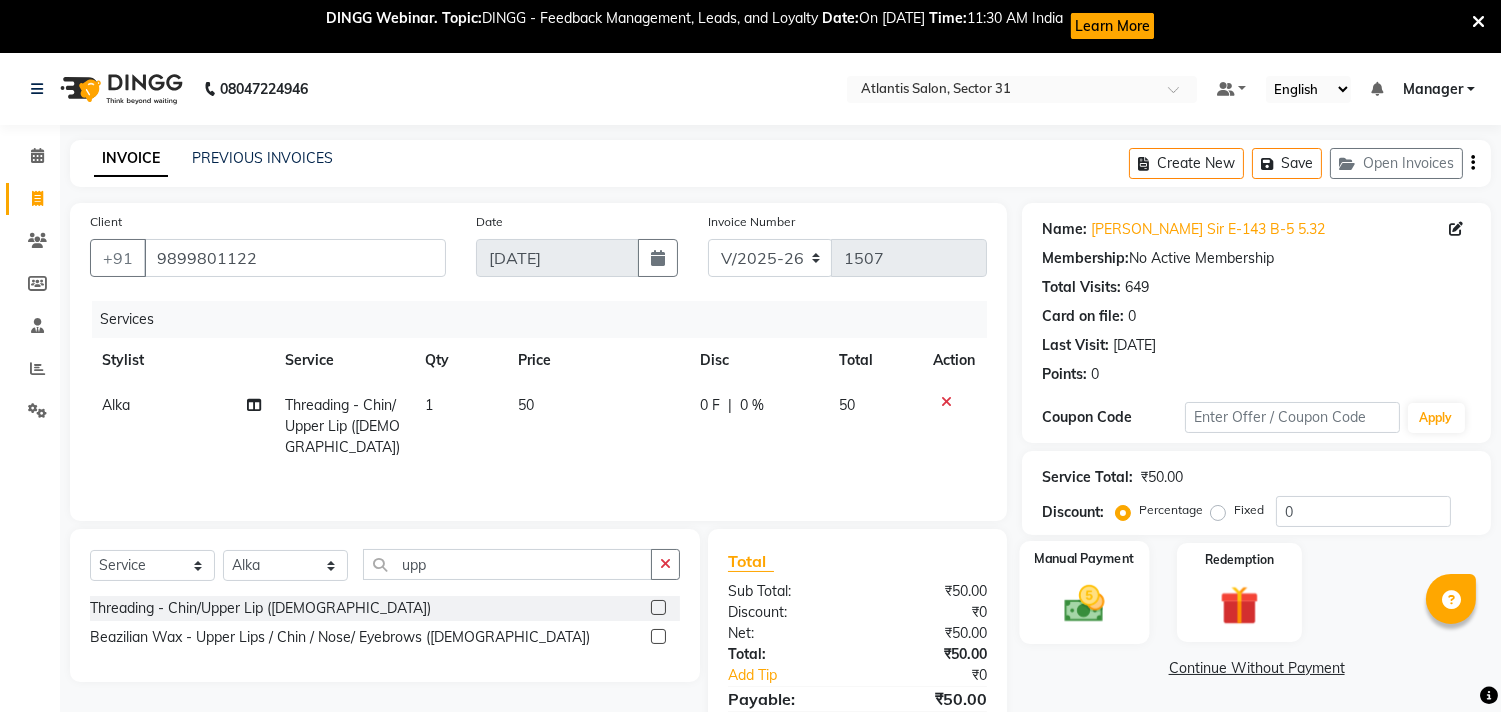 click on "Manual Payment" 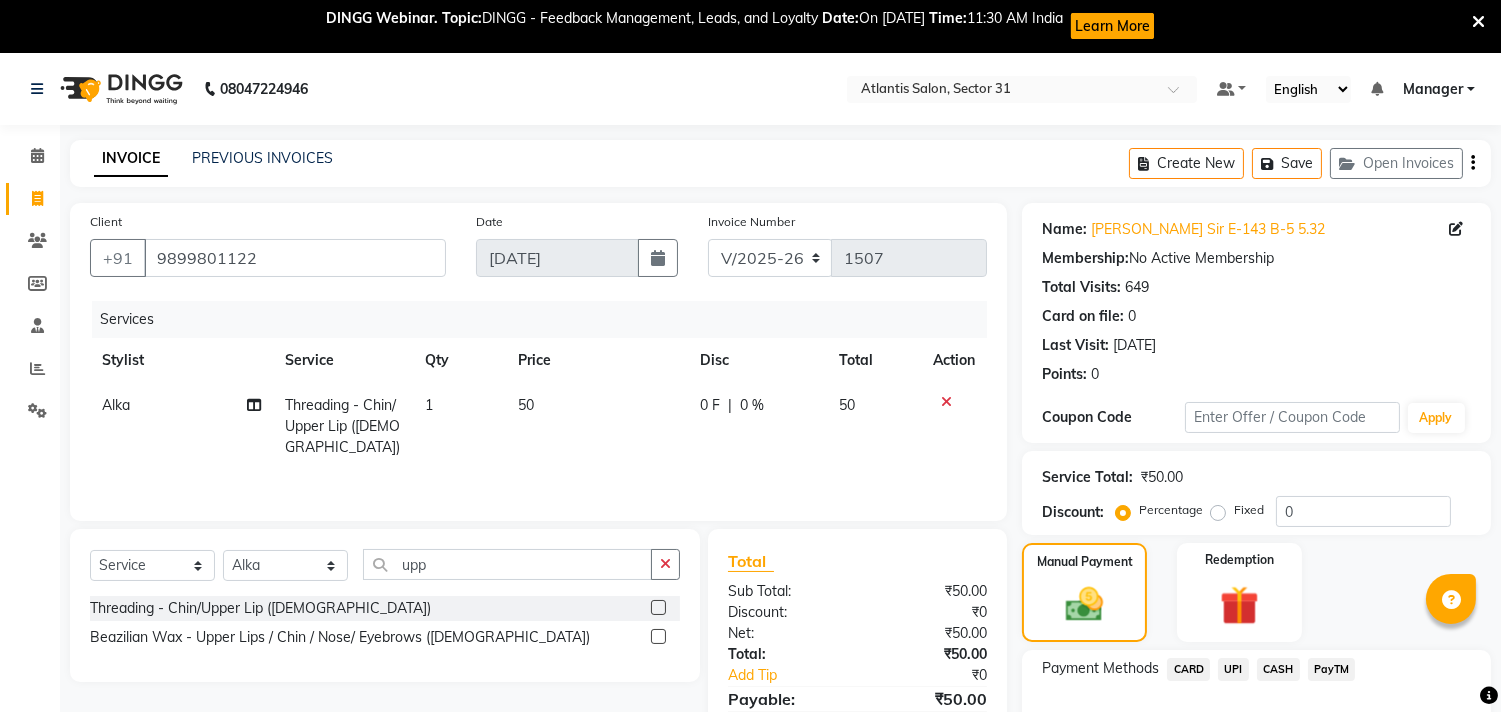 click on "UPI" 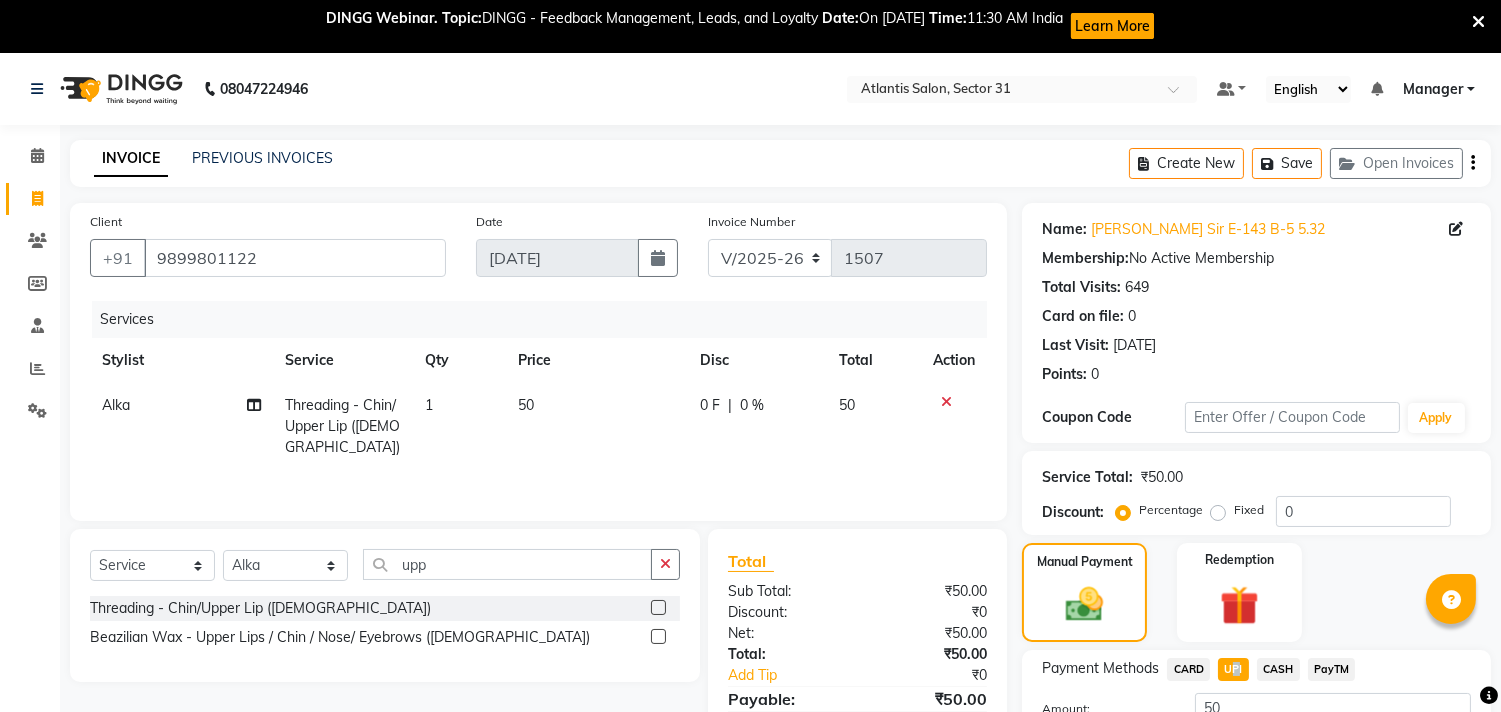 click on "UPI" 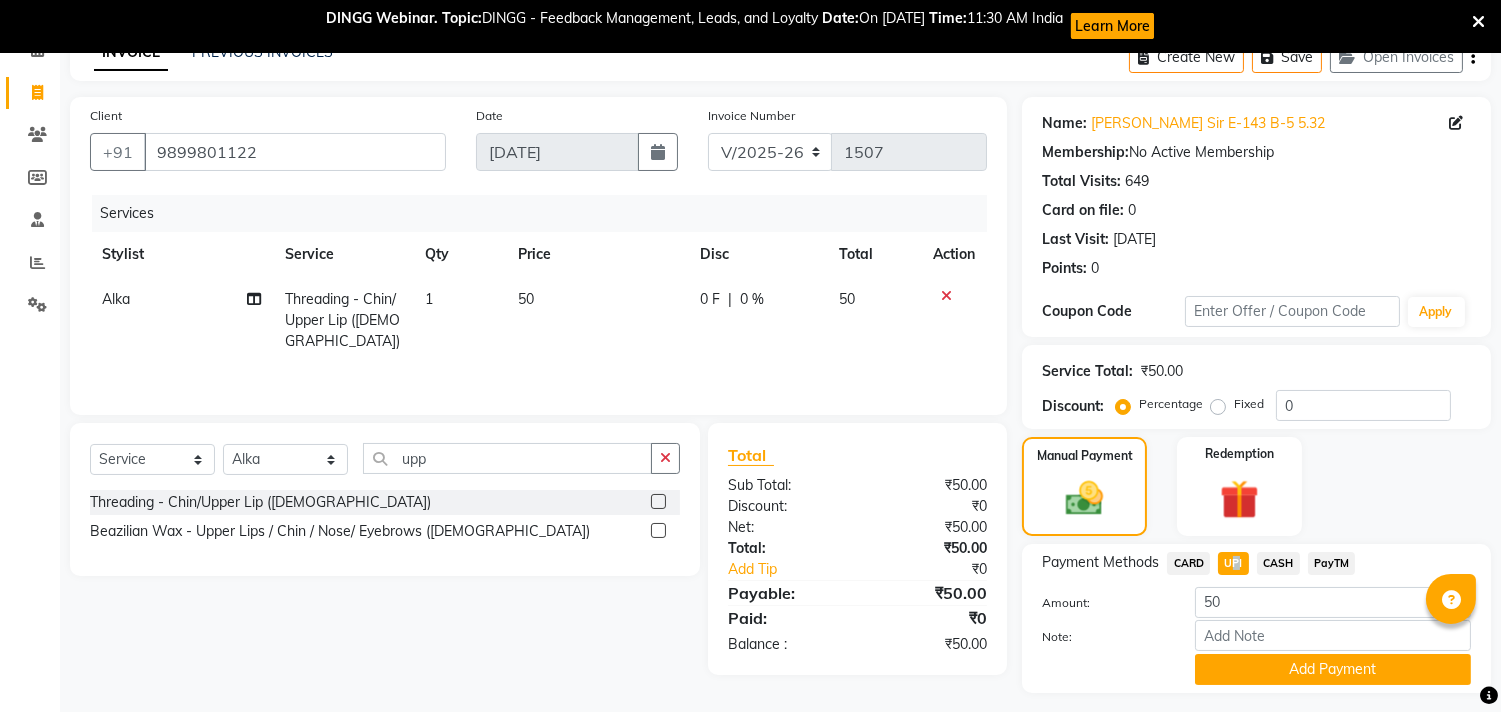 scroll, scrollTop: 157, scrollLeft: 0, axis: vertical 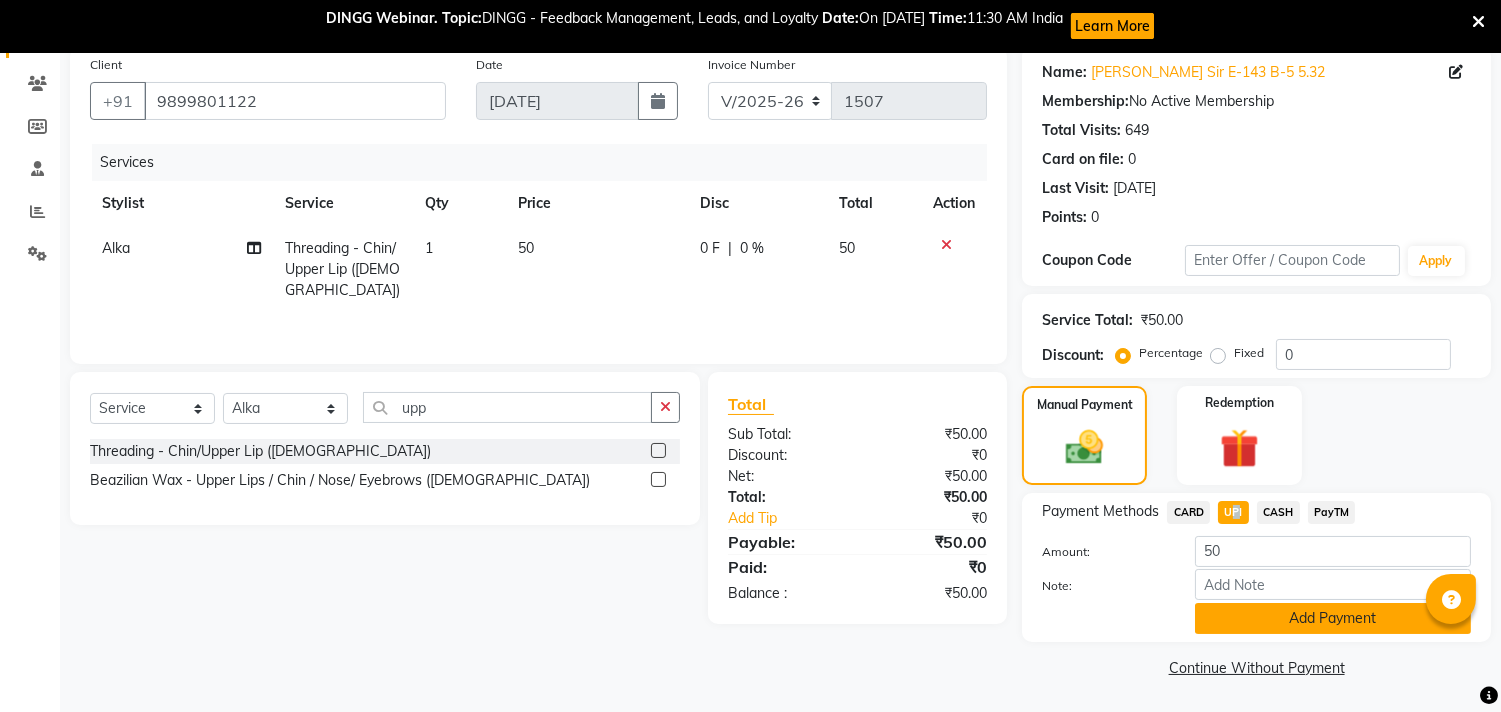 click on "Add Payment" 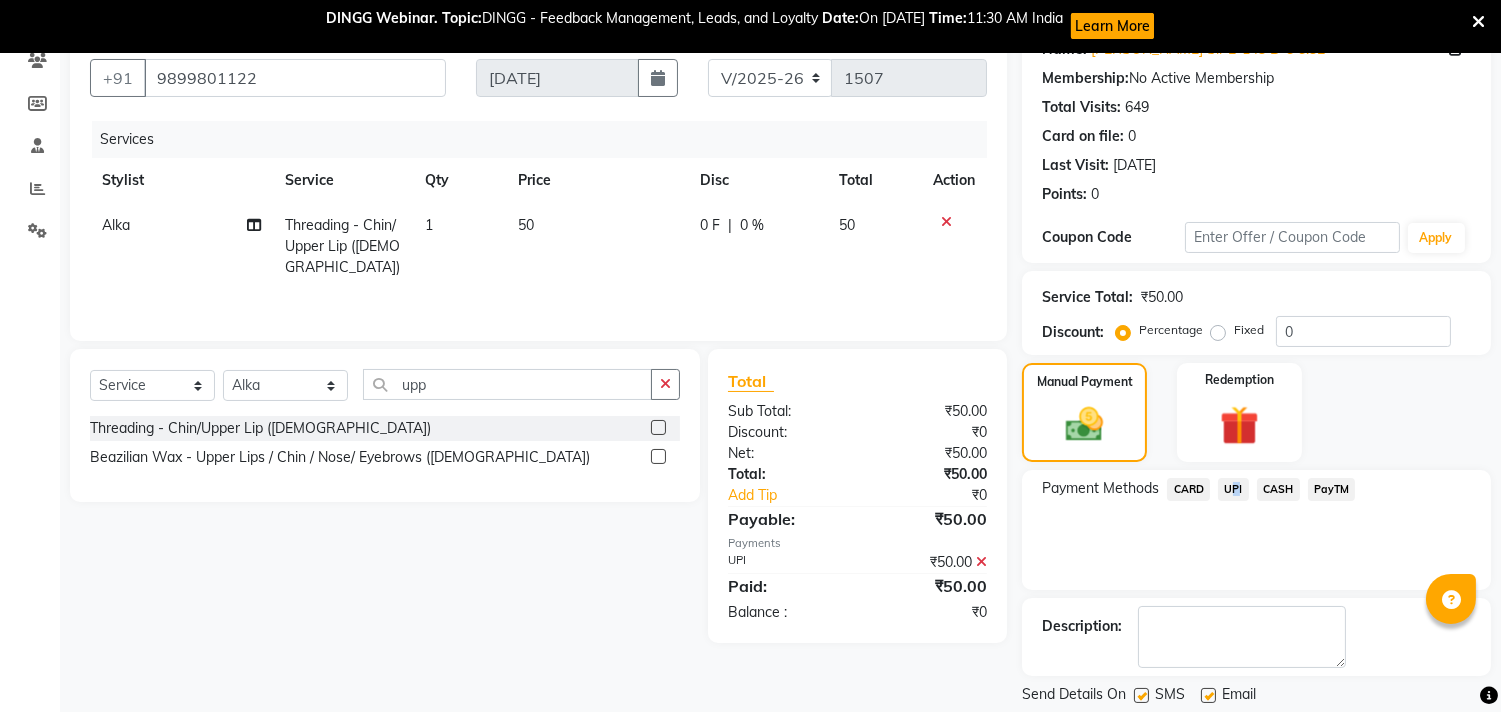 scroll, scrollTop: 241, scrollLeft: 0, axis: vertical 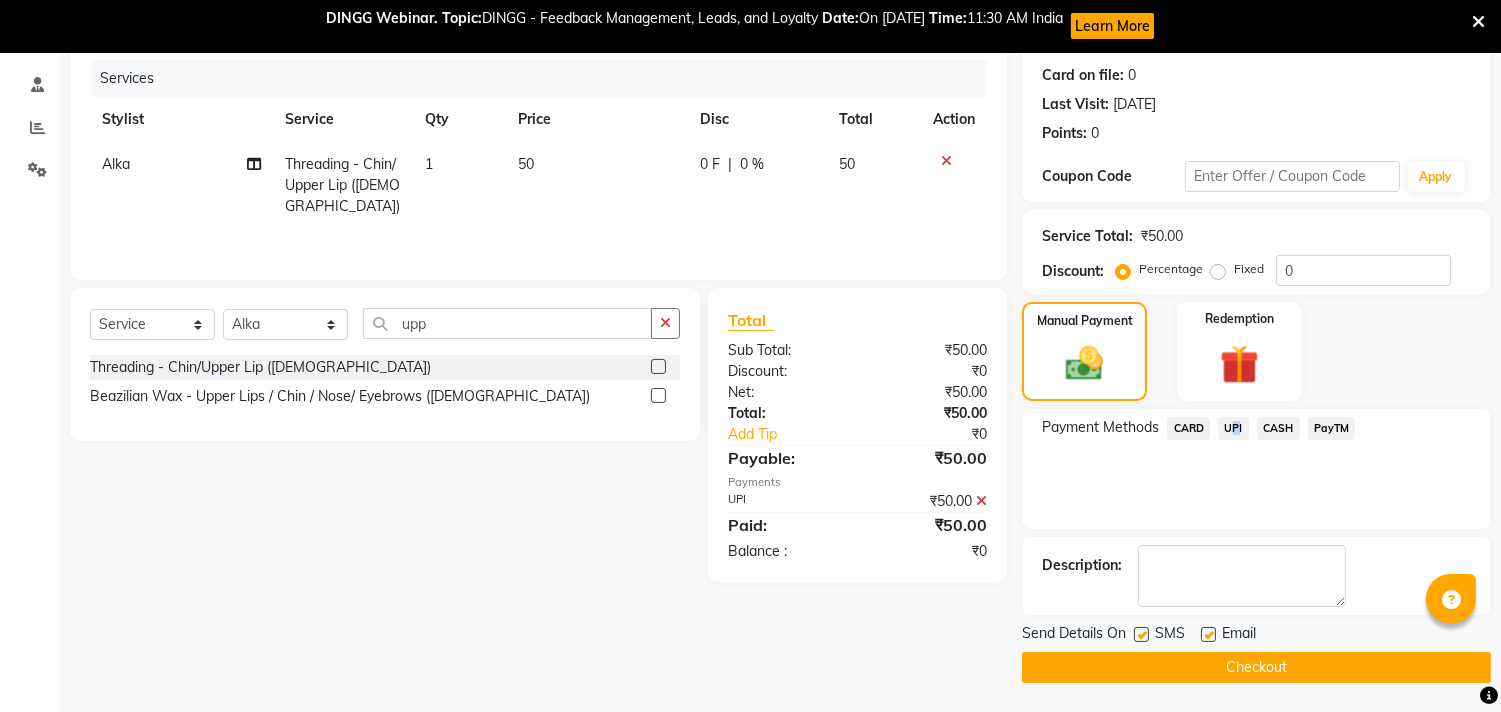 click on "Checkout" 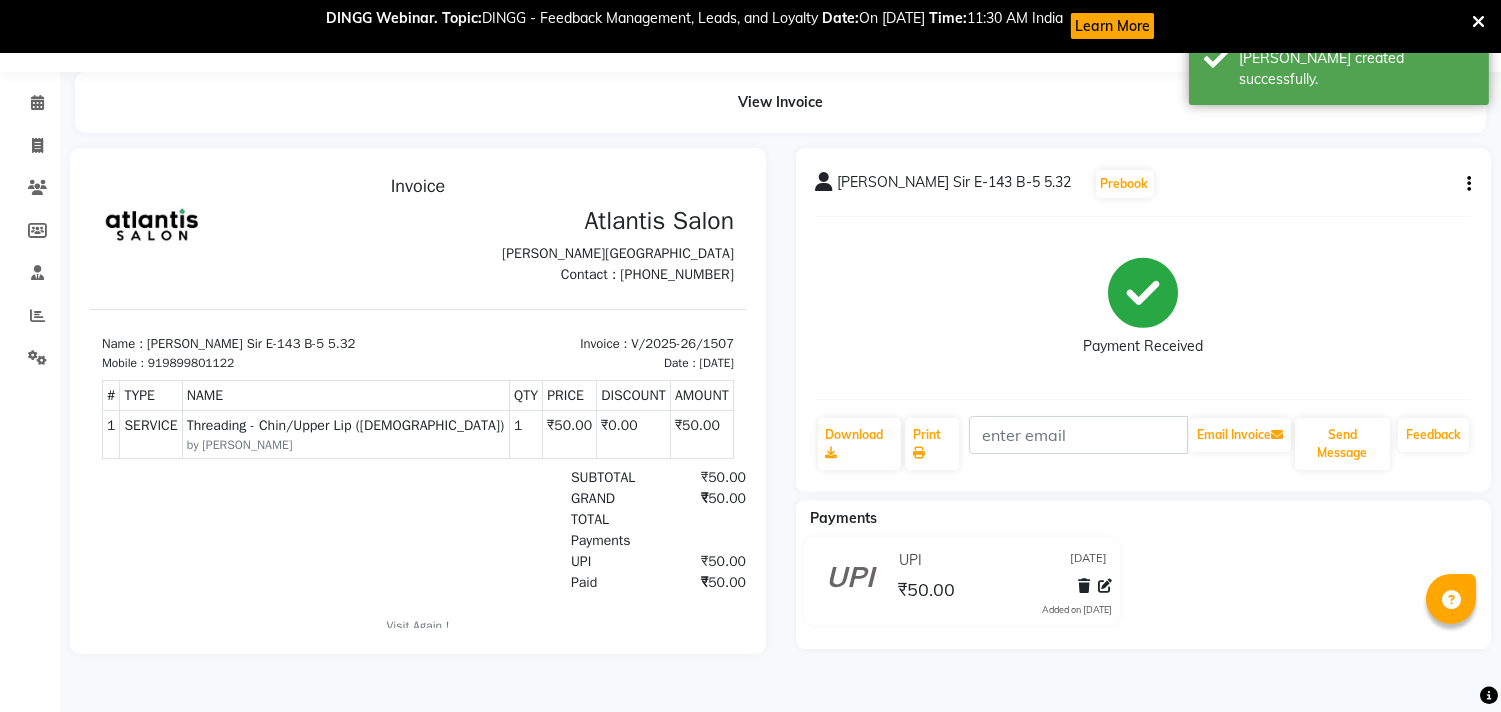 scroll, scrollTop: 0, scrollLeft: 0, axis: both 